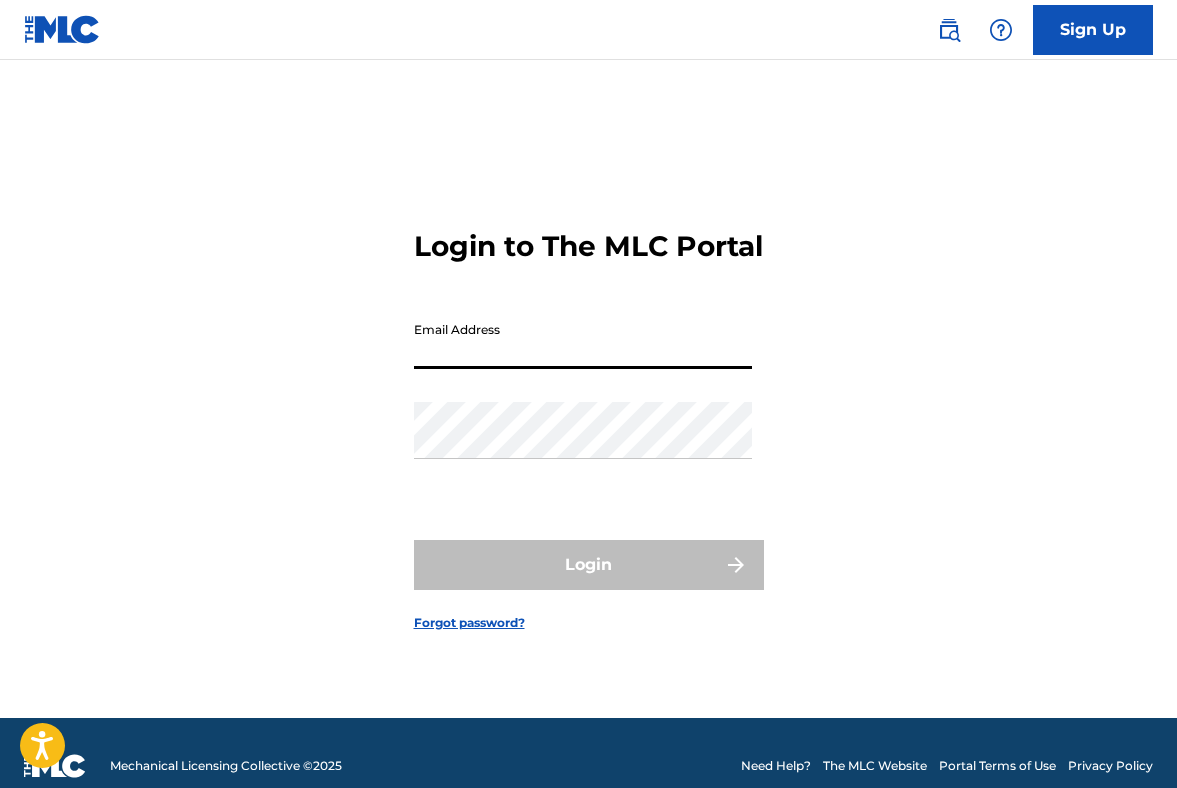 scroll, scrollTop: 0, scrollLeft: 0, axis: both 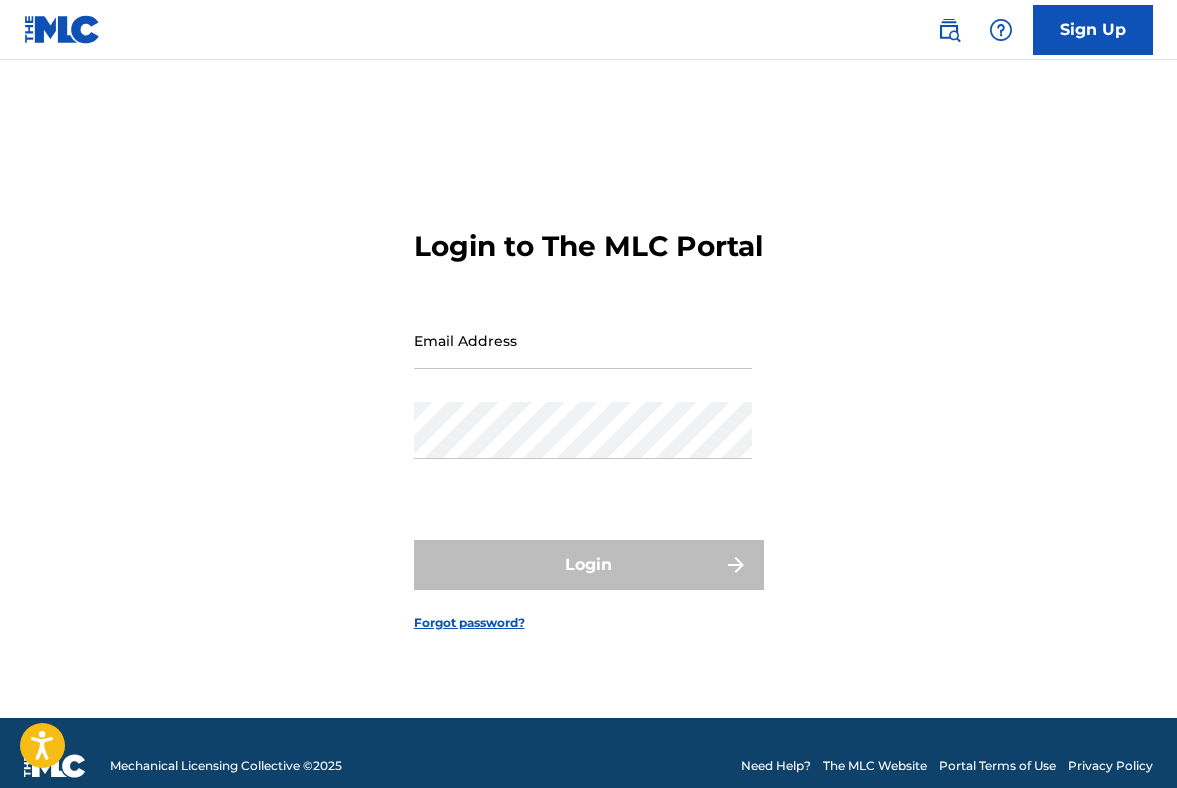 click on "Password" at bounding box center (583, 447) 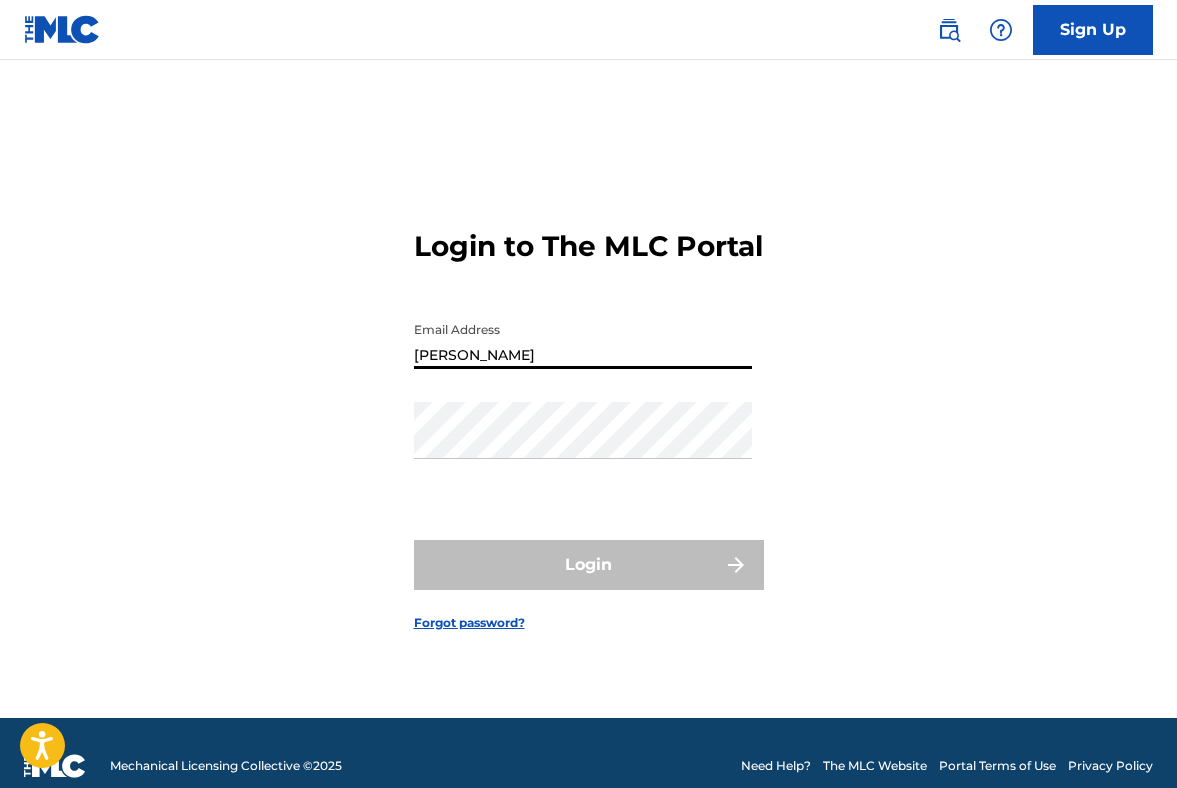 type on "[PERSON_NAME][EMAIL_ADDRESS][DOMAIN_NAME]" 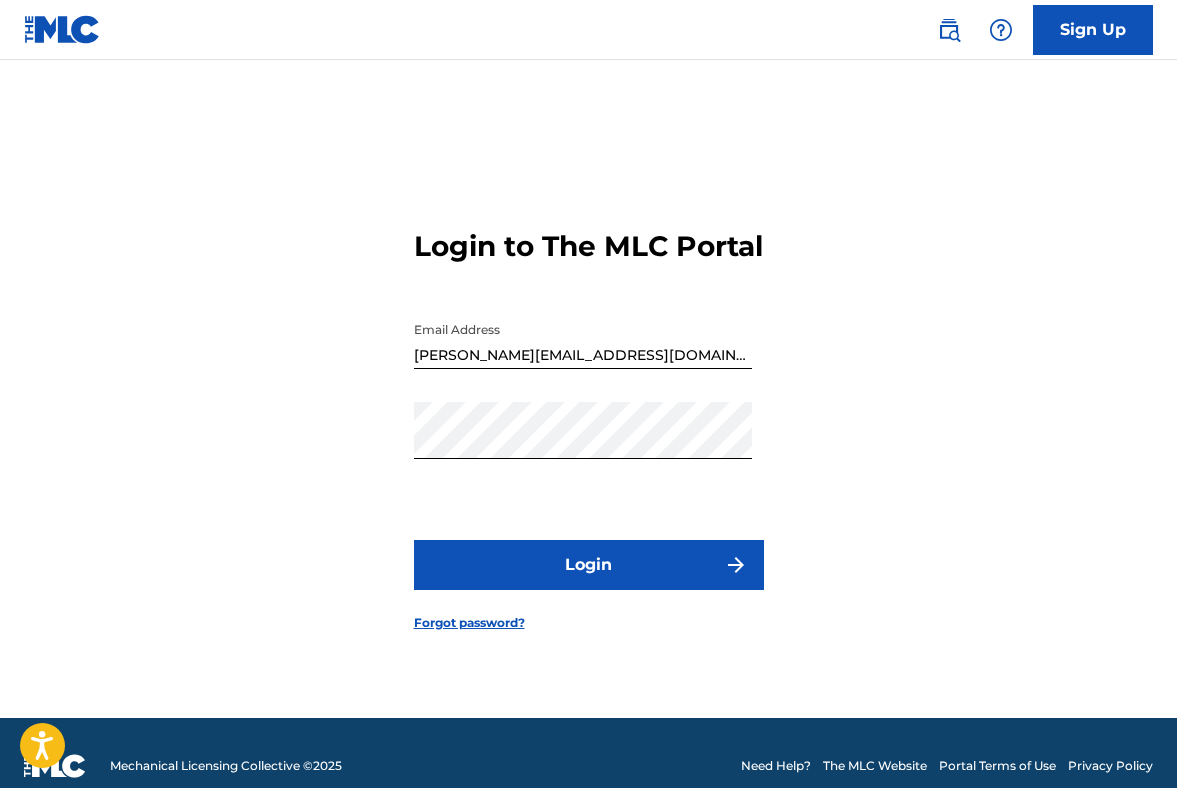click on "Login" at bounding box center [589, 565] 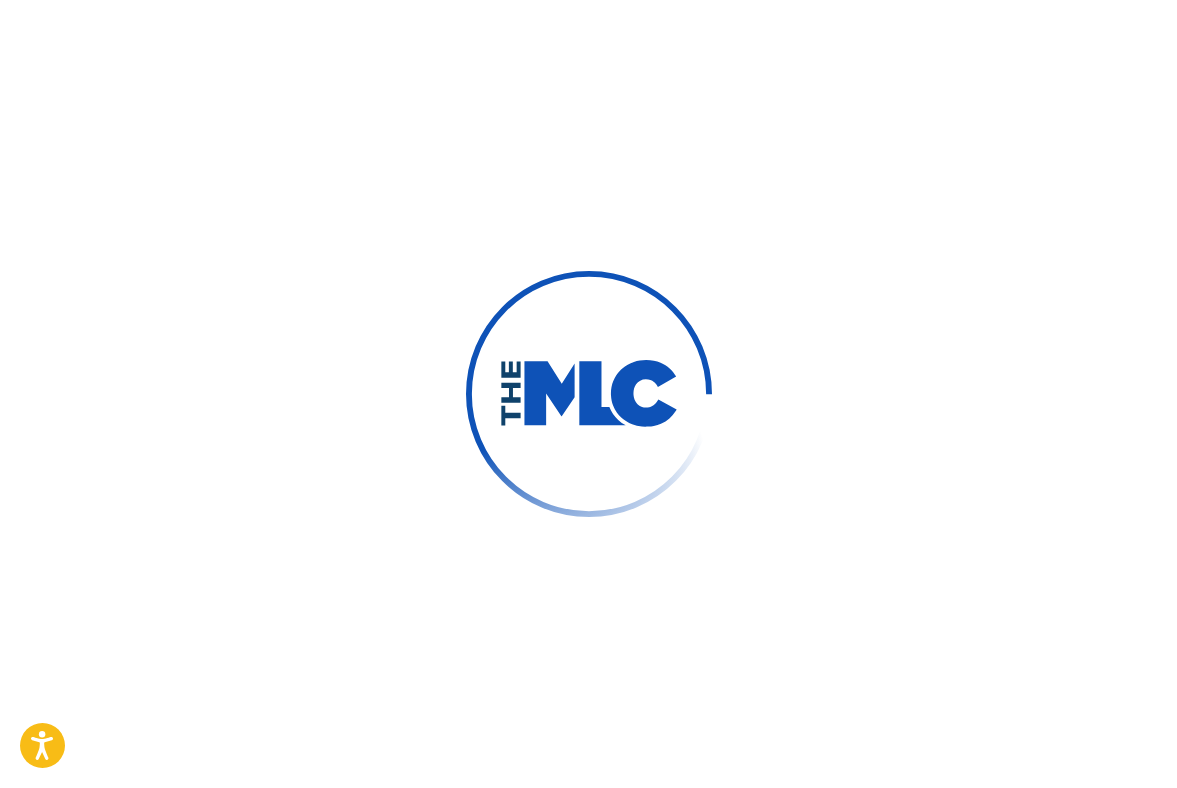 click at bounding box center [588, 394] 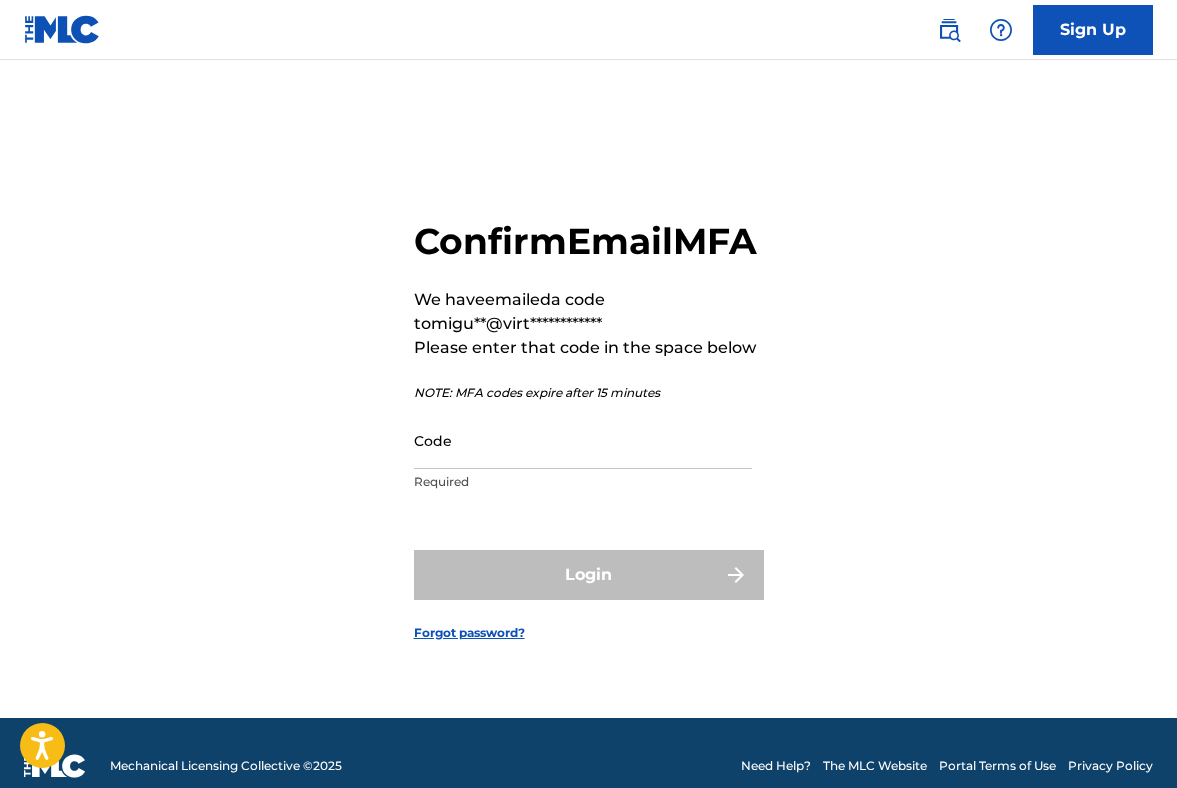 click on "Code" at bounding box center [583, 440] 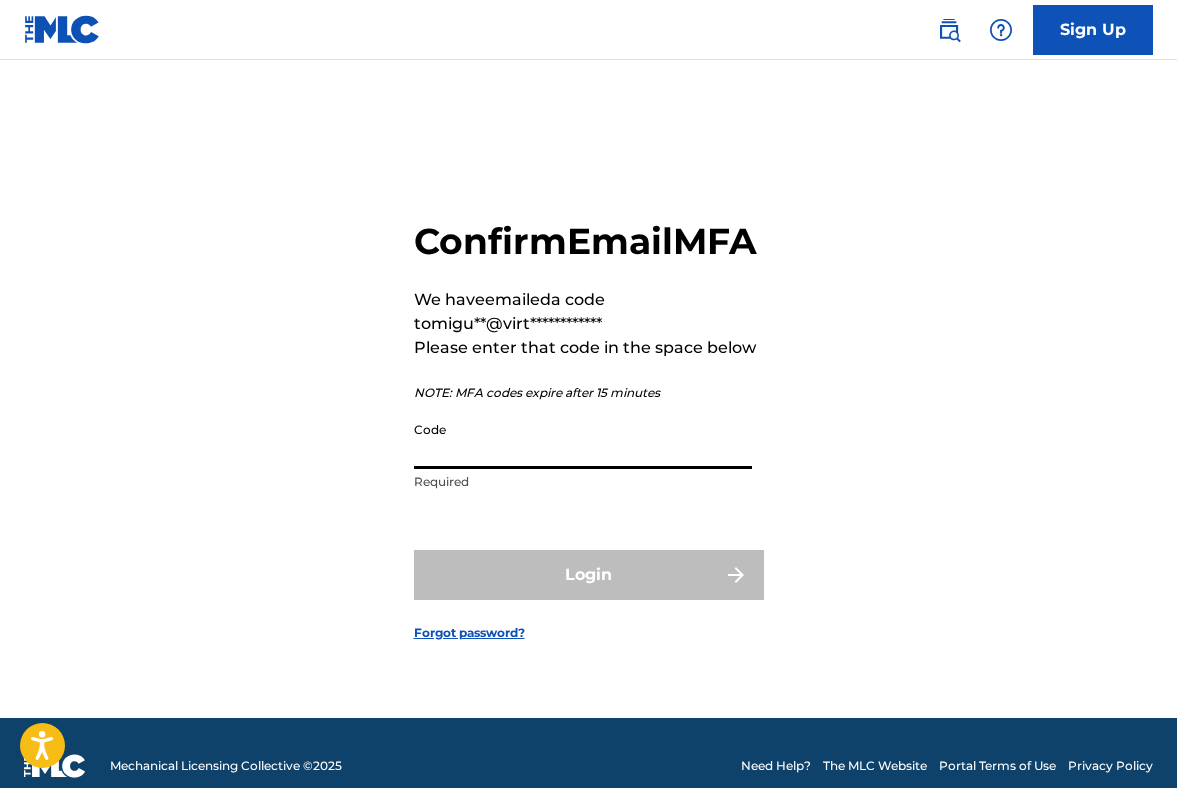 paste on "834876" 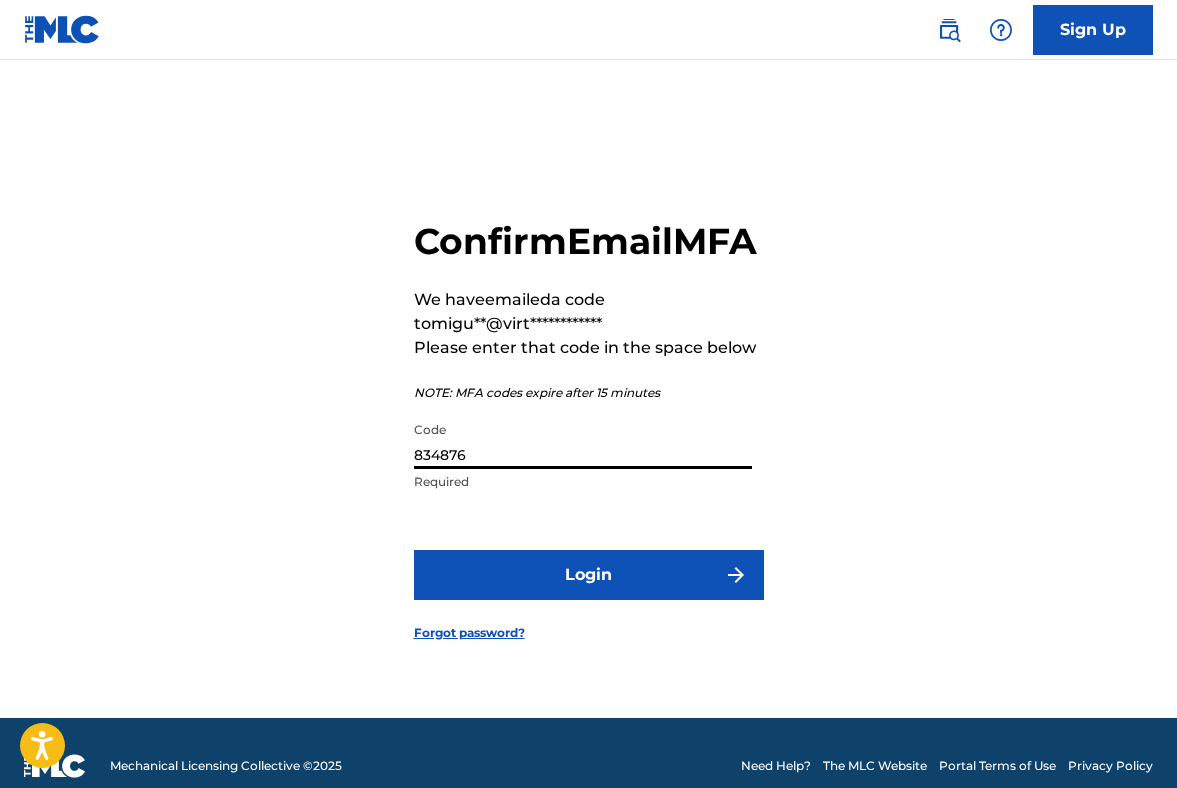 type on "834876" 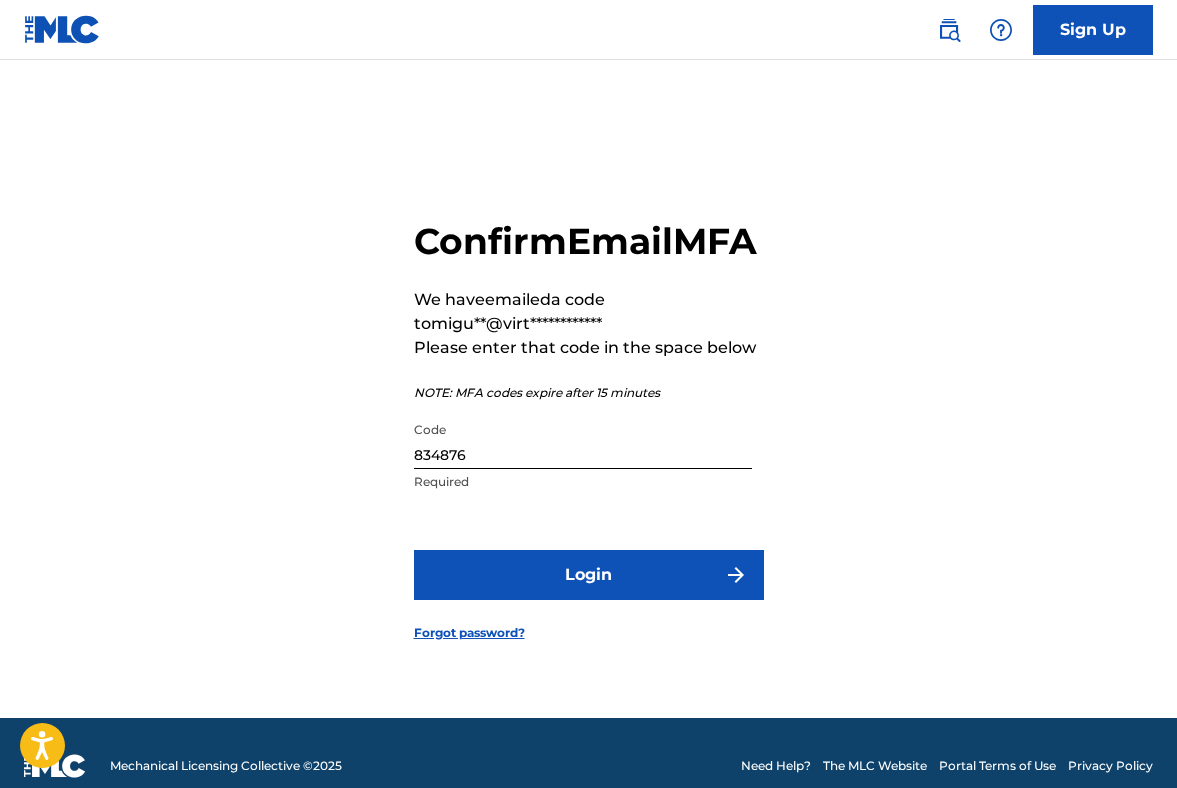 click on "Login" at bounding box center [589, 575] 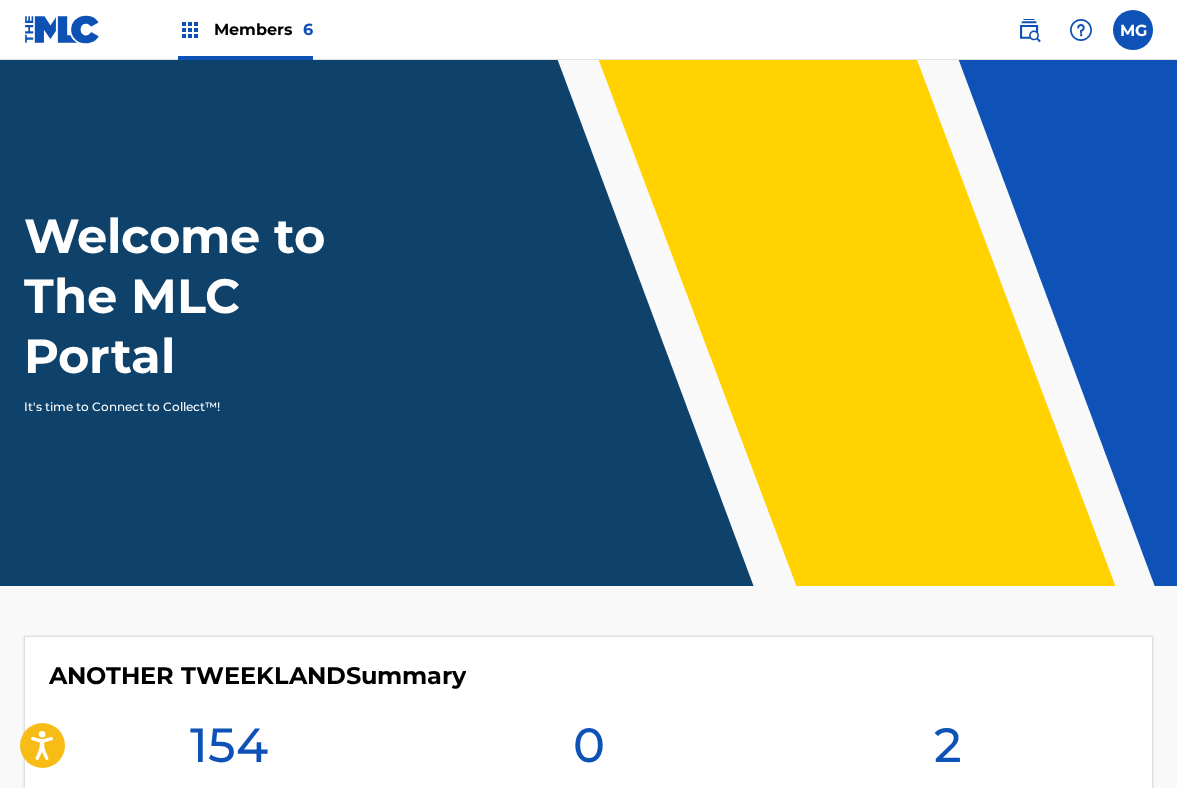 scroll, scrollTop: 0, scrollLeft: 0, axis: both 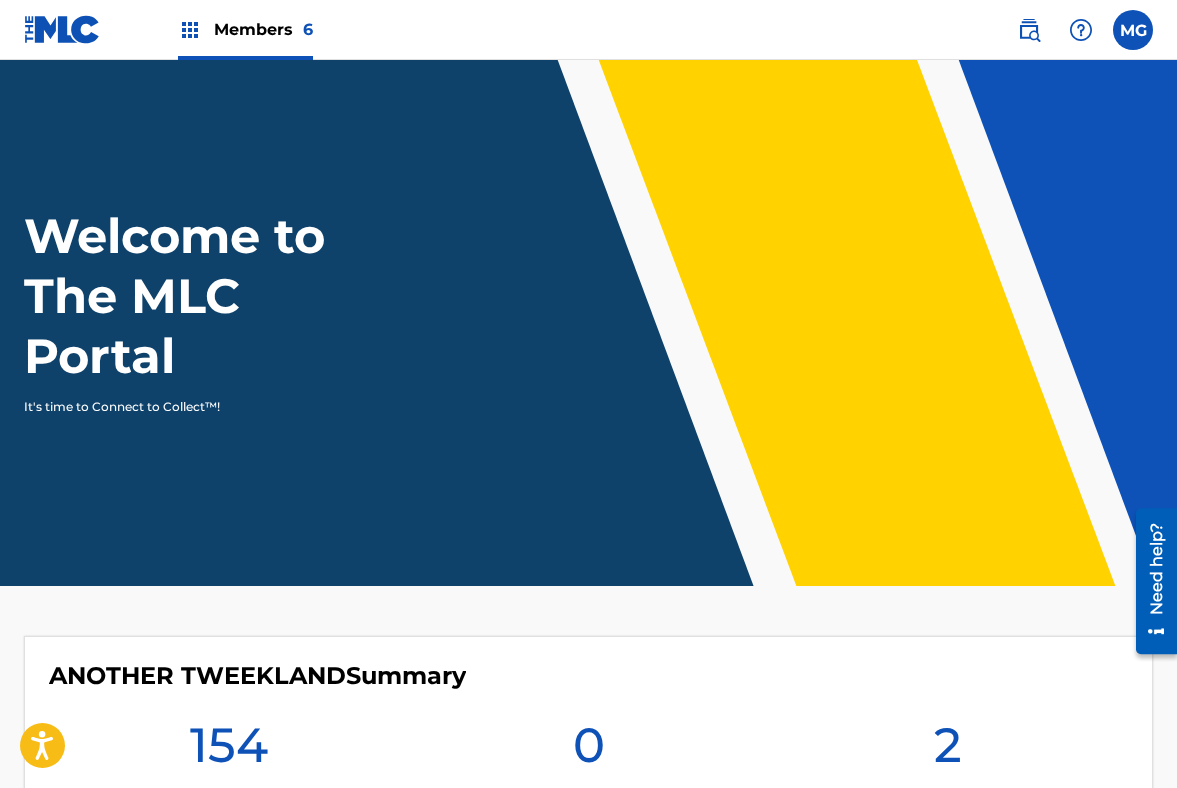 click on "Welcome to The MLC Portal It's time to Connect to Collect™!" at bounding box center [588, 323] 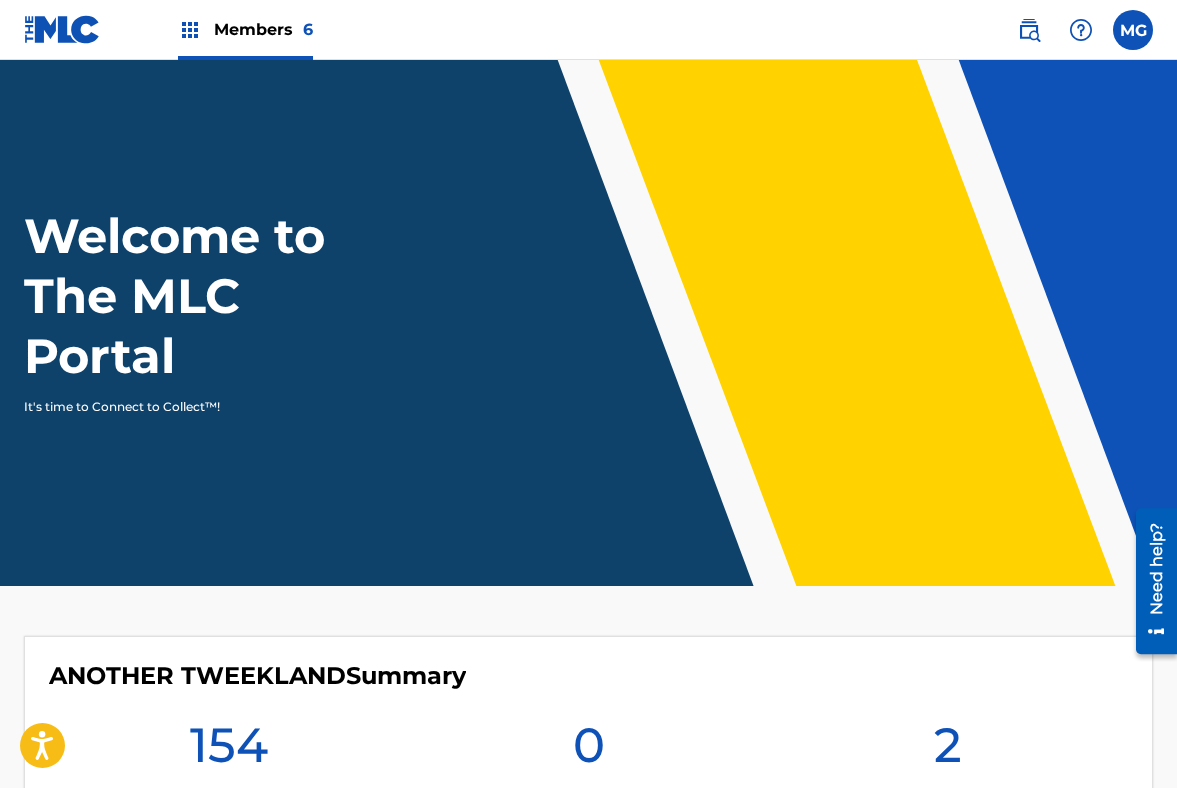 click on "Members    6" at bounding box center (245, 29) 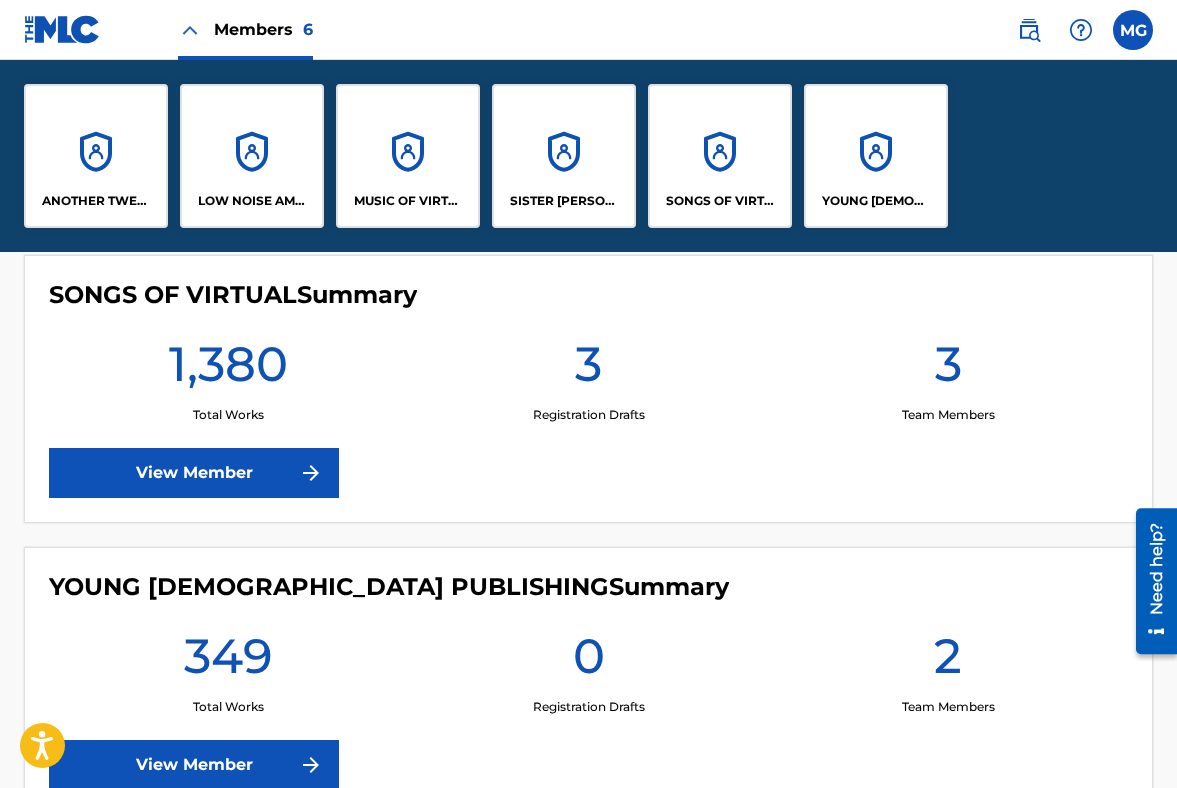 scroll, scrollTop: 1549, scrollLeft: 0, axis: vertical 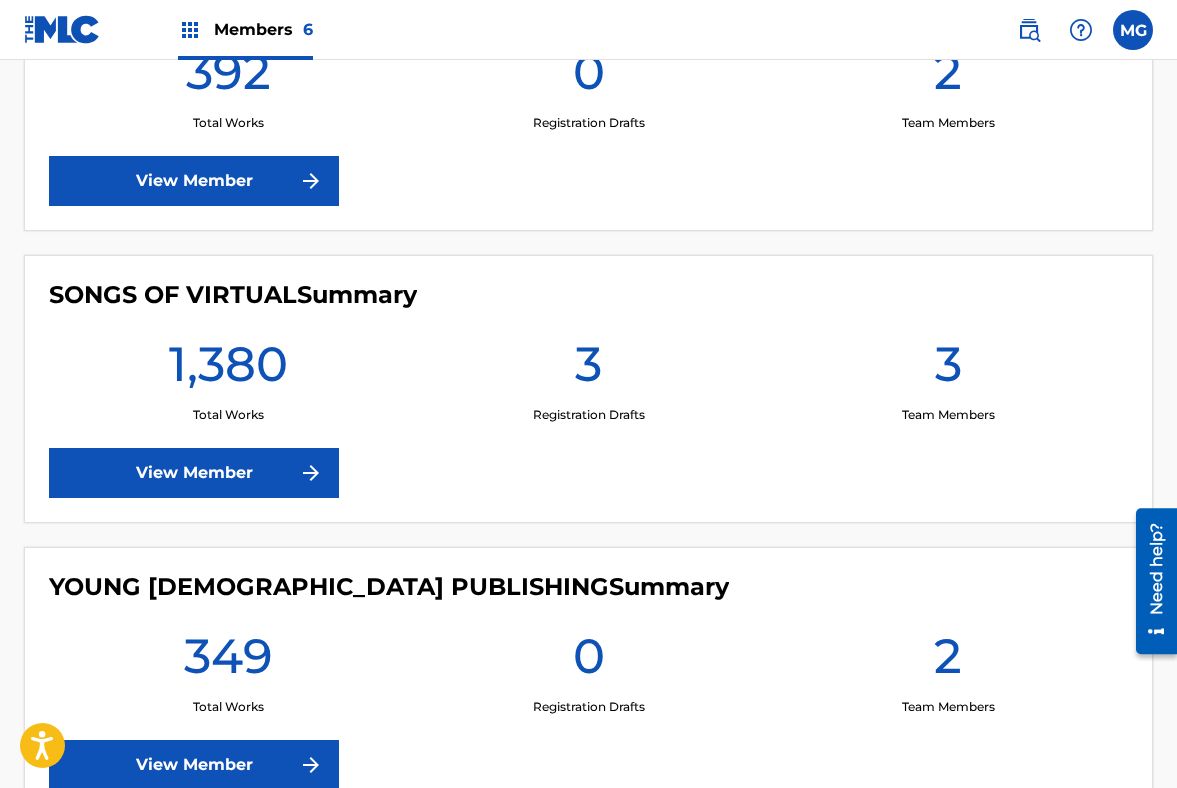 click at bounding box center (311, 473) 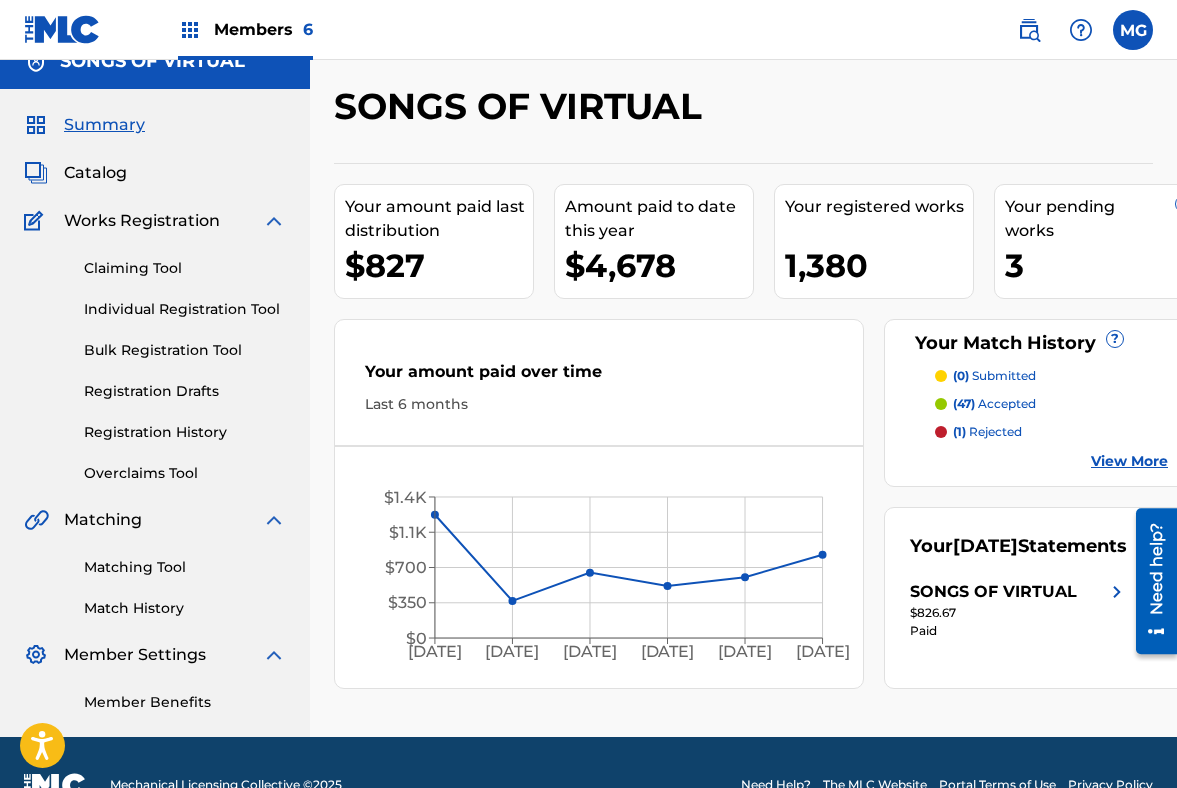 scroll, scrollTop: 0, scrollLeft: 0, axis: both 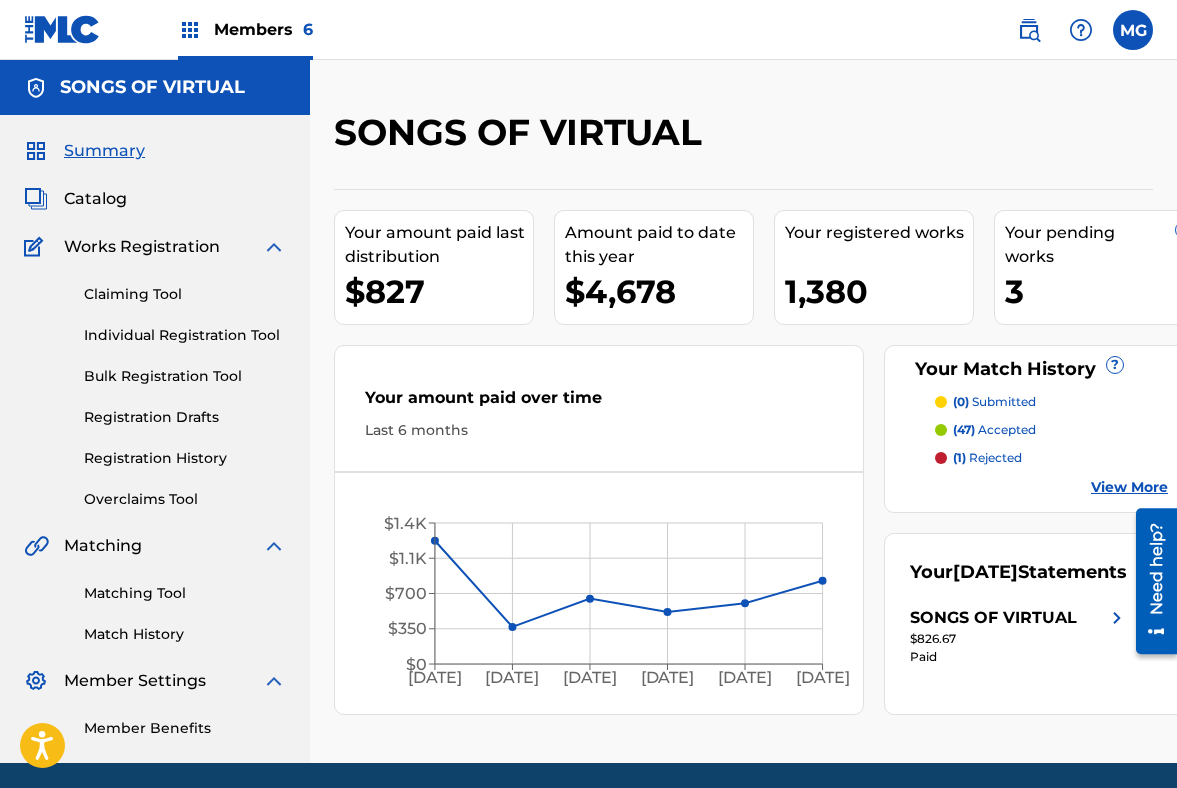 click on "Catalog" at bounding box center [95, 199] 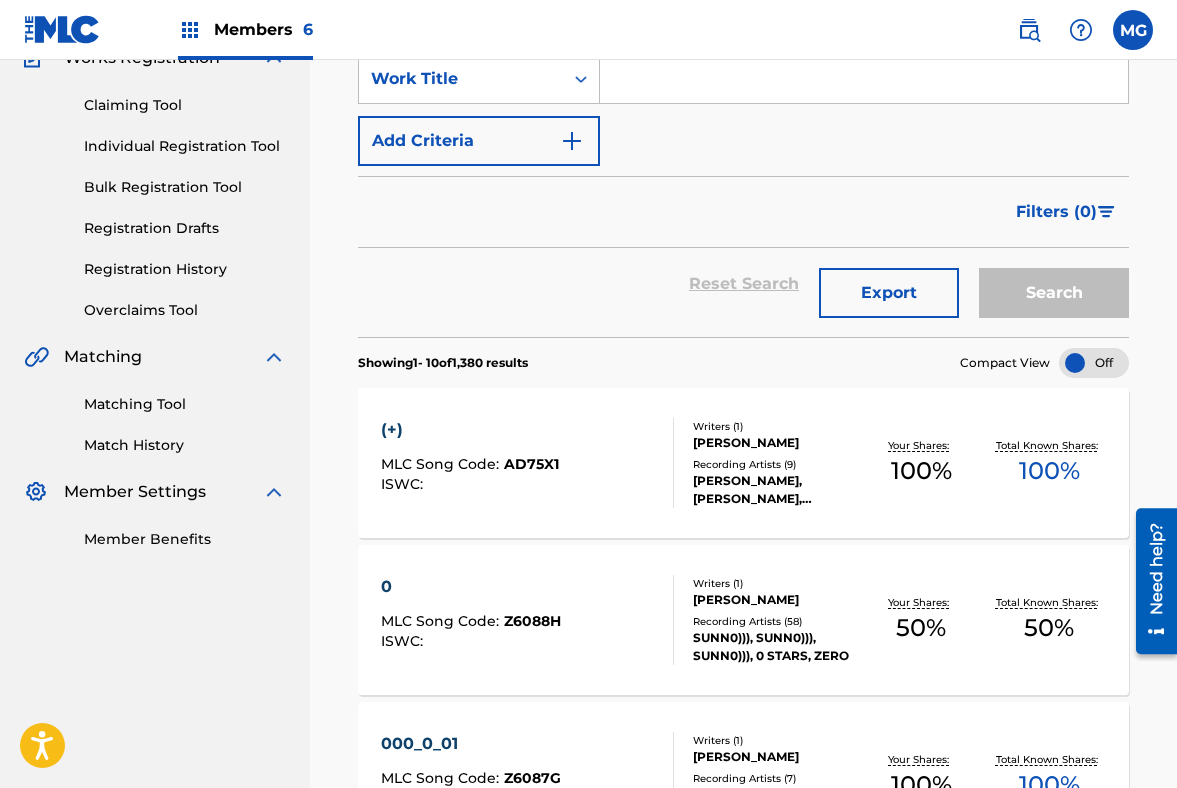 scroll, scrollTop: 204, scrollLeft: 0, axis: vertical 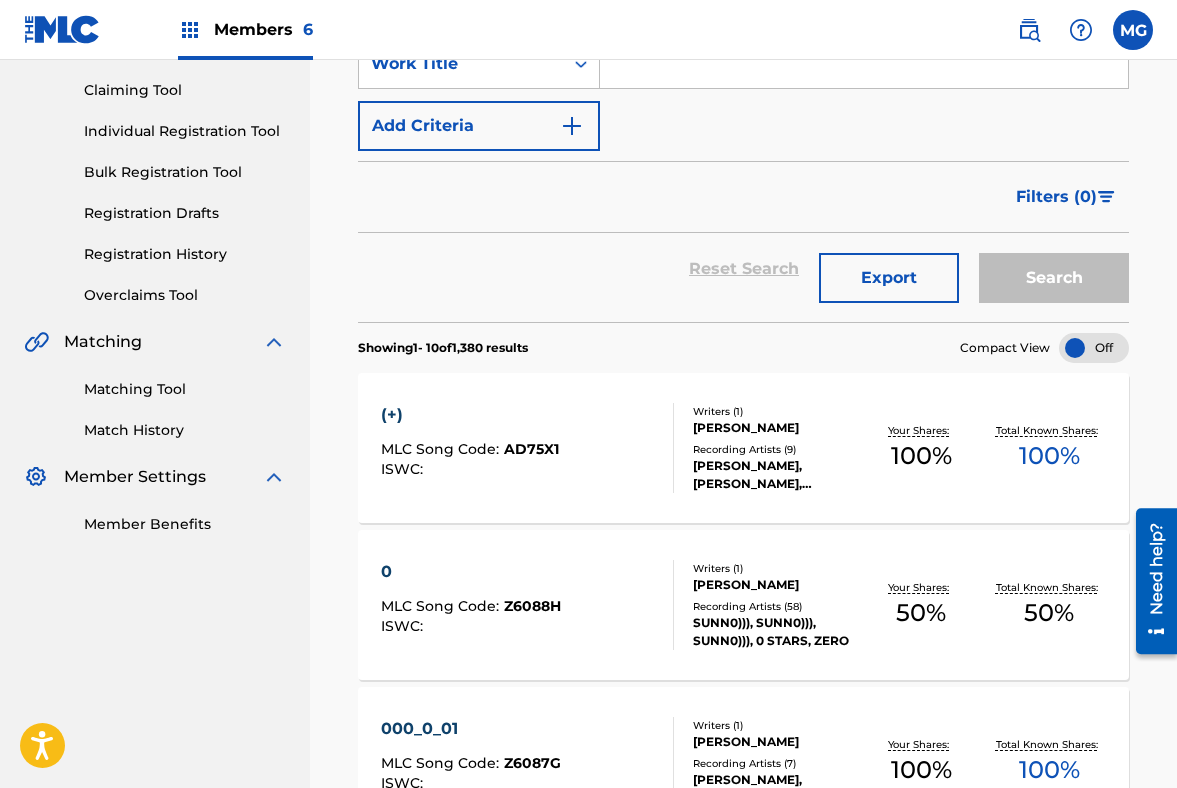 click on "AD75X1" at bounding box center (531, 449) 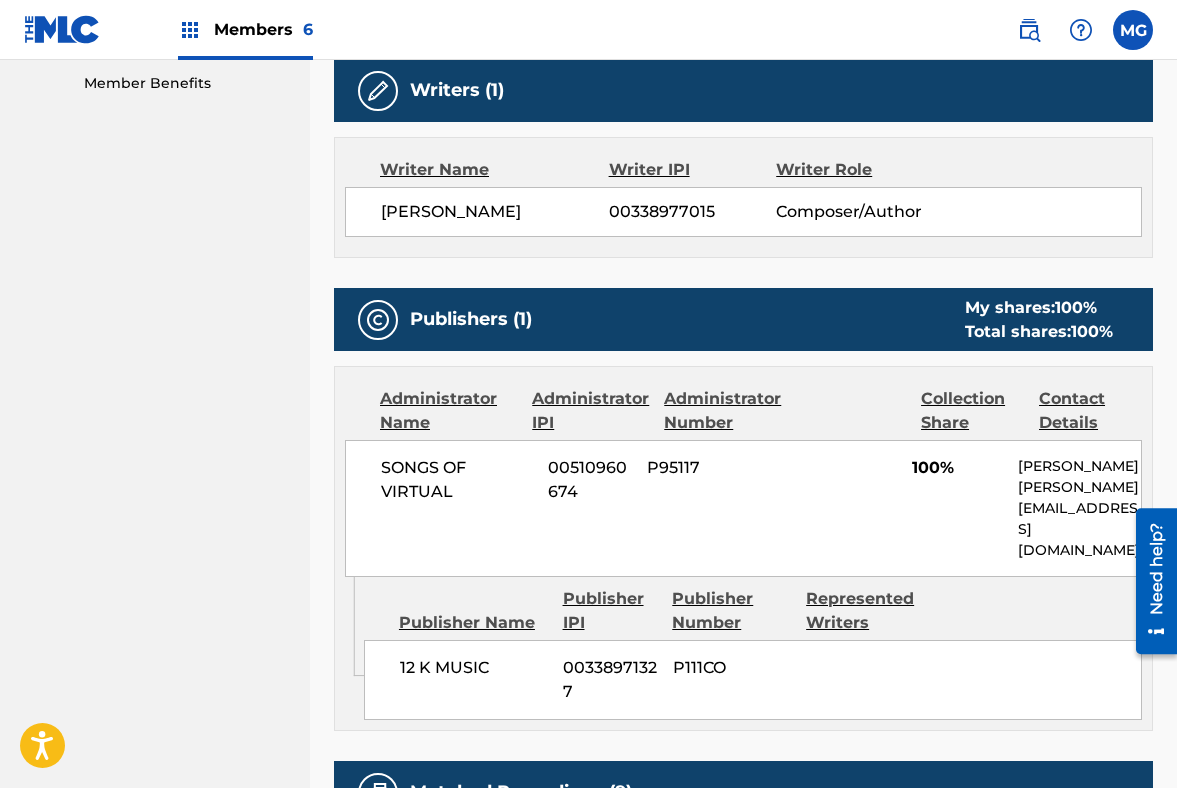 scroll, scrollTop: 675, scrollLeft: 0, axis: vertical 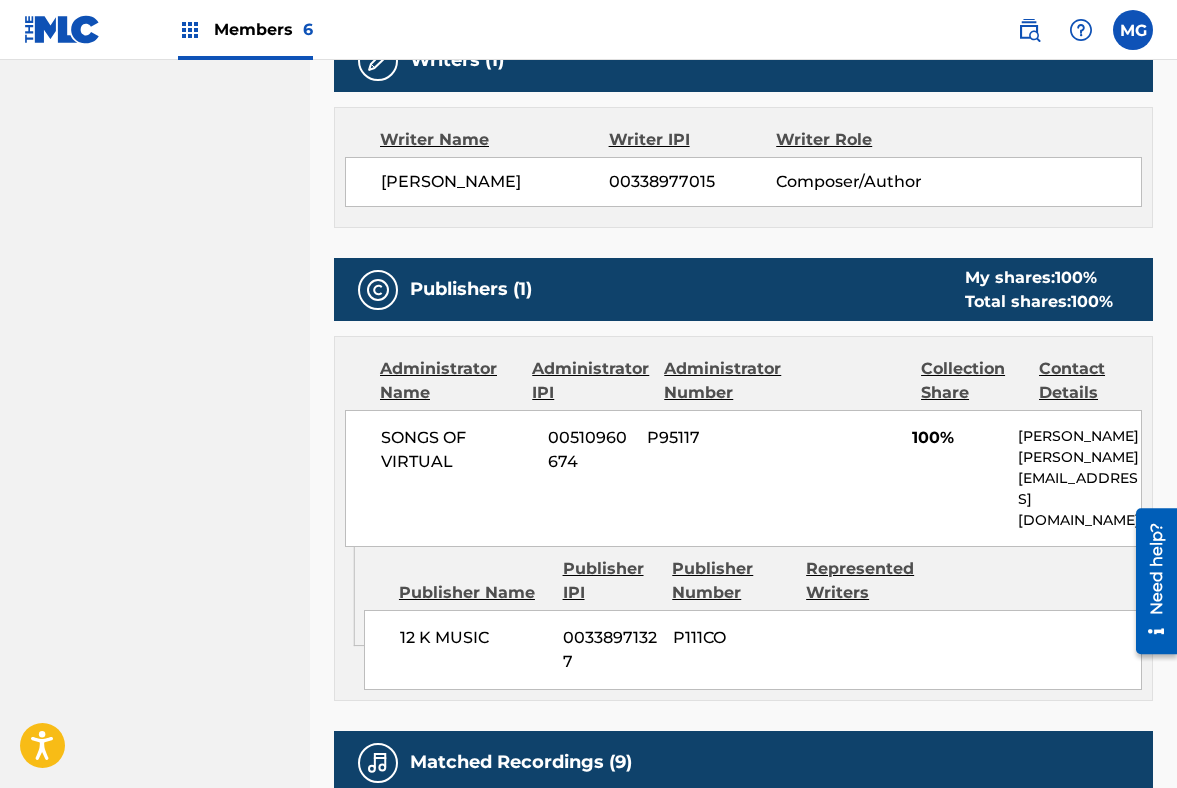 click on "00510960674" at bounding box center [590, 450] 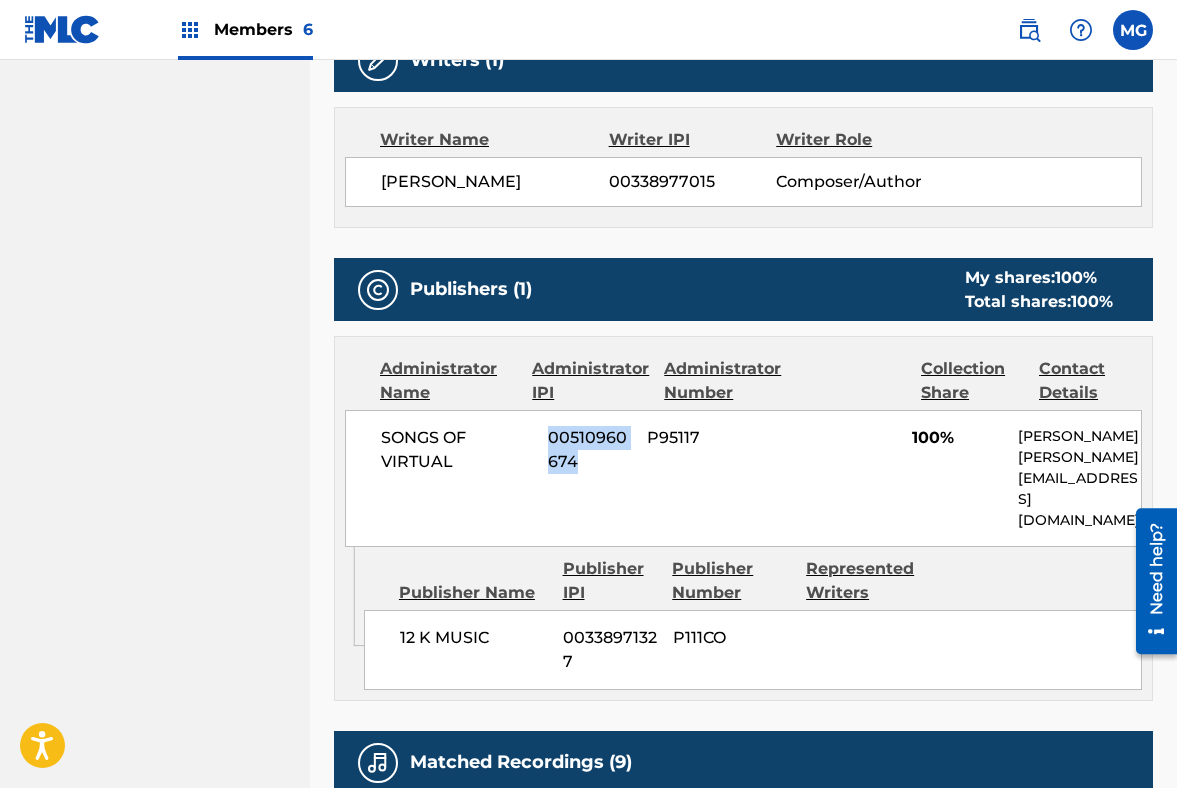 click on "00510960674" at bounding box center (590, 450) 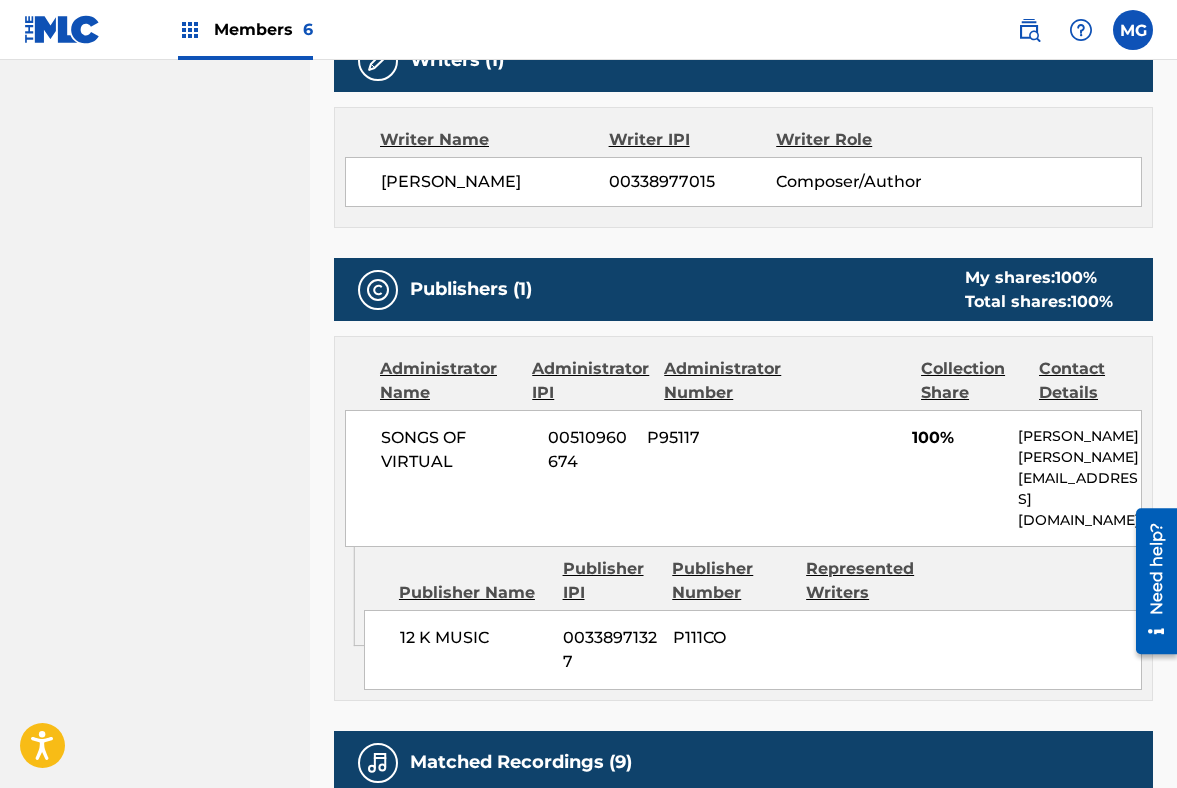 click on "00338971327" at bounding box center [610, 650] 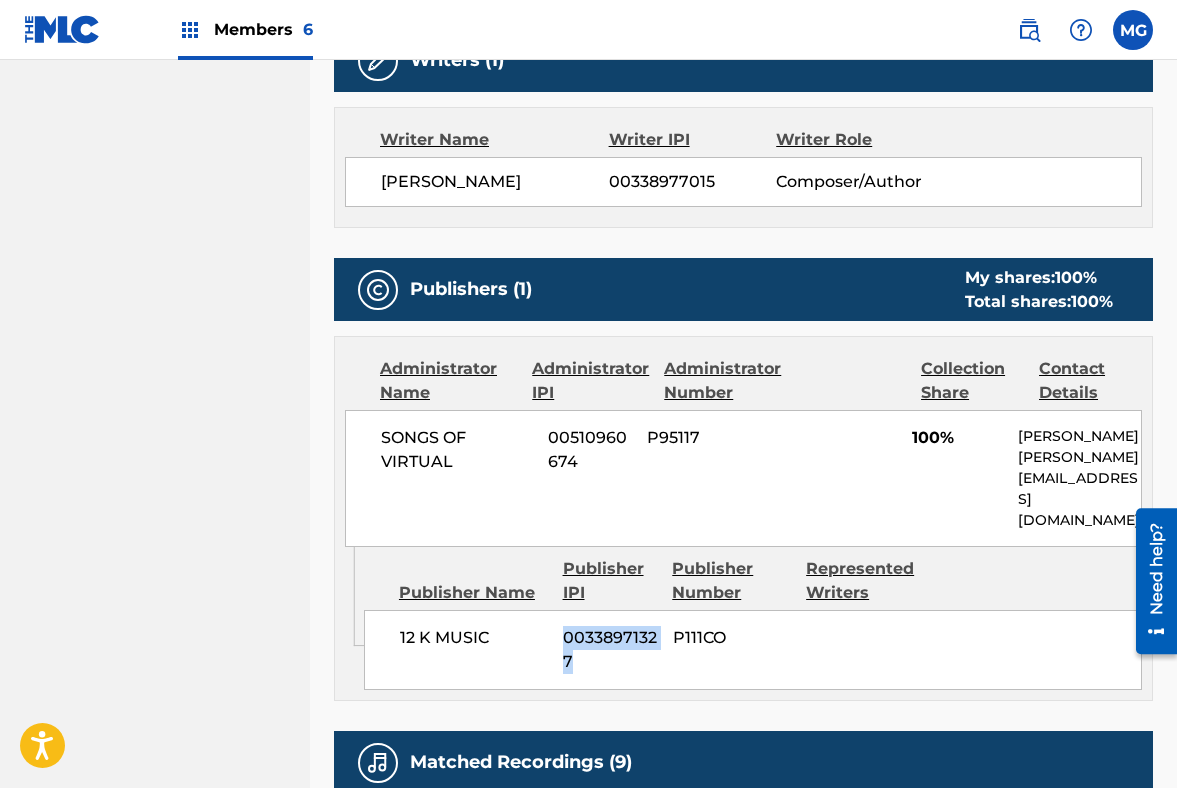 click on "00338971327" at bounding box center [610, 650] 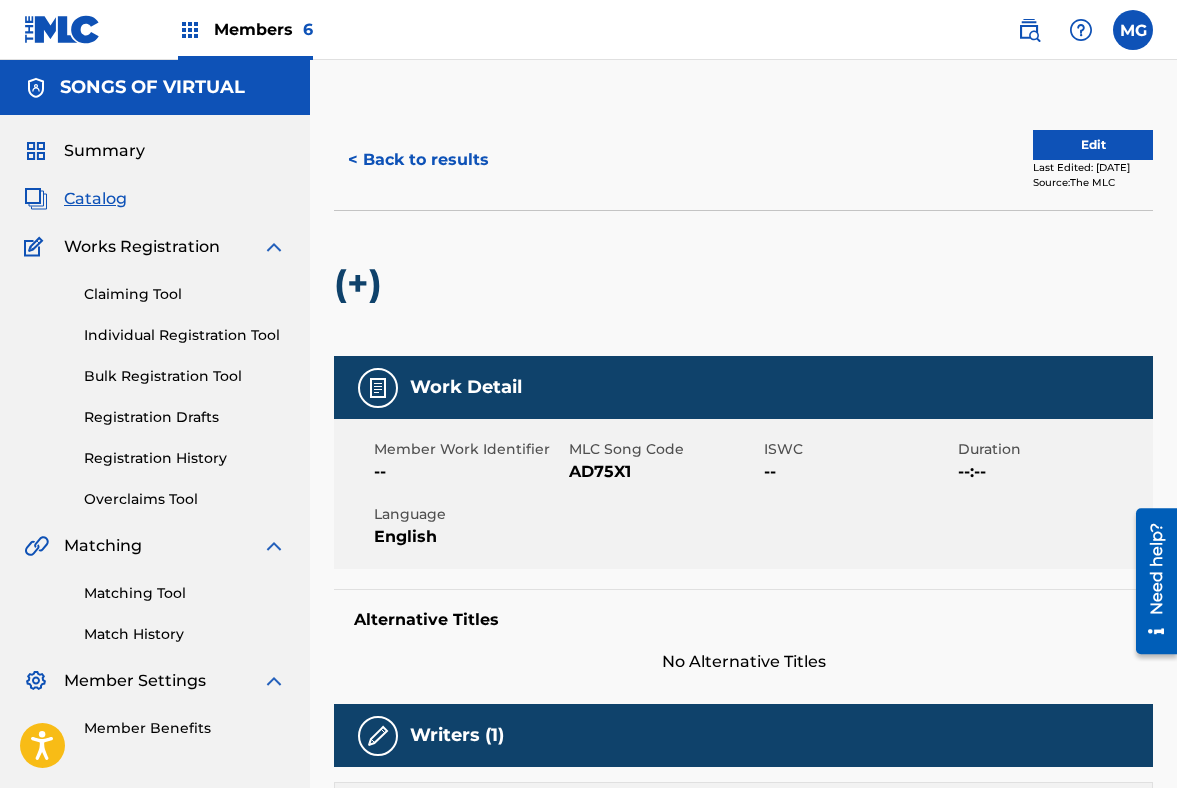 click on "Bulk Registration Tool" at bounding box center (185, 376) 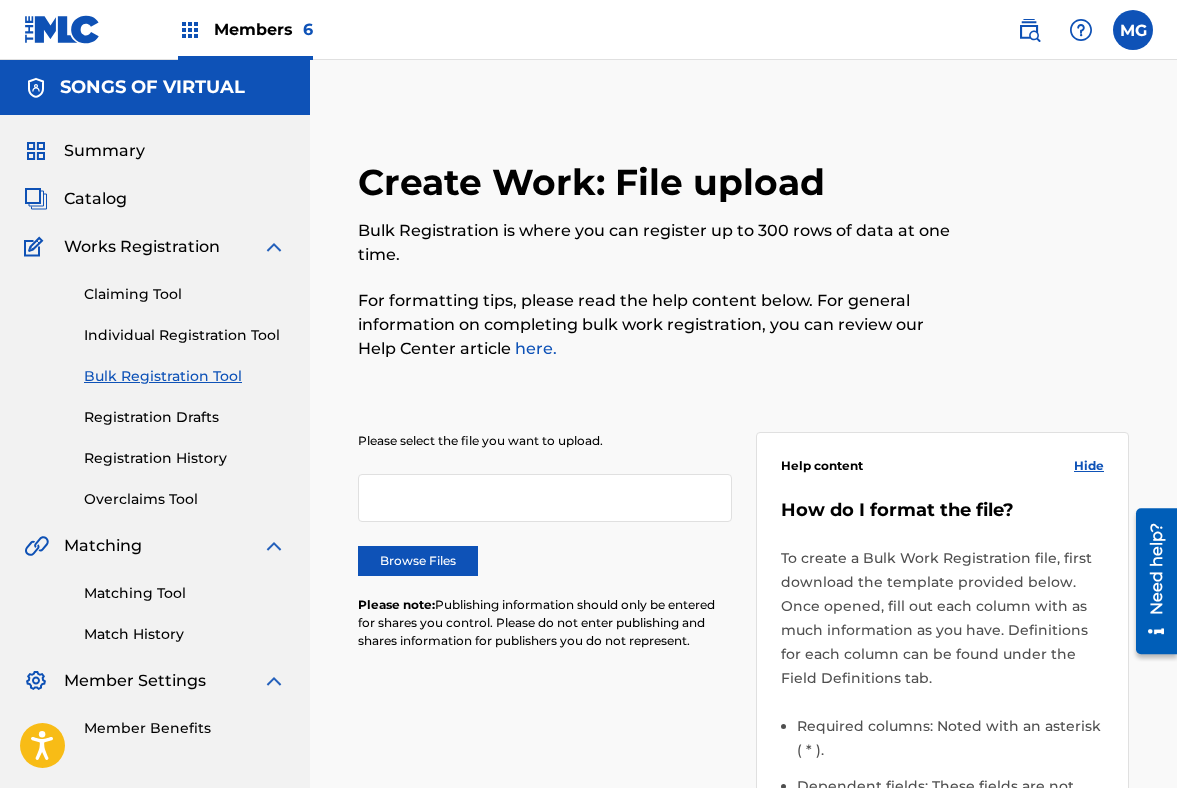 click on "Browse Files" at bounding box center (418, 561) 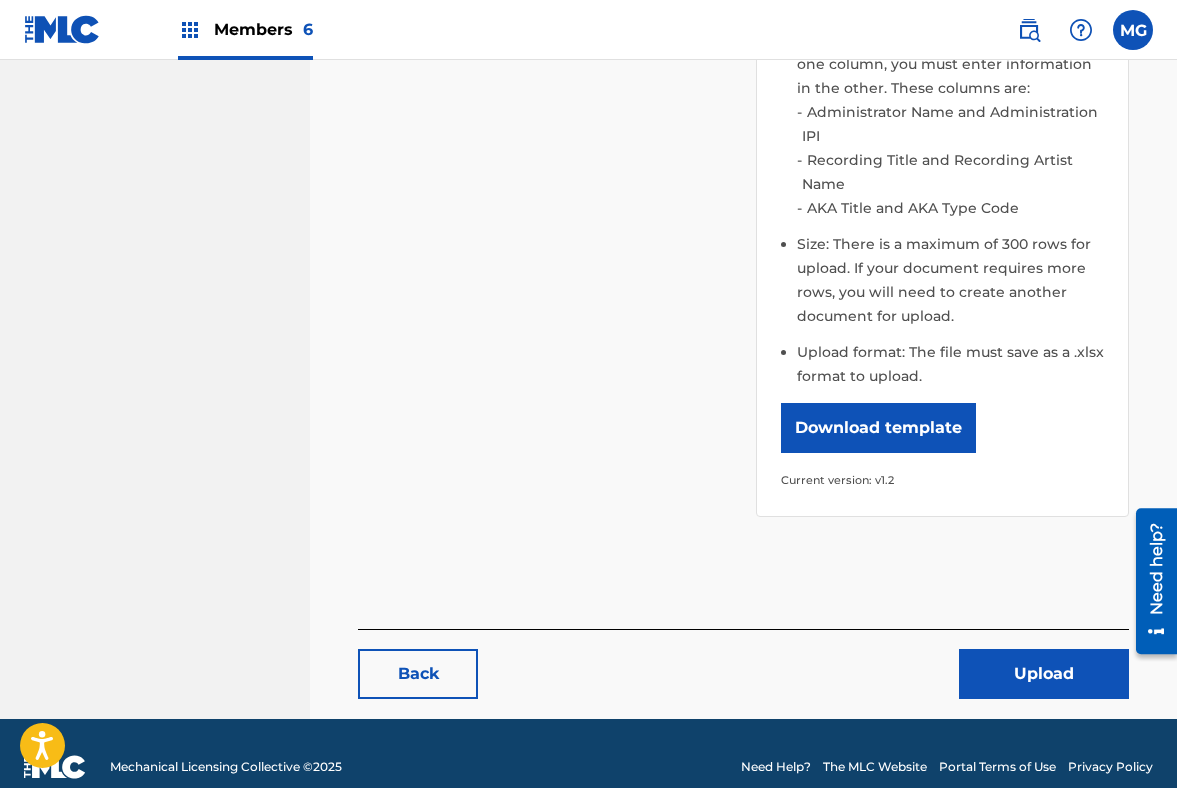 scroll, scrollTop: 796, scrollLeft: 0, axis: vertical 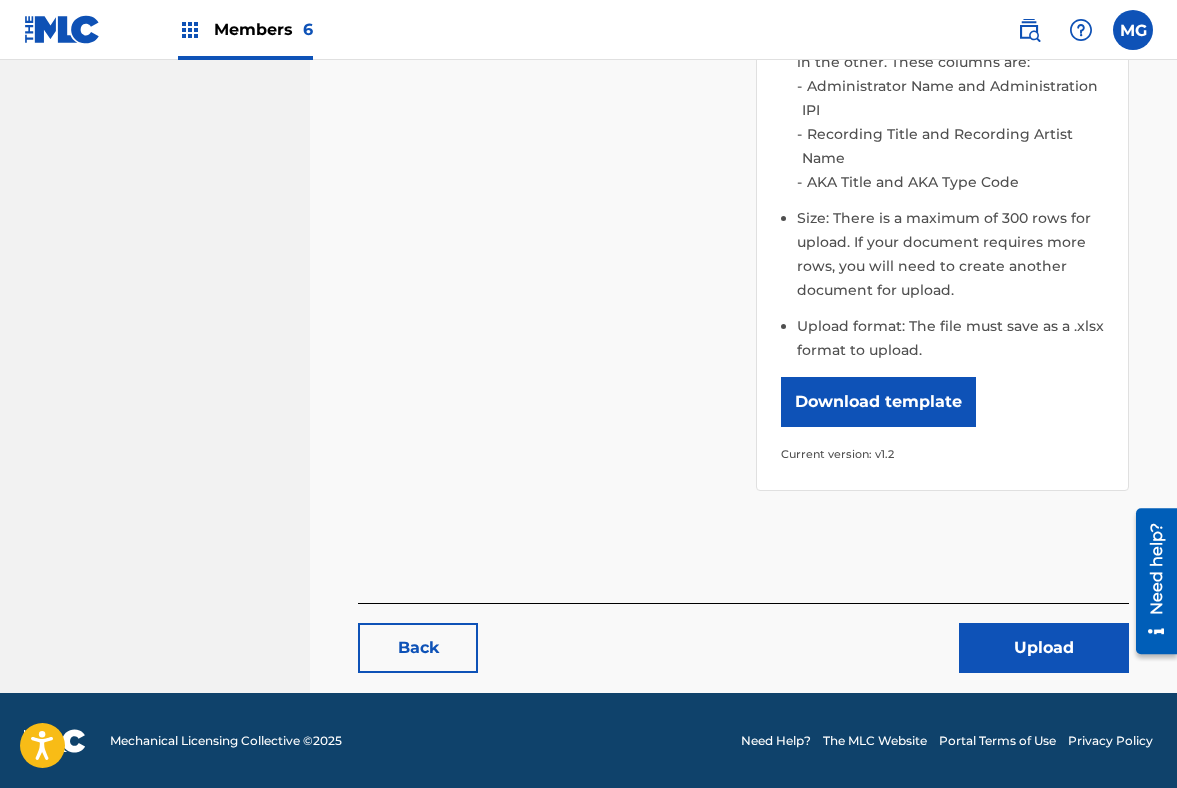click on "Upload" at bounding box center [1044, 648] 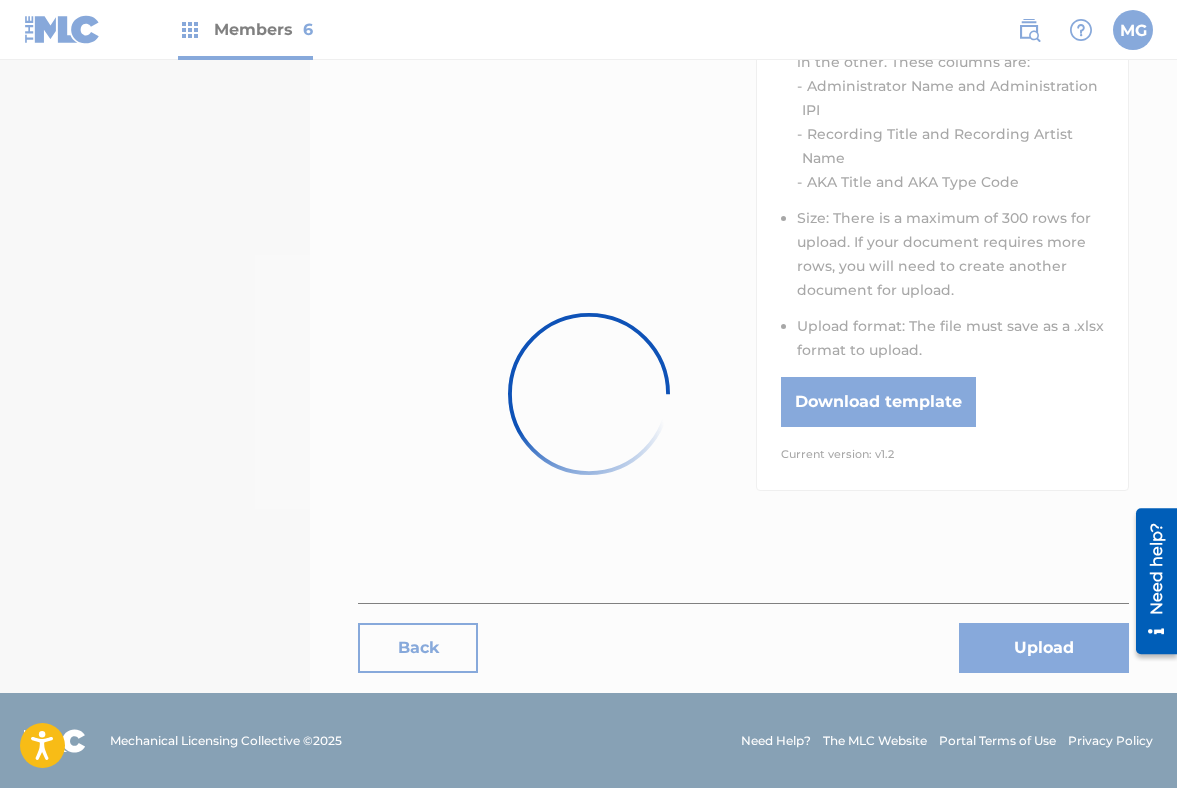 scroll, scrollTop: 0, scrollLeft: 0, axis: both 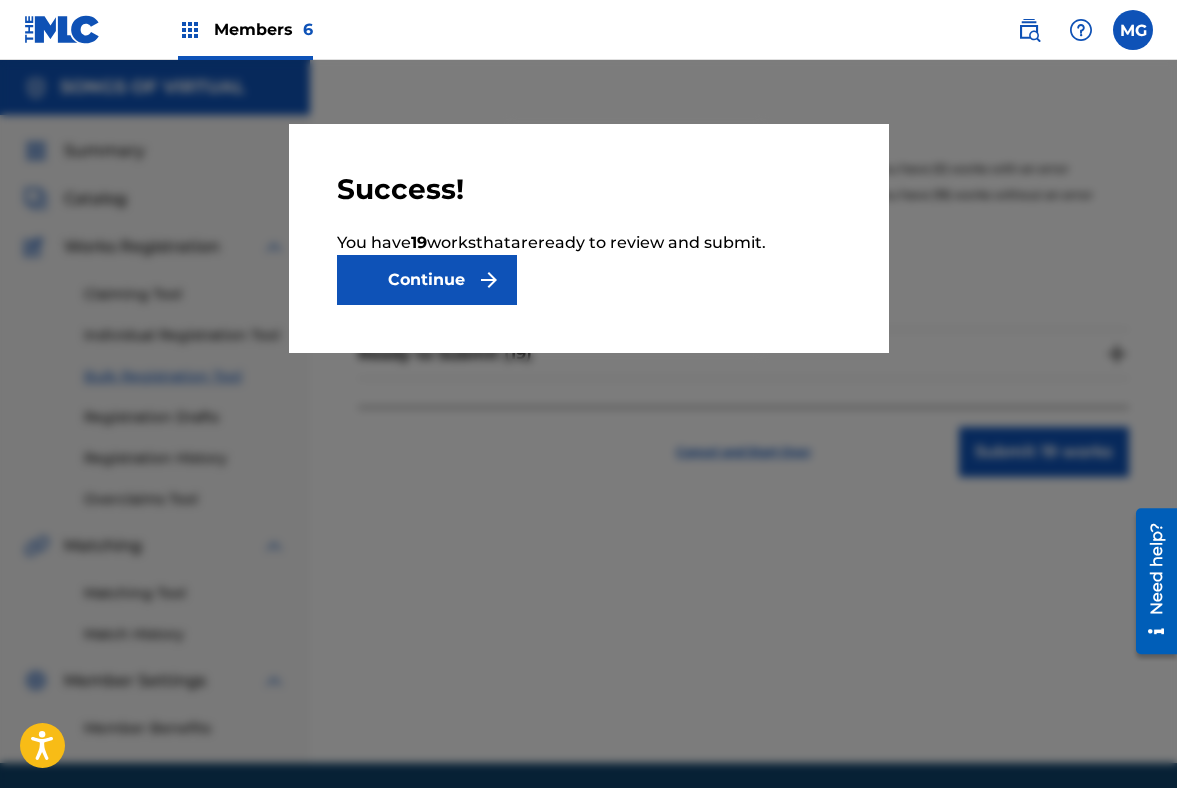 click on "Continue" at bounding box center [427, 280] 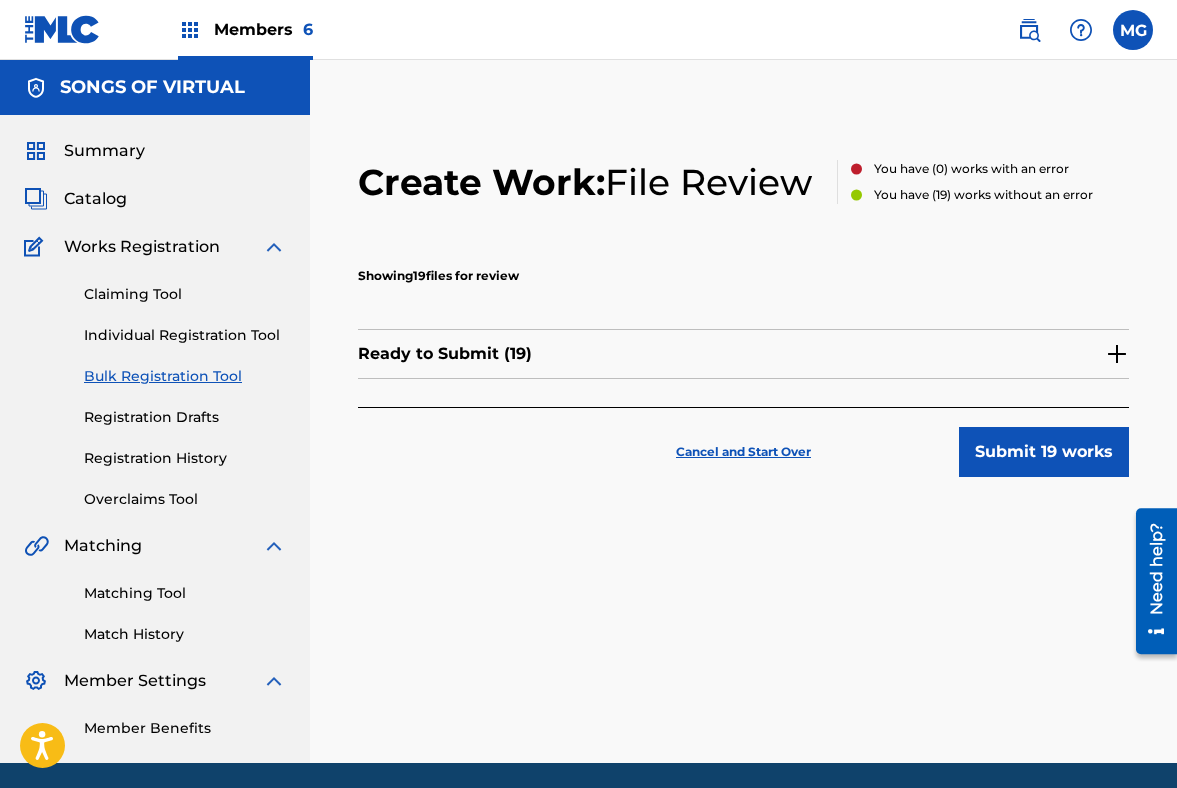 click on "Ready to Submit (  19  )" at bounding box center (743, 349) 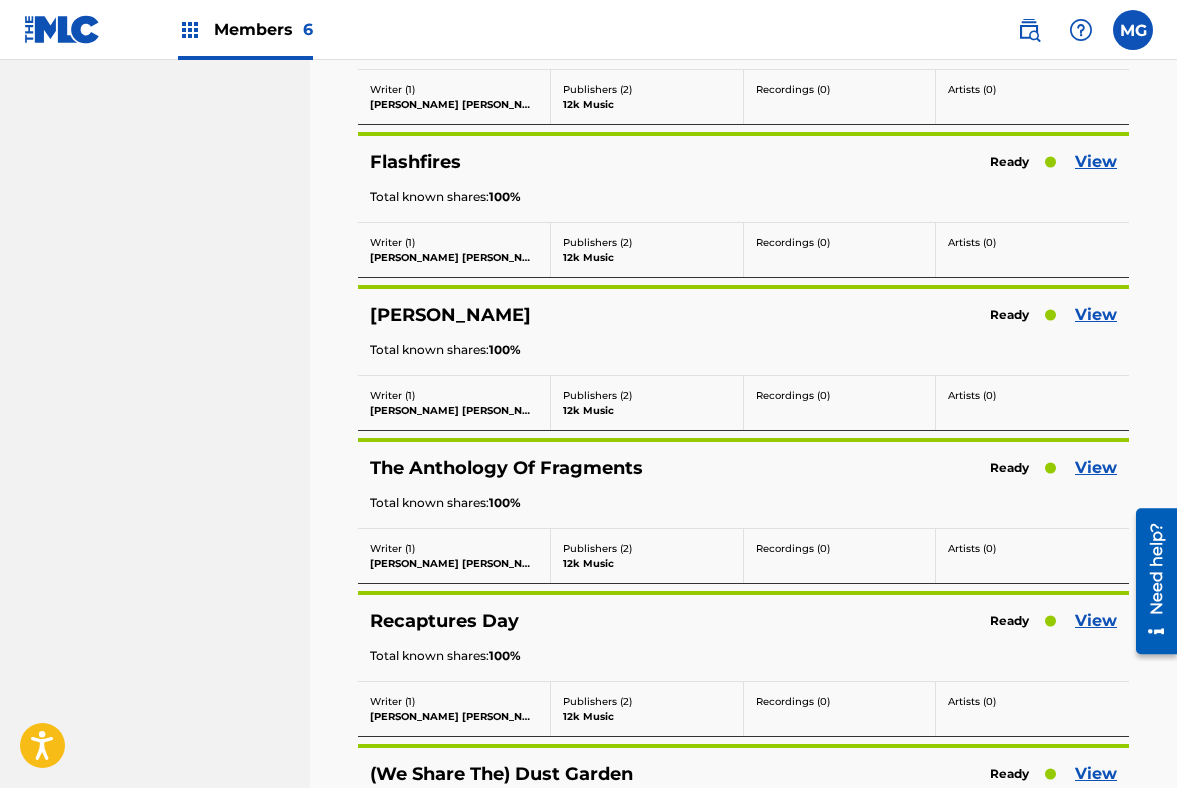 scroll, scrollTop: 2712, scrollLeft: 0, axis: vertical 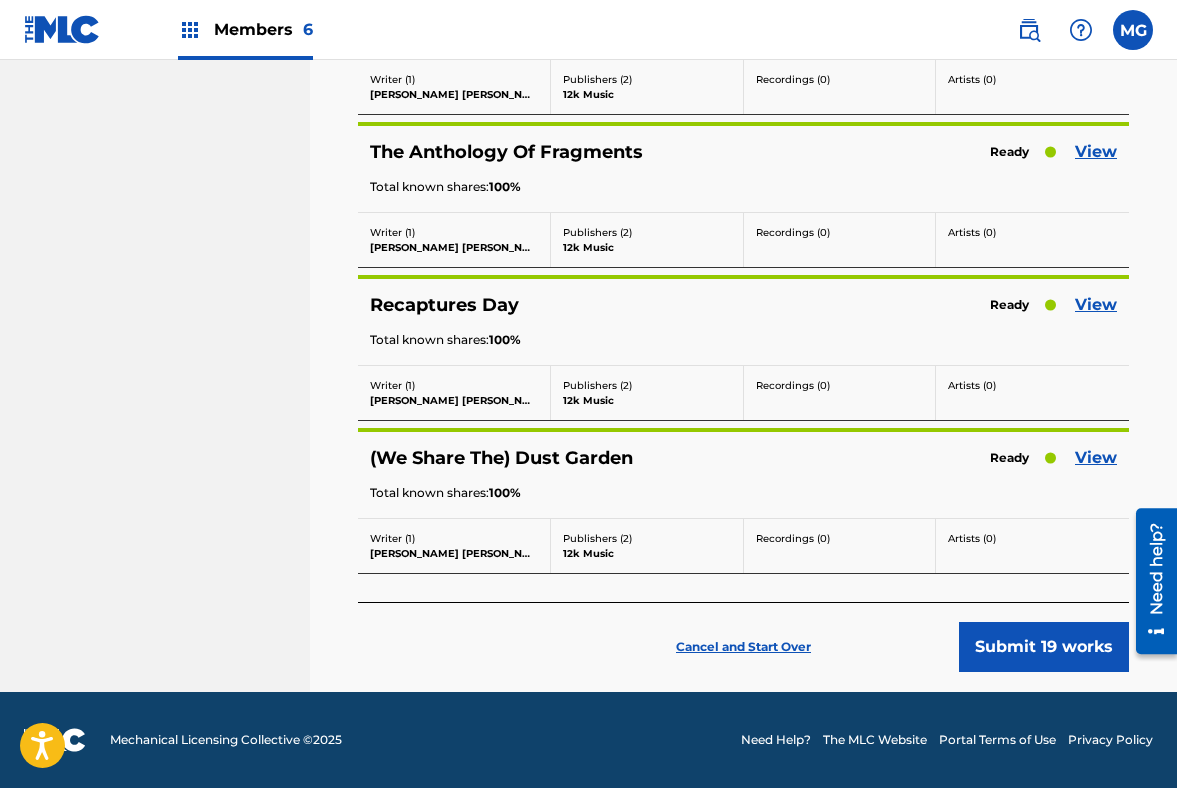 click on "View" at bounding box center [1096, 458] 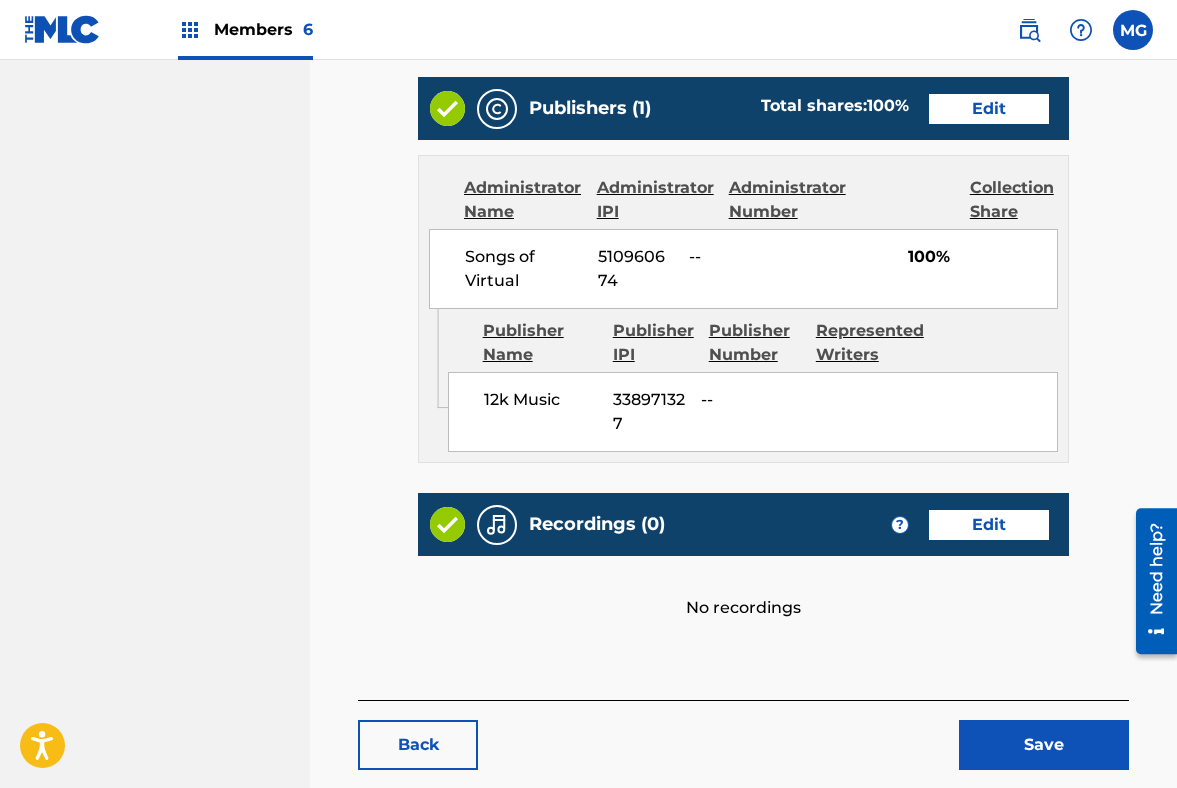scroll, scrollTop: 934, scrollLeft: 0, axis: vertical 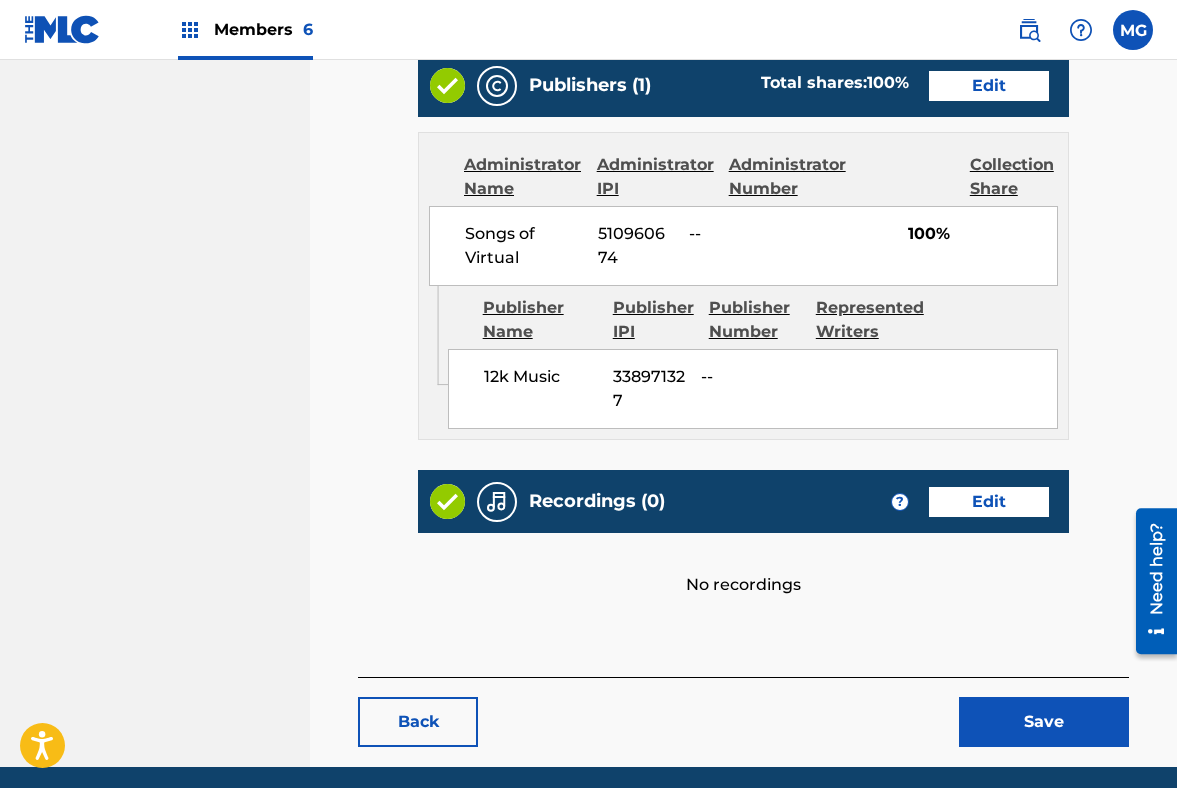 click on "Save" at bounding box center (1044, 722) 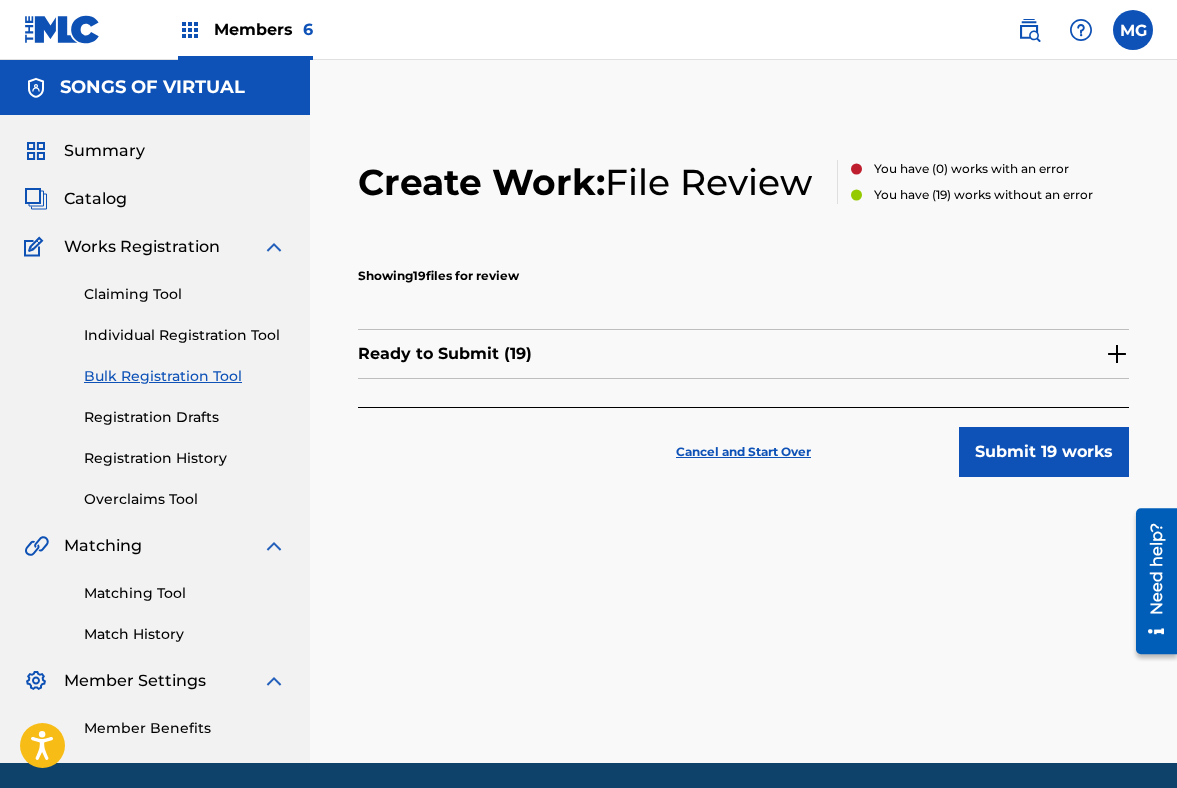 click on "Ready to Submit (  19  )" at bounding box center [743, 354] 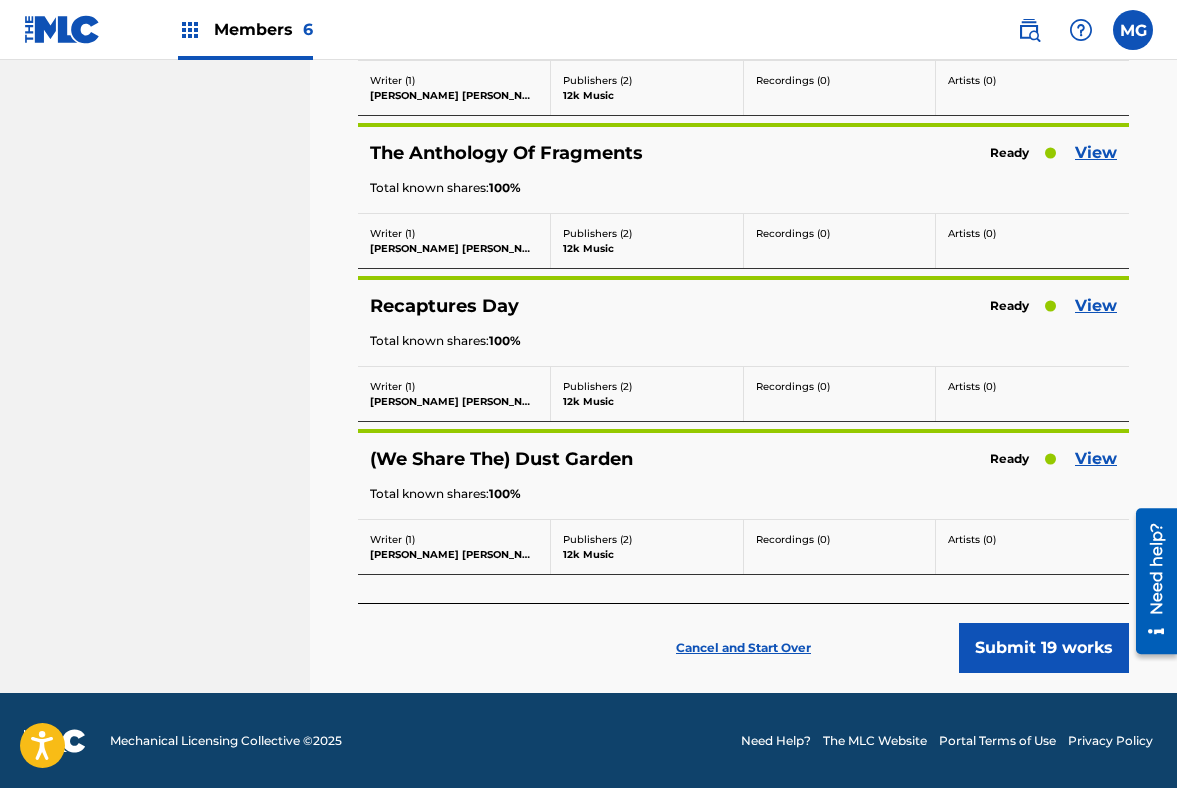 scroll, scrollTop: 2712, scrollLeft: 0, axis: vertical 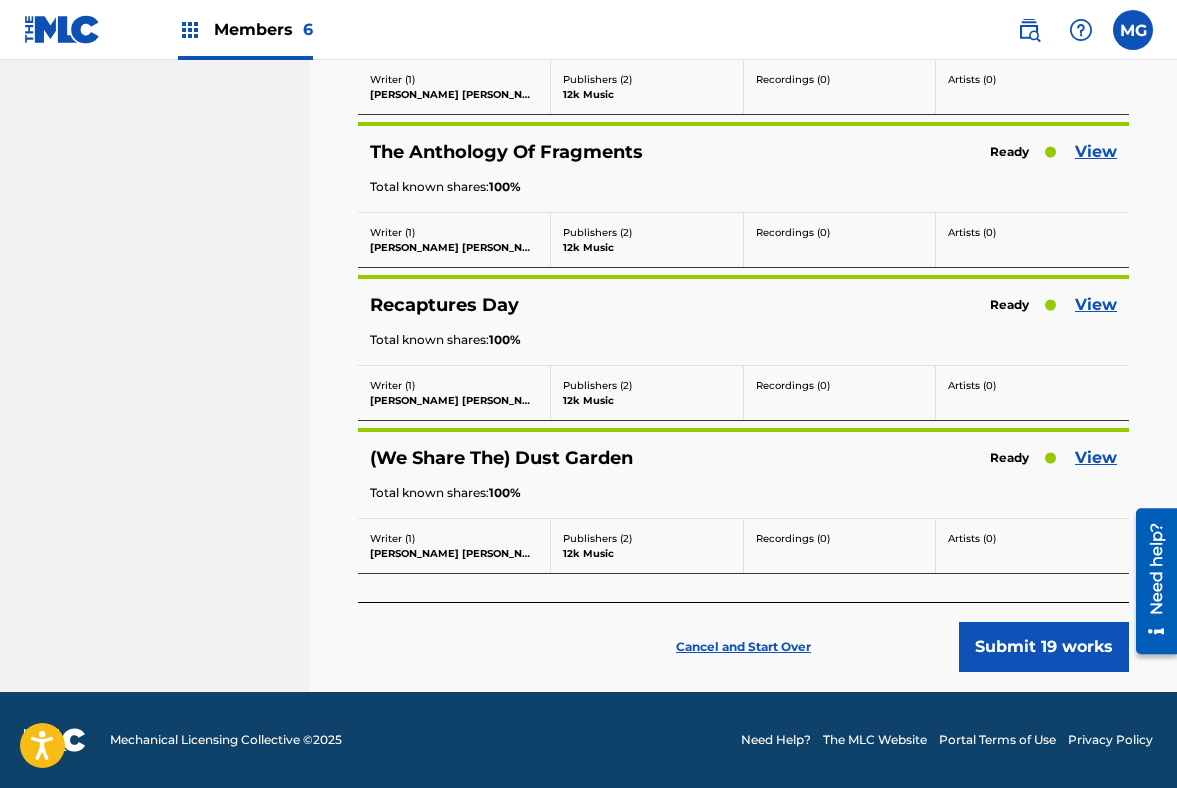 click on "View" at bounding box center [1096, 458] 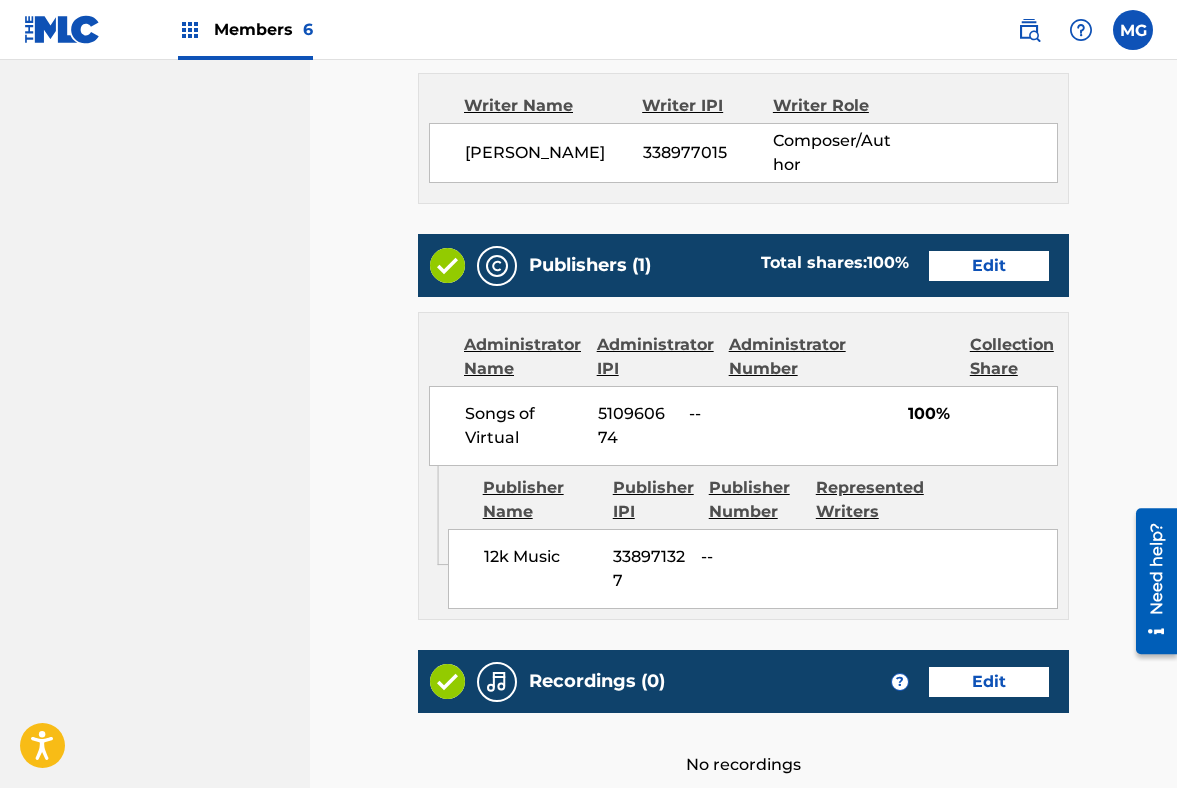 scroll, scrollTop: 752, scrollLeft: 0, axis: vertical 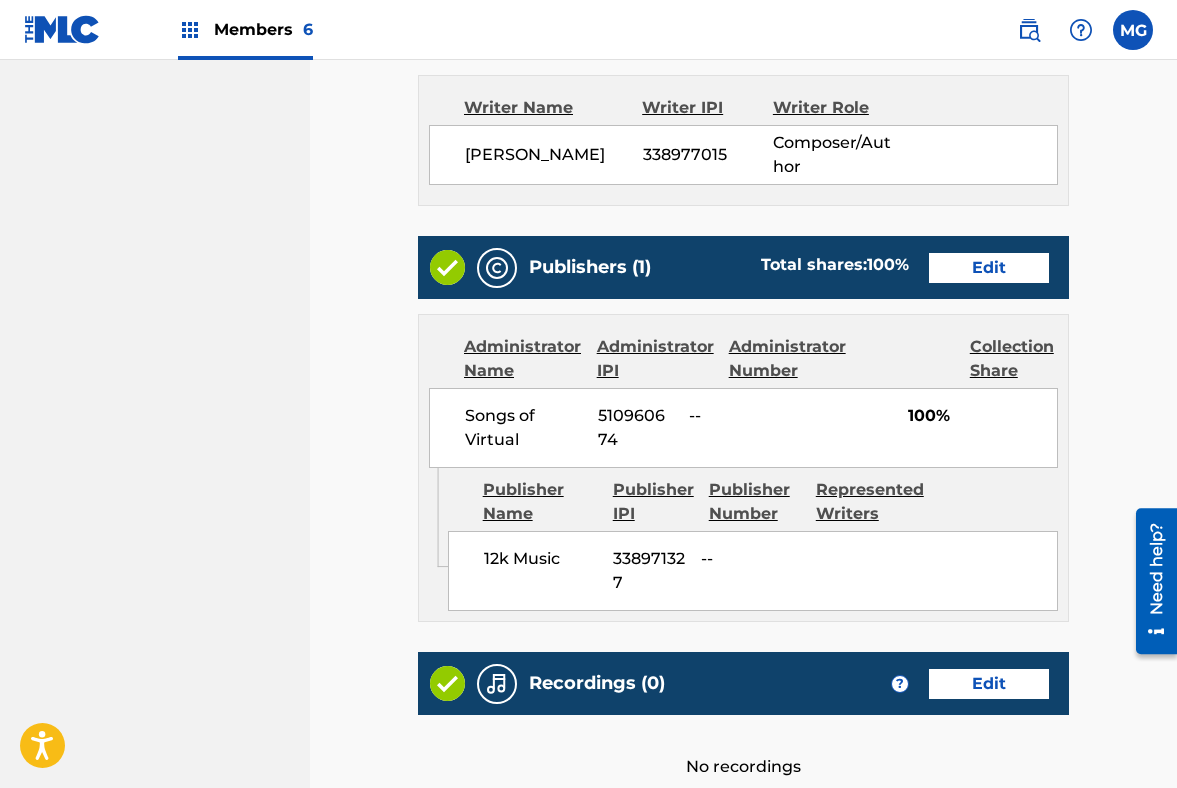 click on "510960674" at bounding box center [635, 428] 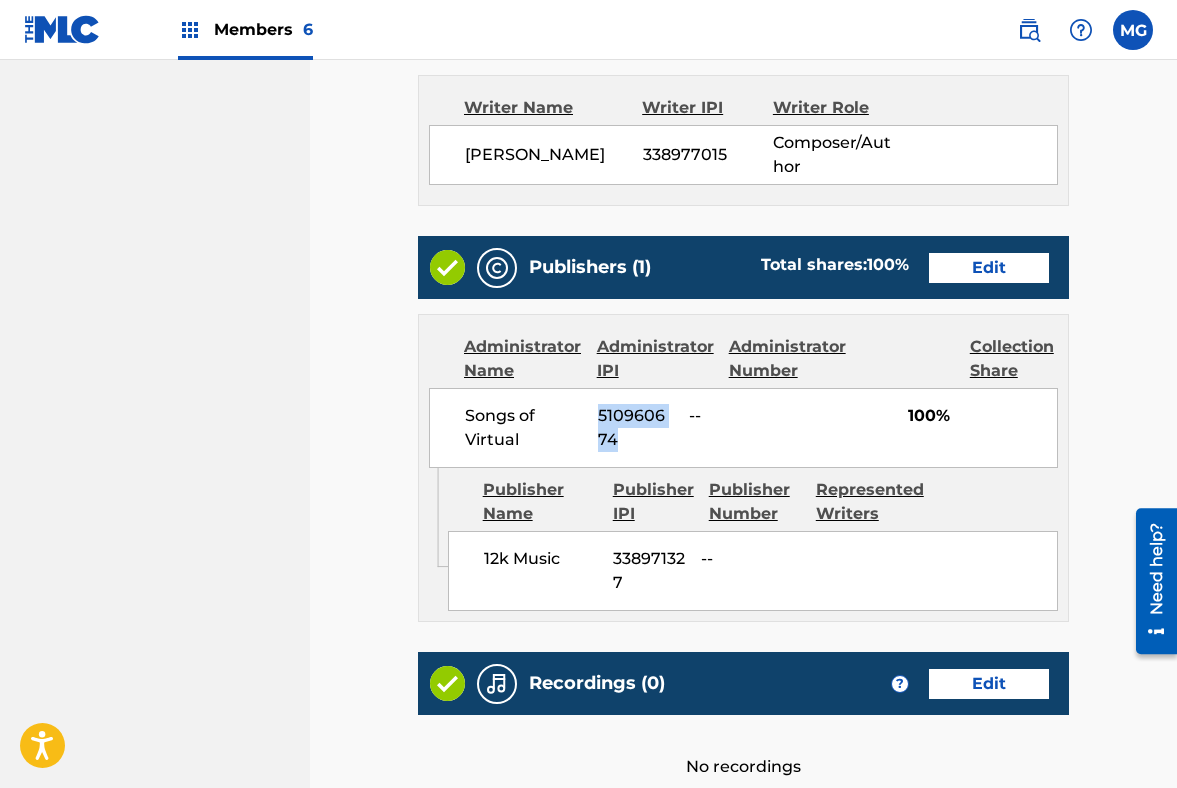 click on "510960674" at bounding box center [635, 428] 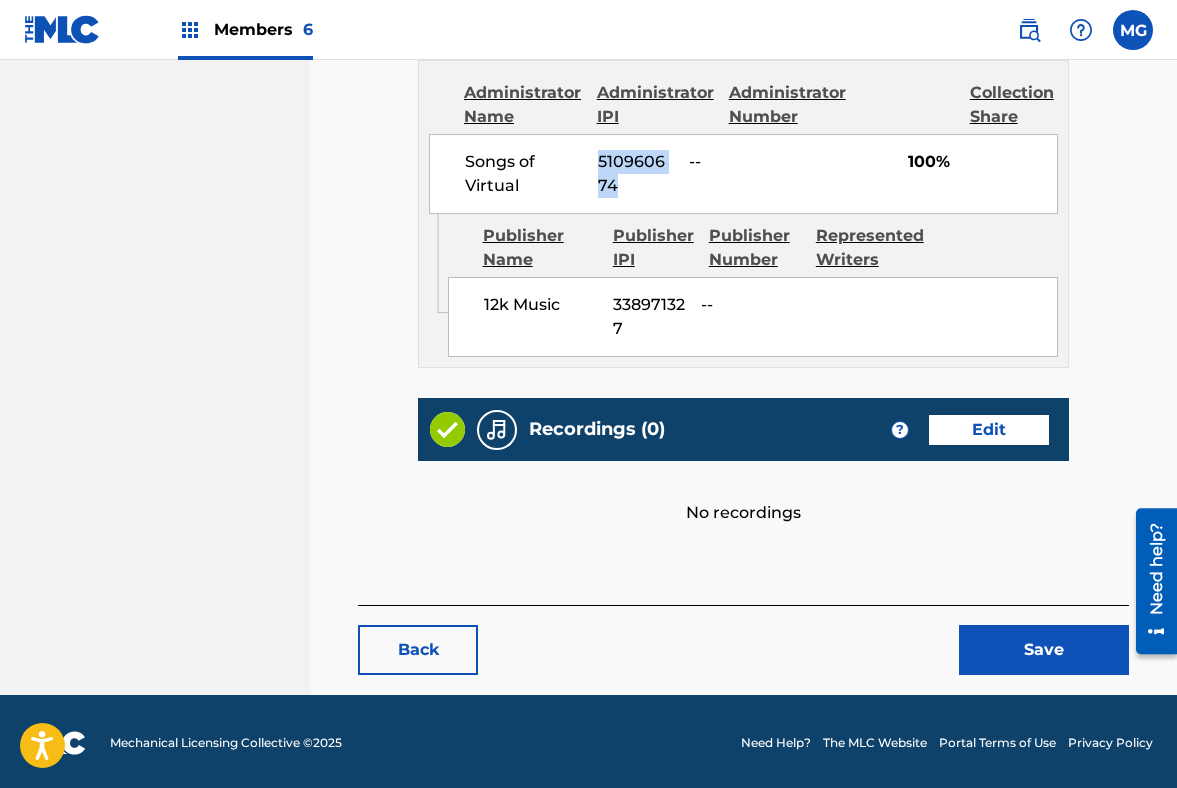 click on "Save" at bounding box center [1044, 650] 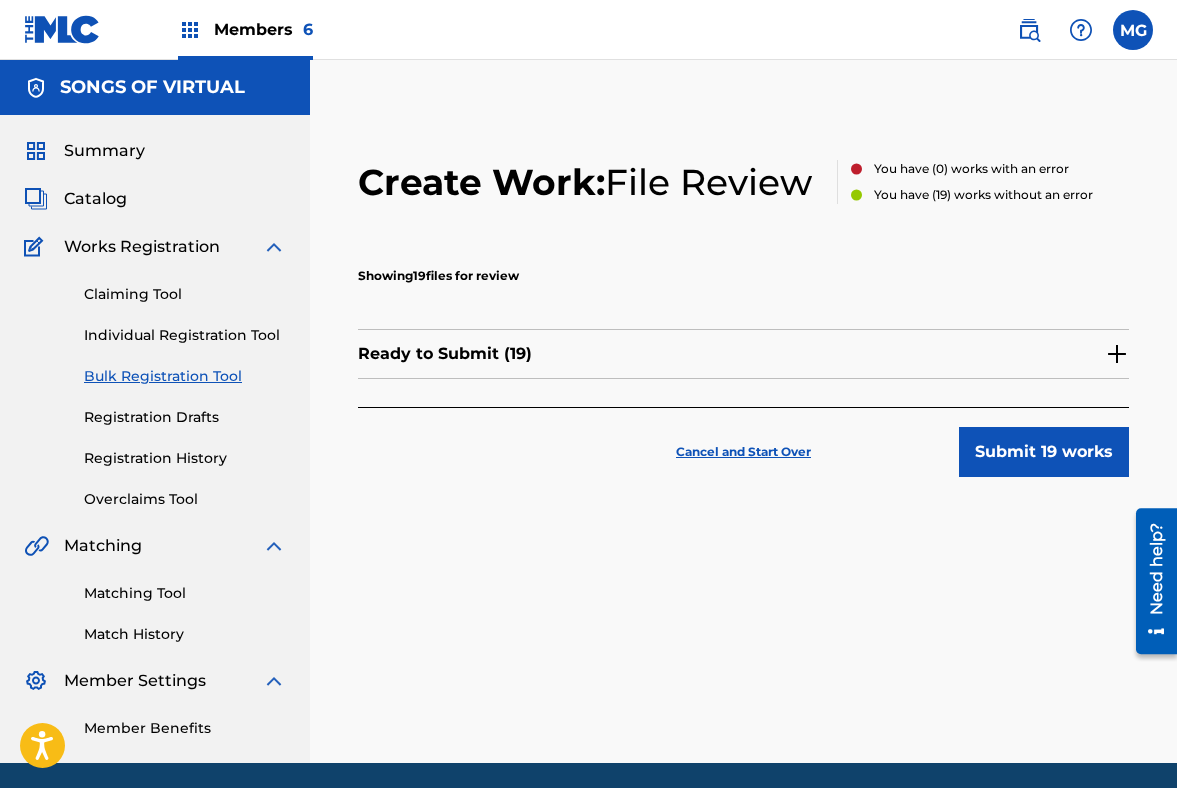 click on "Submit 19 works" at bounding box center [1044, 452] 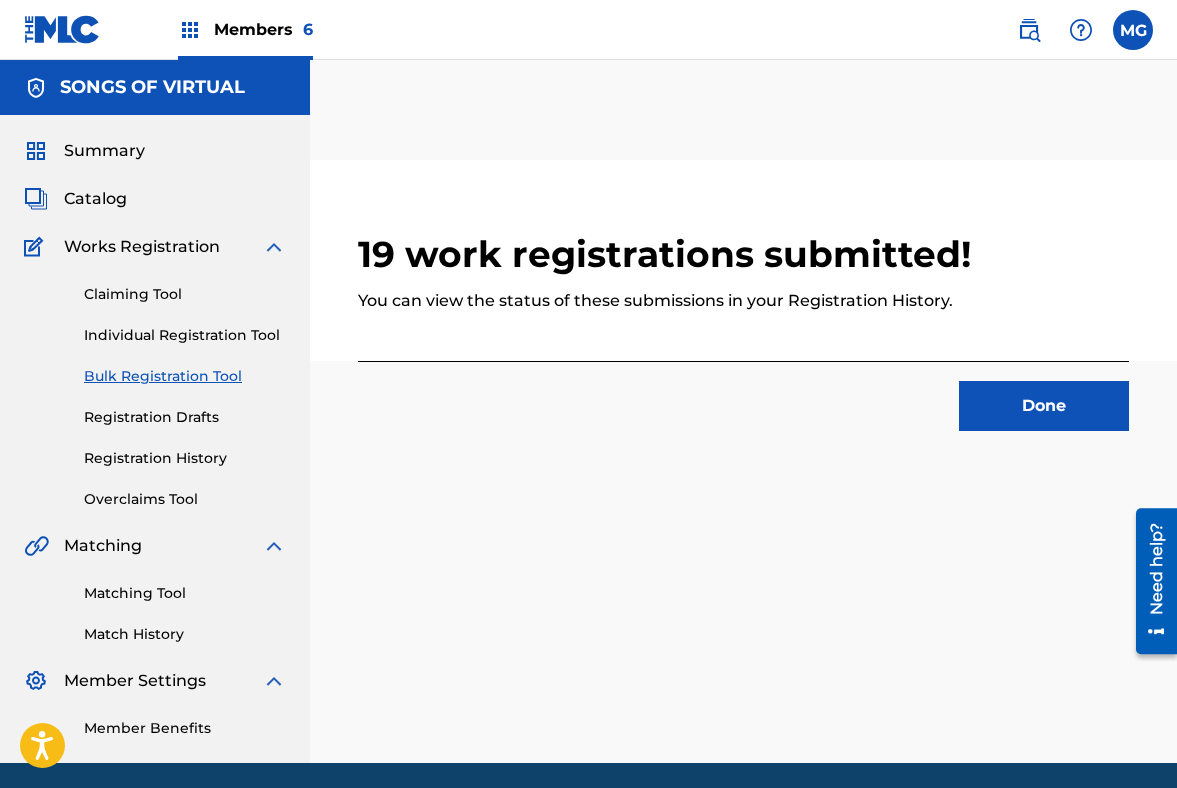 click on "Done" at bounding box center [1044, 406] 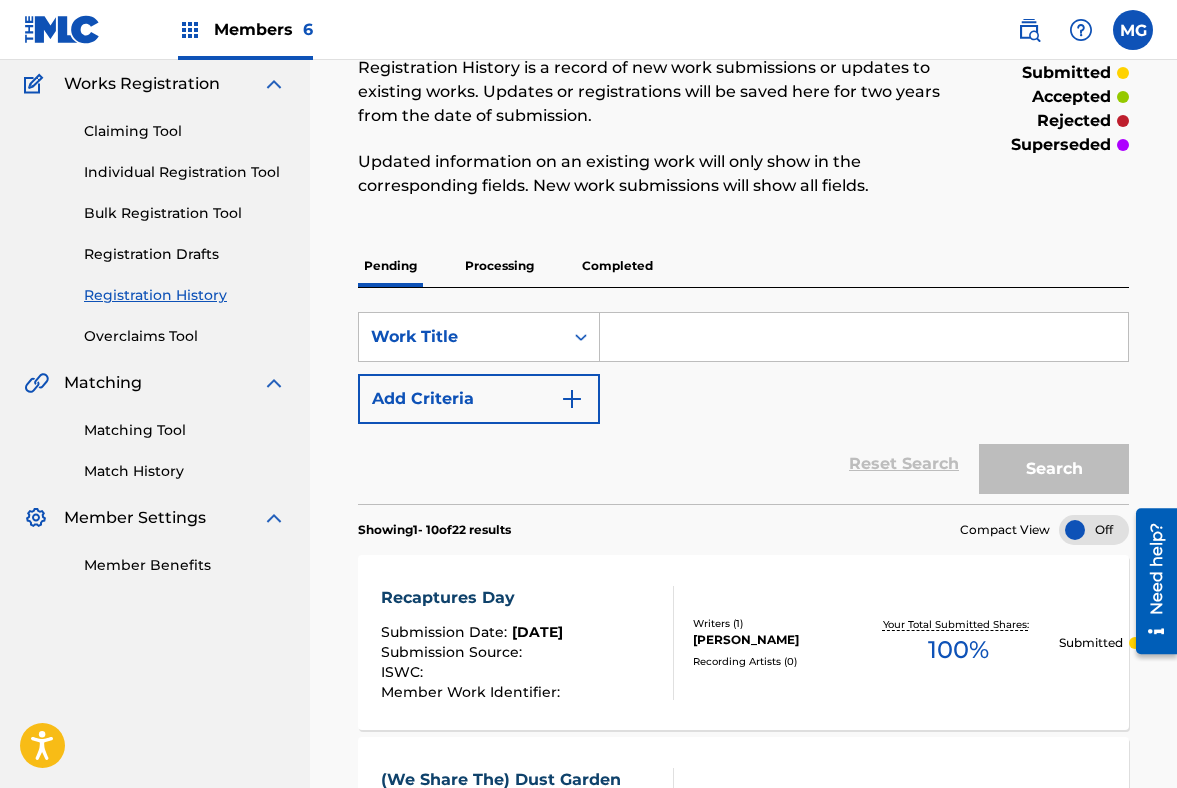 scroll, scrollTop: 169, scrollLeft: 0, axis: vertical 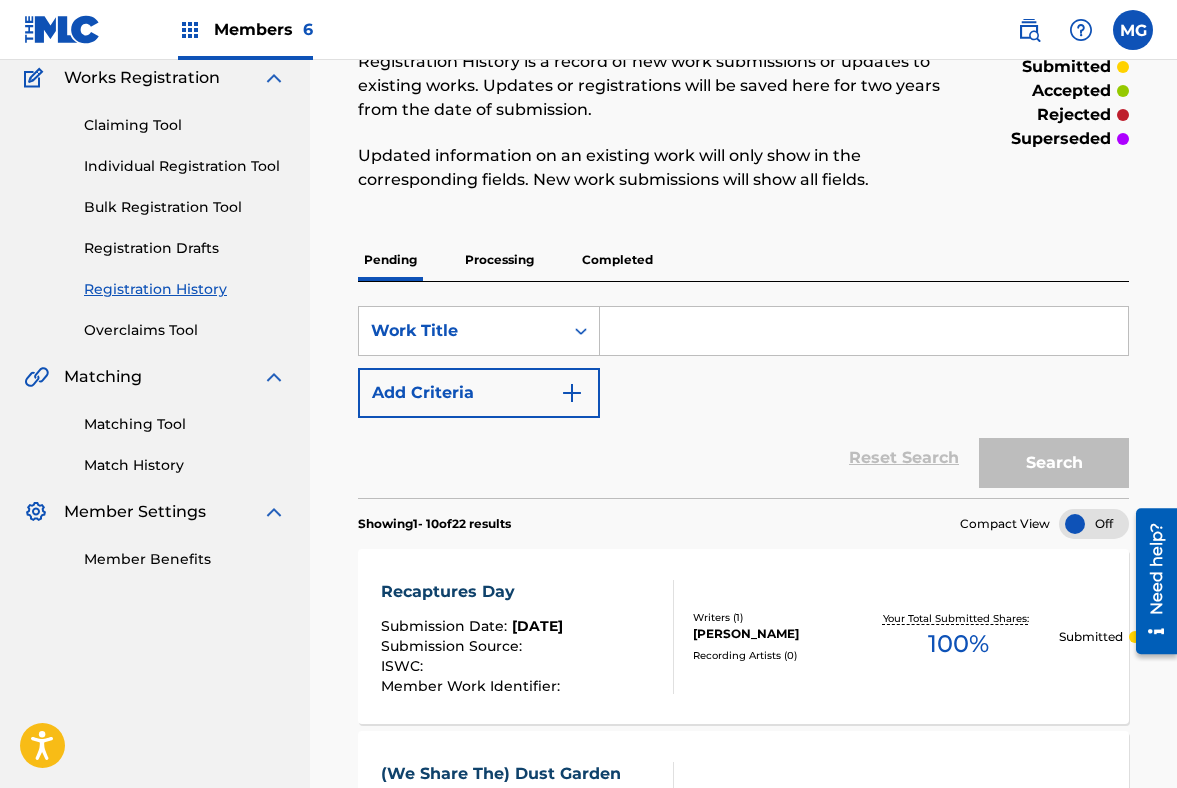 click at bounding box center (864, 331) 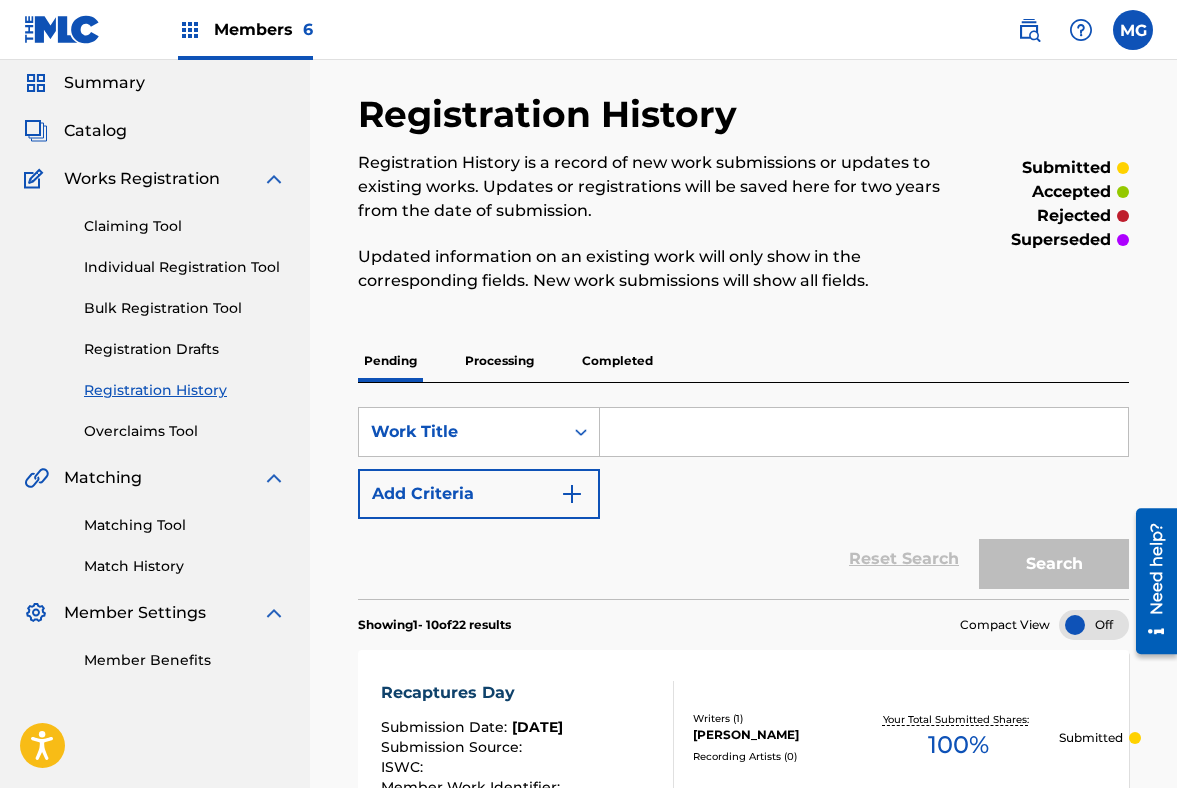 scroll, scrollTop: 0, scrollLeft: 0, axis: both 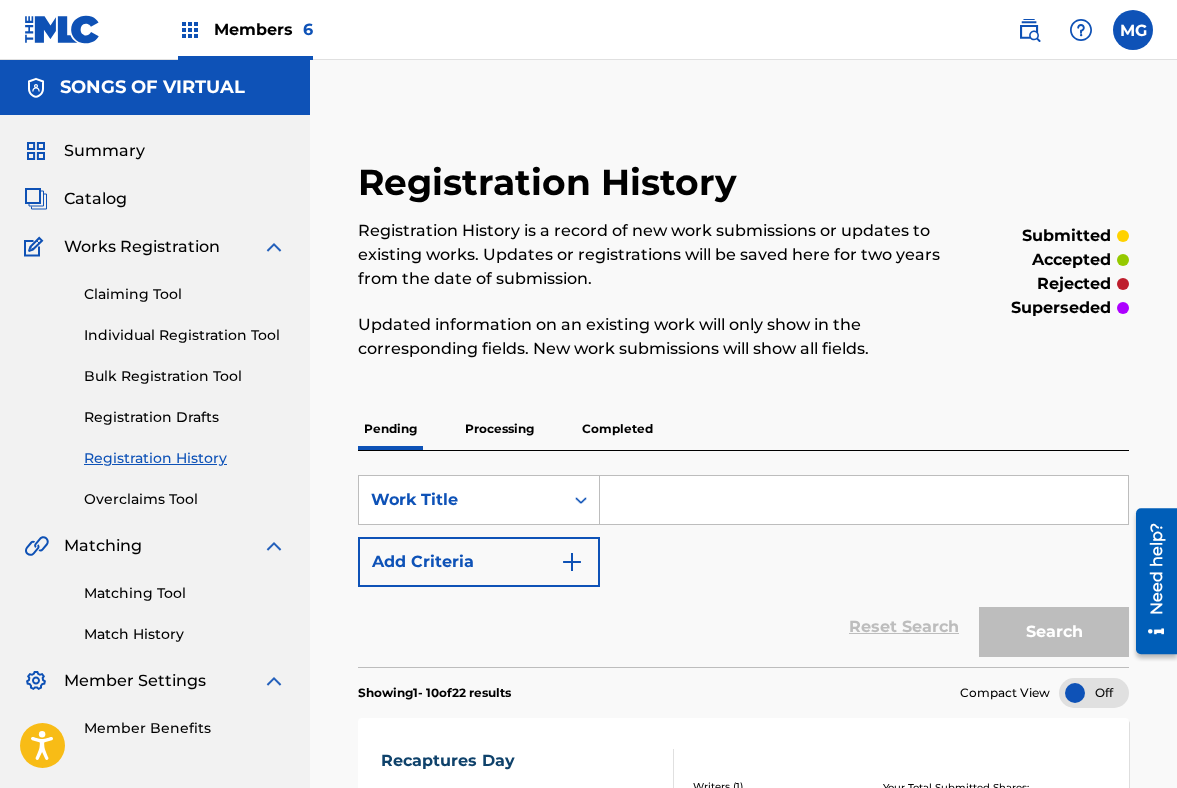click on "Catalog" at bounding box center [95, 199] 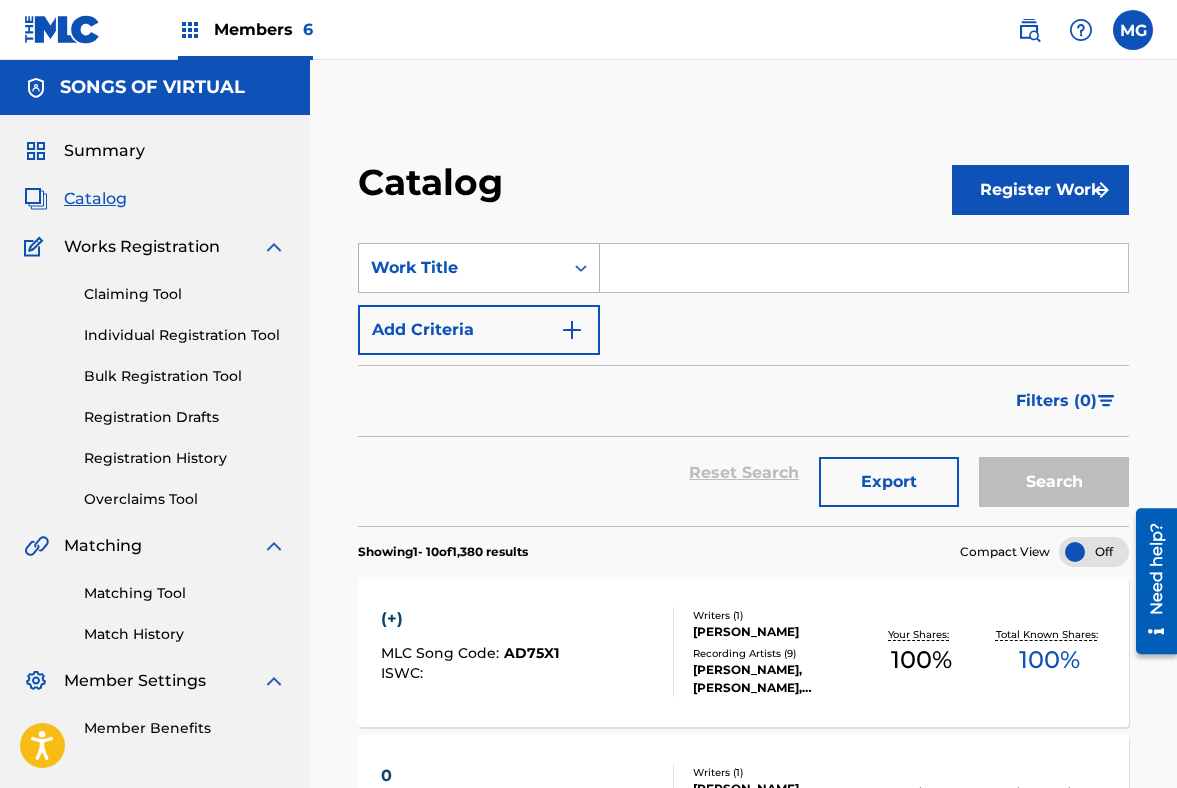 click at bounding box center (581, 268) 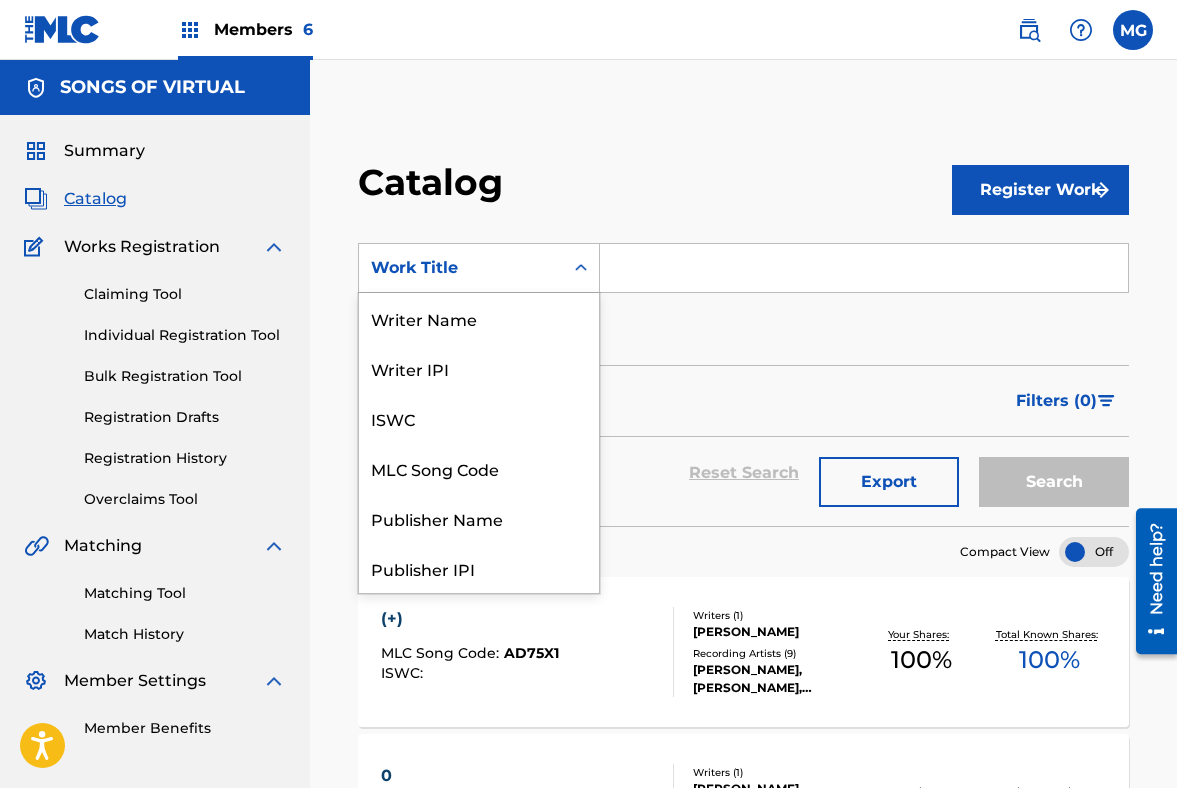 scroll, scrollTop: 300, scrollLeft: 0, axis: vertical 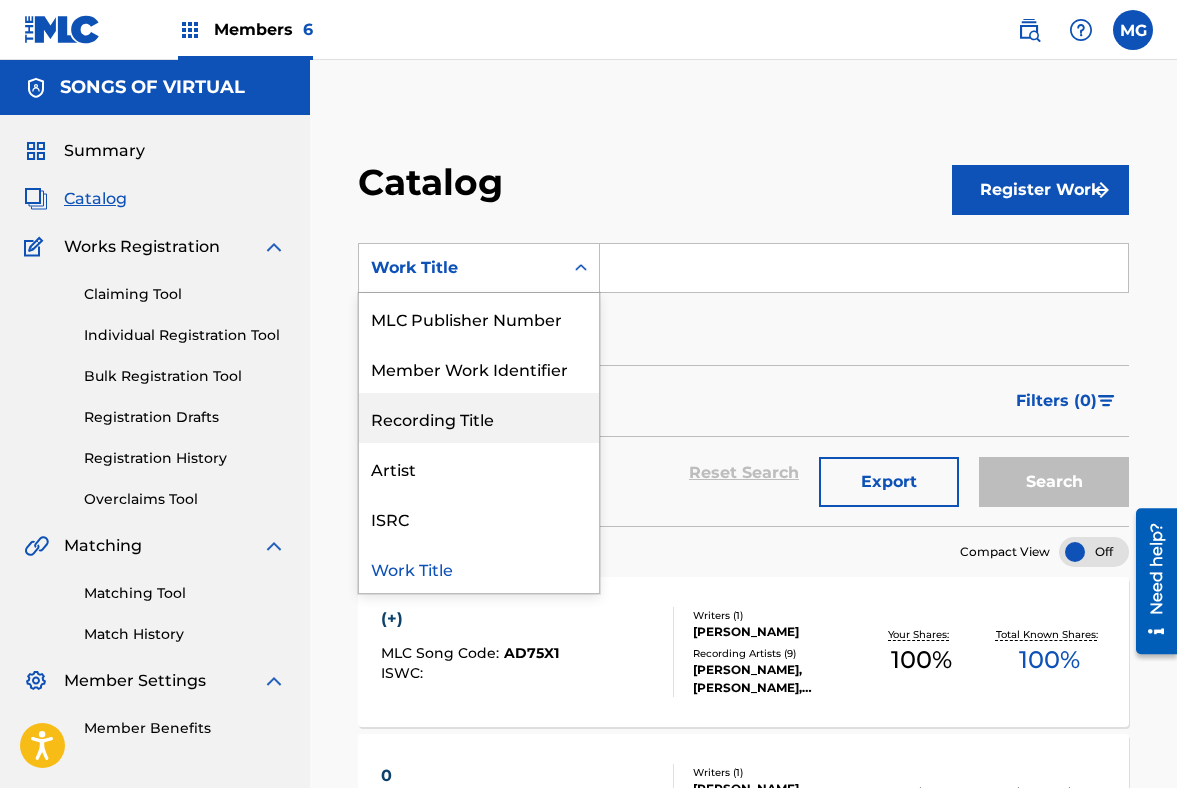 click on "Recording Title" at bounding box center [479, 418] 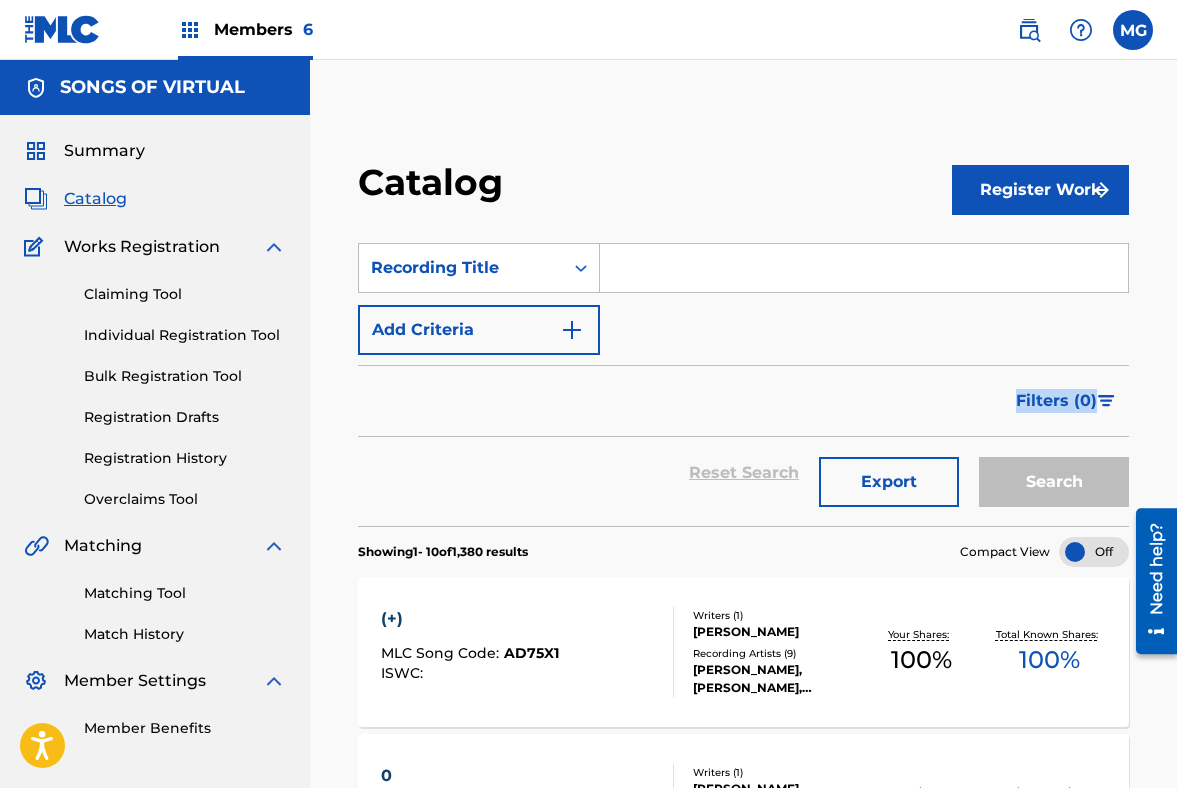 click on "Filters ( 0 )" at bounding box center (743, 401) 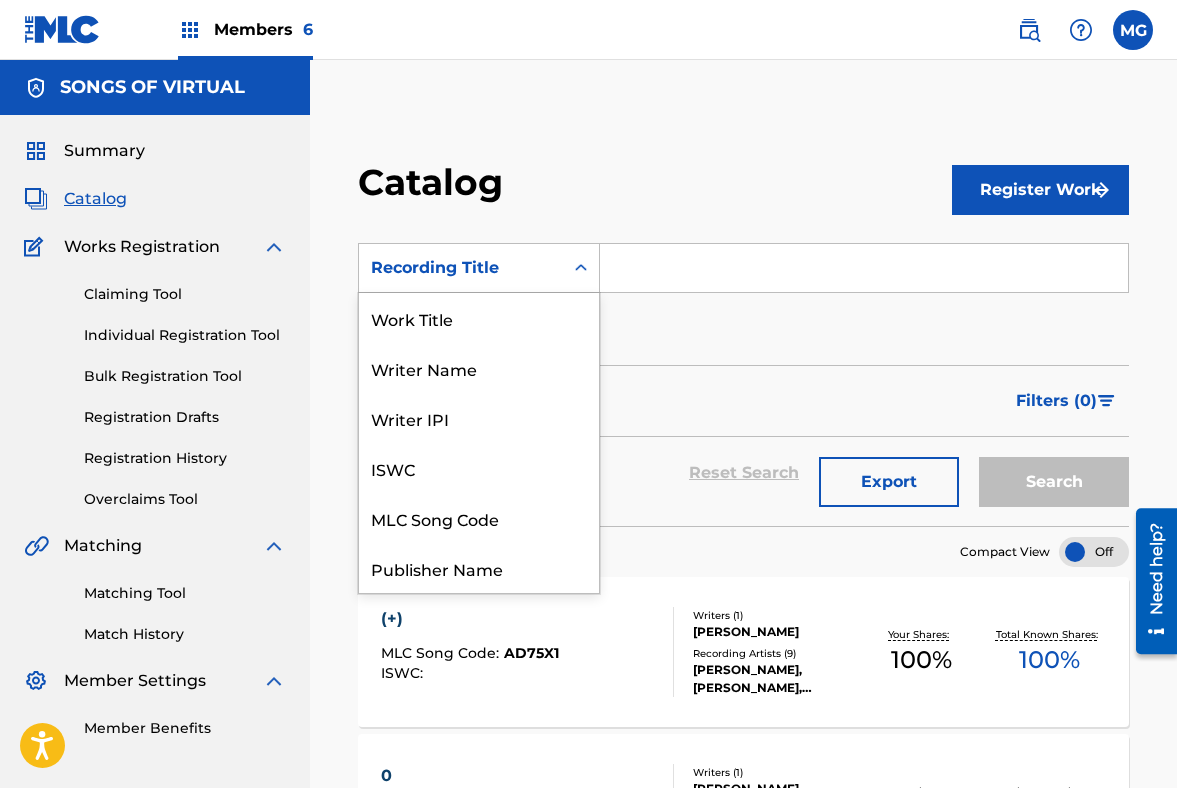 click on "Recording Title" at bounding box center [461, 268] 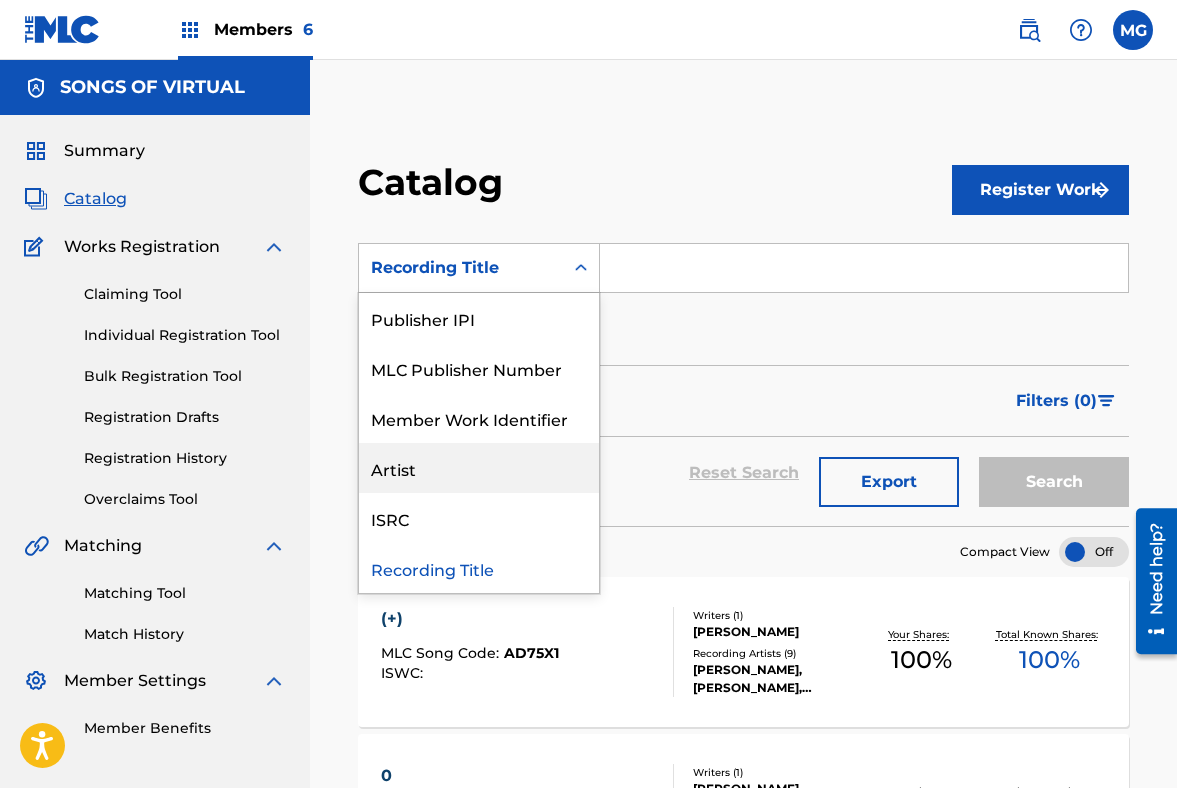 click on "Artist" at bounding box center (479, 468) 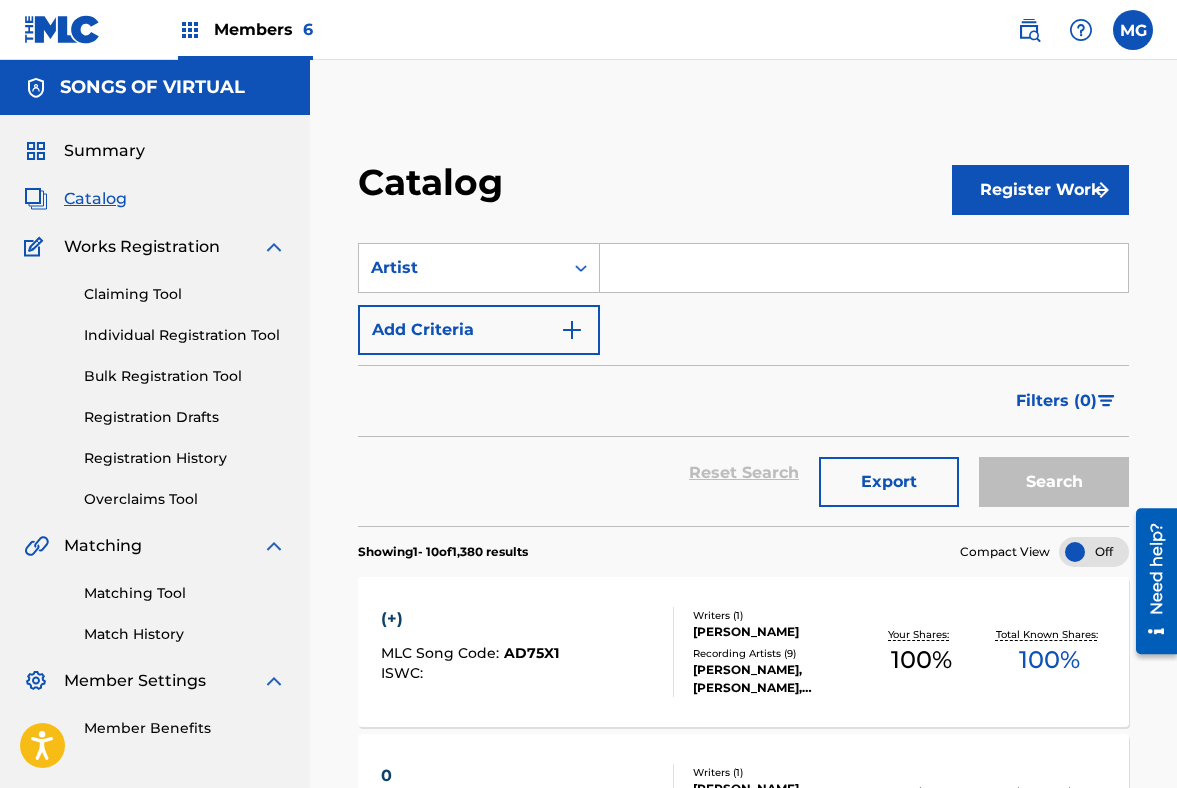 click at bounding box center (864, 268) 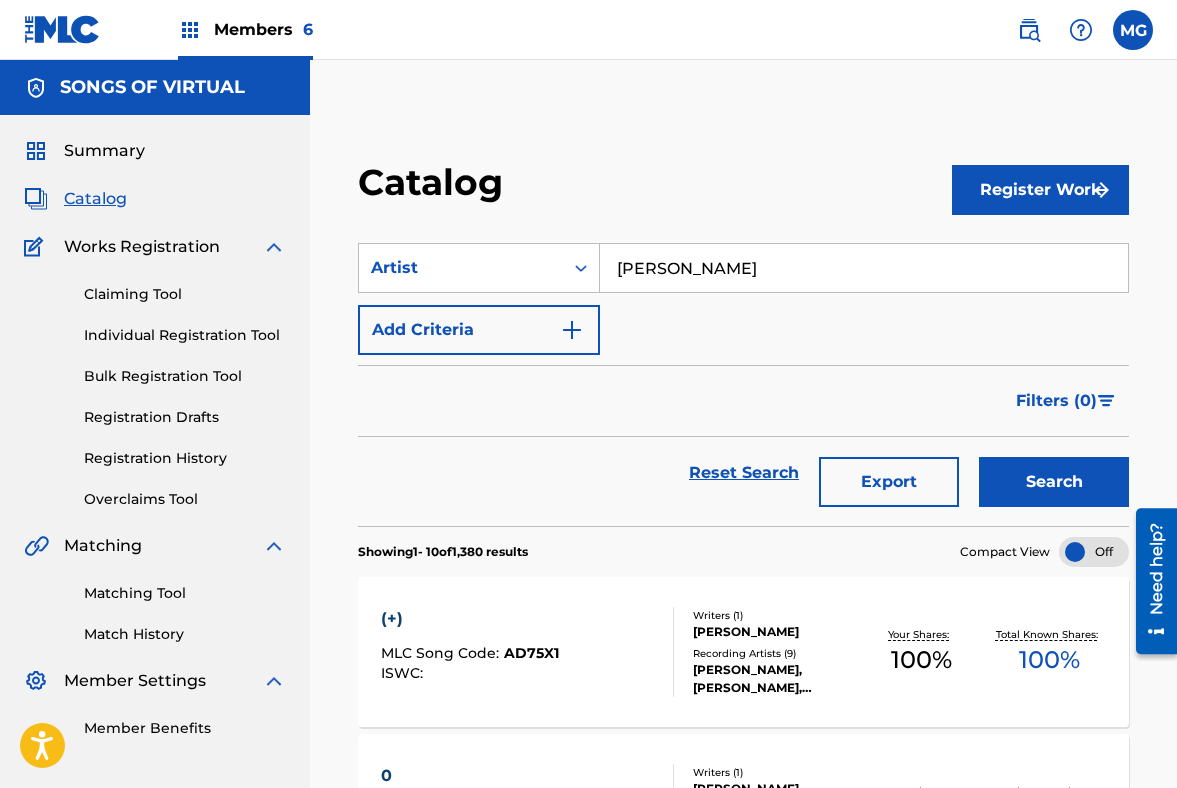 type on "[PERSON_NAME]" 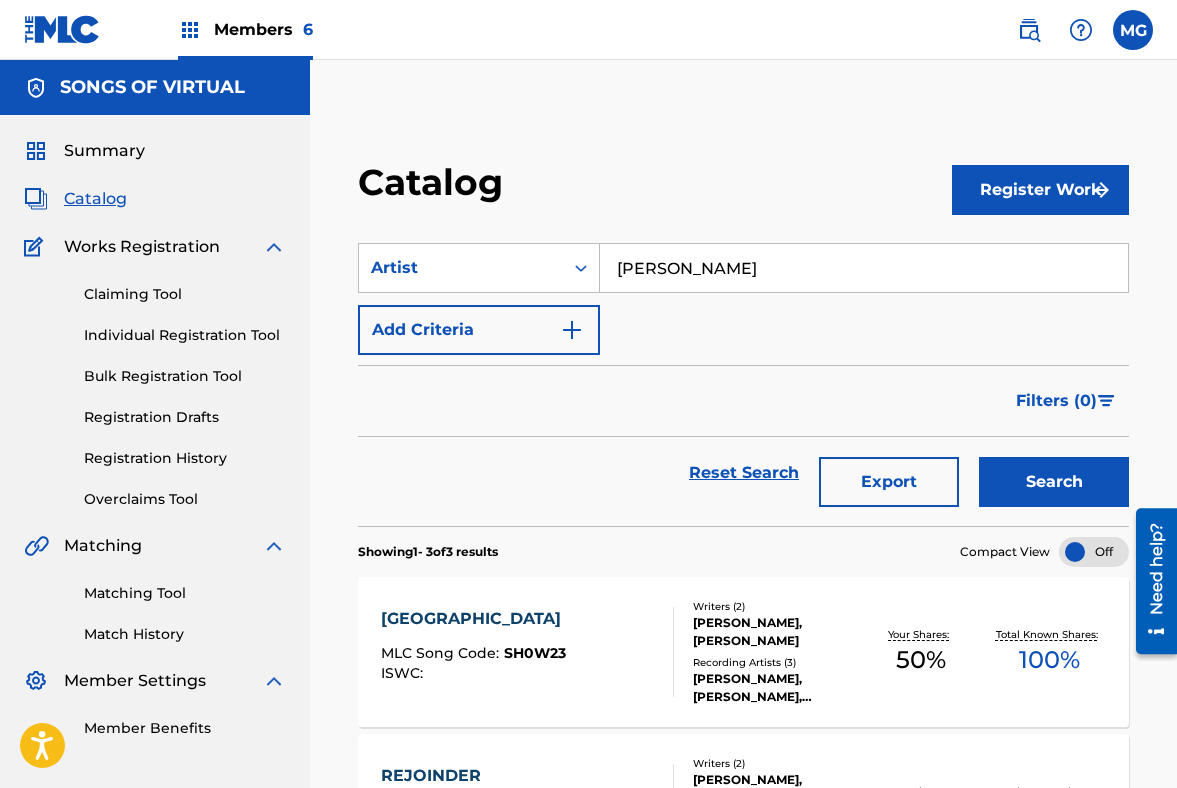 click on "STALACTITE CASTLE MLC Song Code : SH0W23 ISWC :" at bounding box center [527, 652] 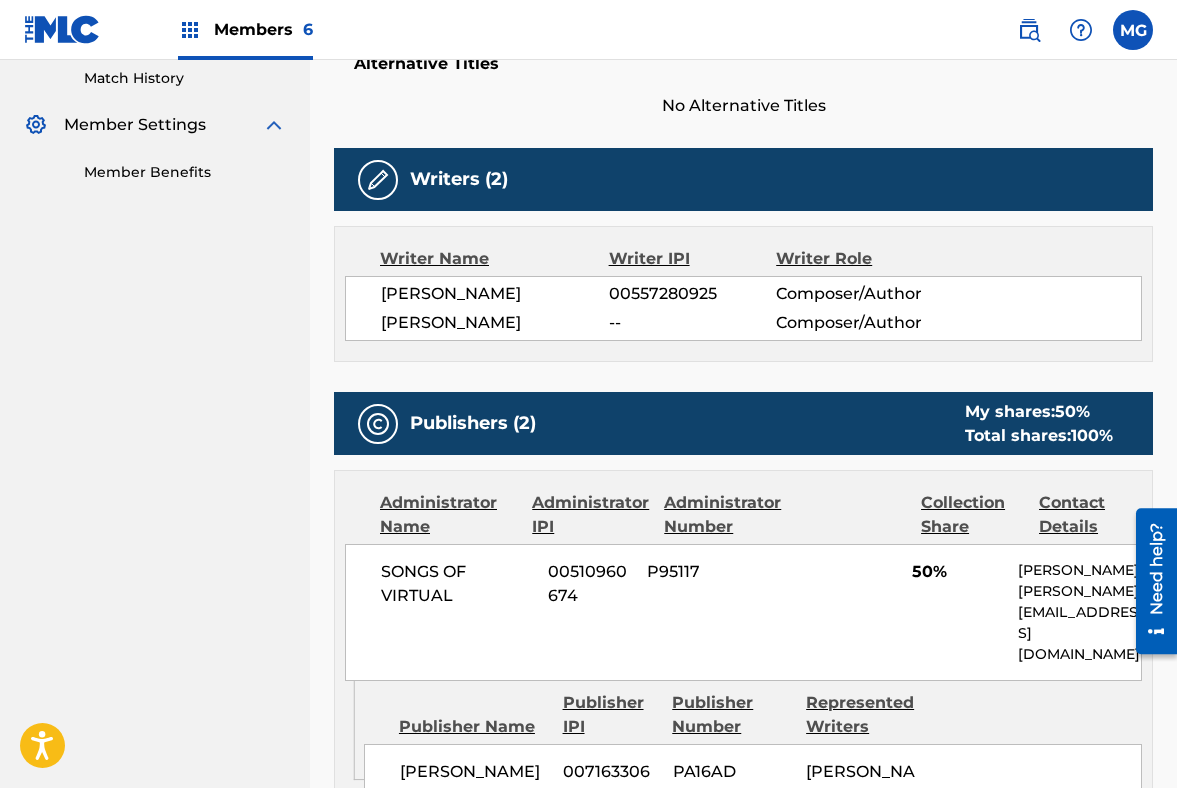 scroll, scrollTop: 0, scrollLeft: 0, axis: both 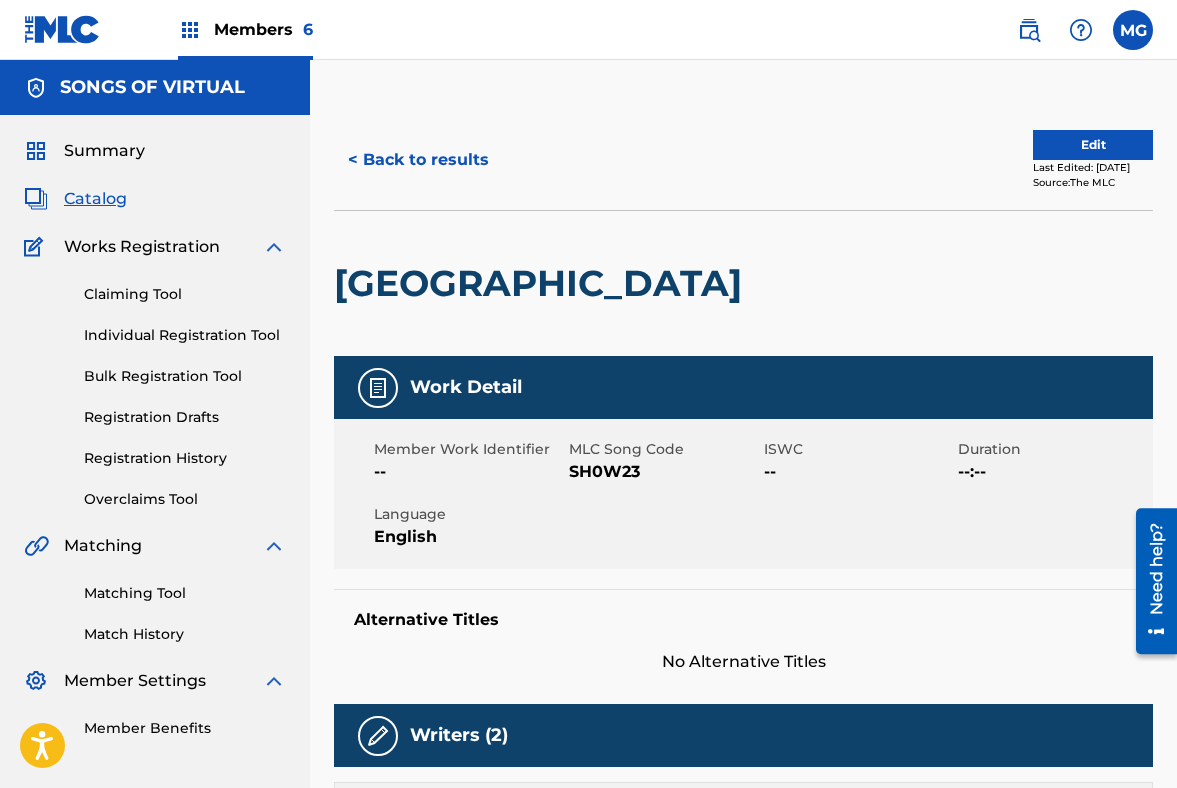 click on "Claiming Tool Individual Registration Tool Bulk Registration Tool Registration Drafts Registration History Overclaims Tool" at bounding box center (155, 384) 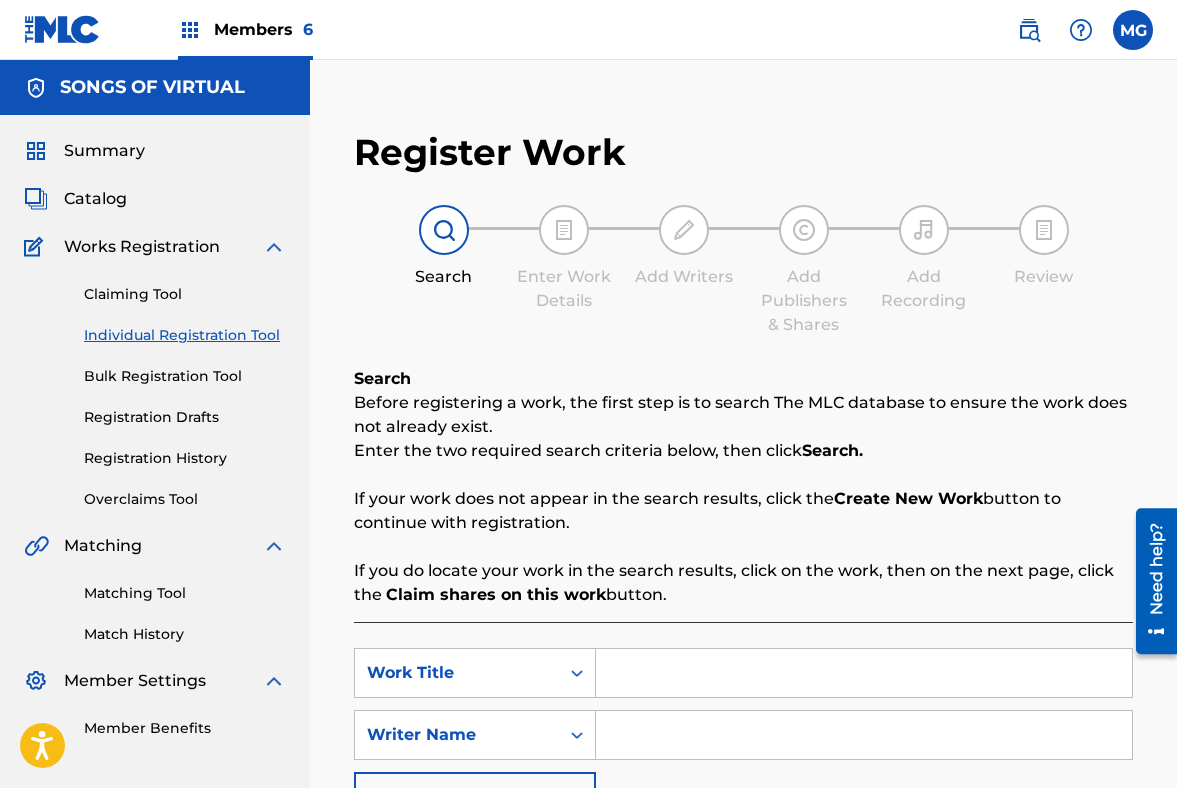 scroll, scrollTop: 241, scrollLeft: 0, axis: vertical 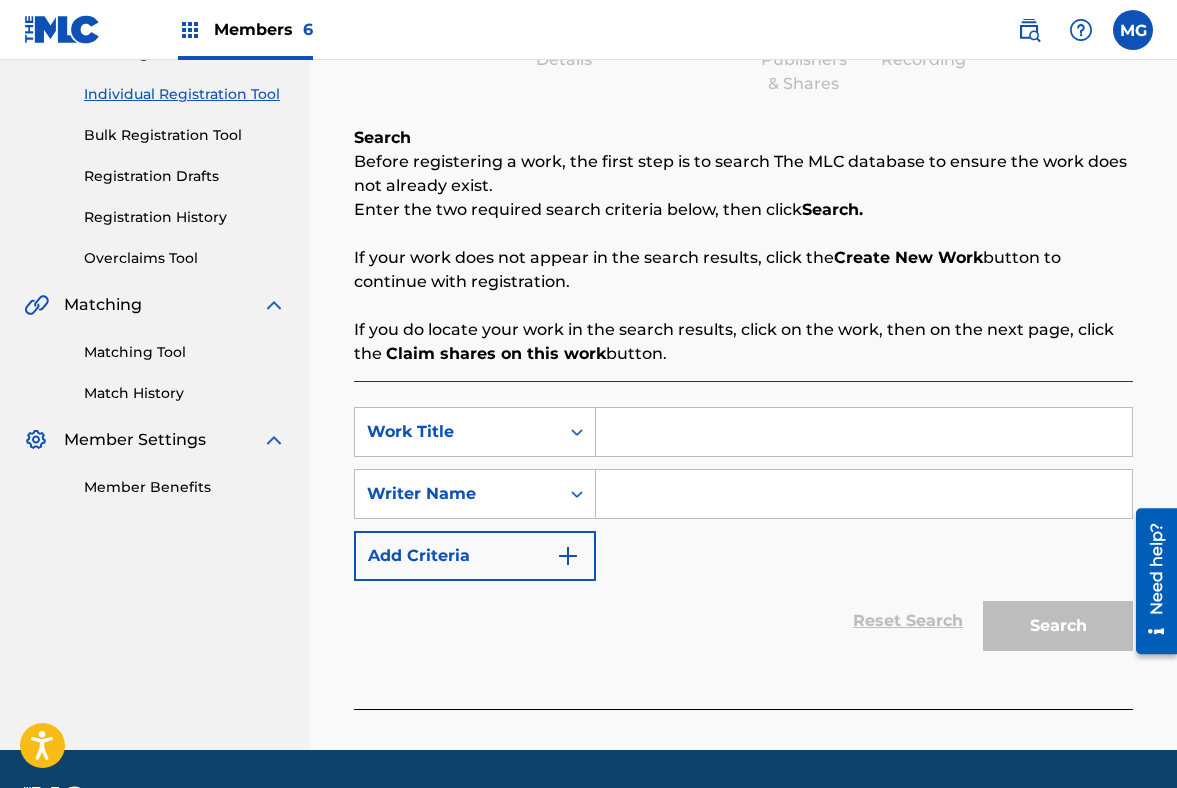 click at bounding box center (864, 432) 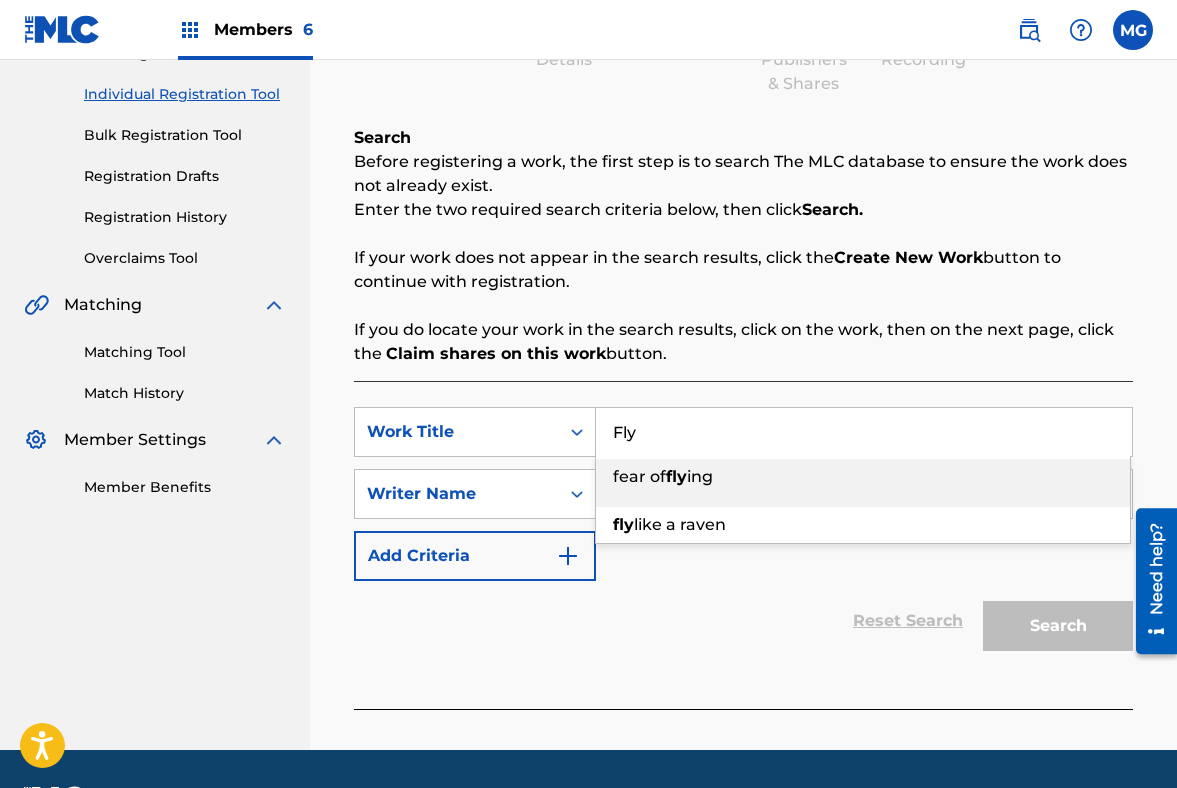 type on "Fly" 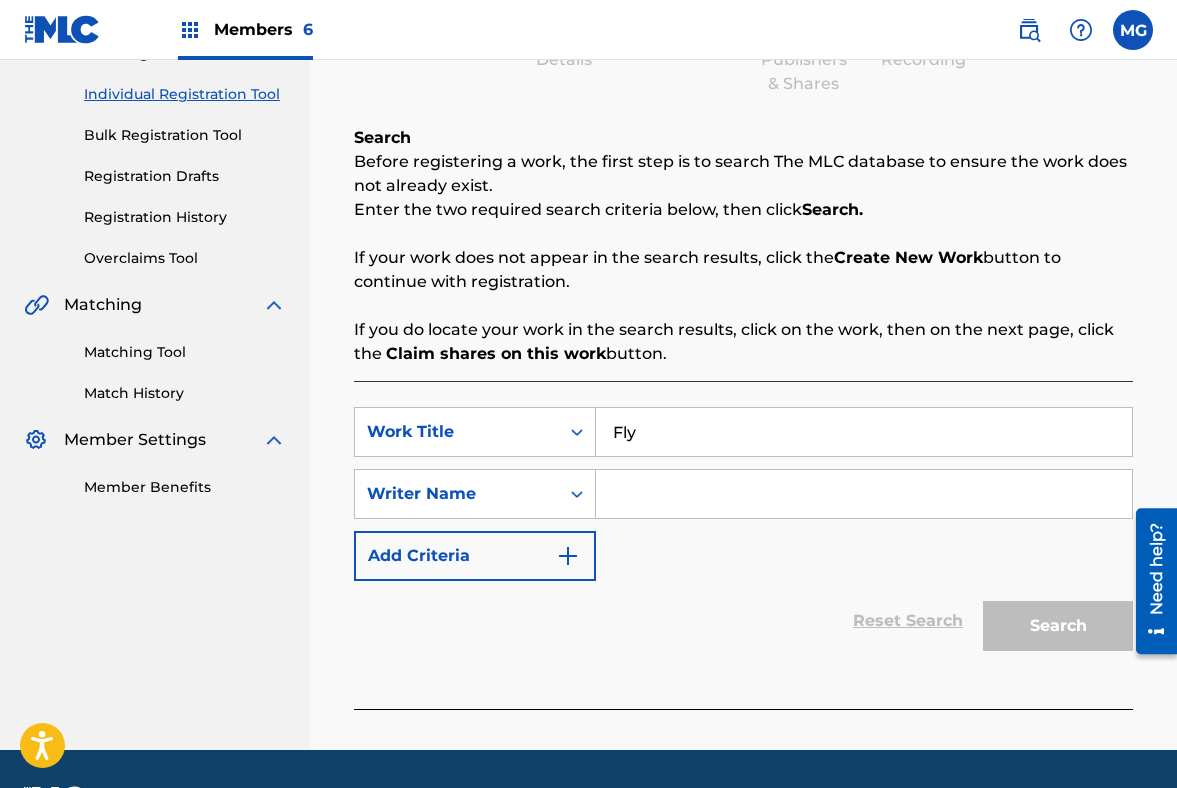 click at bounding box center [864, 494] 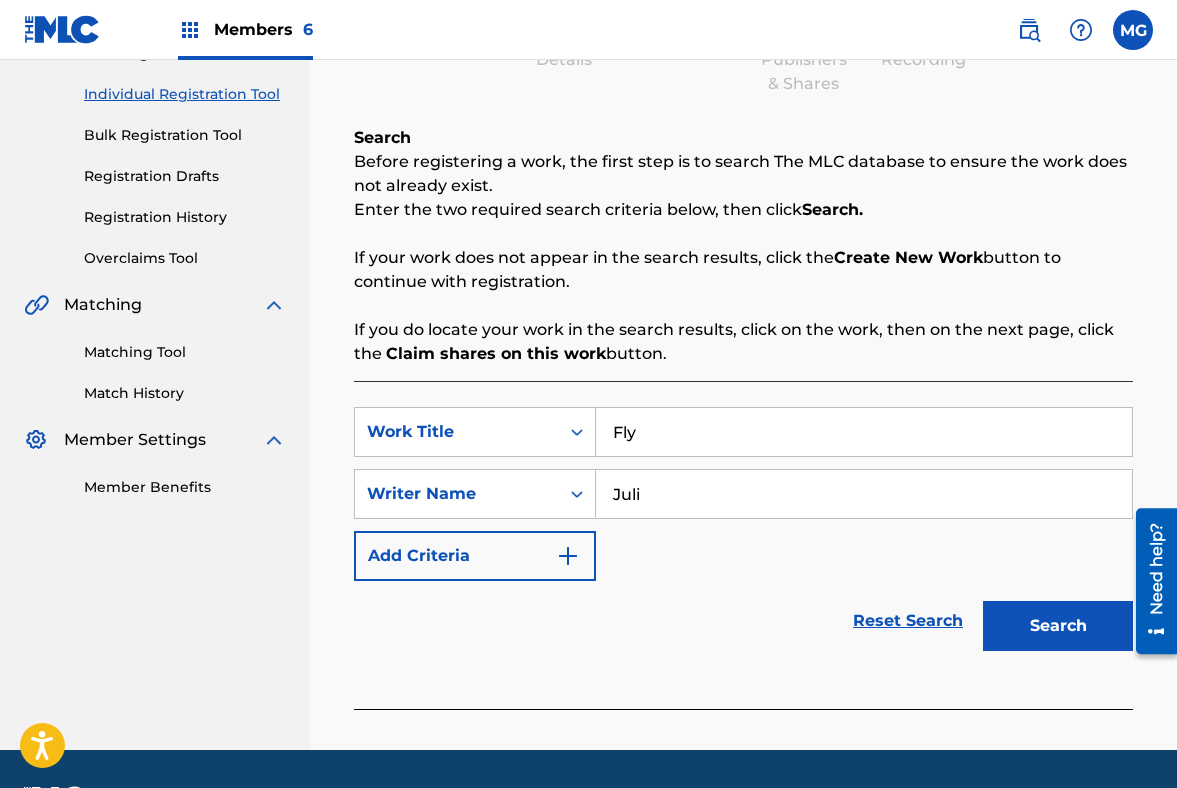 type on "[PERSON_NAME]" 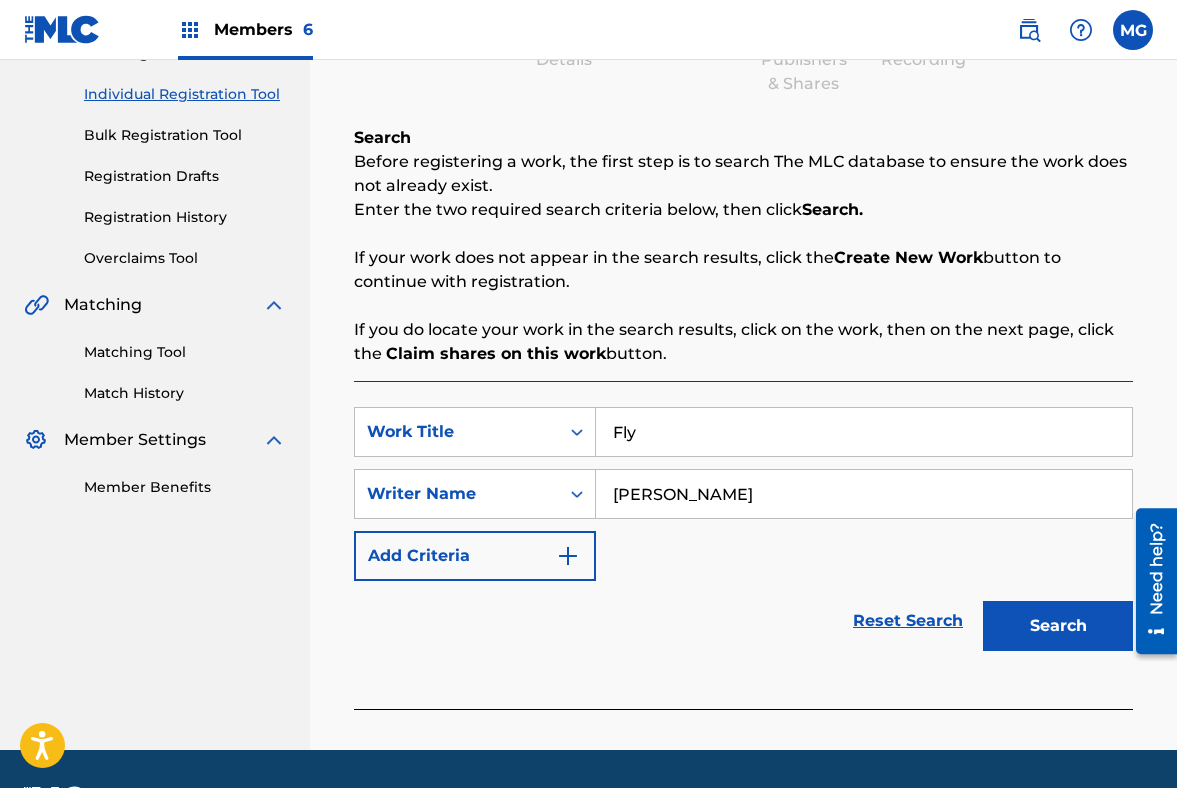 click on "Search" at bounding box center (1058, 626) 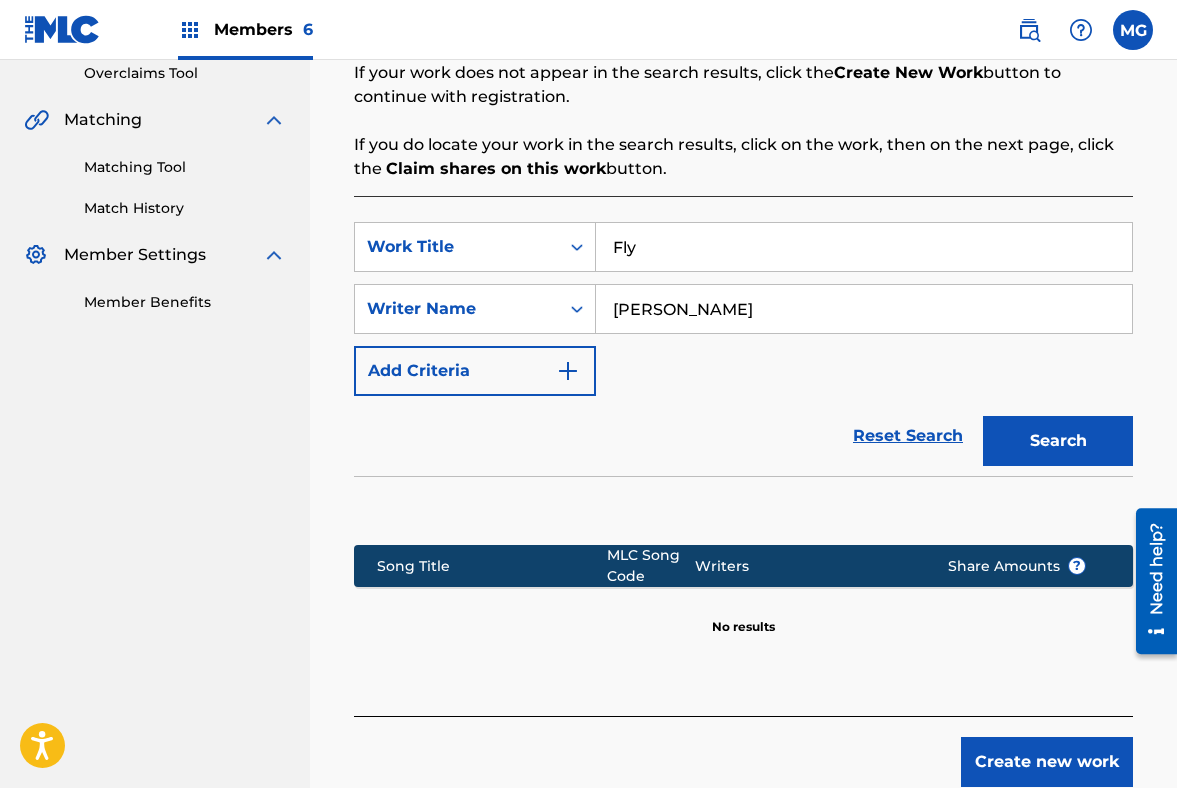 scroll, scrollTop: 541, scrollLeft: 0, axis: vertical 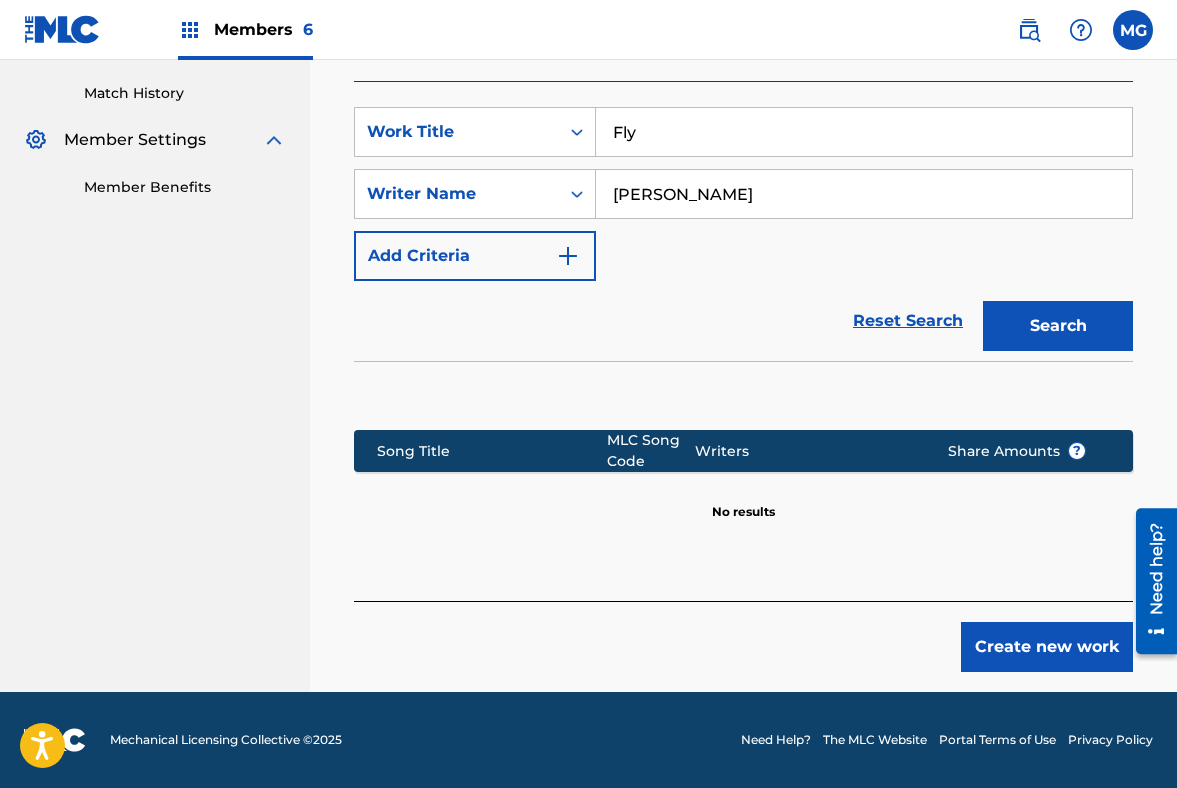 click on "Create new work" at bounding box center (1047, 647) 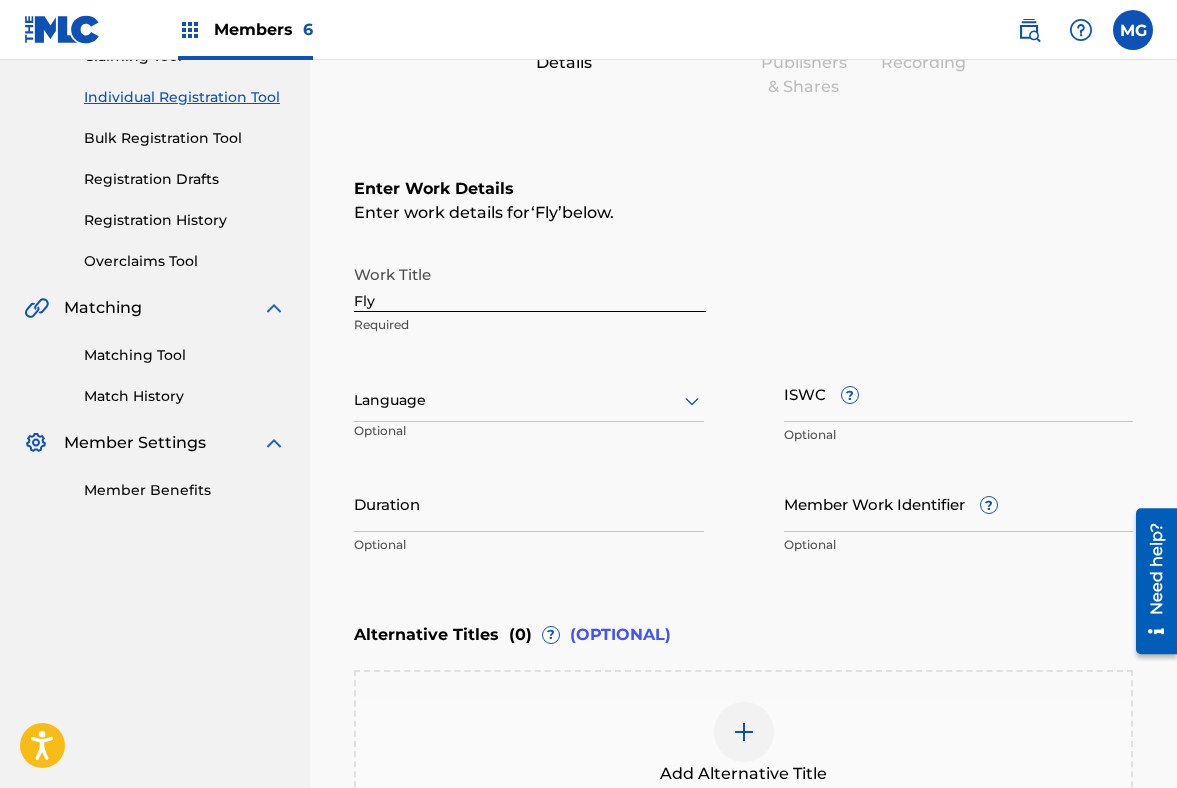 scroll, scrollTop: 214, scrollLeft: 0, axis: vertical 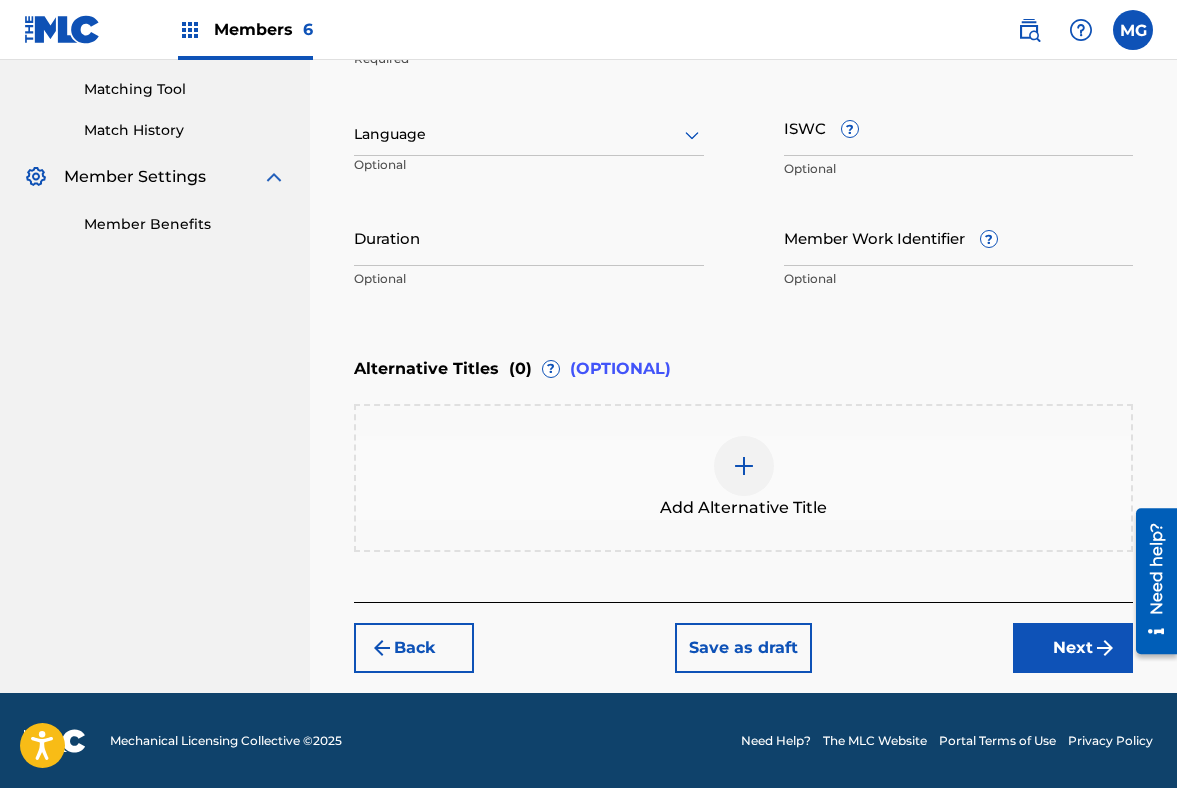 click on "Next" at bounding box center [1073, 648] 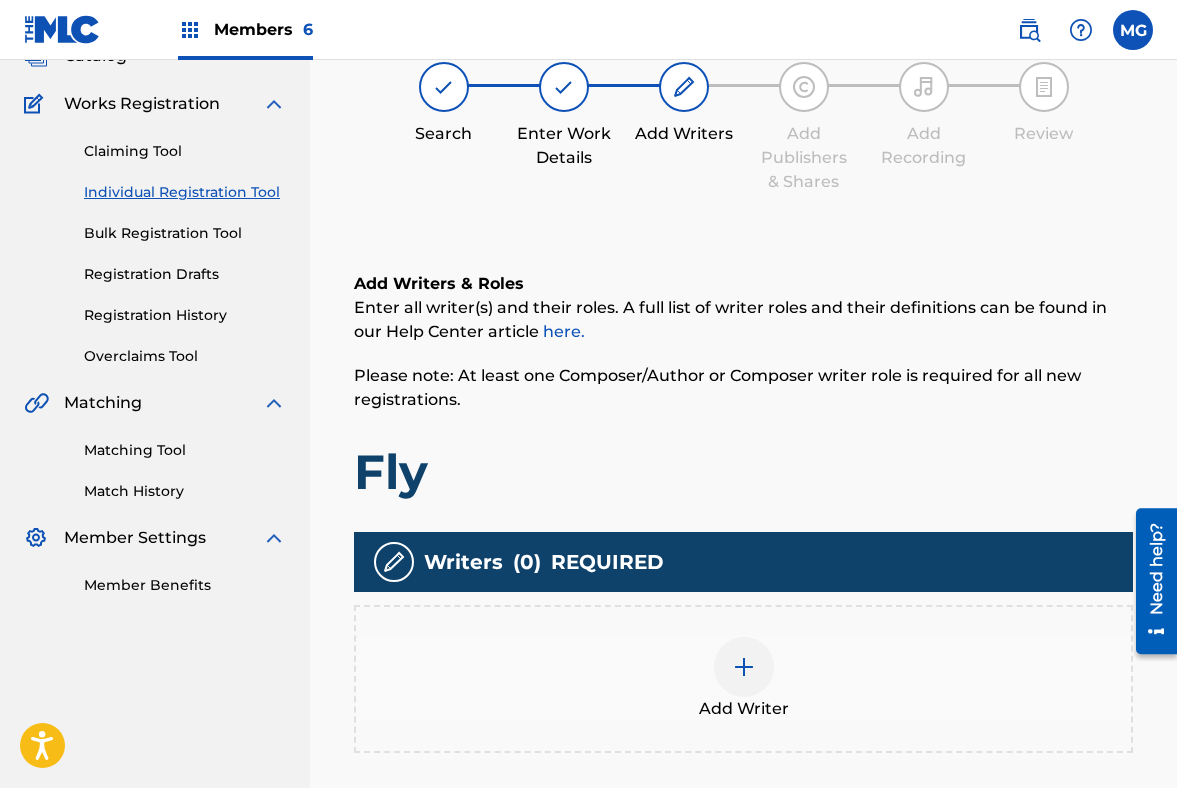 scroll, scrollTop: 227, scrollLeft: 0, axis: vertical 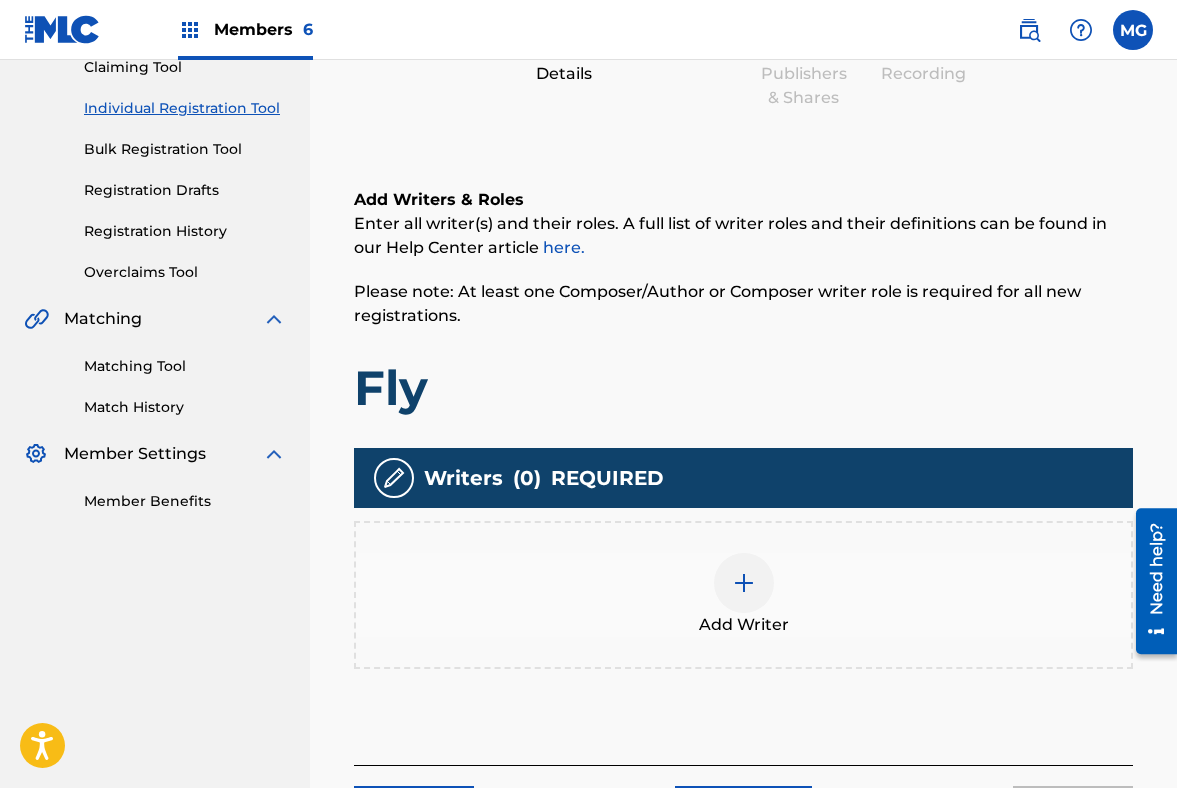 click on "Add Writer" at bounding box center [743, 595] 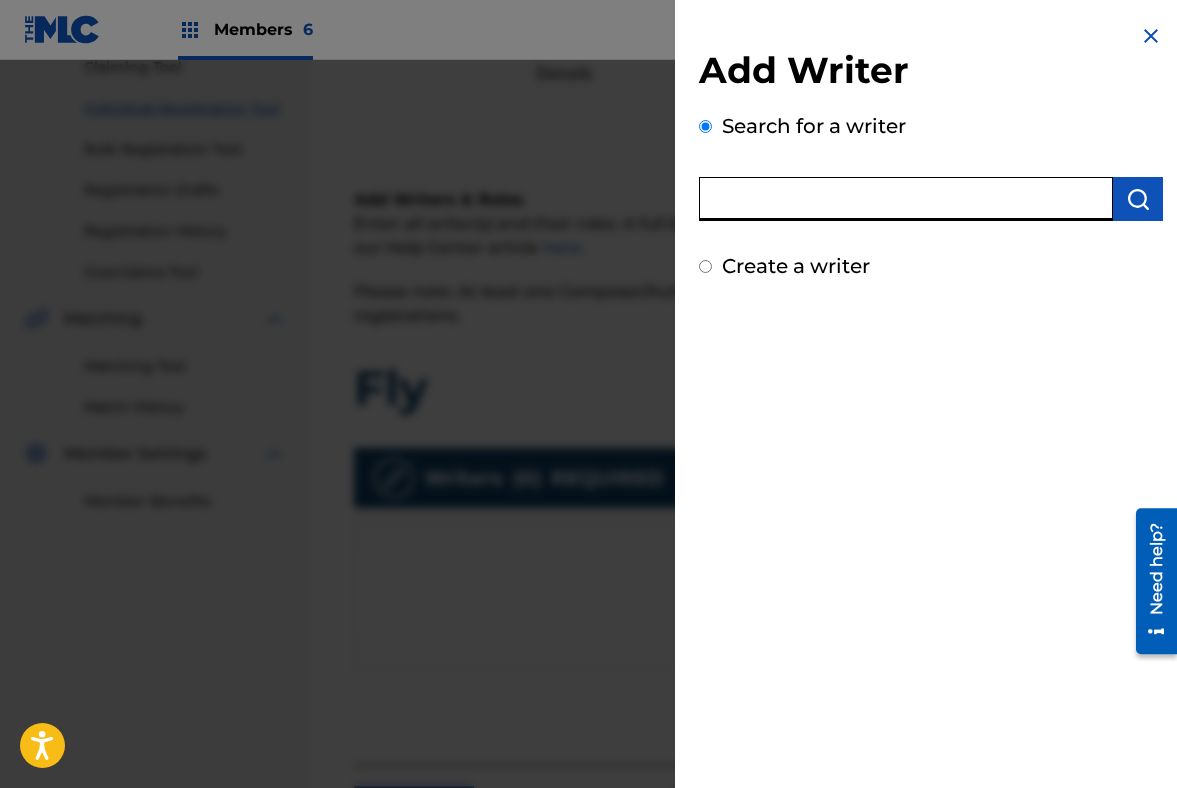 click at bounding box center [906, 199] 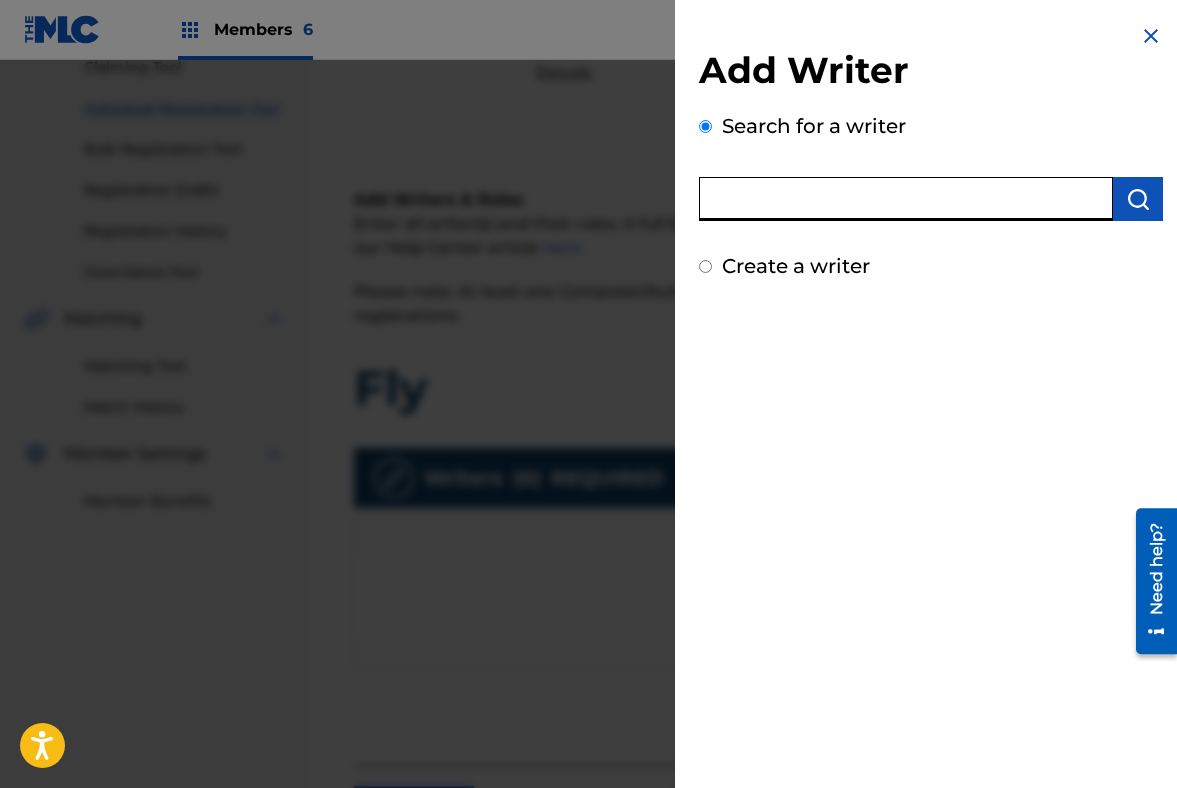 paste on "557280925" 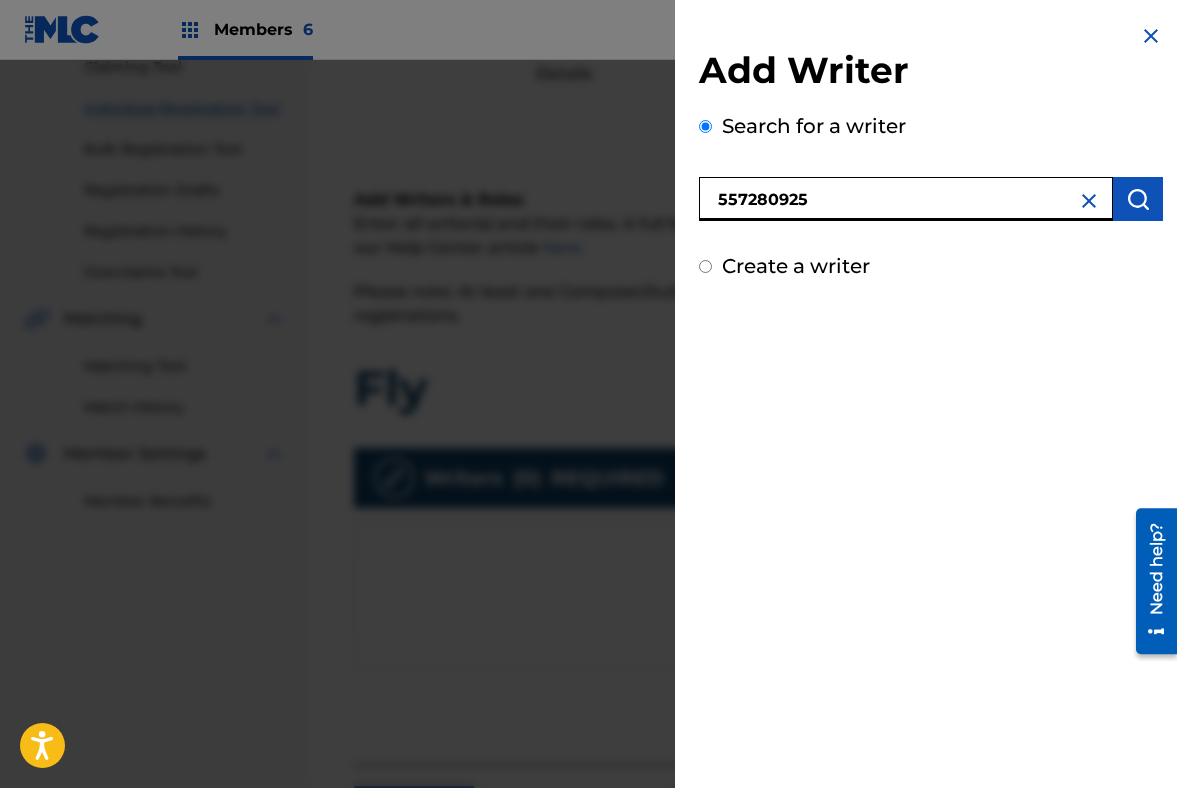 click at bounding box center (1138, 199) 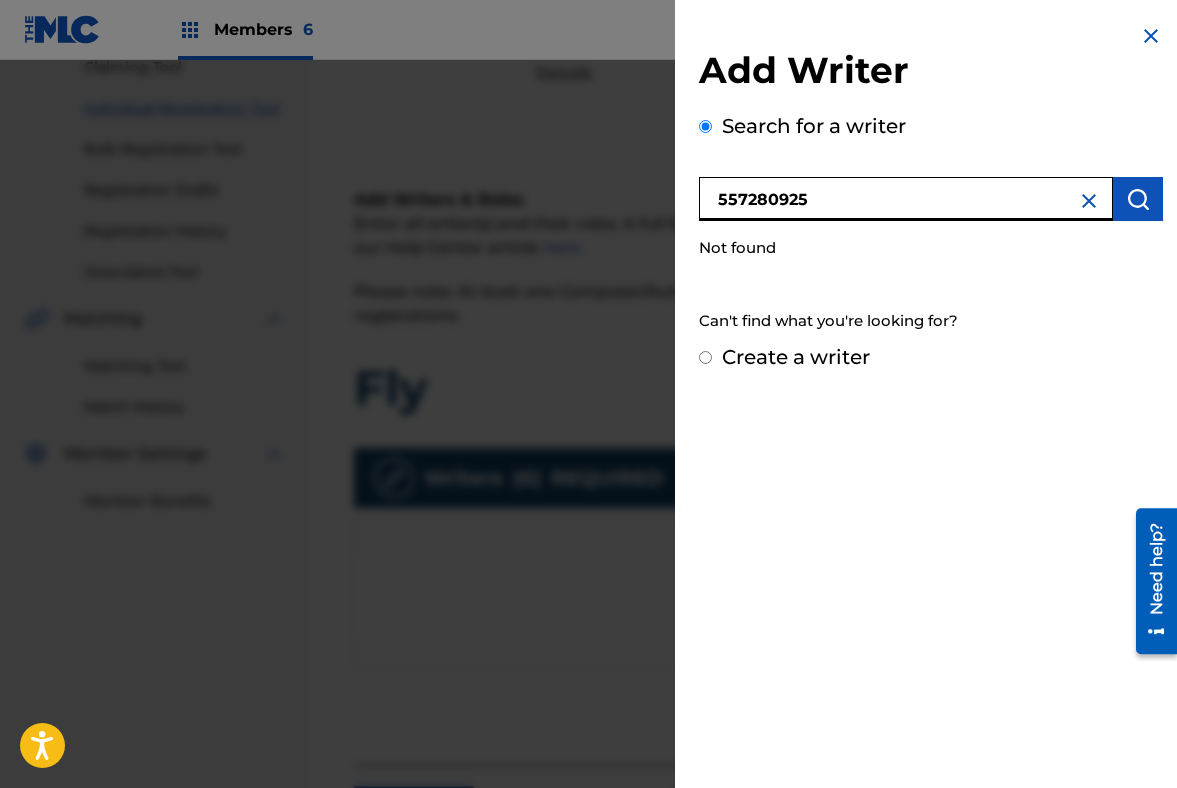 click on "557280925" at bounding box center [906, 199] 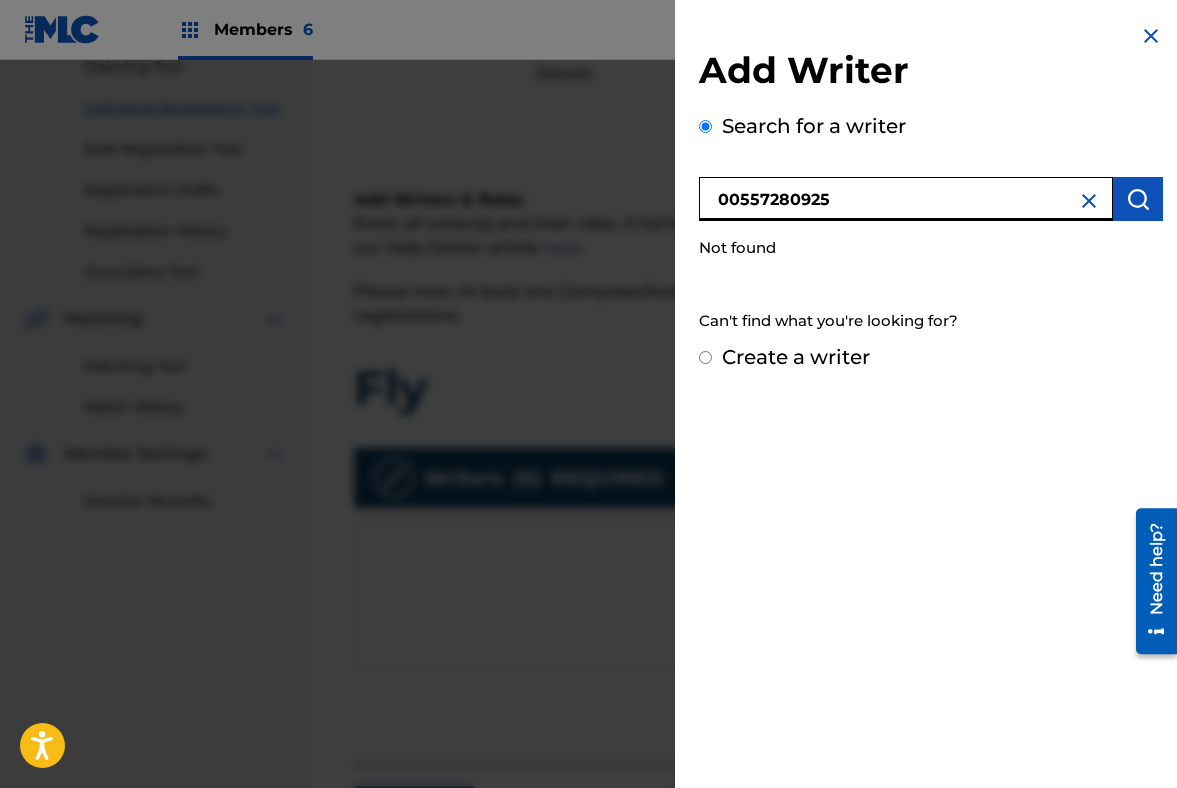 type on "00557280925" 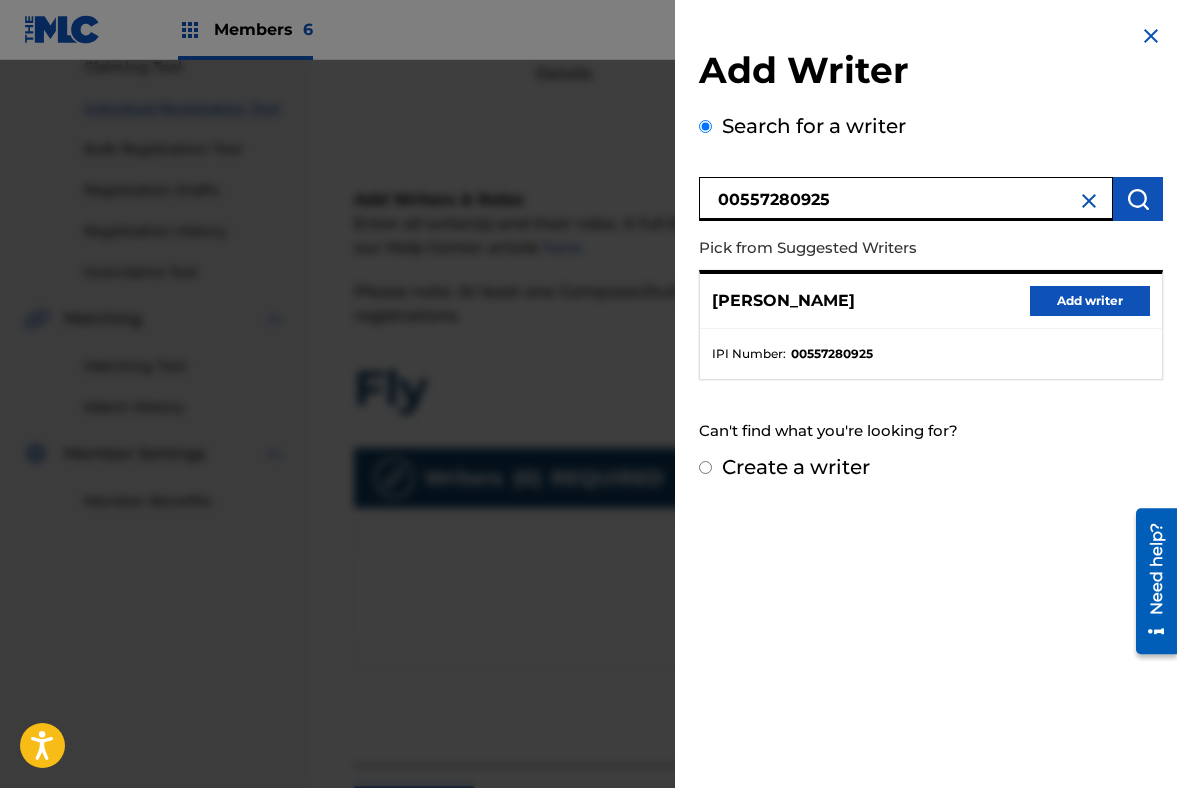 click on "Add writer" at bounding box center [1090, 301] 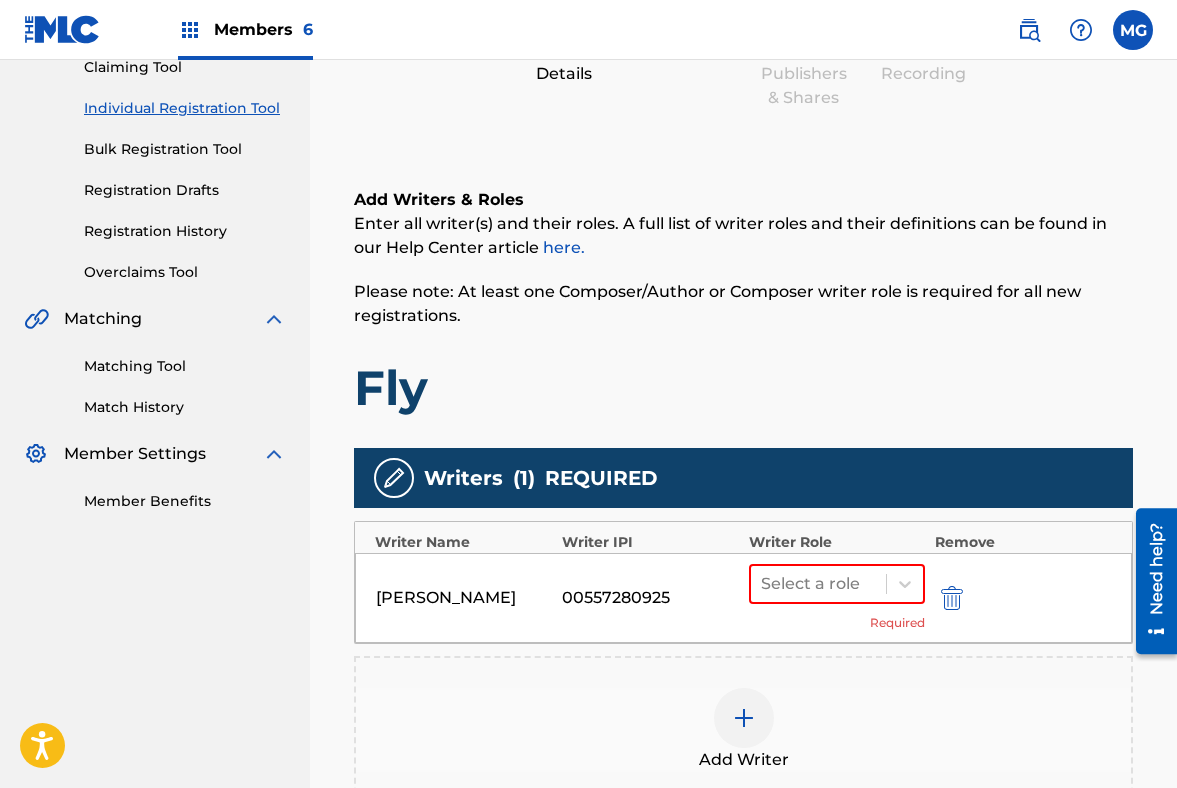scroll, scrollTop: 360, scrollLeft: 0, axis: vertical 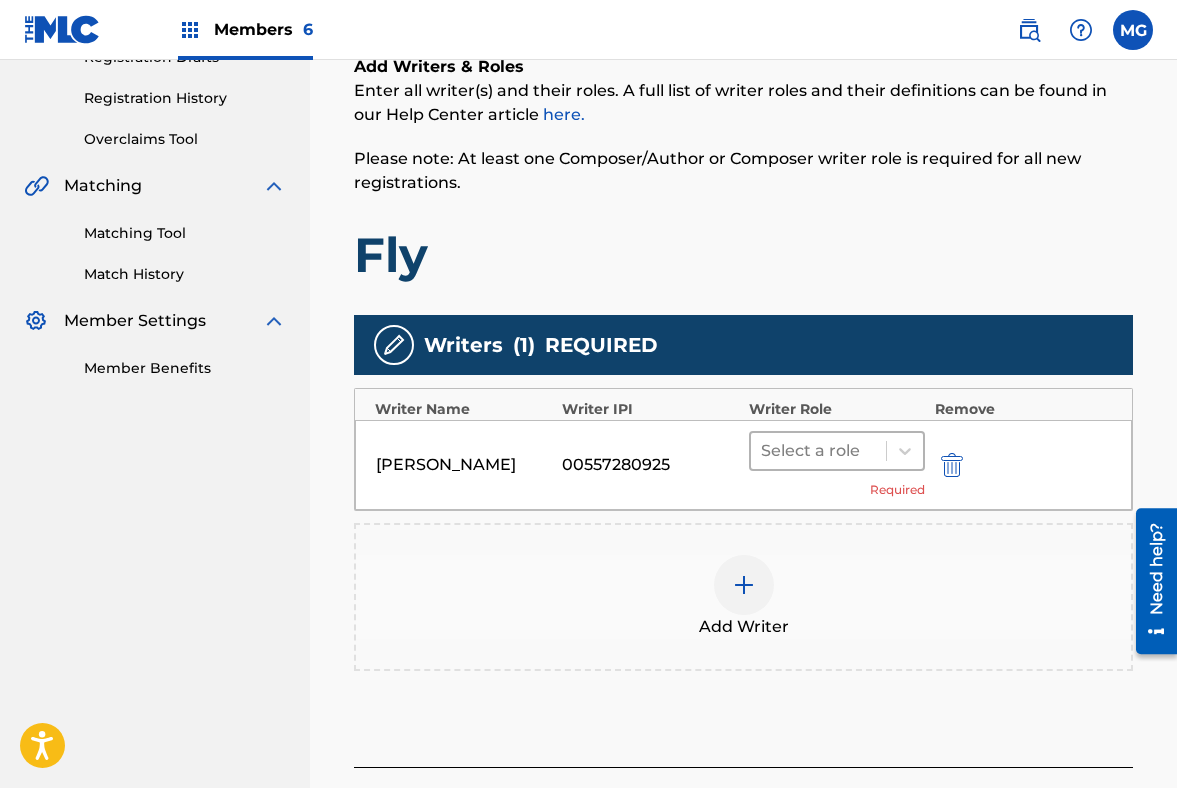 click at bounding box center [818, 451] 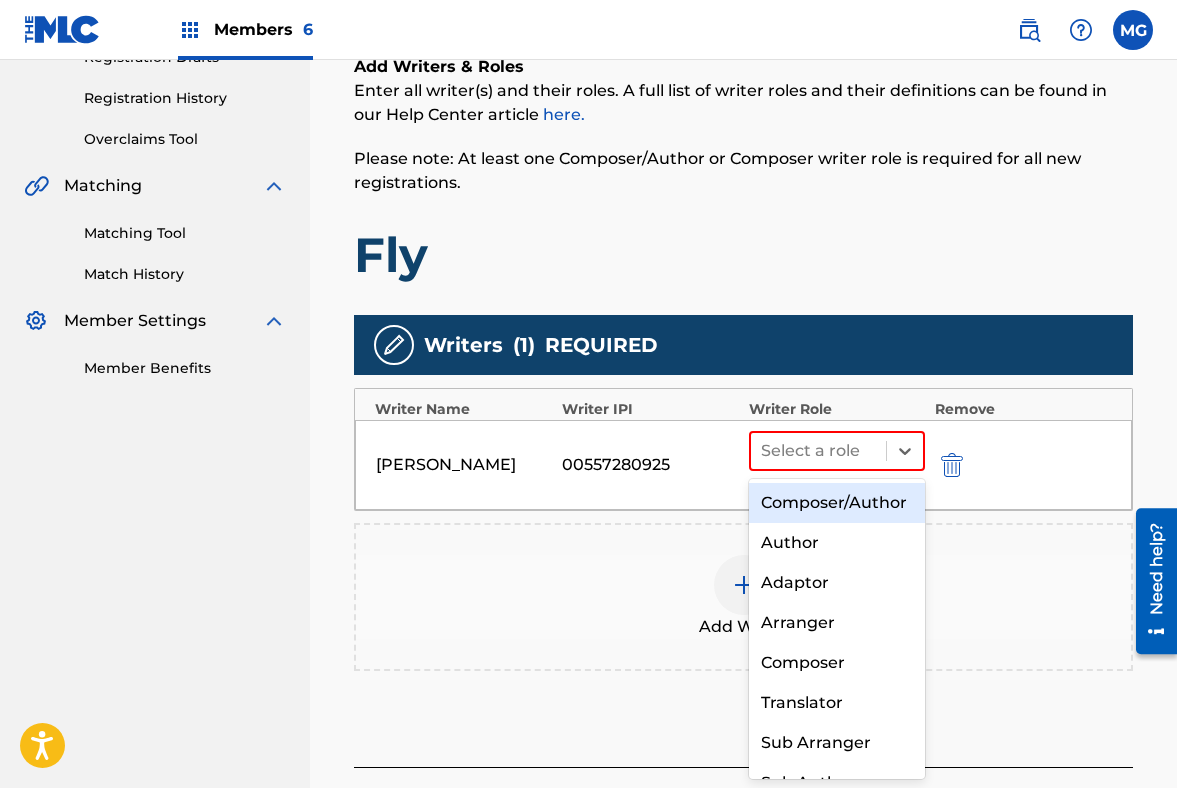 click on "Composer/Author" at bounding box center (837, 503) 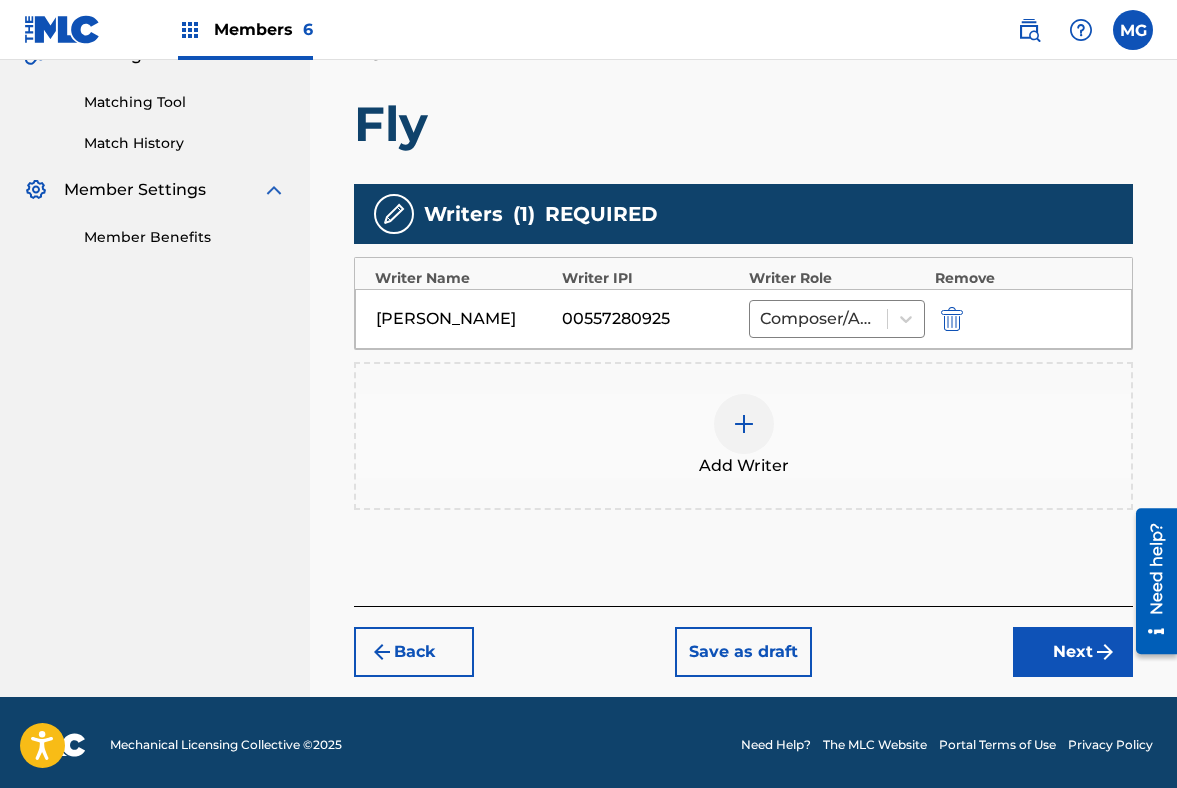 scroll, scrollTop: 496, scrollLeft: 0, axis: vertical 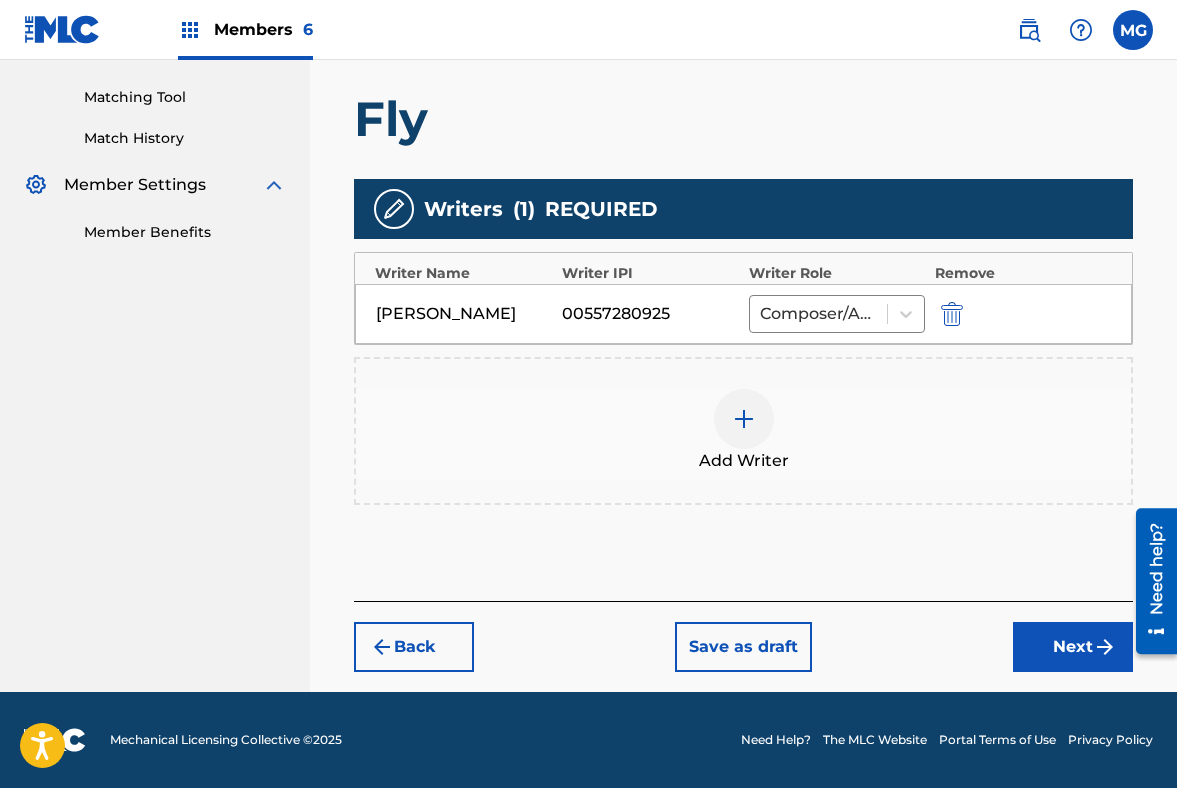 click on "Next" at bounding box center [1073, 647] 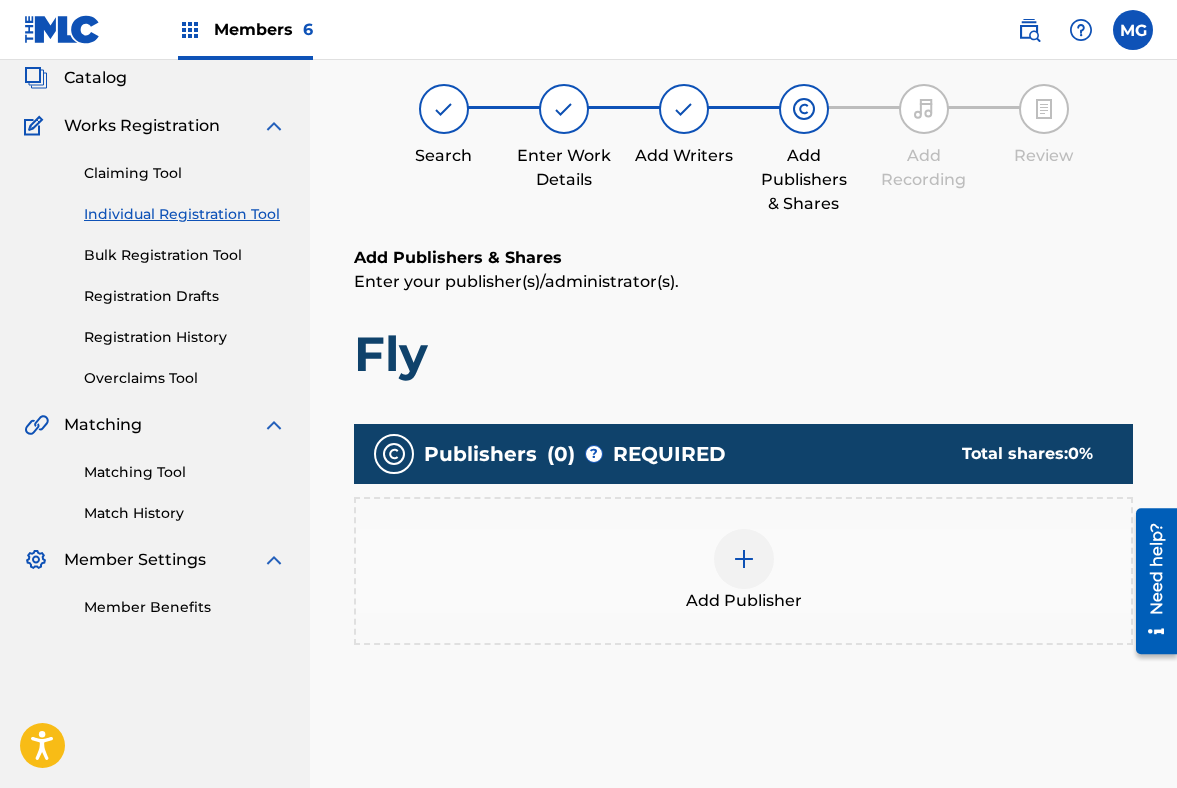 scroll, scrollTop: 140, scrollLeft: 0, axis: vertical 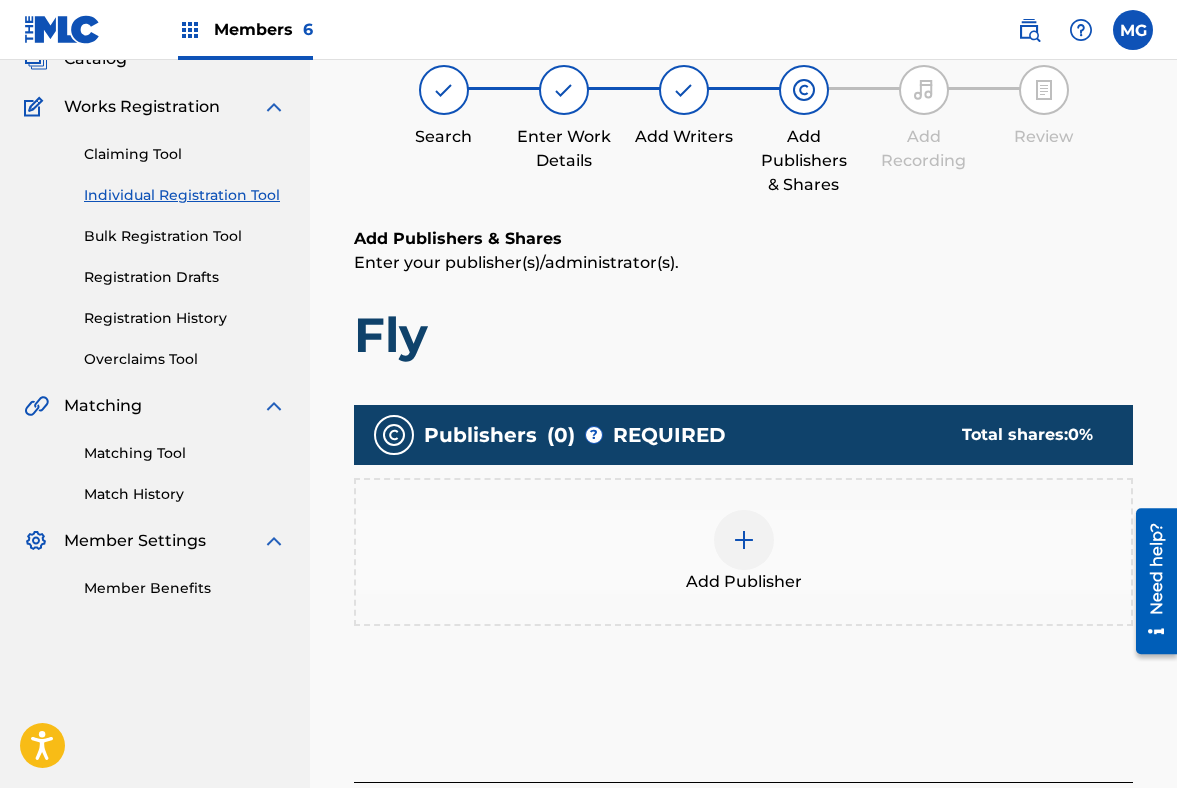 click at bounding box center (744, 540) 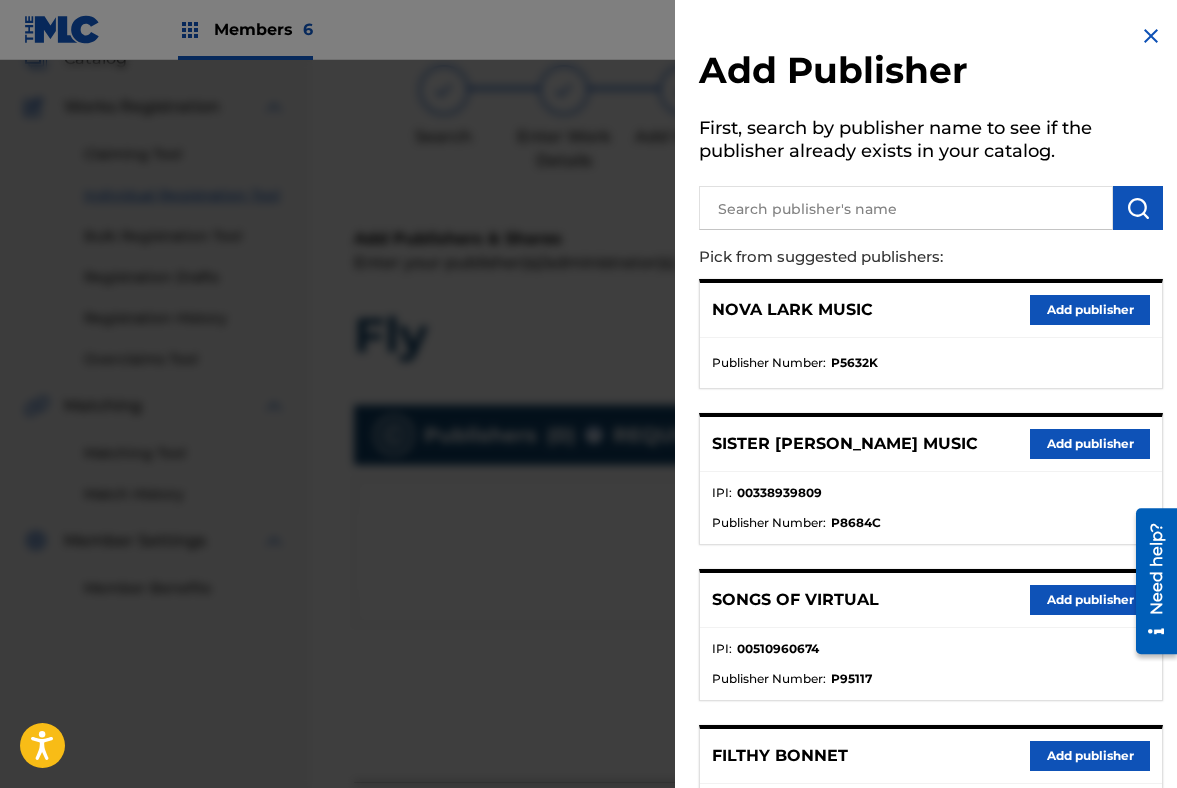 click at bounding box center [906, 208] 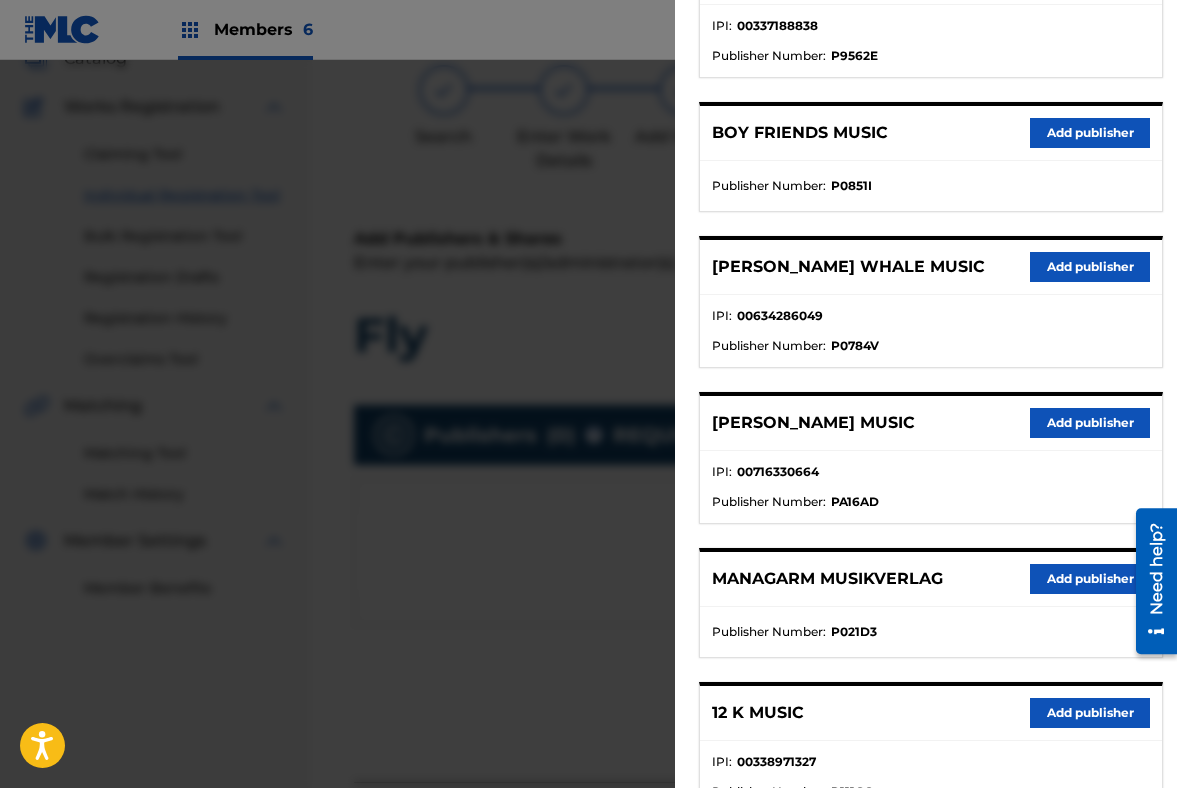 scroll, scrollTop: 792, scrollLeft: 0, axis: vertical 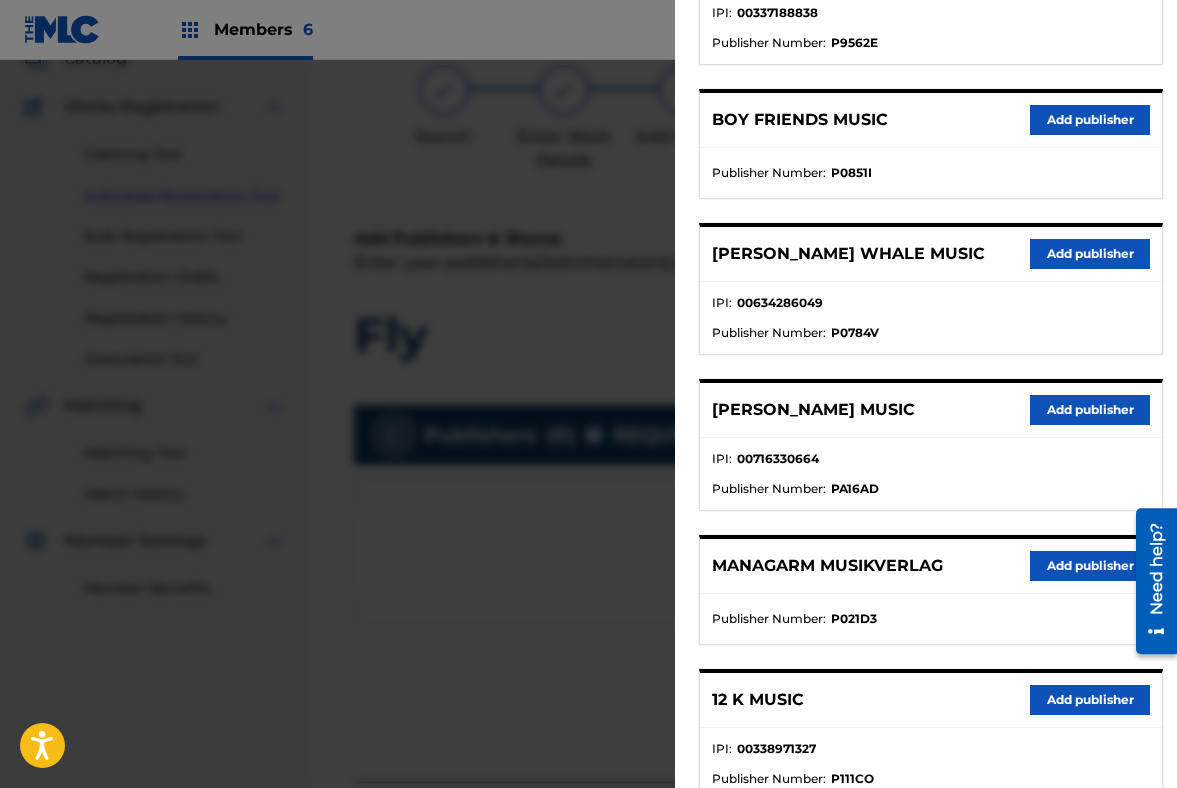 click on "Add publisher" at bounding box center [1090, 410] 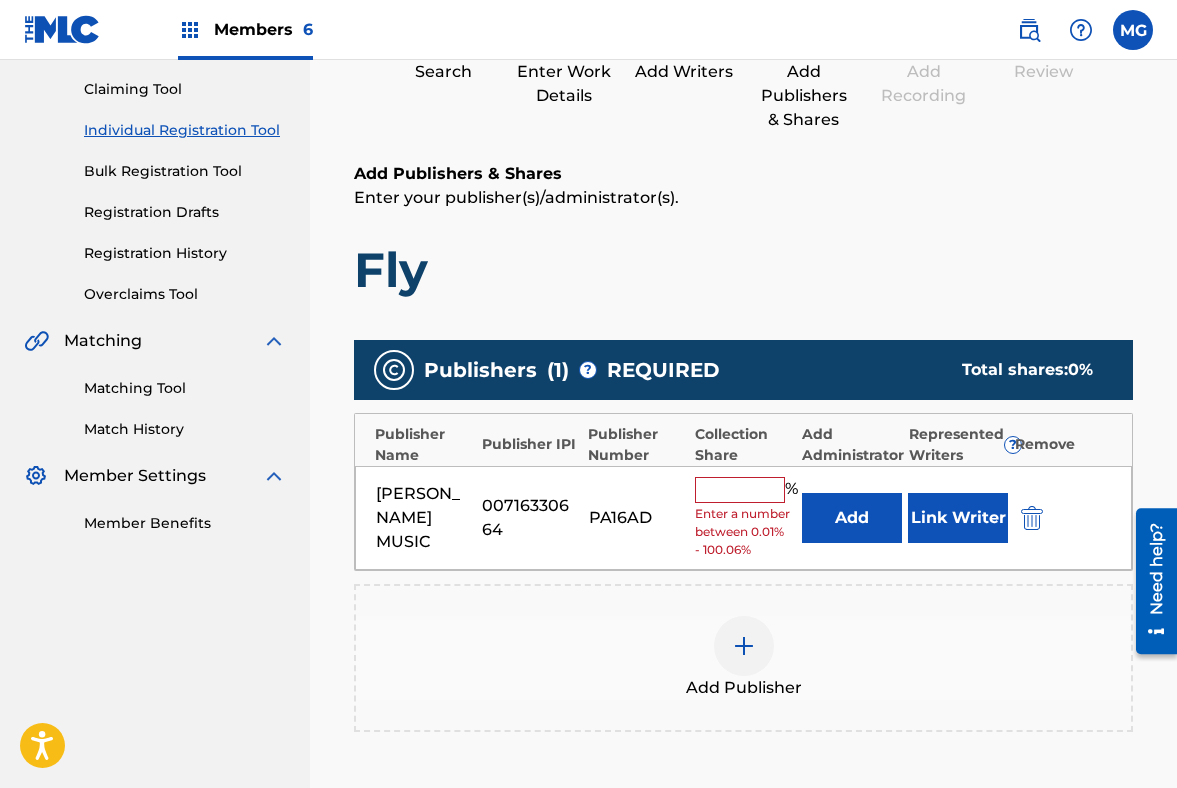 scroll, scrollTop: 223, scrollLeft: 0, axis: vertical 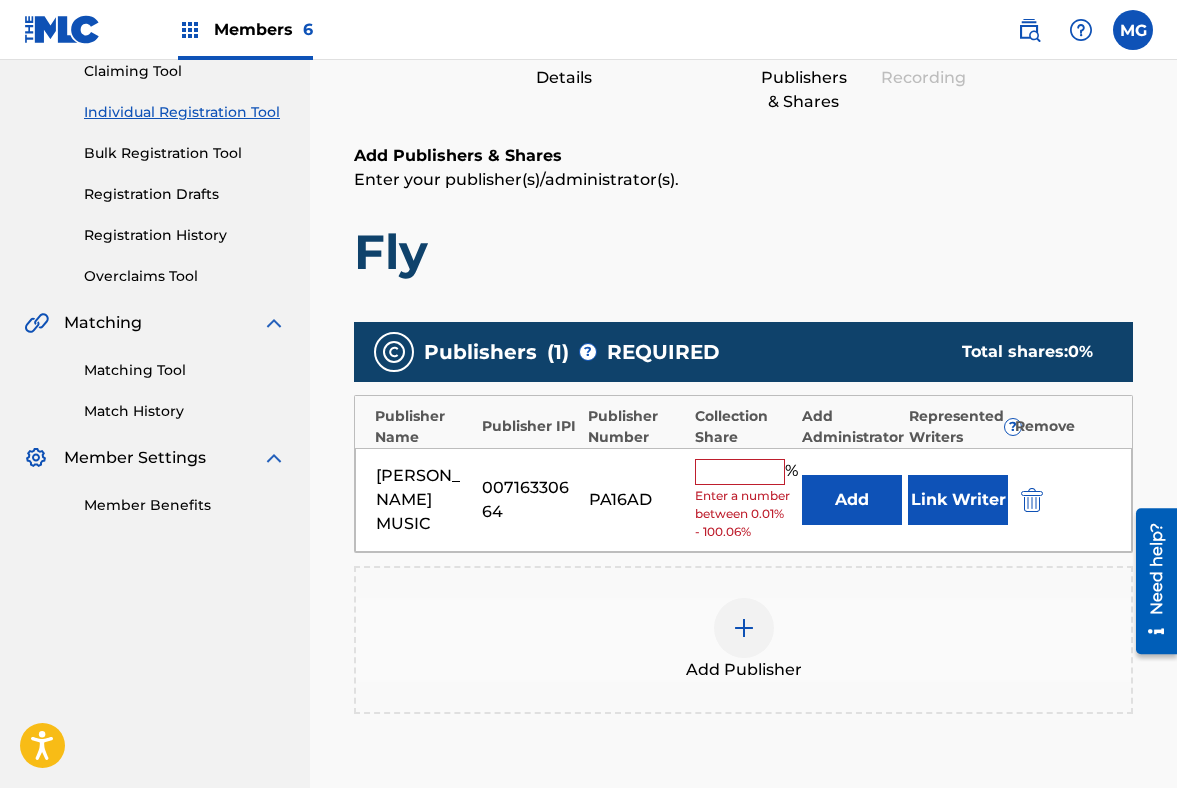 click at bounding box center [740, 472] 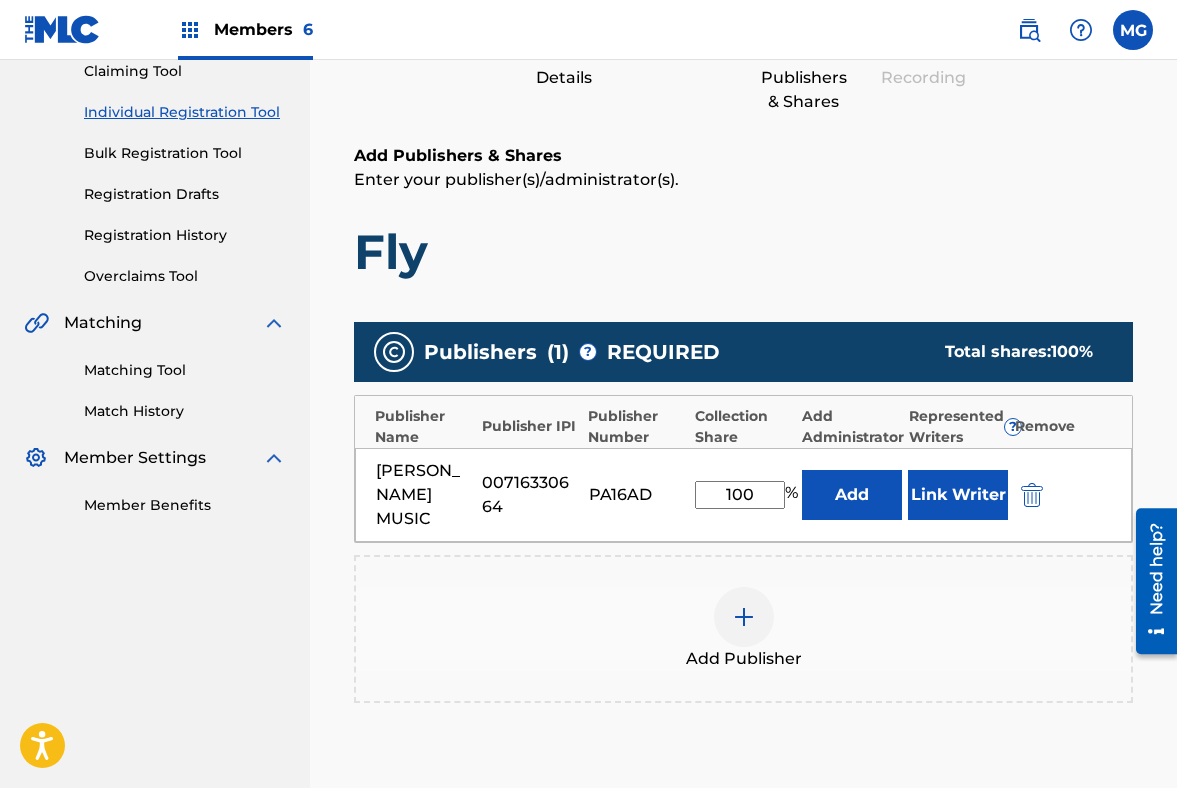 type on "100" 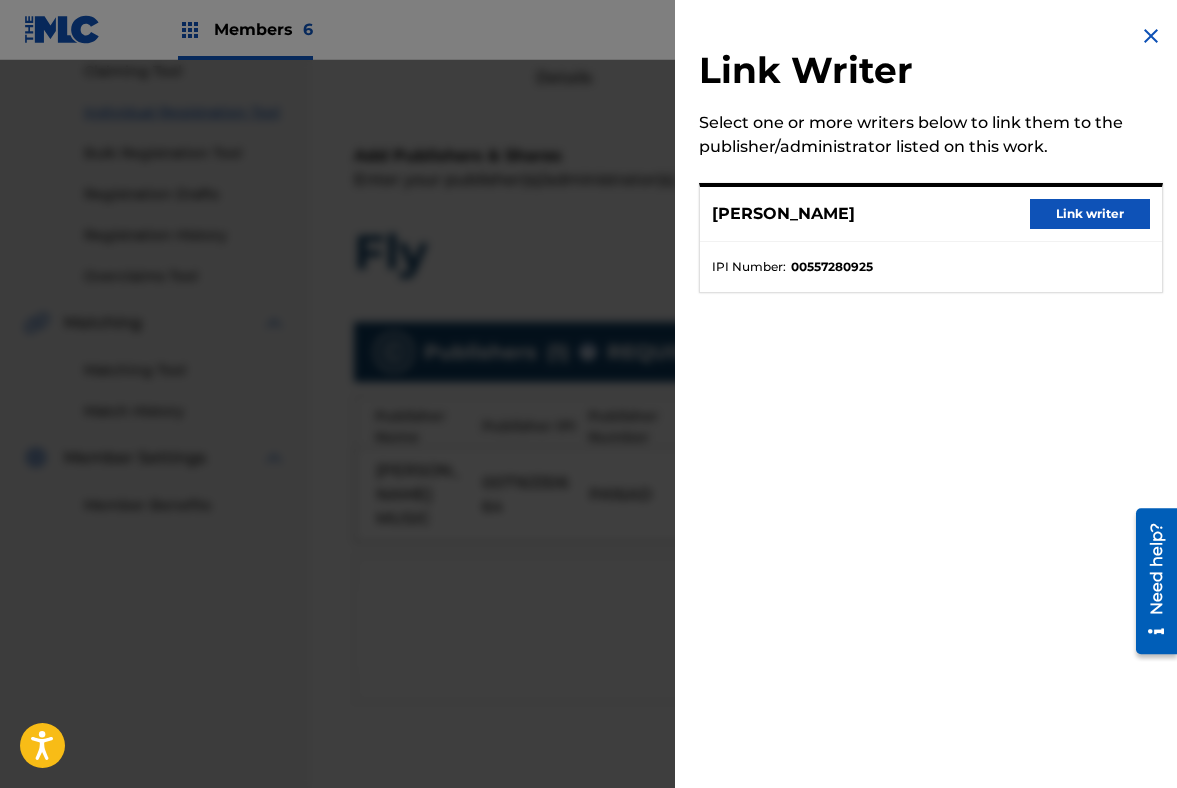 click on "Link writer" at bounding box center (1090, 214) 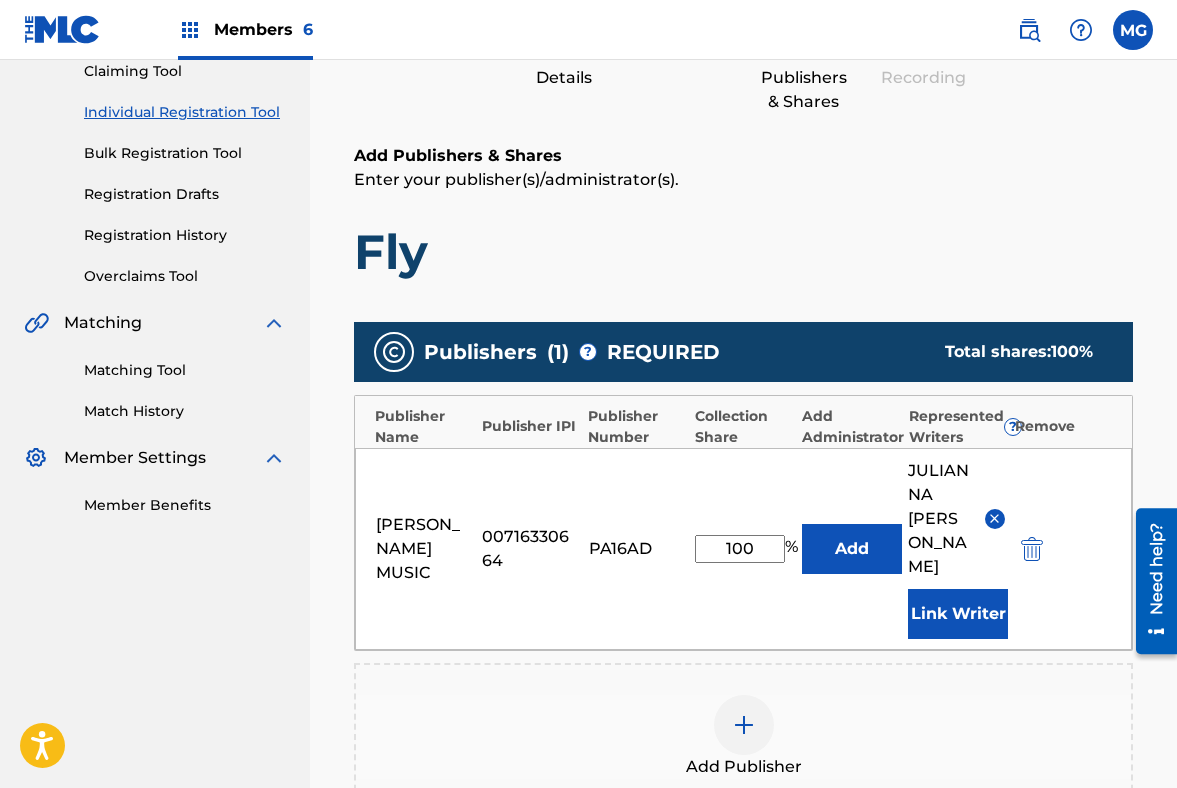 click on "Add Publisher" at bounding box center [744, 767] 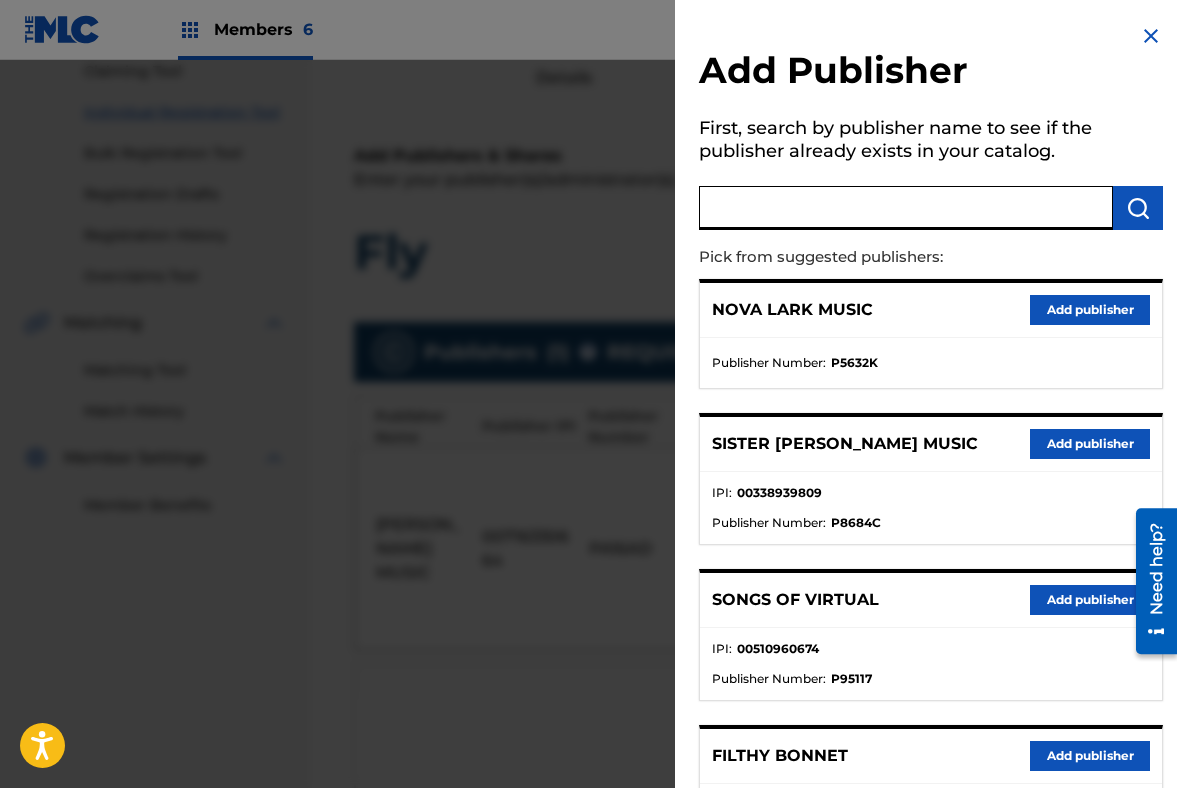 click at bounding box center [906, 208] 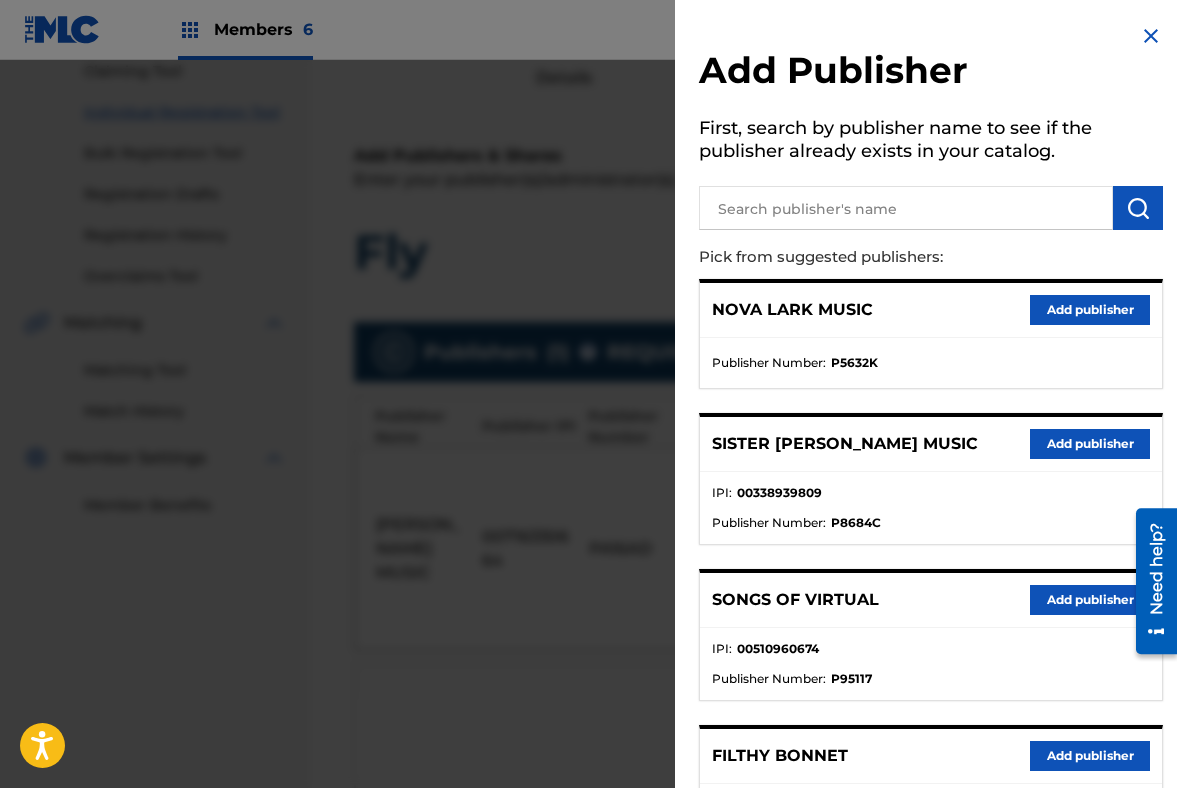 click on "Add publisher" at bounding box center [1090, 600] 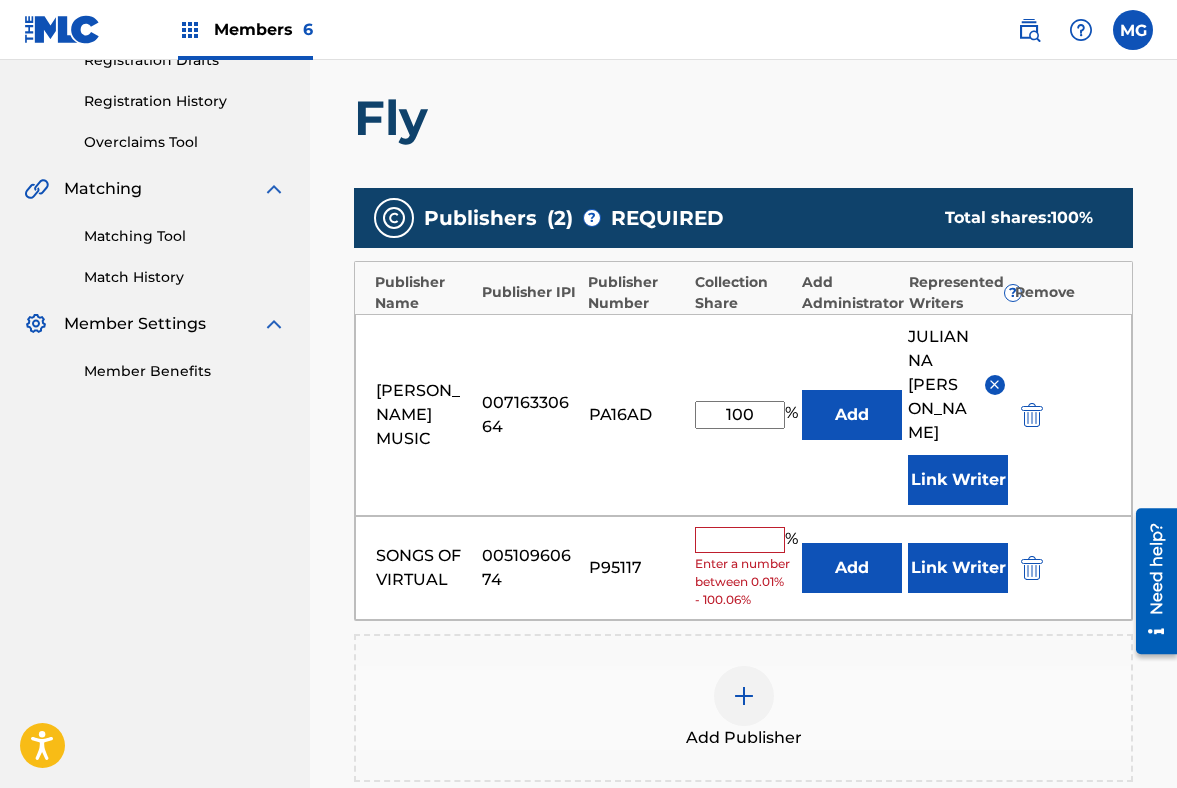 scroll, scrollTop: 408, scrollLeft: 0, axis: vertical 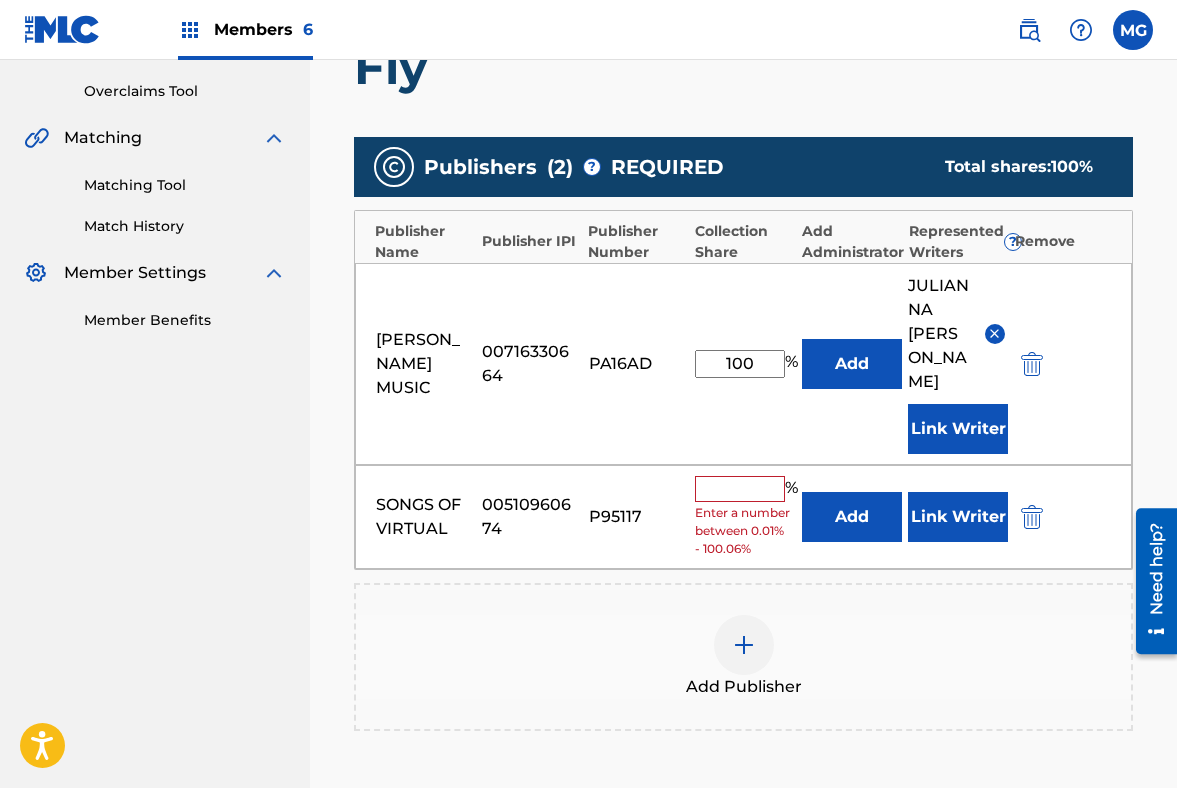 click at bounding box center (1032, 517) 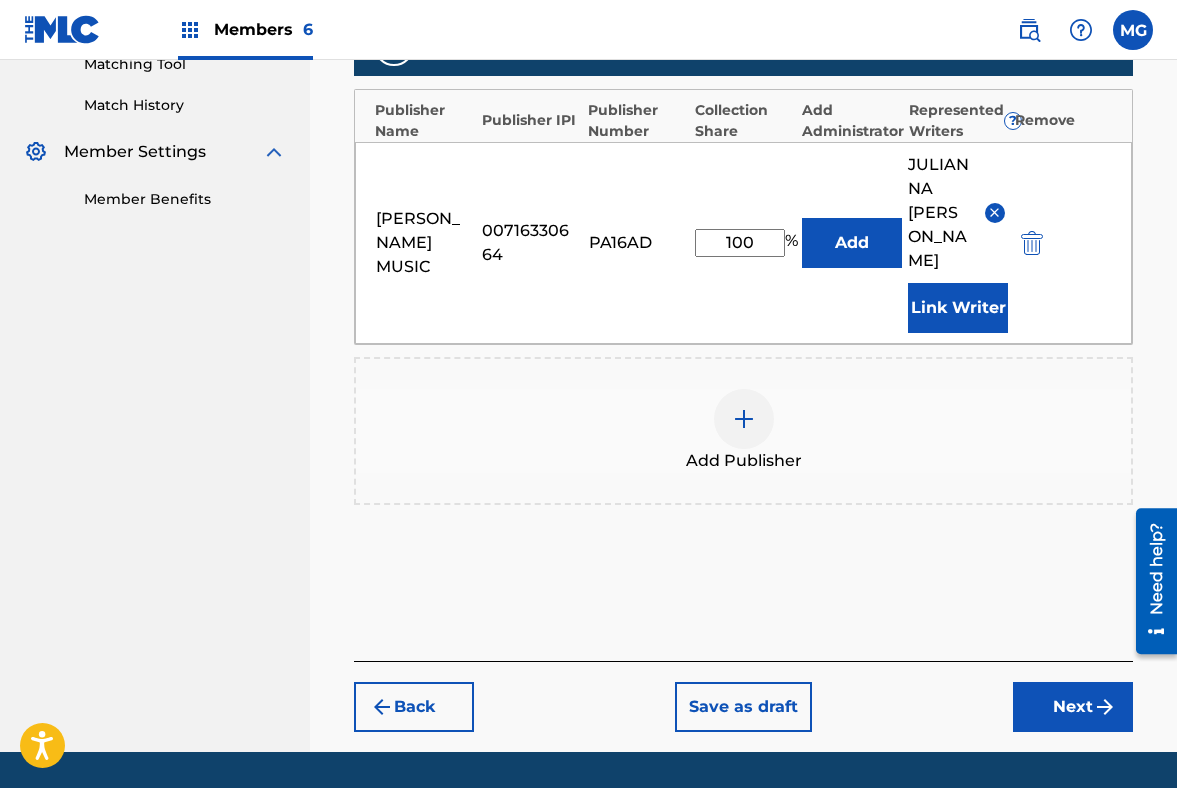 scroll, scrollTop: 550, scrollLeft: 0, axis: vertical 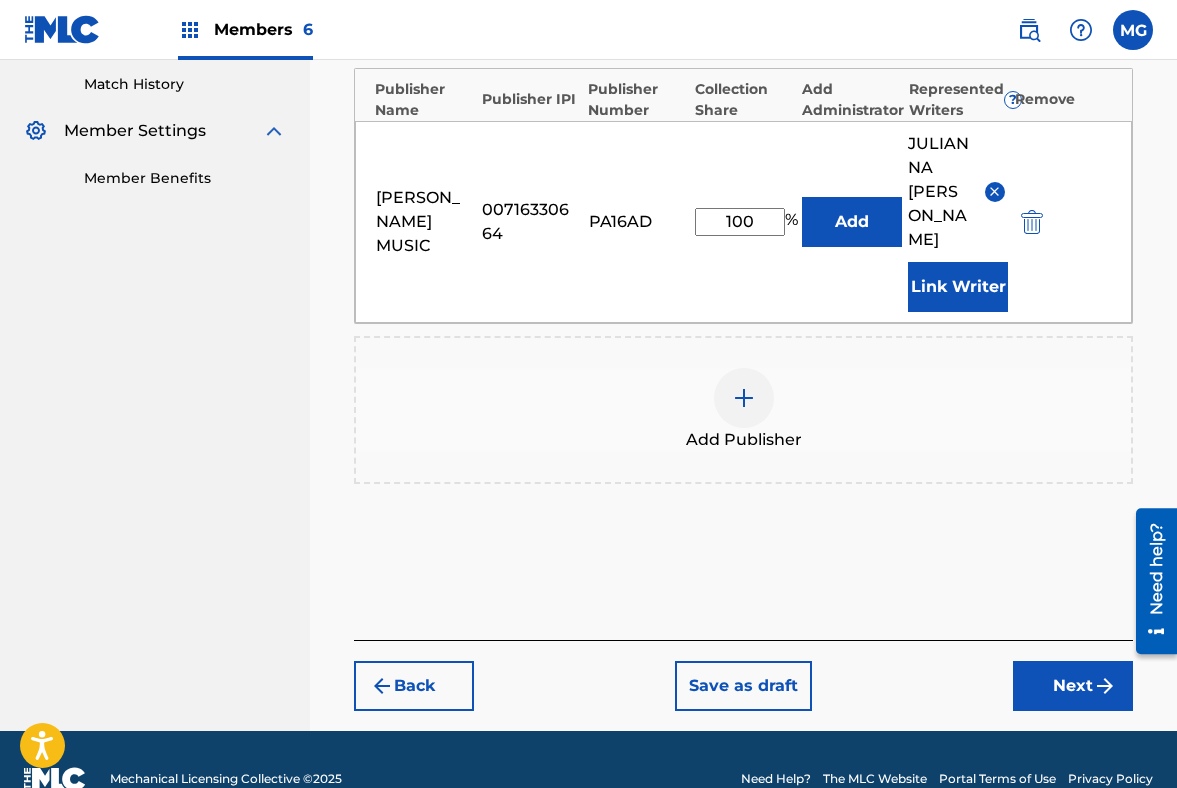 click on "Add" at bounding box center [852, 222] 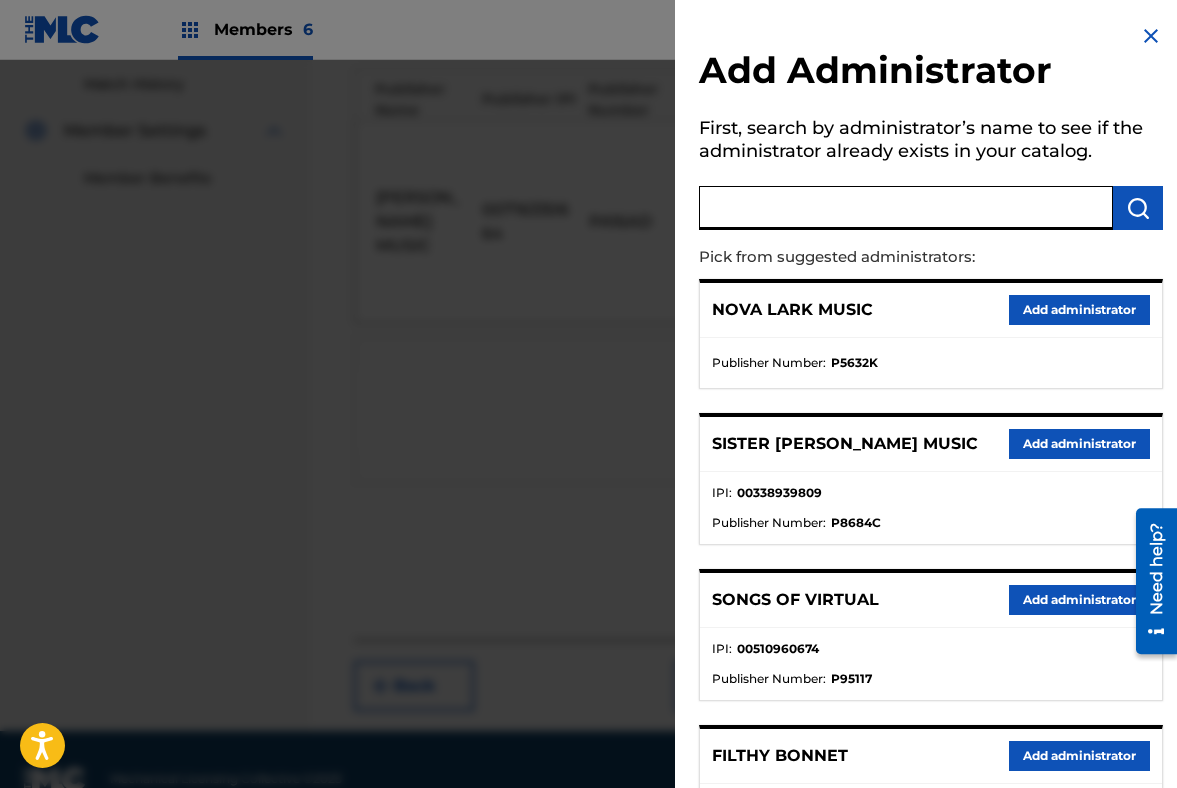 click at bounding box center [906, 208] 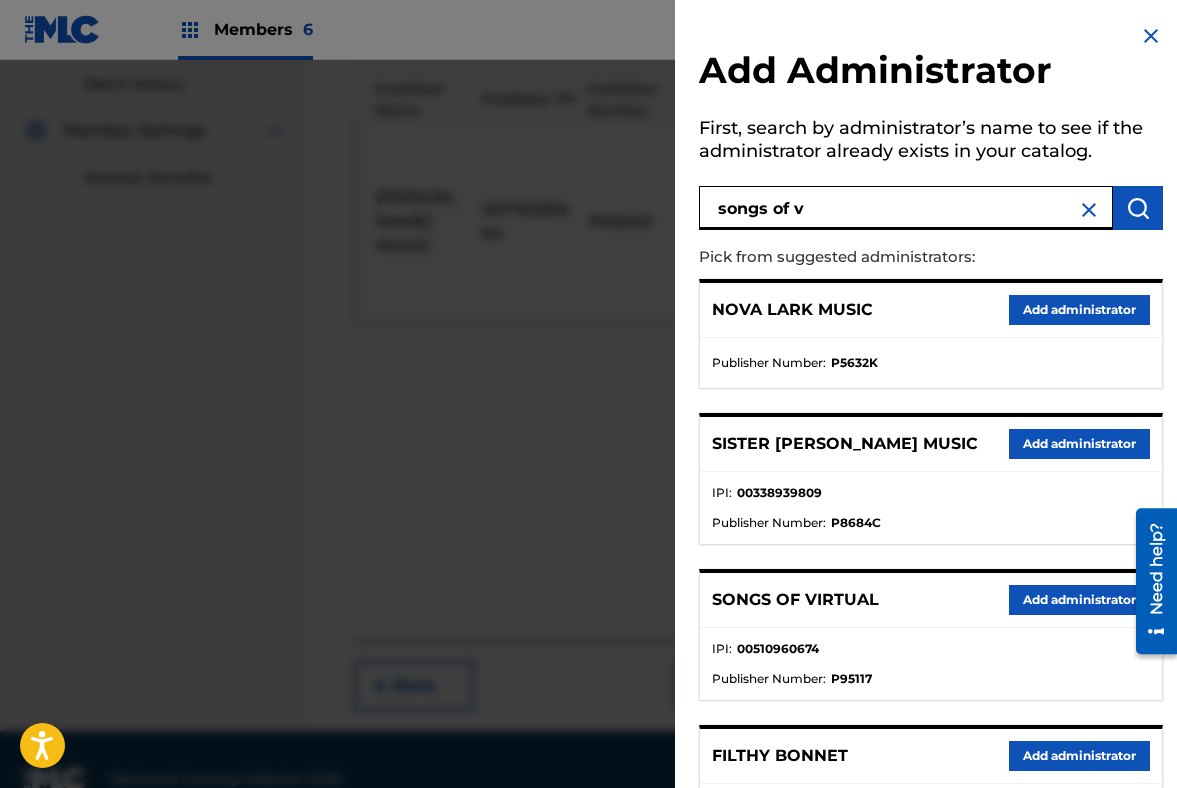 type on "songs of v" 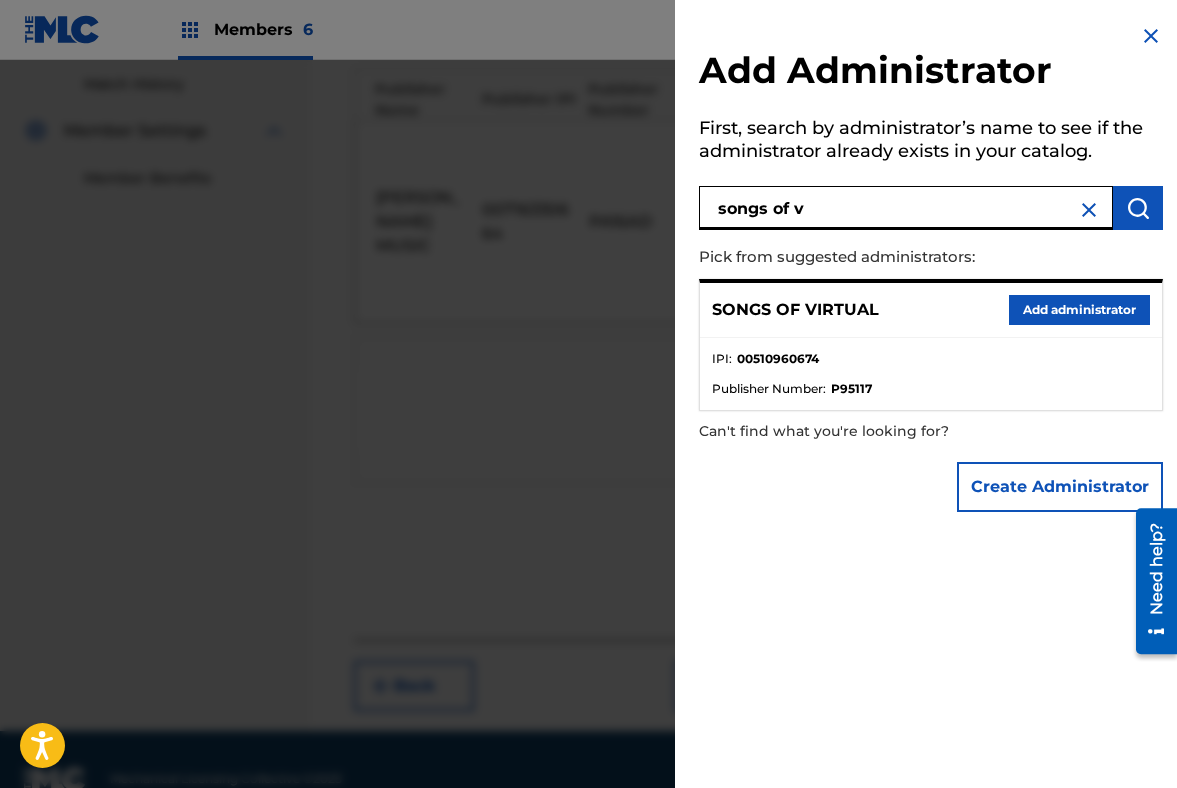 click on "Add administrator" at bounding box center (1079, 310) 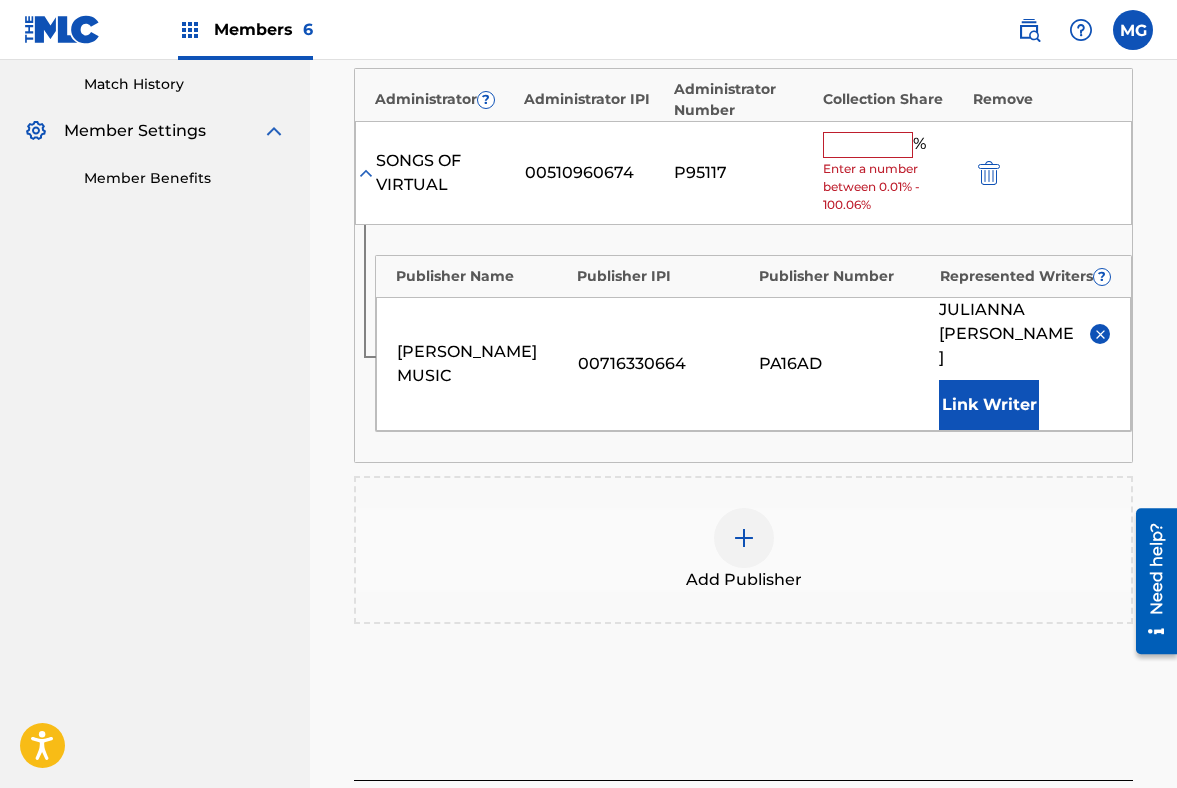 click at bounding box center (868, 145) 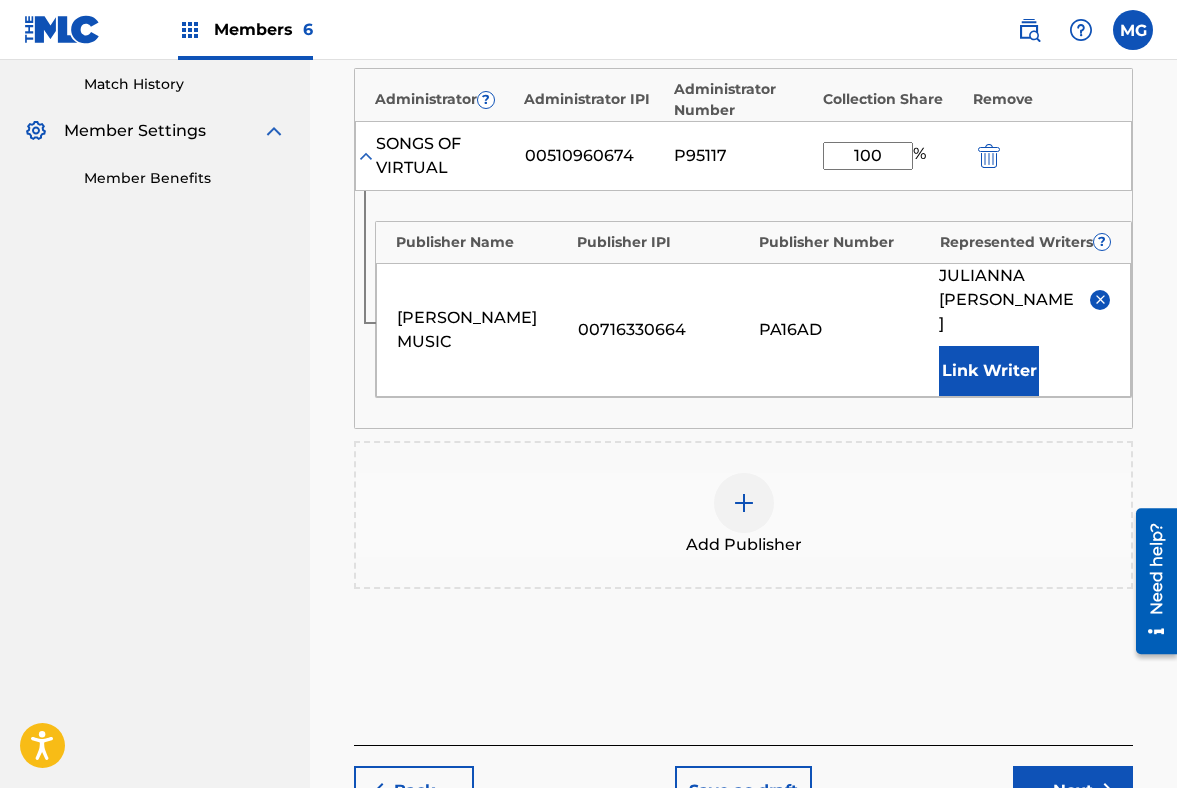 type on "100" 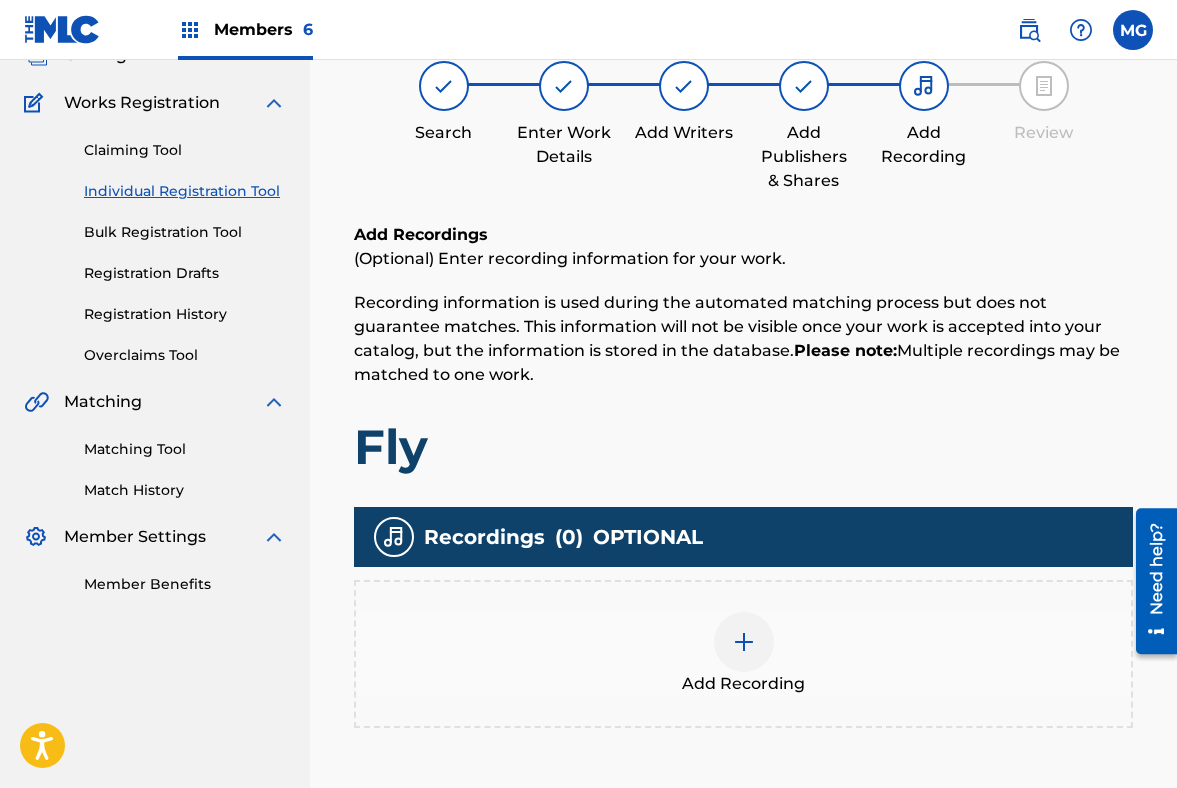 scroll, scrollTop: 334, scrollLeft: 0, axis: vertical 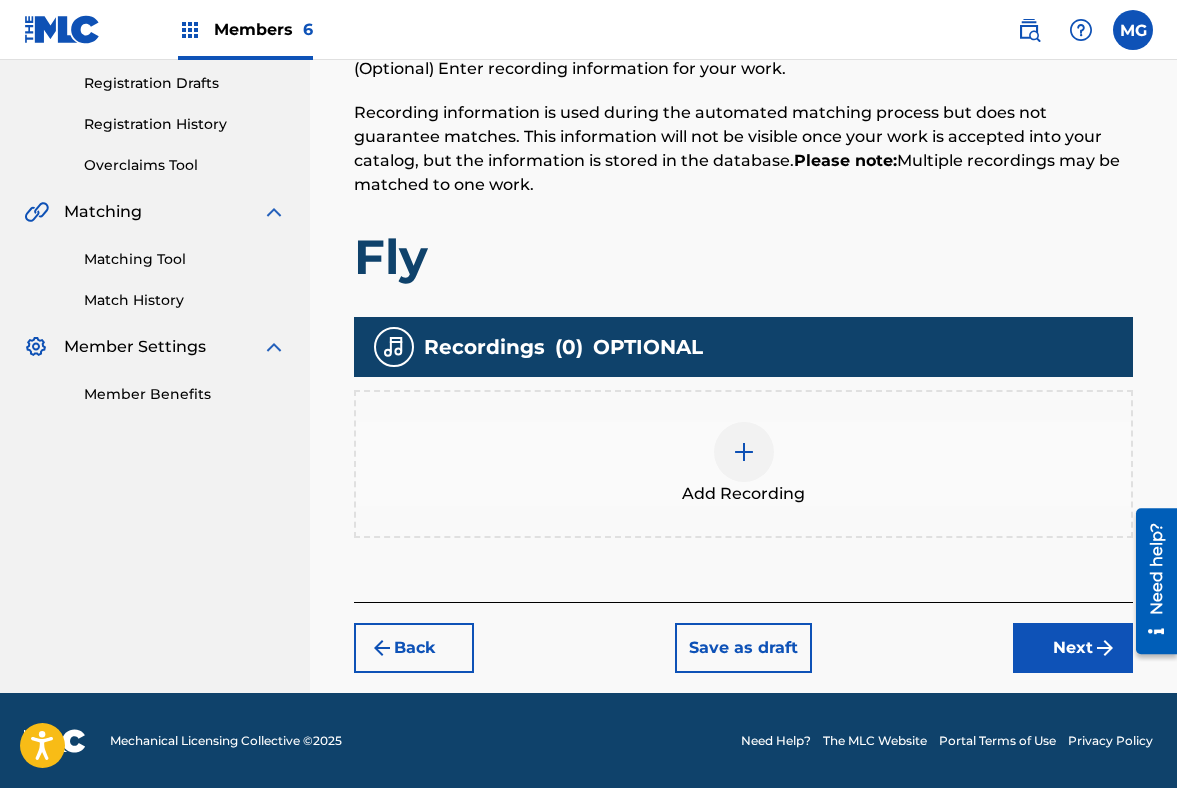 click on "Next" at bounding box center (1073, 648) 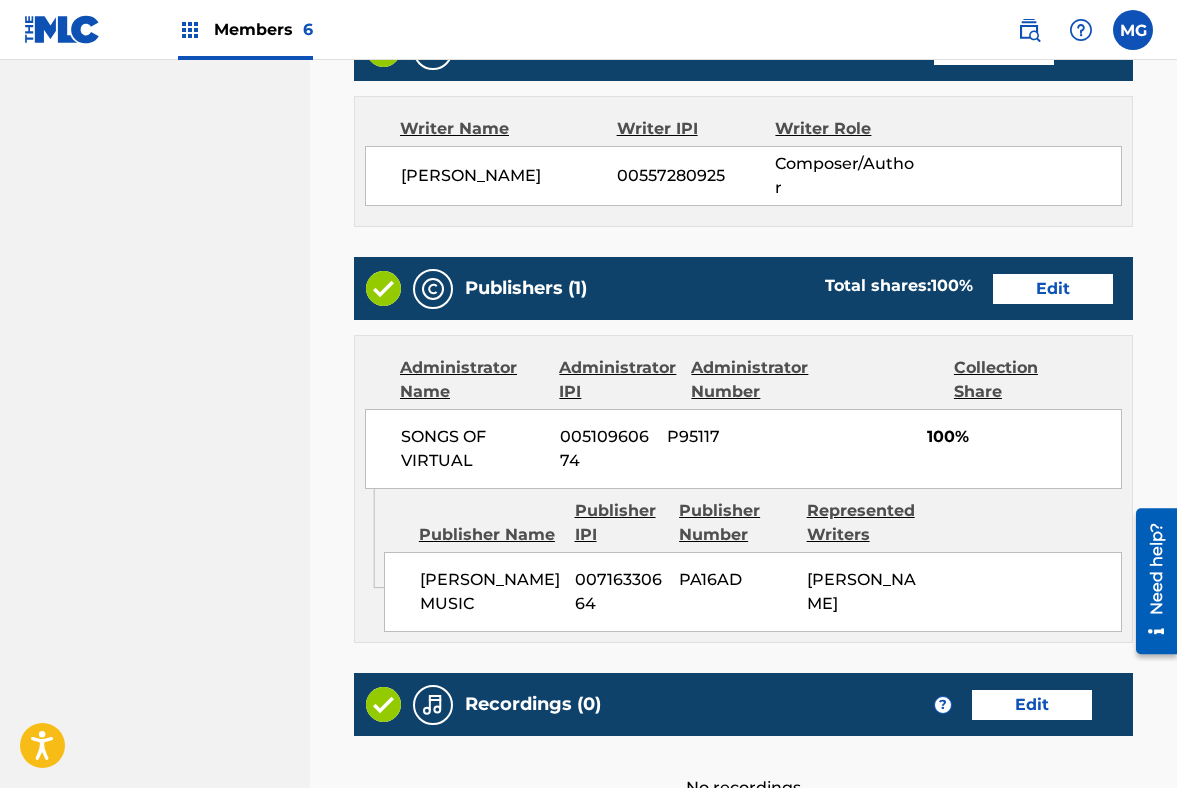 scroll, scrollTop: 1065, scrollLeft: 0, axis: vertical 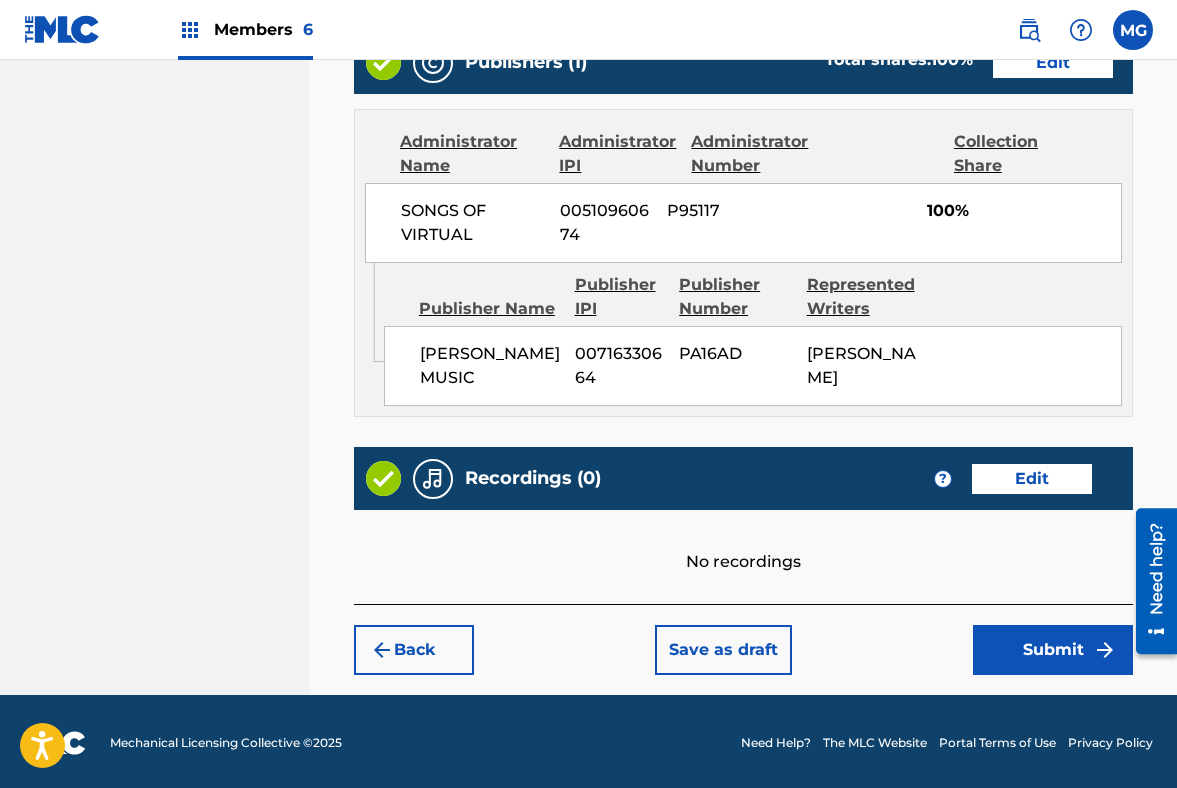 click on "Submit" at bounding box center [1053, 650] 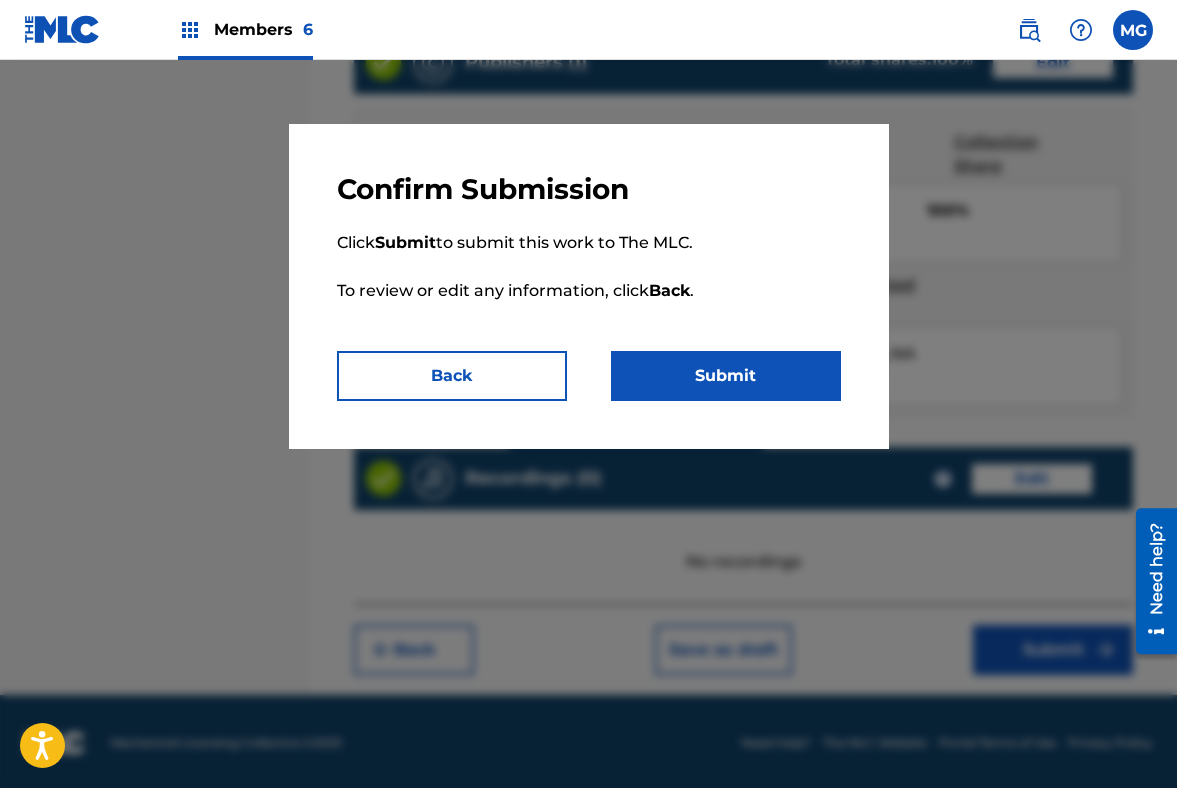 click on "Click  Submit  to submit this work to The MLC. To review or edit any information, click  Back ." at bounding box center [589, 279] 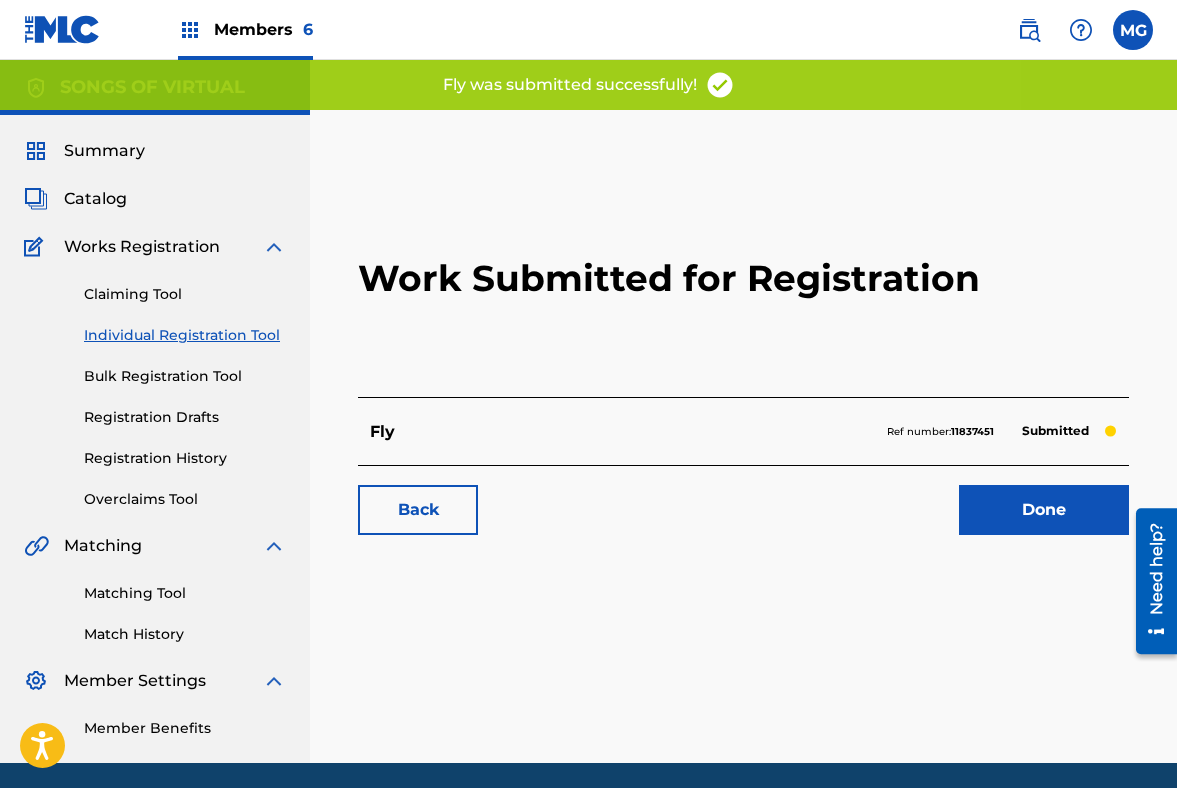 click on "Done" at bounding box center (1044, 510) 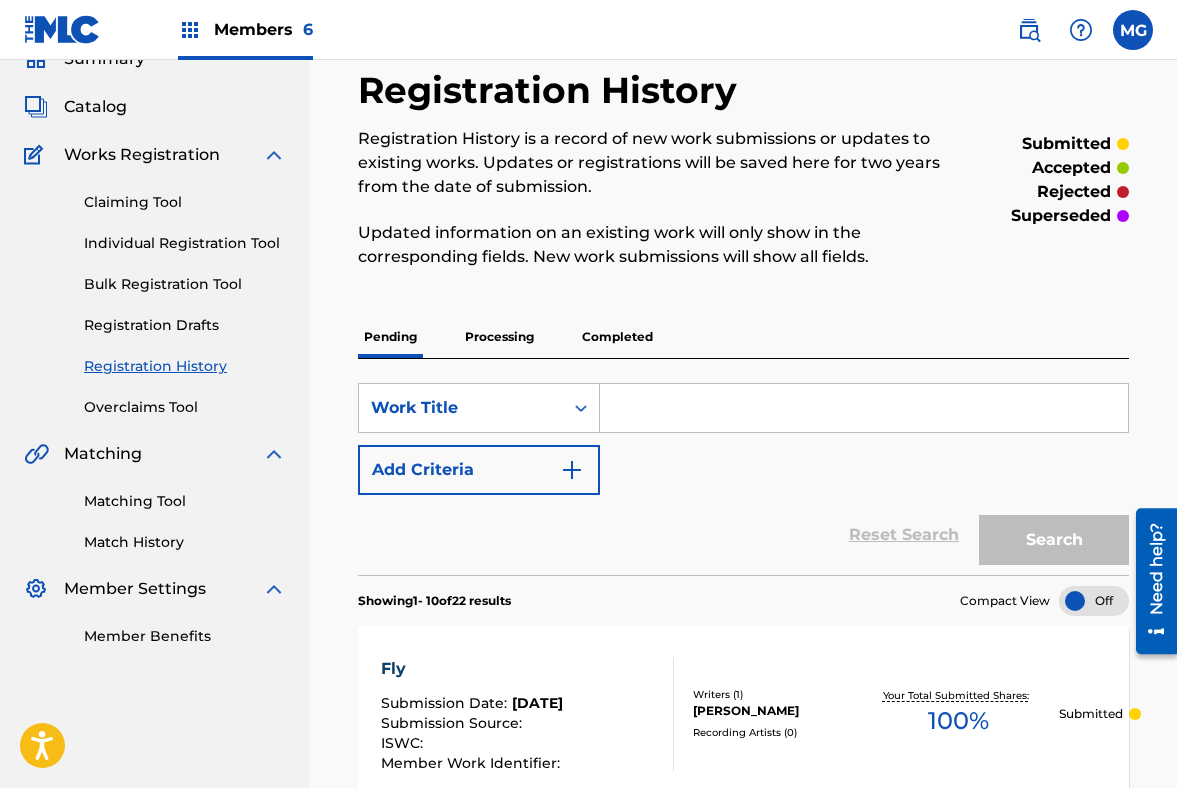 scroll, scrollTop: 245, scrollLeft: 0, axis: vertical 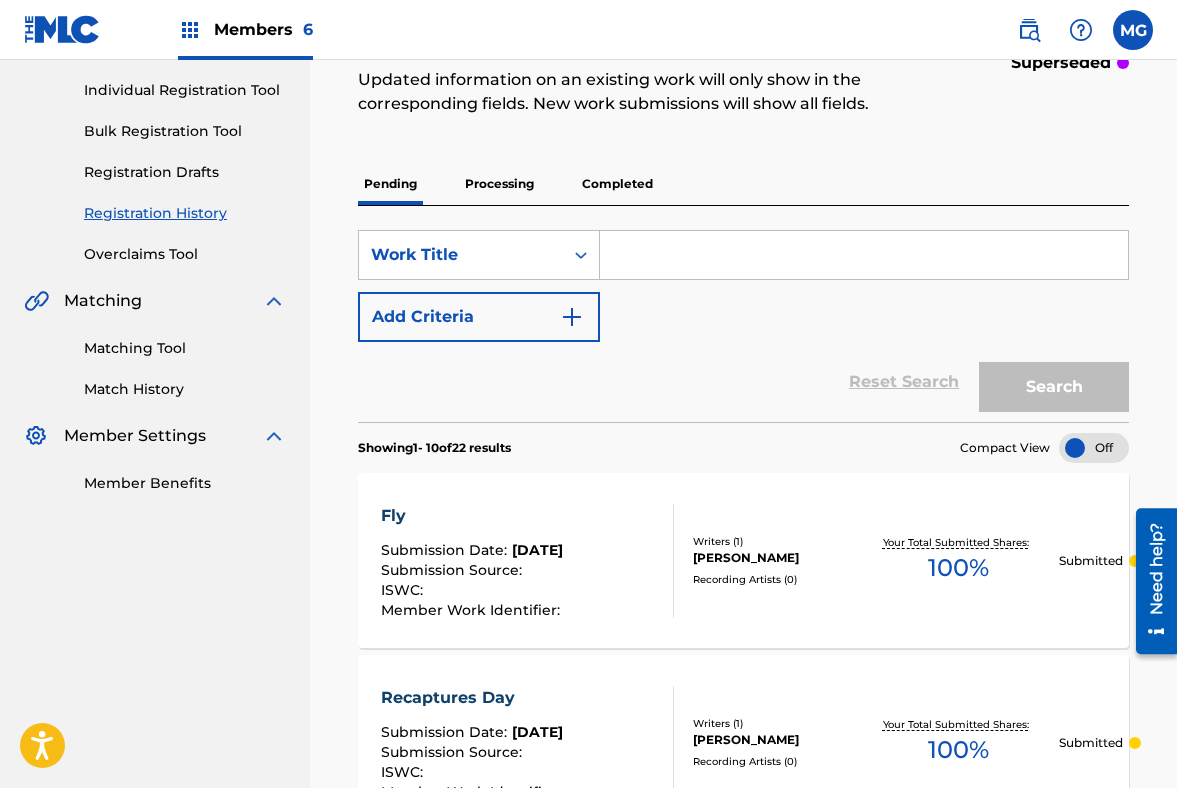 click on "Fly" at bounding box center [473, 516] 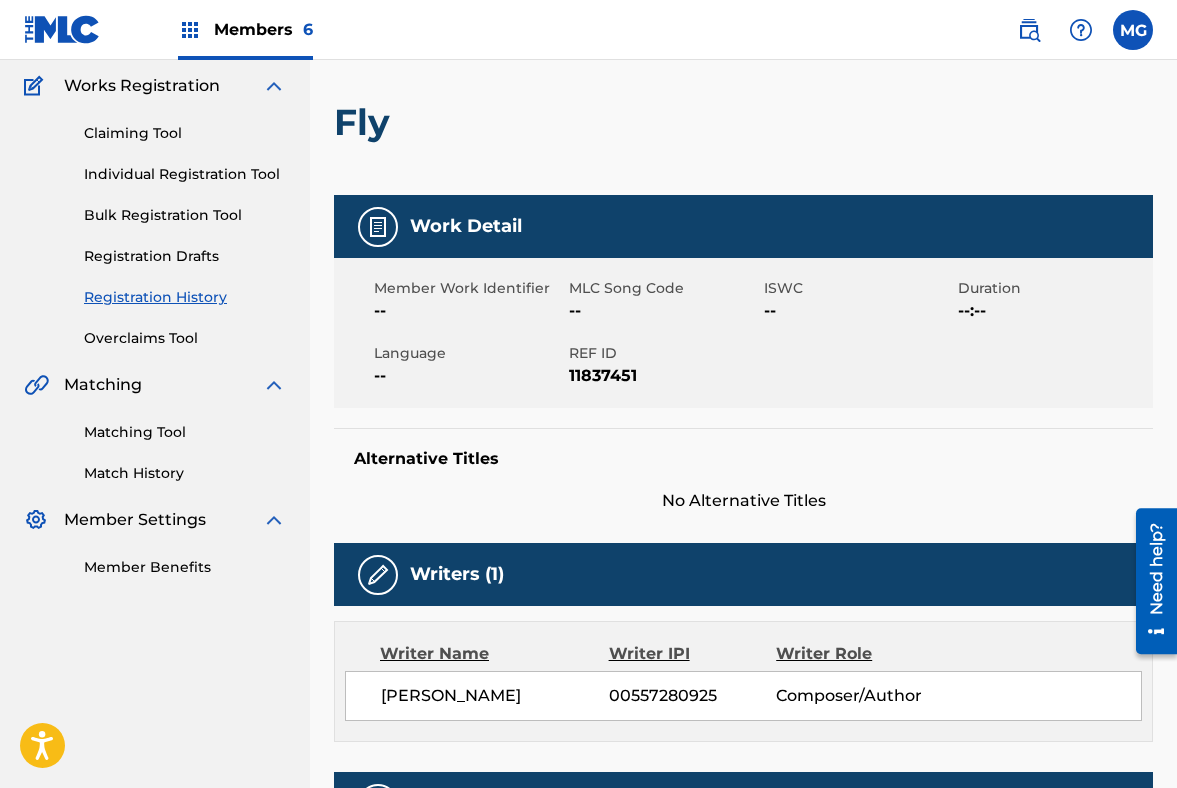 scroll, scrollTop: 0, scrollLeft: 0, axis: both 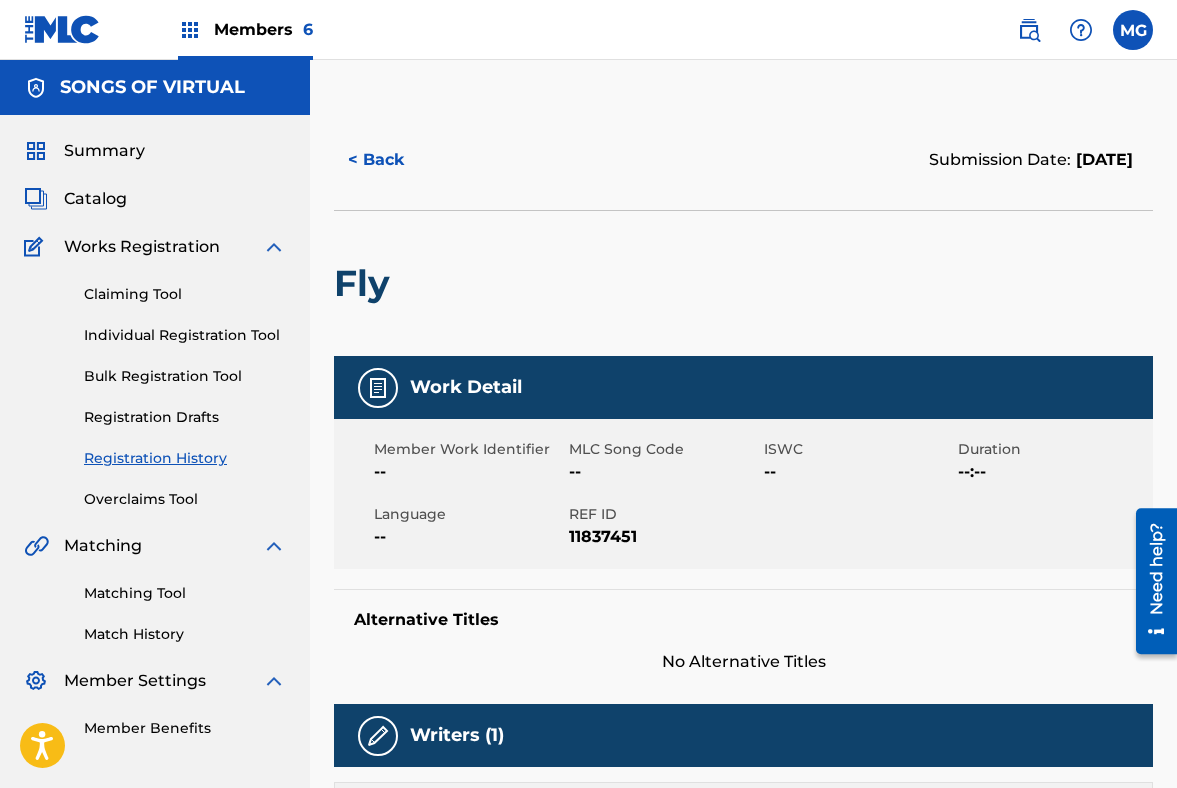 click on "Individual Registration Tool" at bounding box center [185, 335] 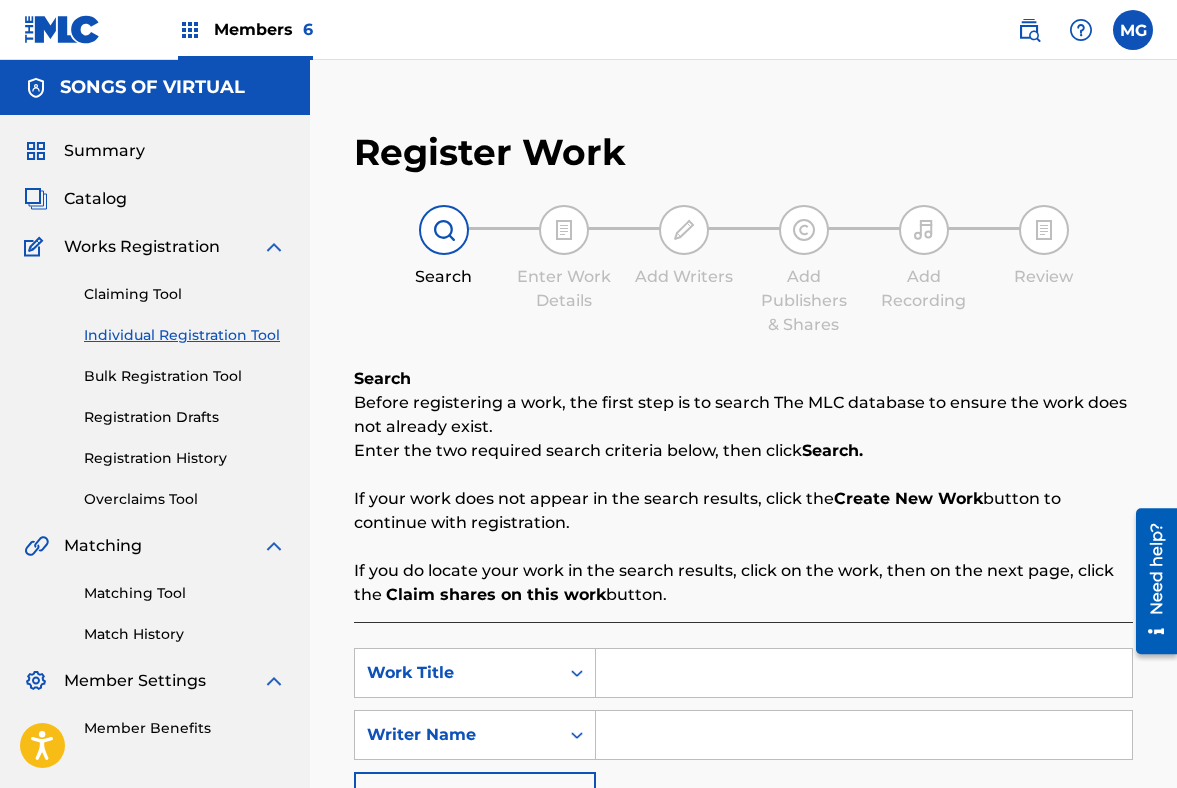 click on "Registration History" at bounding box center [185, 458] 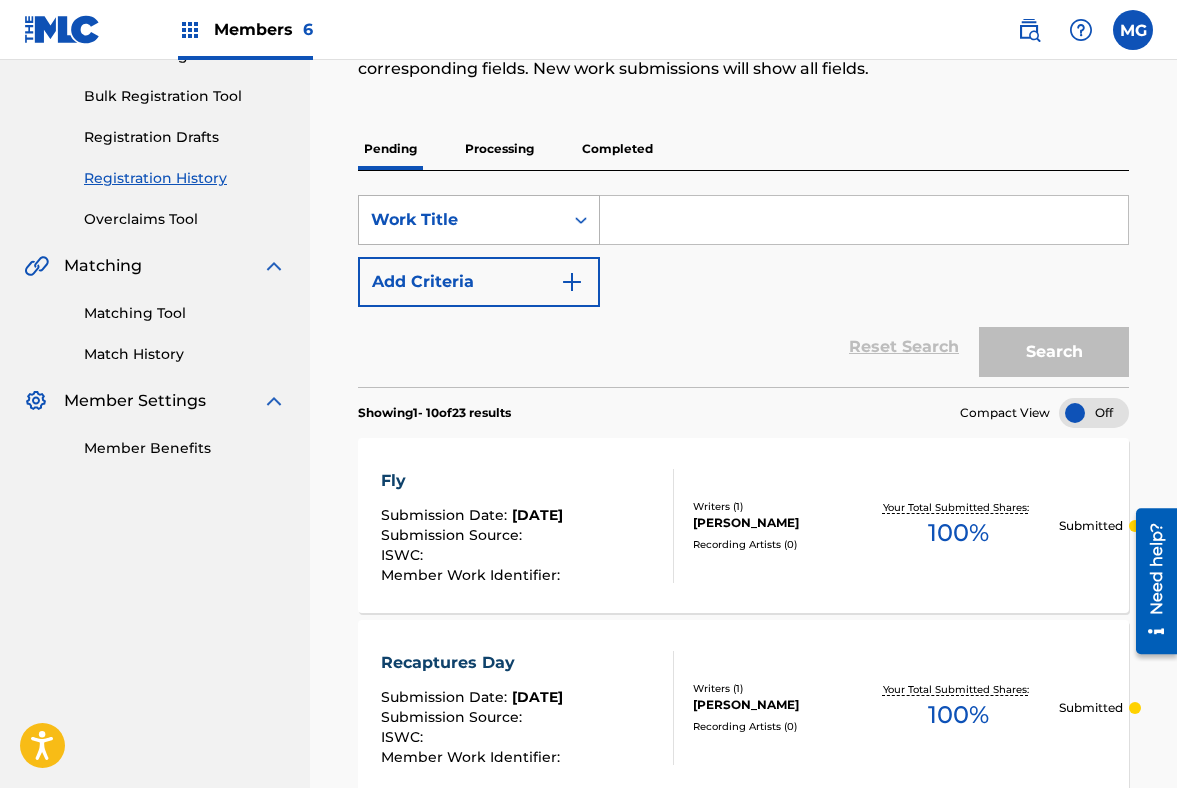 scroll, scrollTop: 358, scrollLeft: 0, axis: vertical 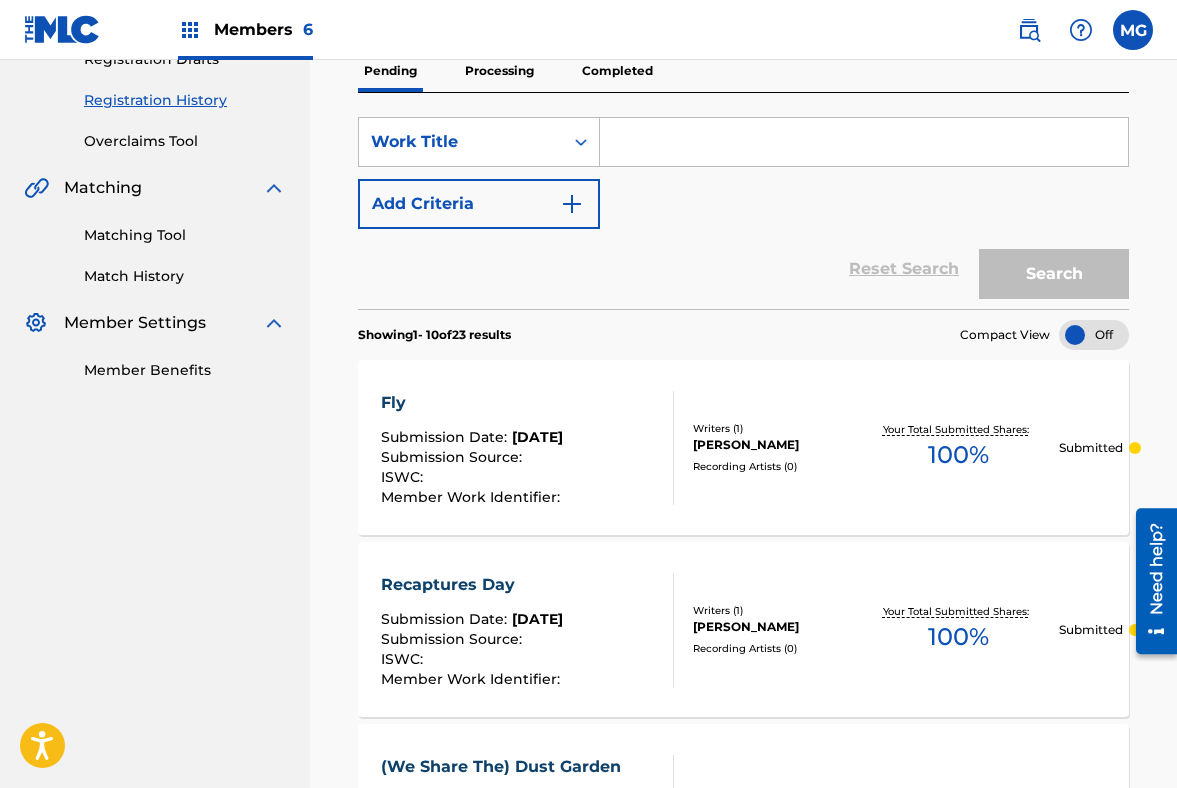 click on "Submission Date :" at bounding box center (446, 437) 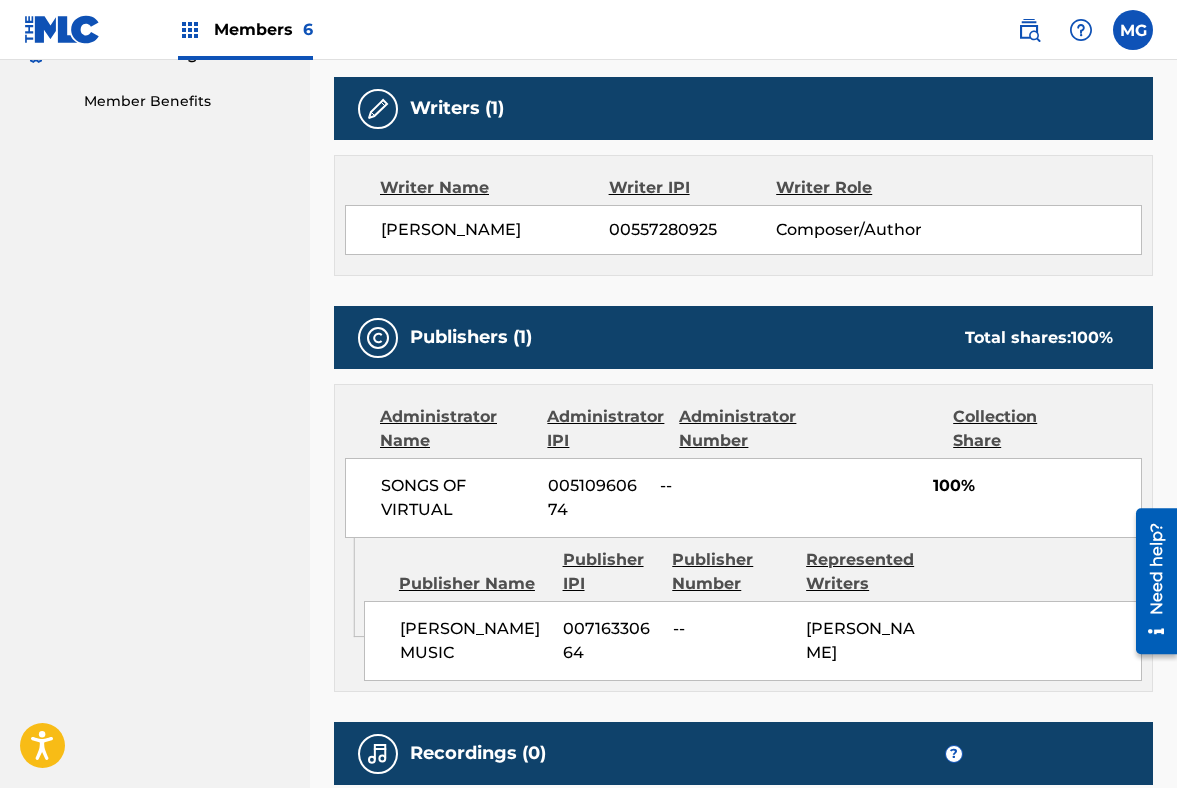 scroll, scrollTop: 633, scrollLeft: 0, axis: vertical 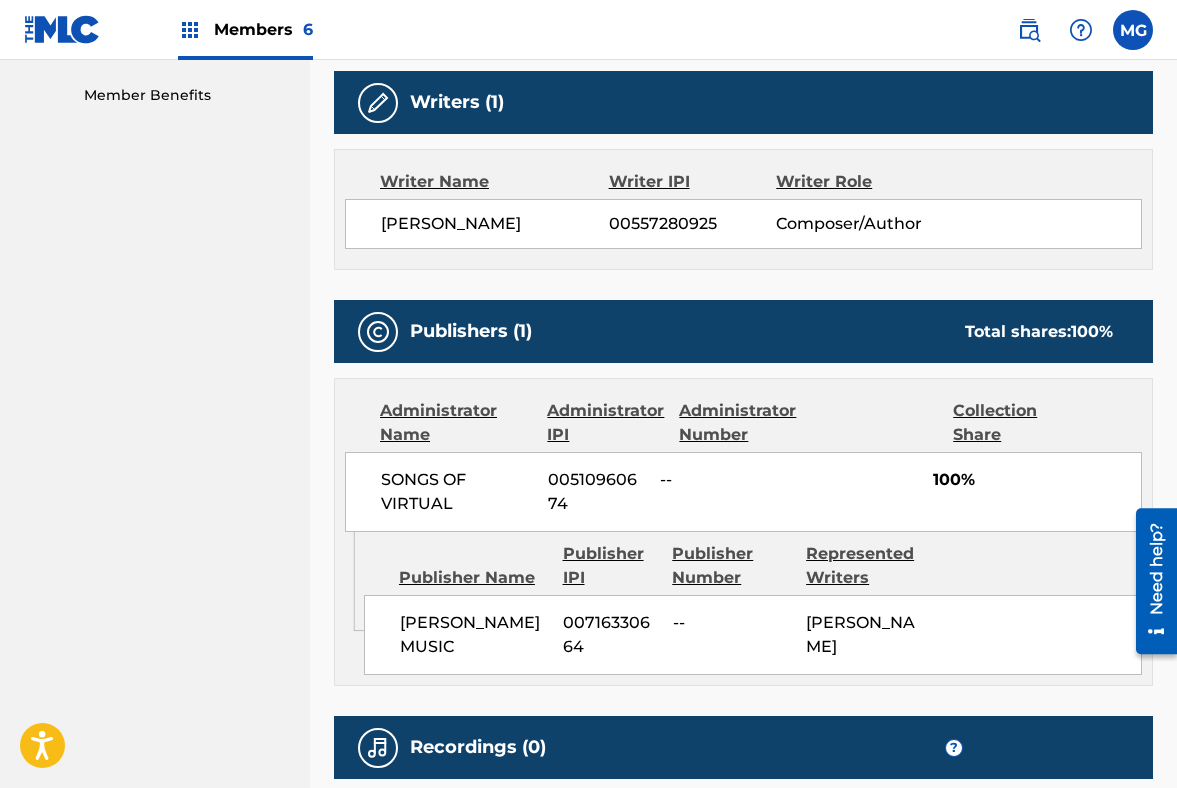 click on "[PERSON_NAME] MUSIC" at bounding box center [474, 635] 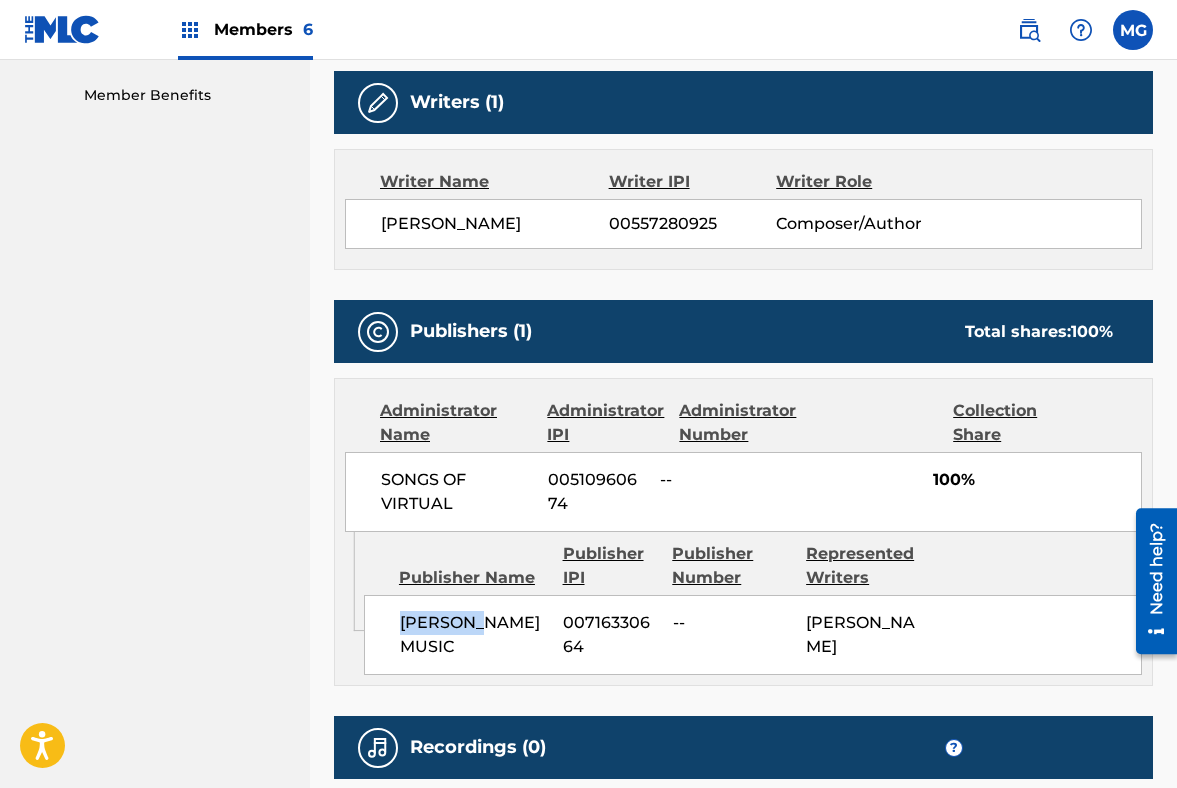 click on "[PERSON_NAME] MUSIC" at bounding box center (474, 635) 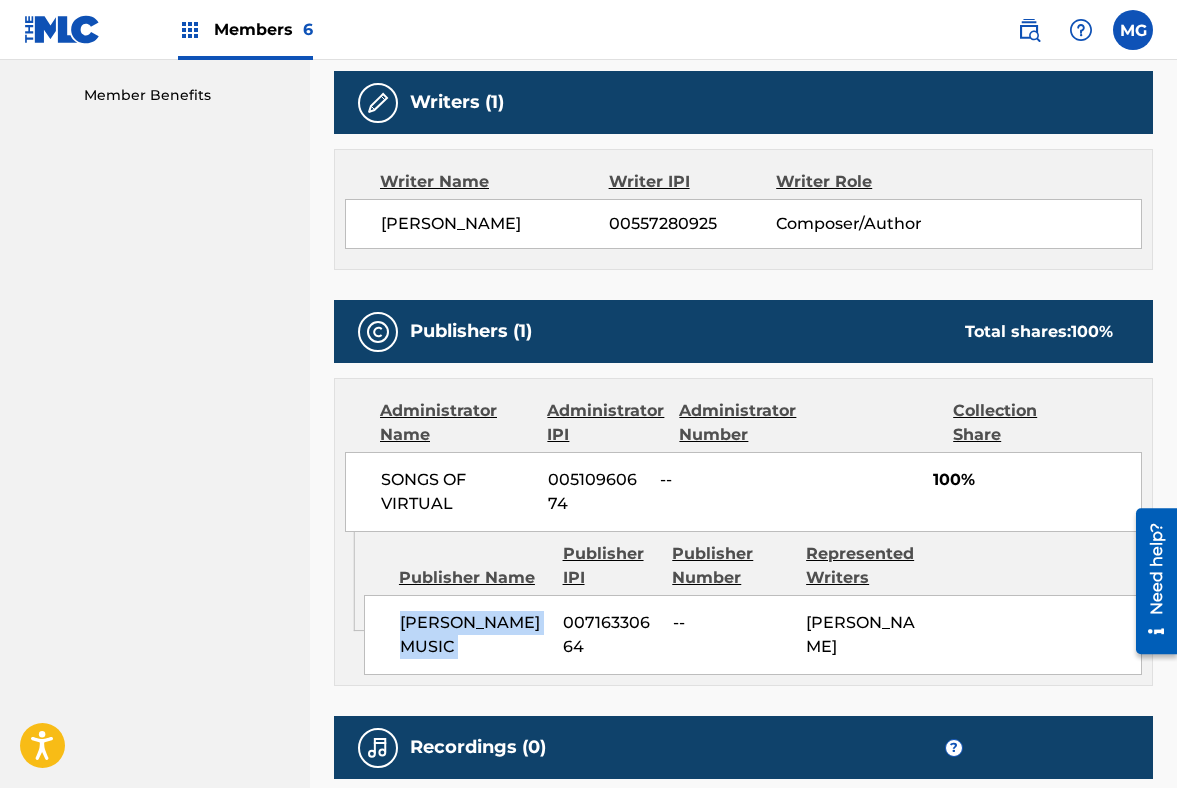click on "[PERSON_NAME] MUSIC" at bounding box center [474, 635] 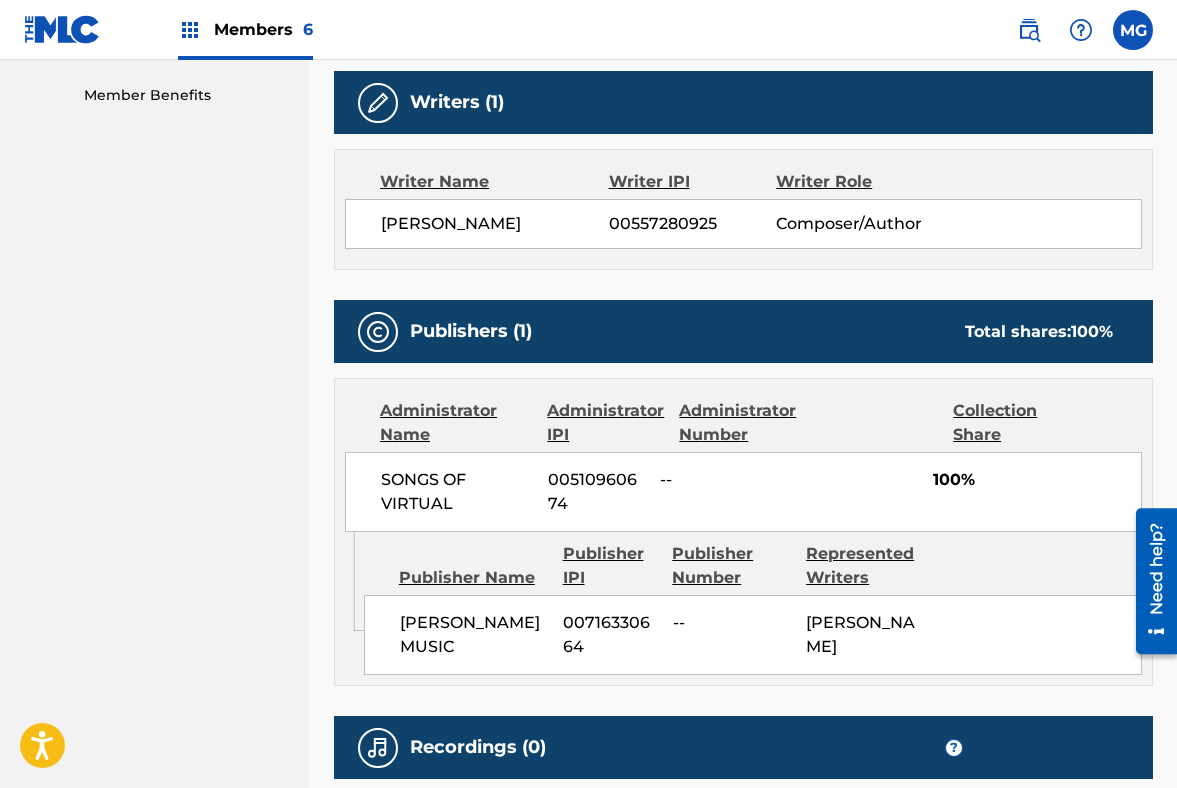 click on "00716330664" at bounding box center [610, 635] 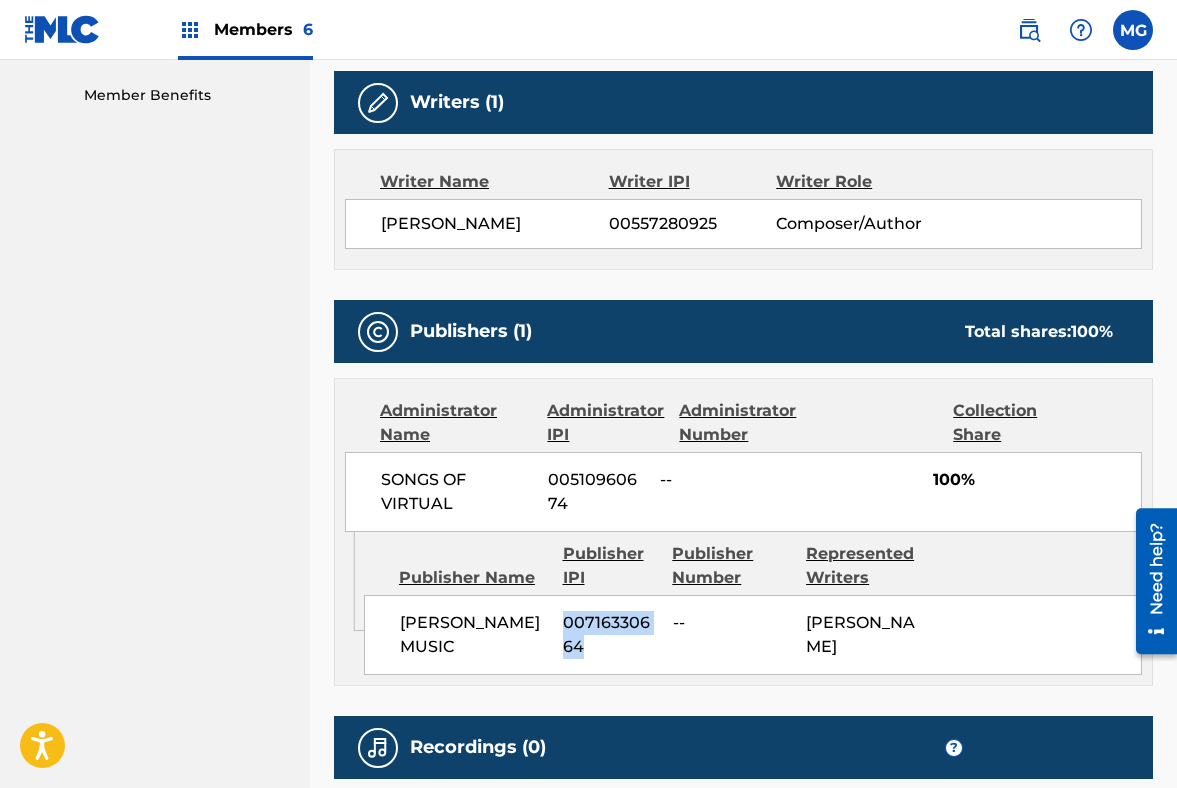 click on "00716330664" at bounding box center [610, 635] 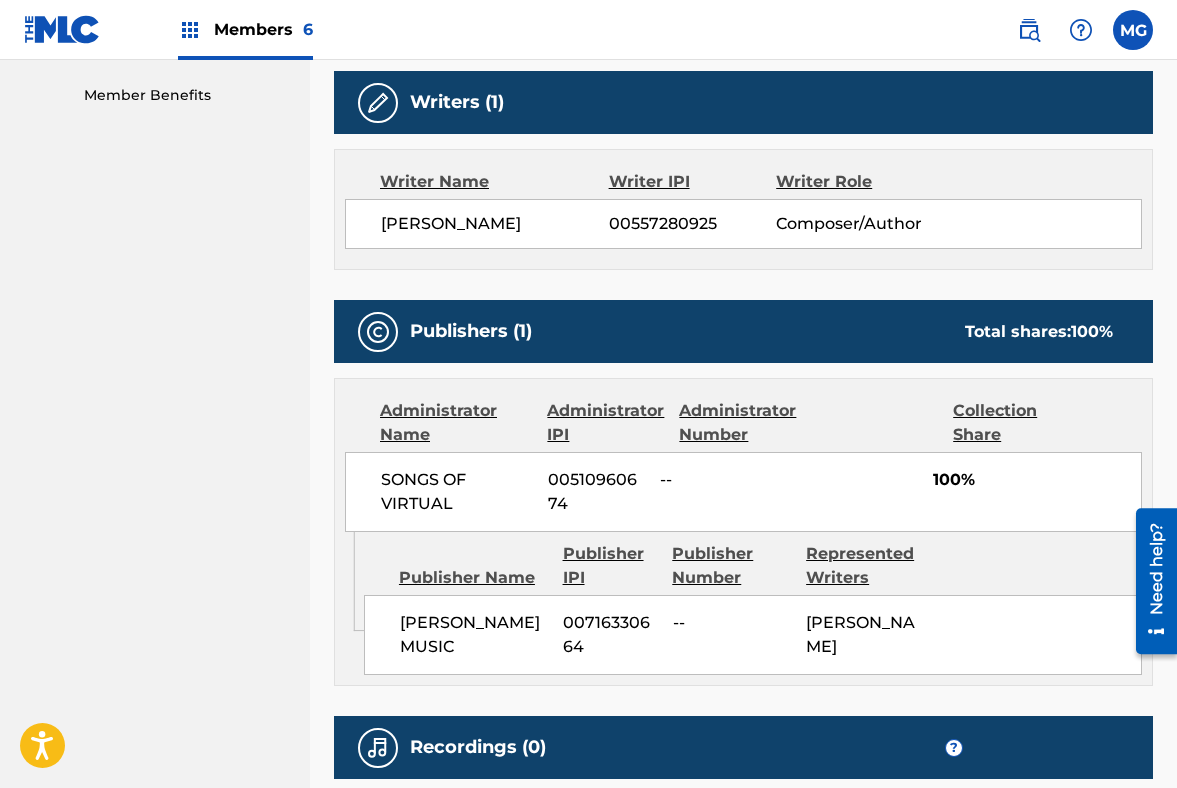 click on "00510960674" at bounding box center [596, 492] 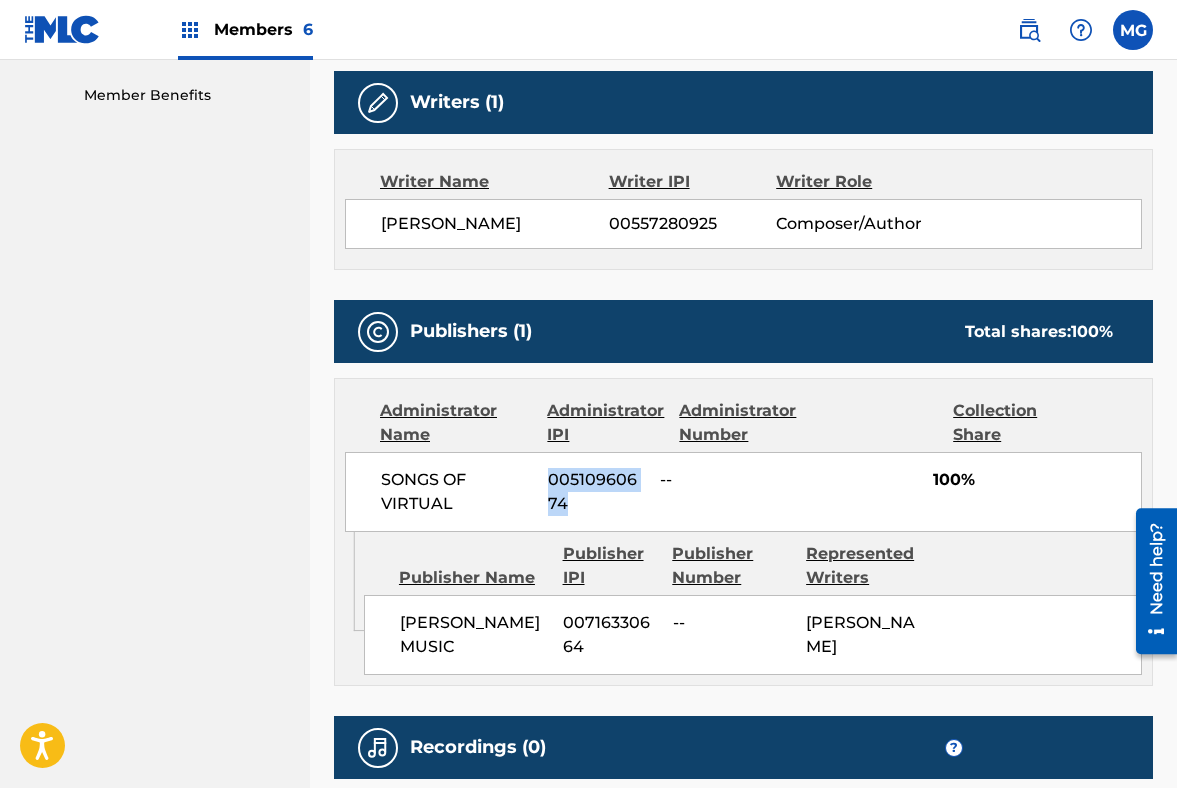 click on "00510960674" at bounding box center (596, 492) 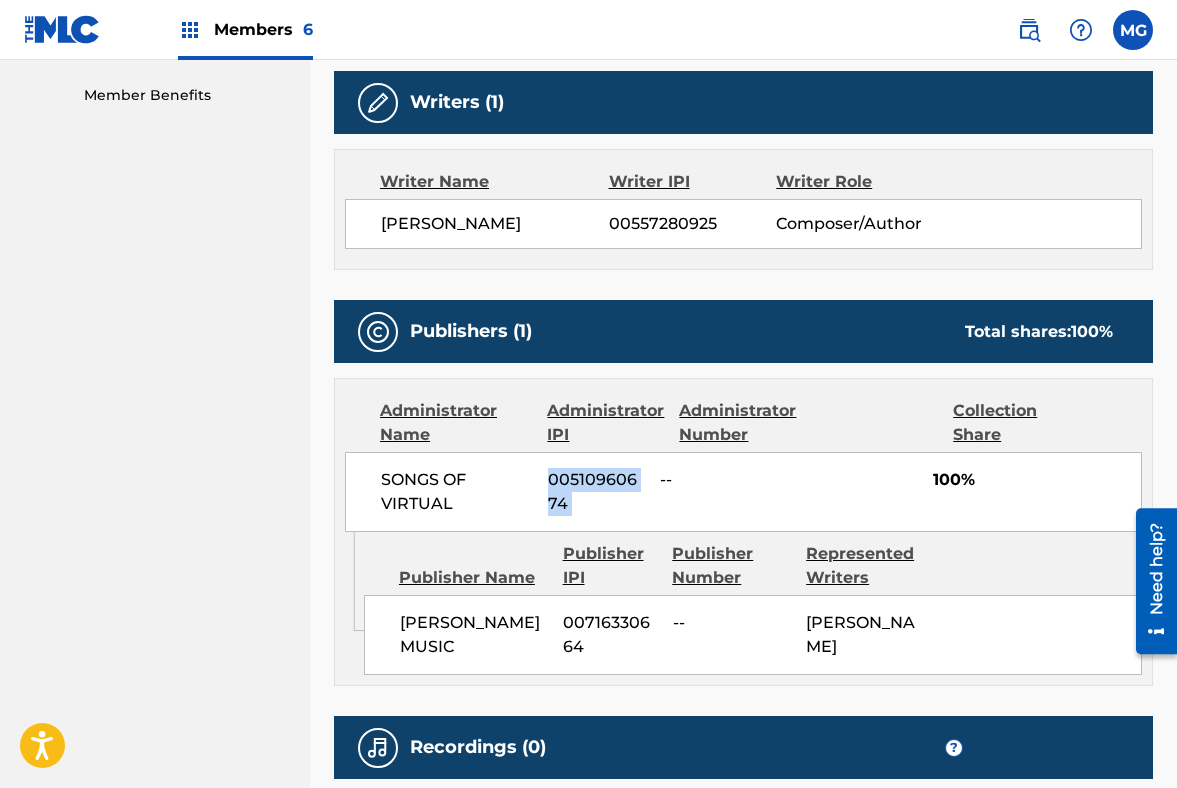 click on "00510960674" at bounding box center [596, 492] 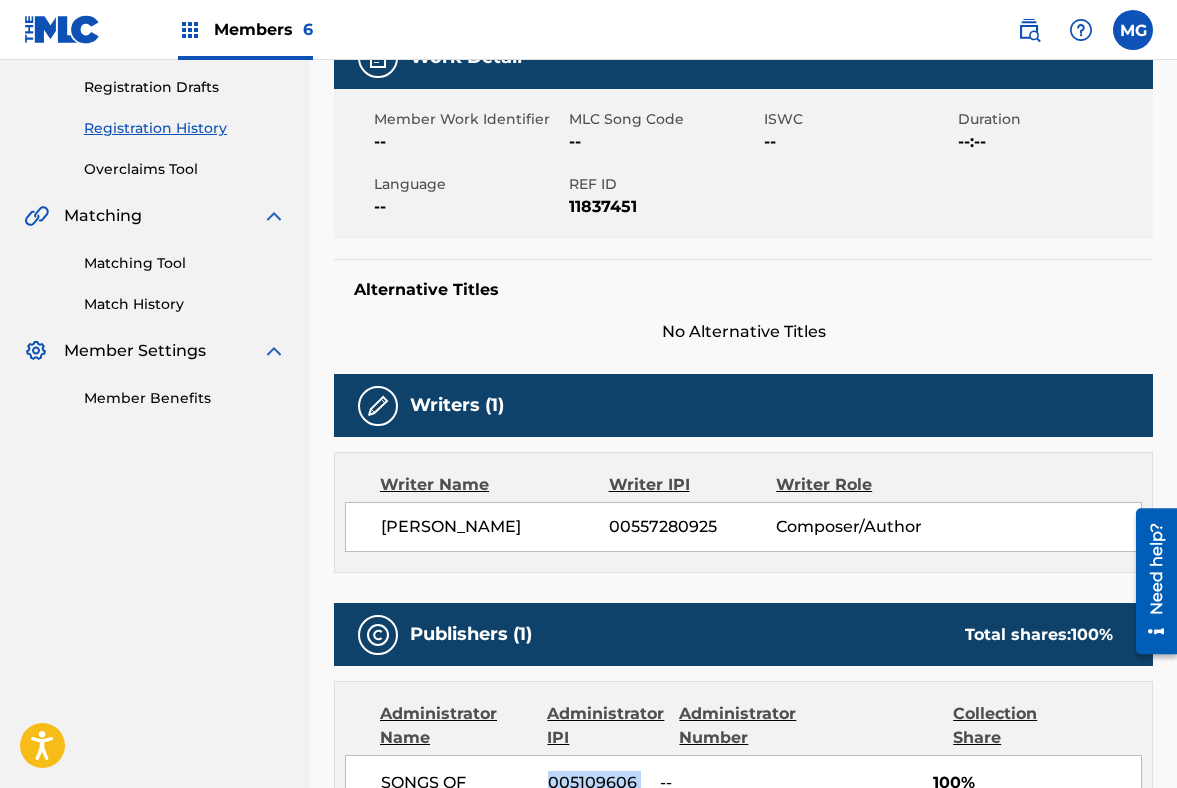 scroll, scrollTop: 0, scrollLeft: 0, axis: both 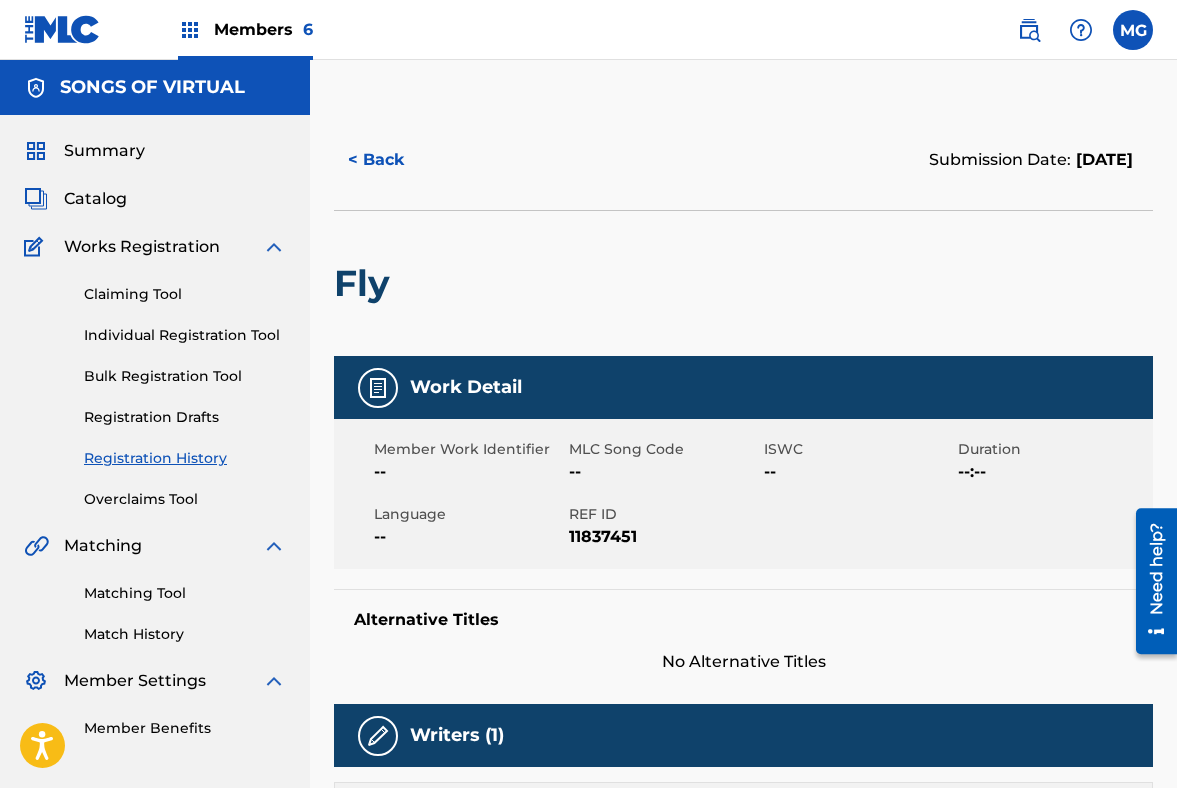 click on "Bulk Registration Tool" at bounding box center [185, 376] 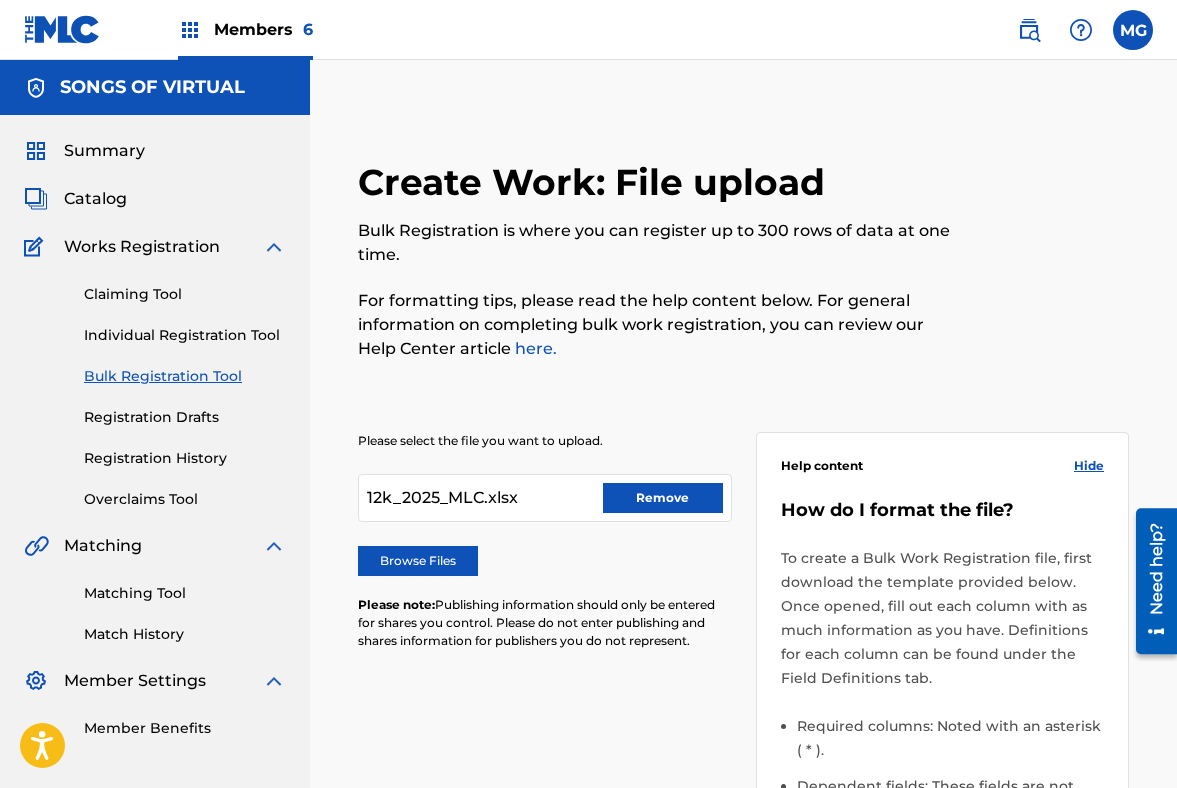 click on "Remove" at bounding box center (663, 498) 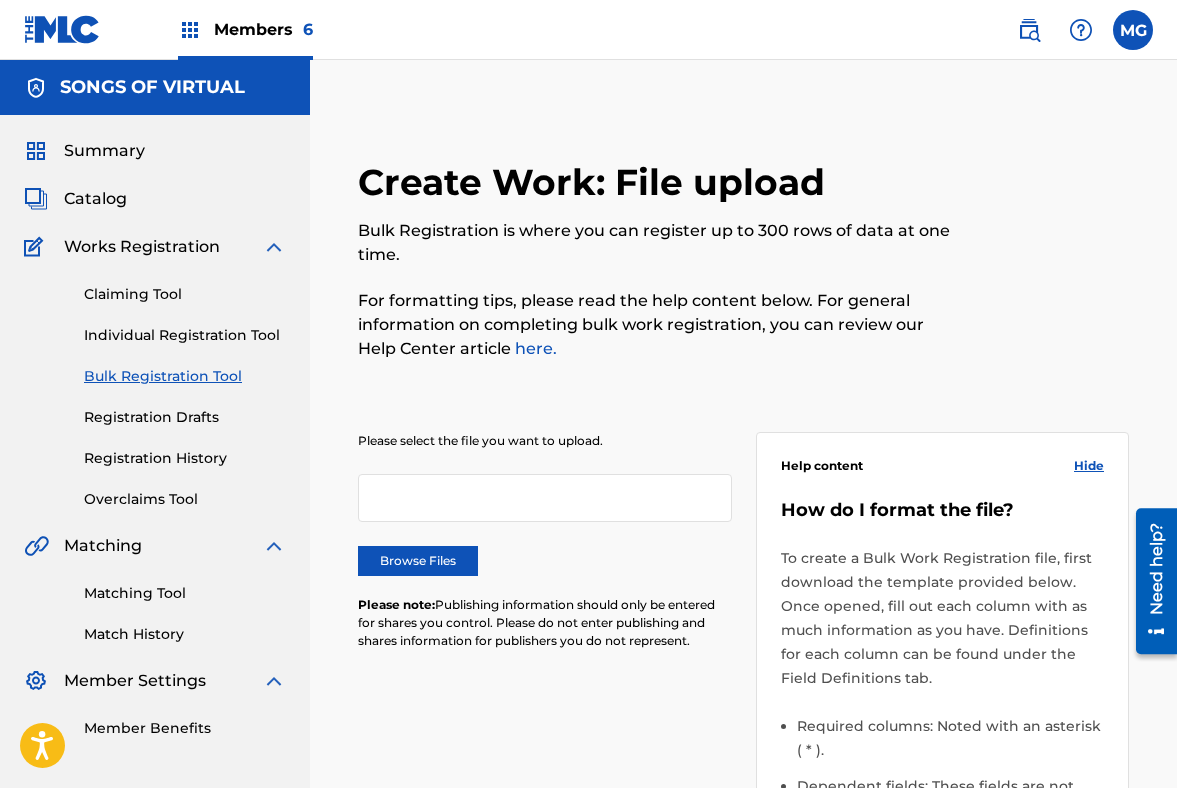 click on "Please select the file you want to upload. Browse Files Please note:  Publishing information should only be entered for shares you control. Please do not enter publishing and shares information for publishers you do not represent." at bounding box center (545, 553) 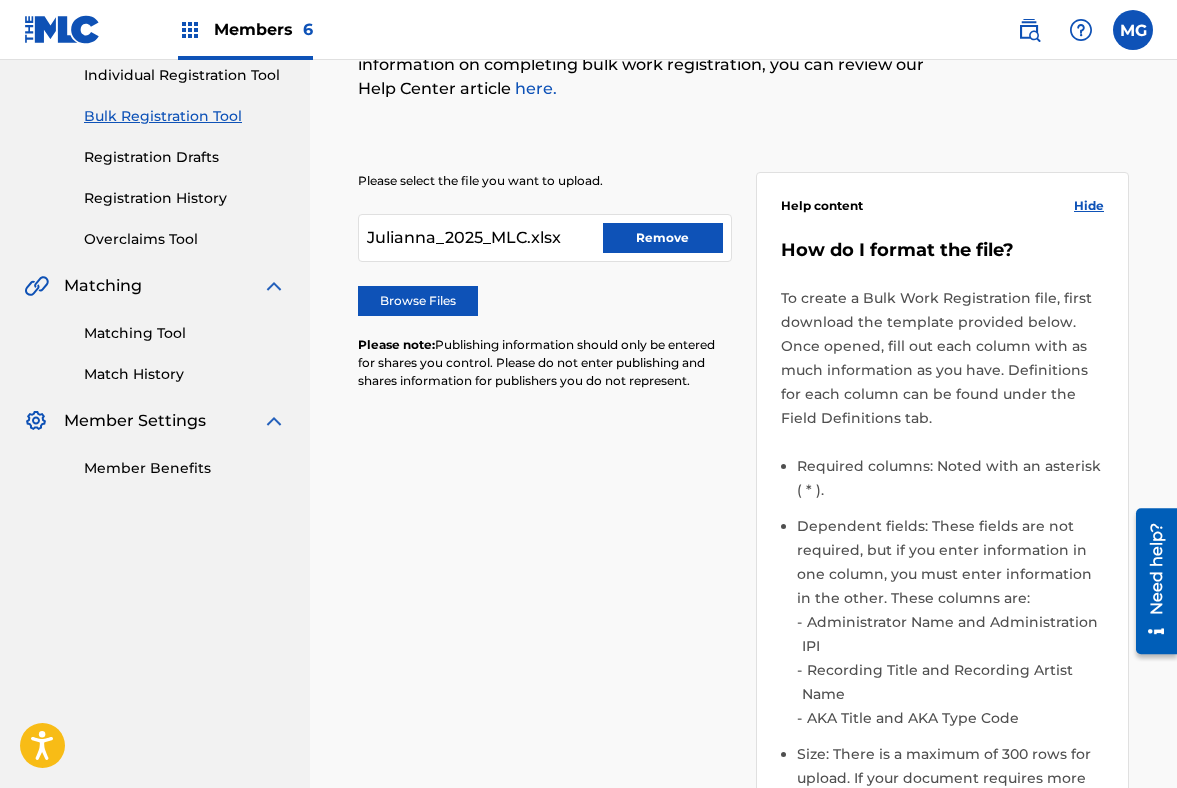 scroll, scrollTop: 796, scrollLeft: 0, axis: vertical 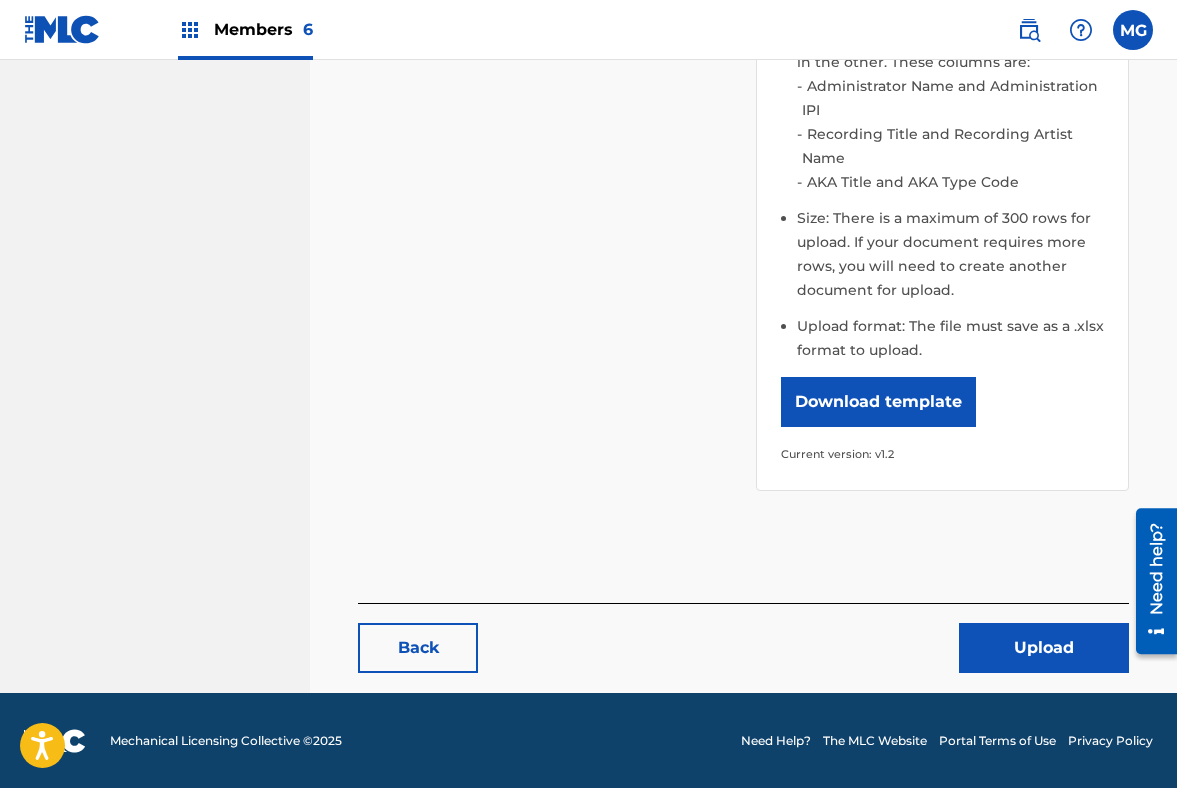 click on "Upload" at bounding box center [1044, 648] 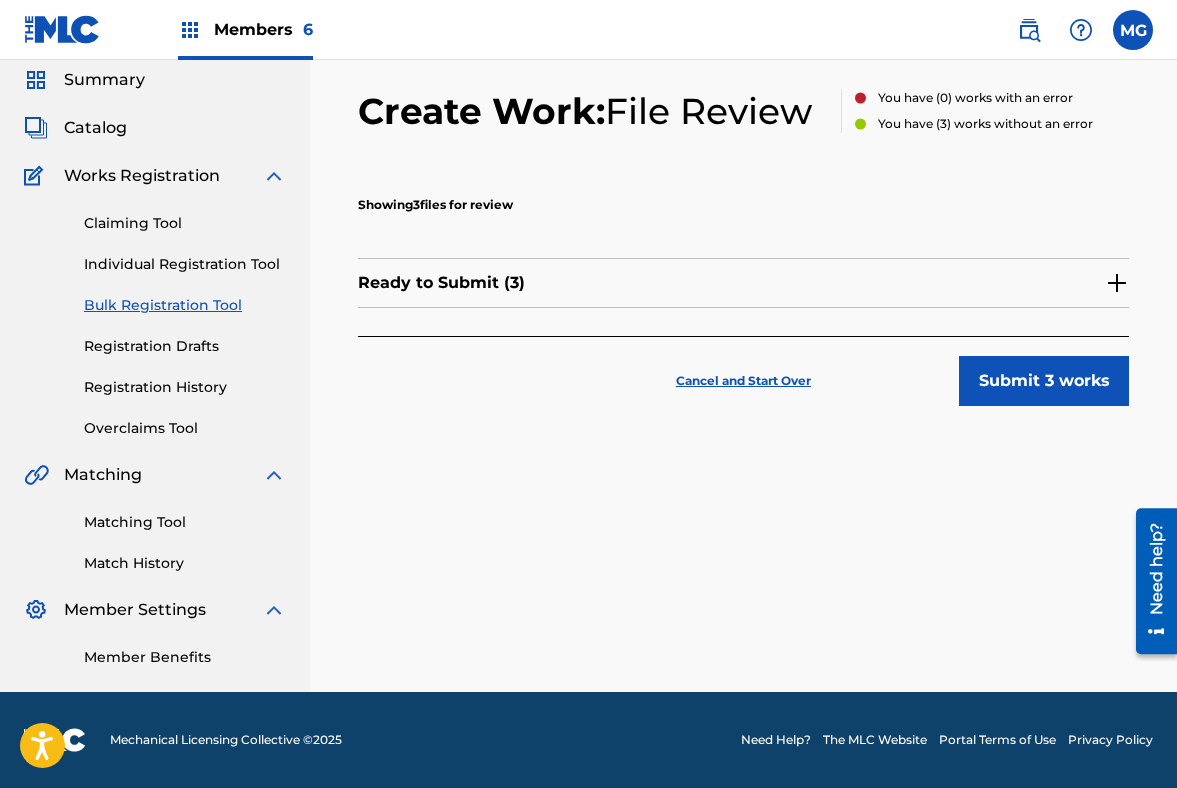 scroll, scrollTop: 0, scrollLeft: 0, axis: both 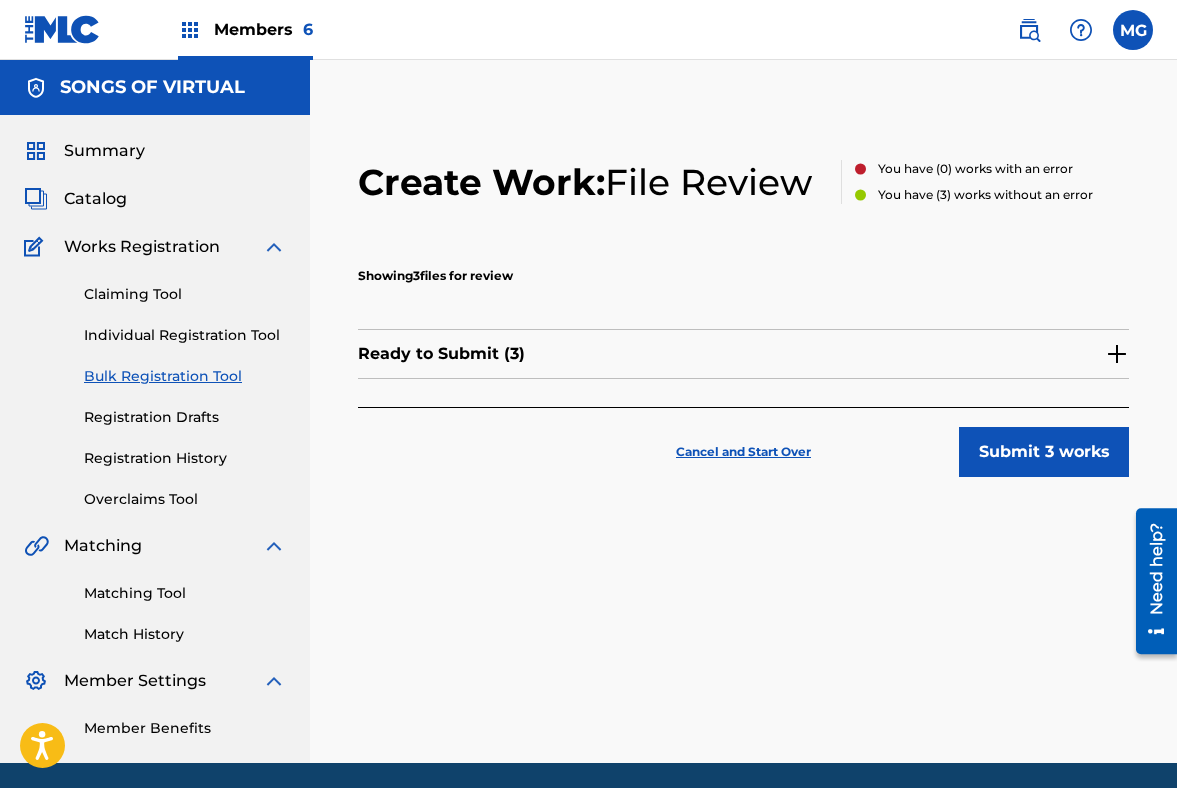 click on "Ready to Submit (  3  )" at bounding box center (743, 354) 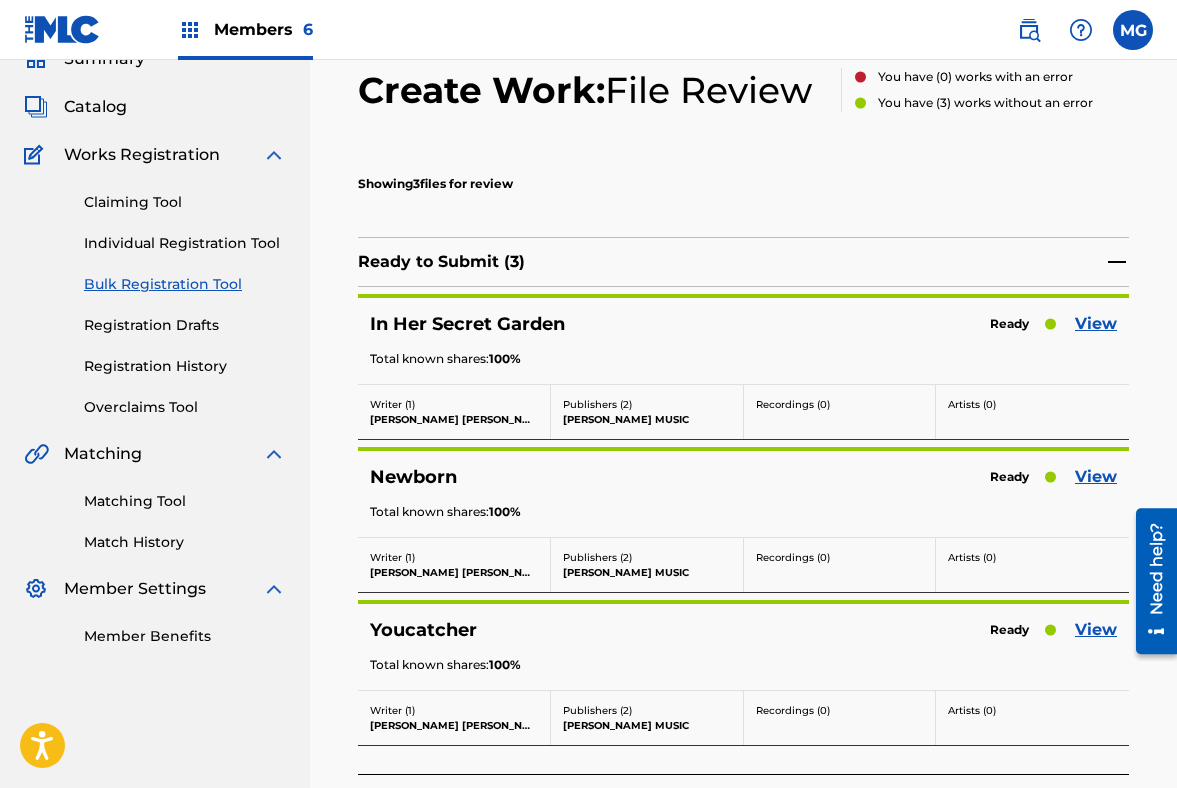 scroll, scrollTop: 264, scrollLeft: 0, axis: vertical 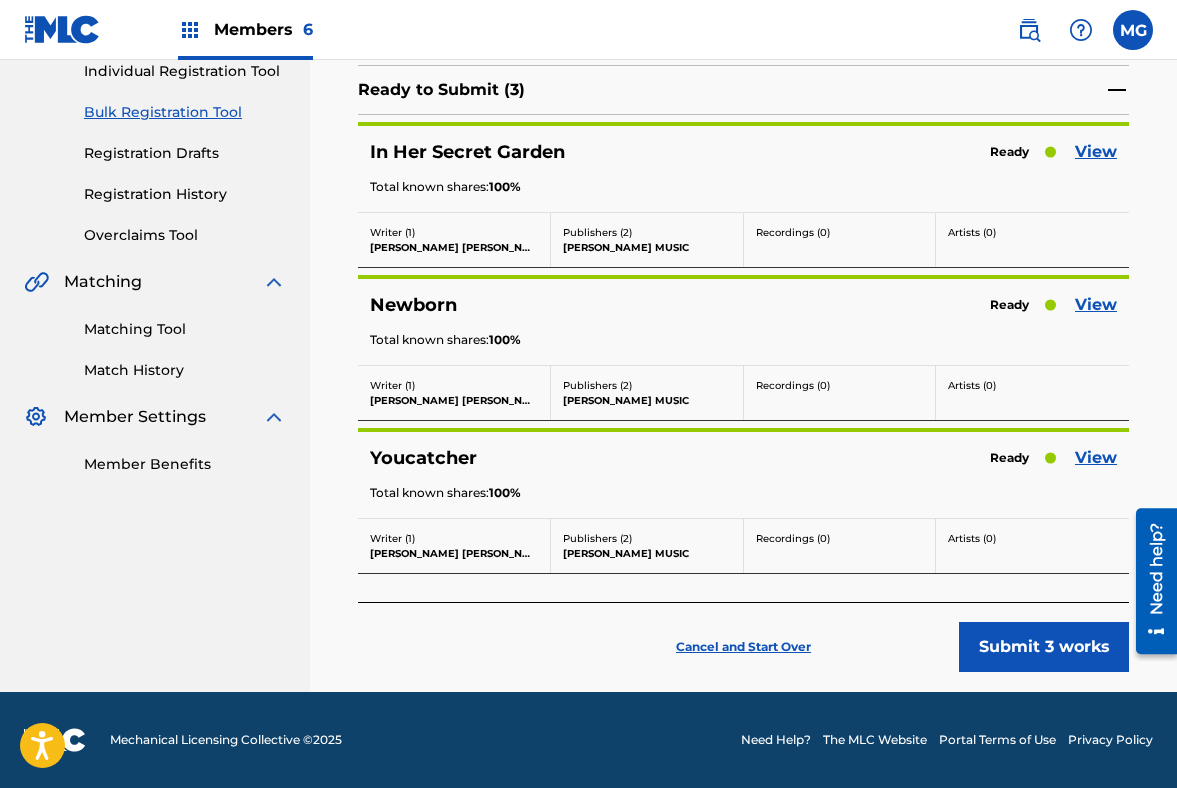 click on "View" at bounding box center [1096, 458] 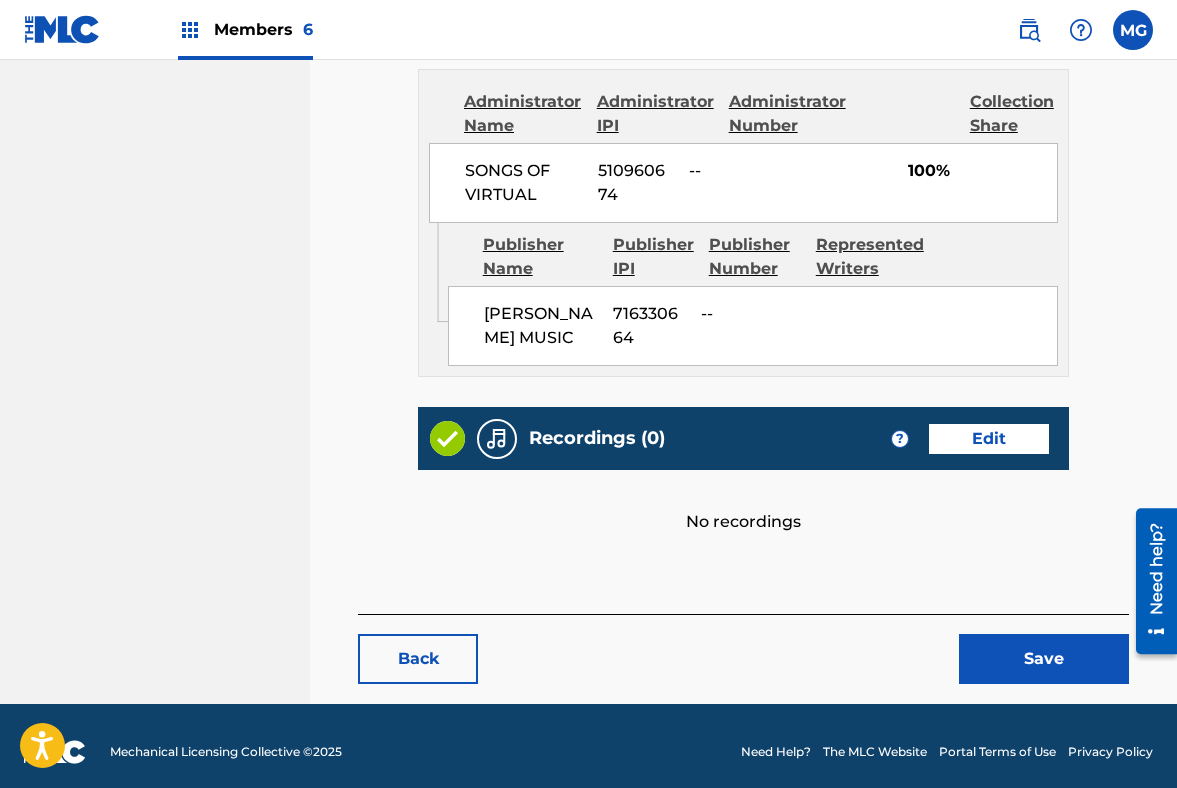 scroll, scrollTop: 985, scrollLeft: 0, axis: vertical 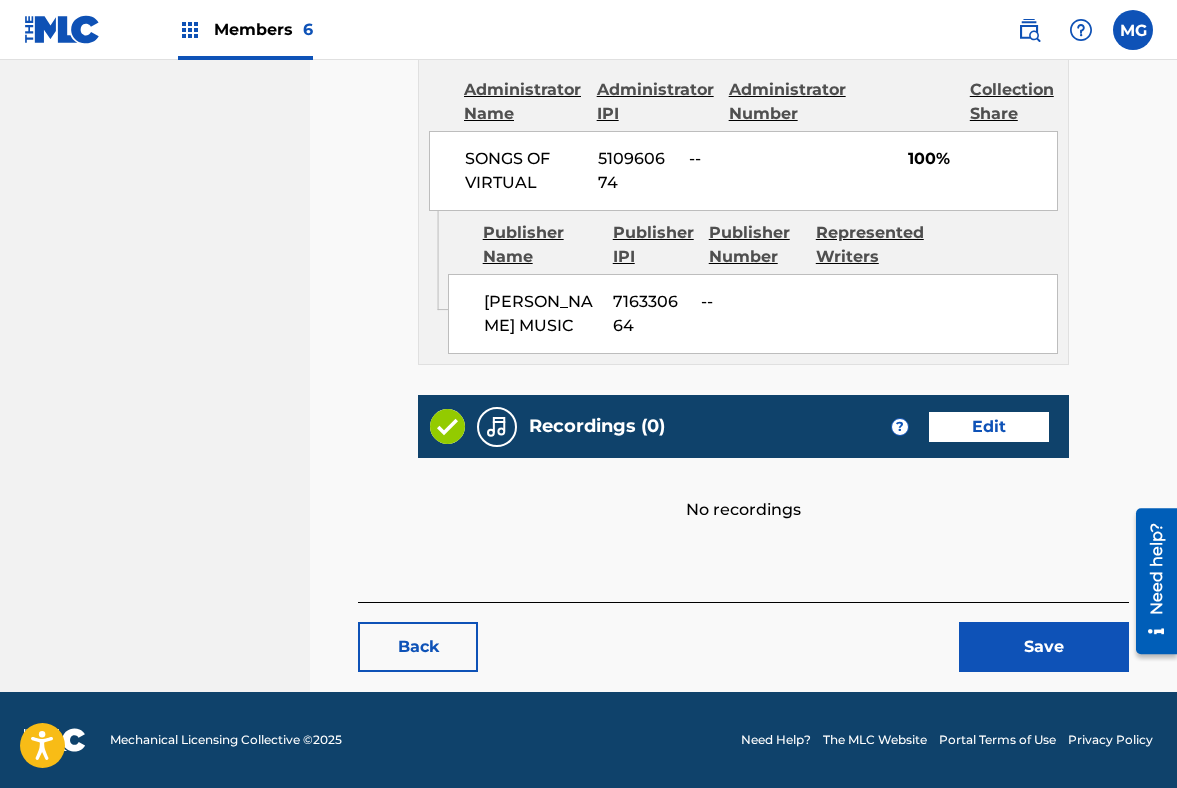 click on "Save" at bounding box center [1044, 647] 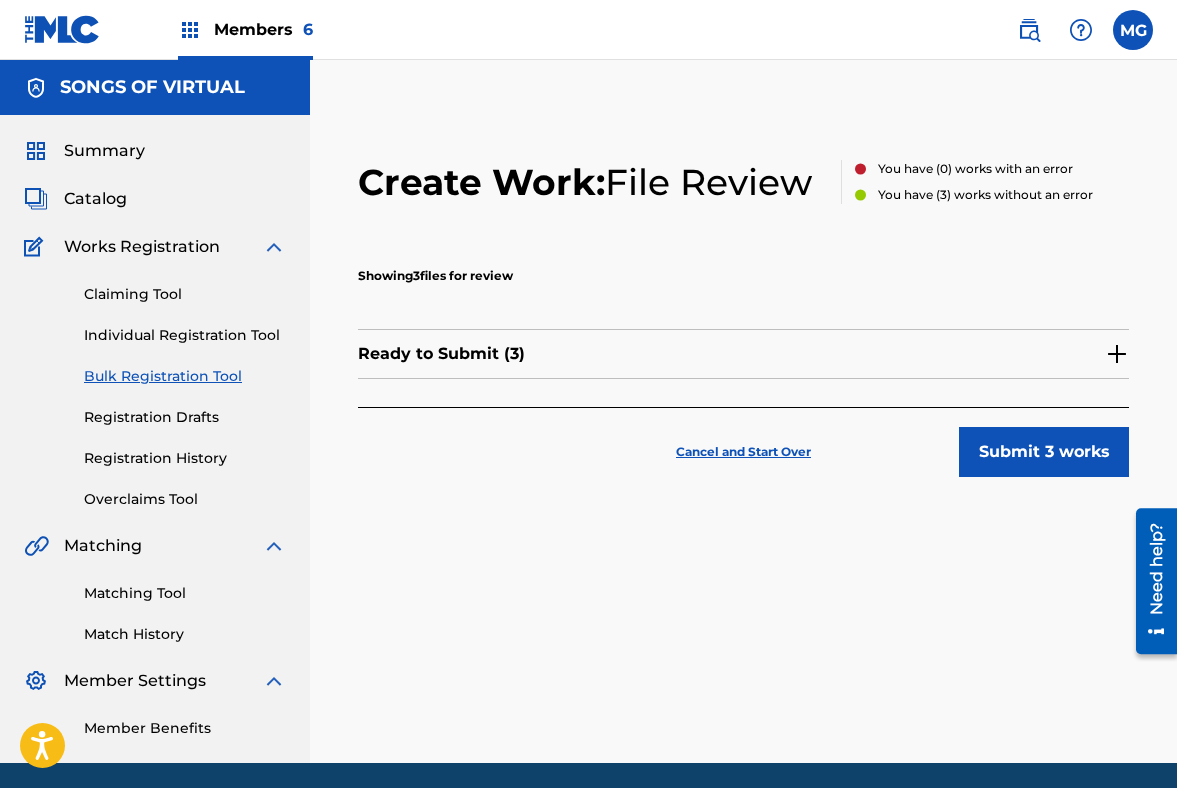 click on "Submit 3 works" at bounding box center [1044, 452] 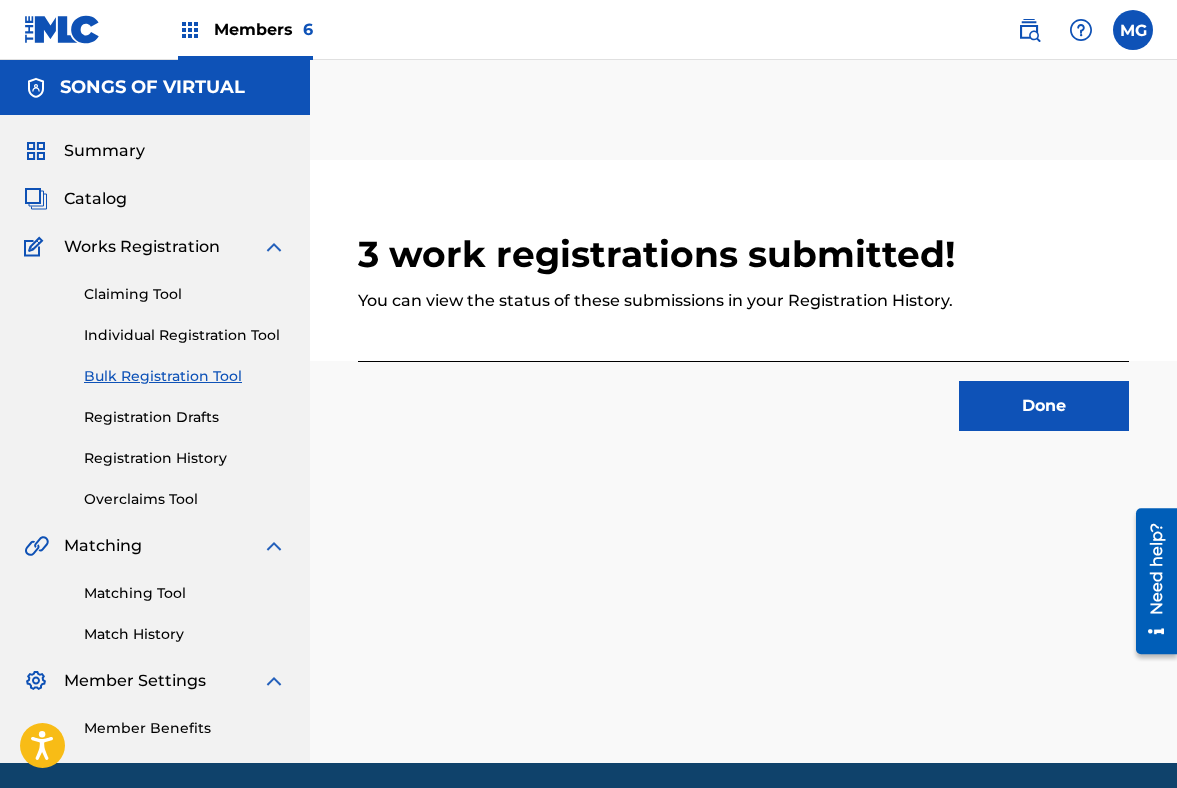 click on "Done" at bounding box center [1044, 406] 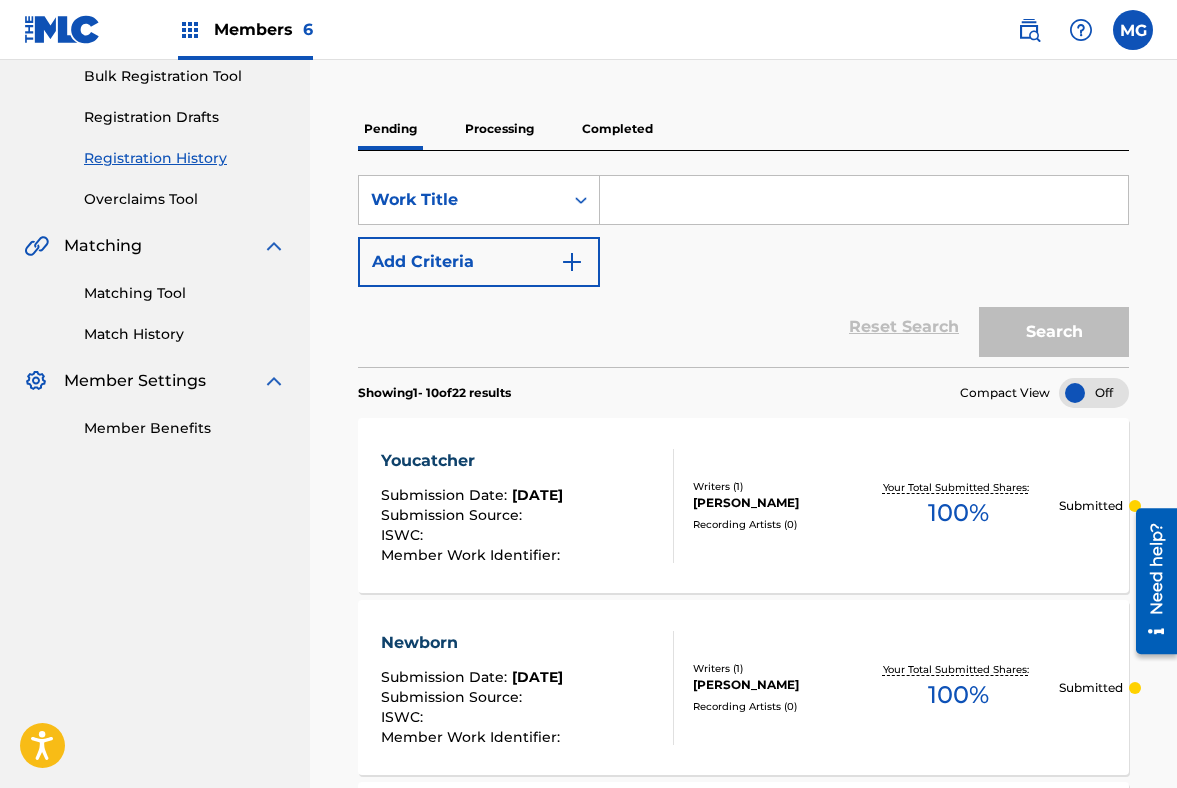 scroll, scrollTop: 27, scrollLeft: 0, axis: vertical 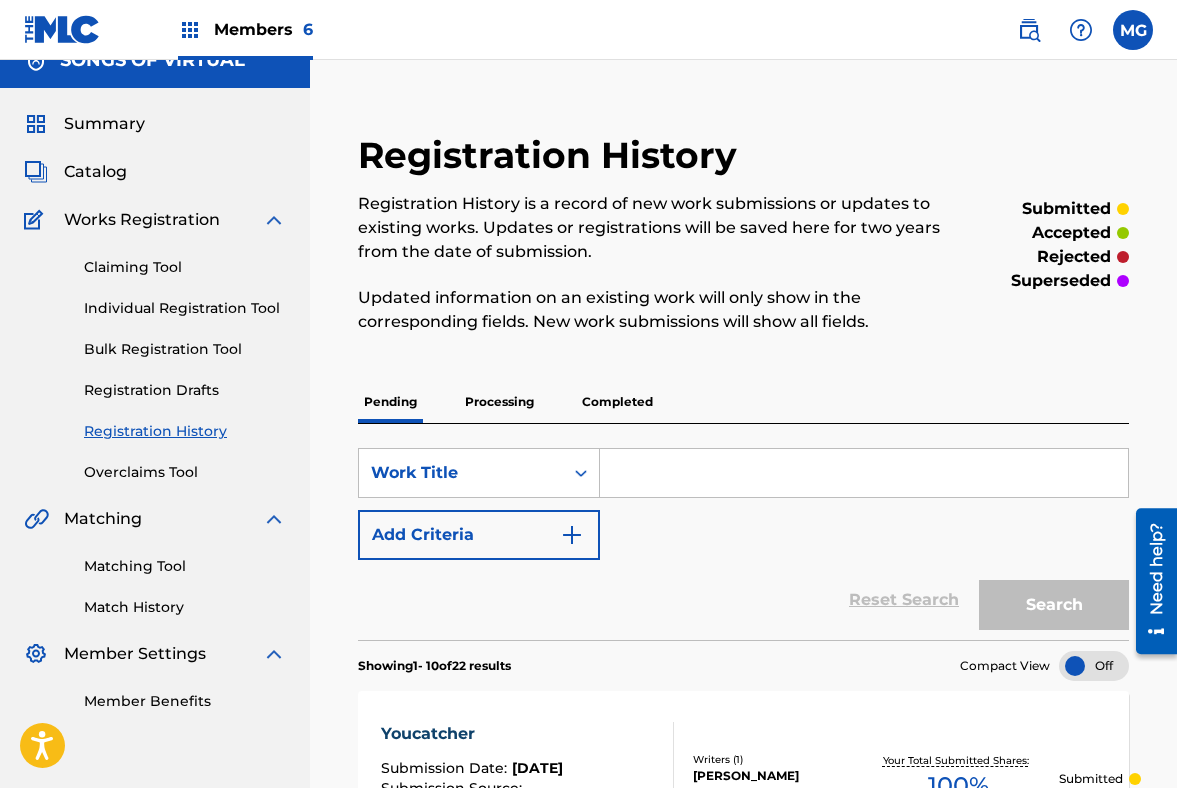 click on "Individual Registration Tool" at bounding box center [185, 308] 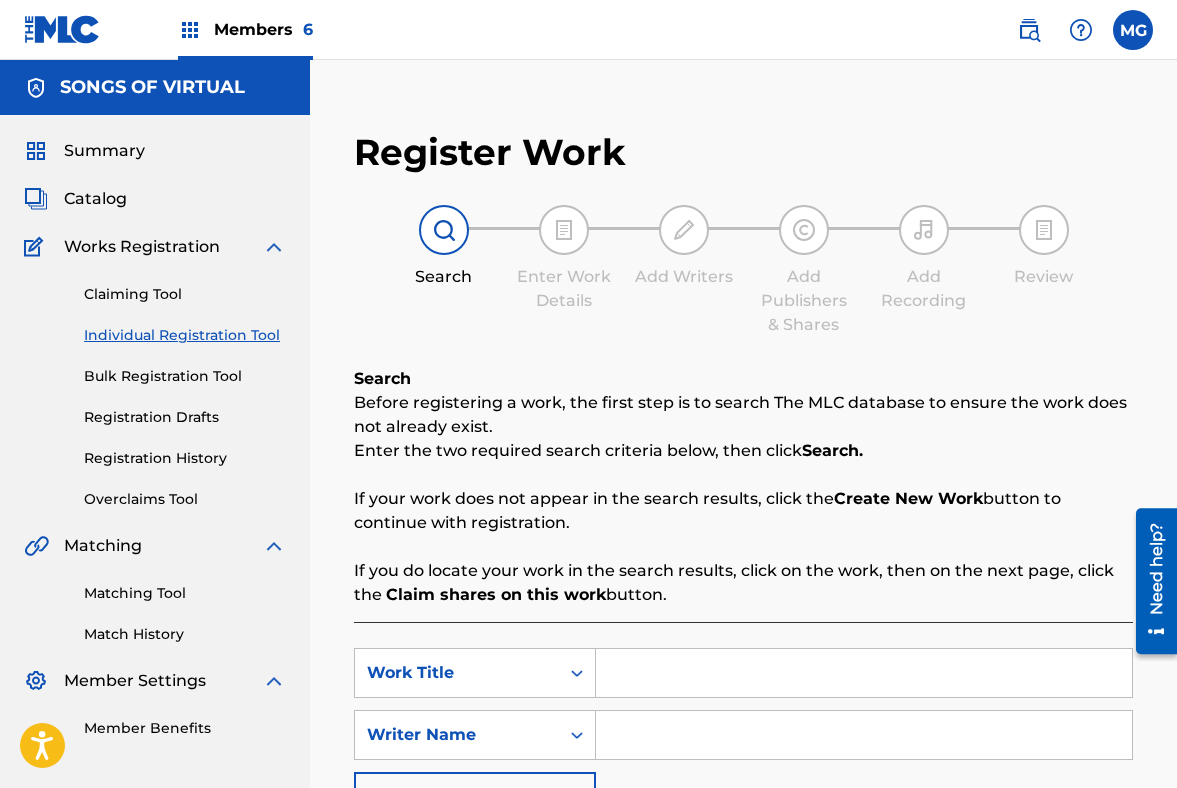 click at bounding box center (864, 673) 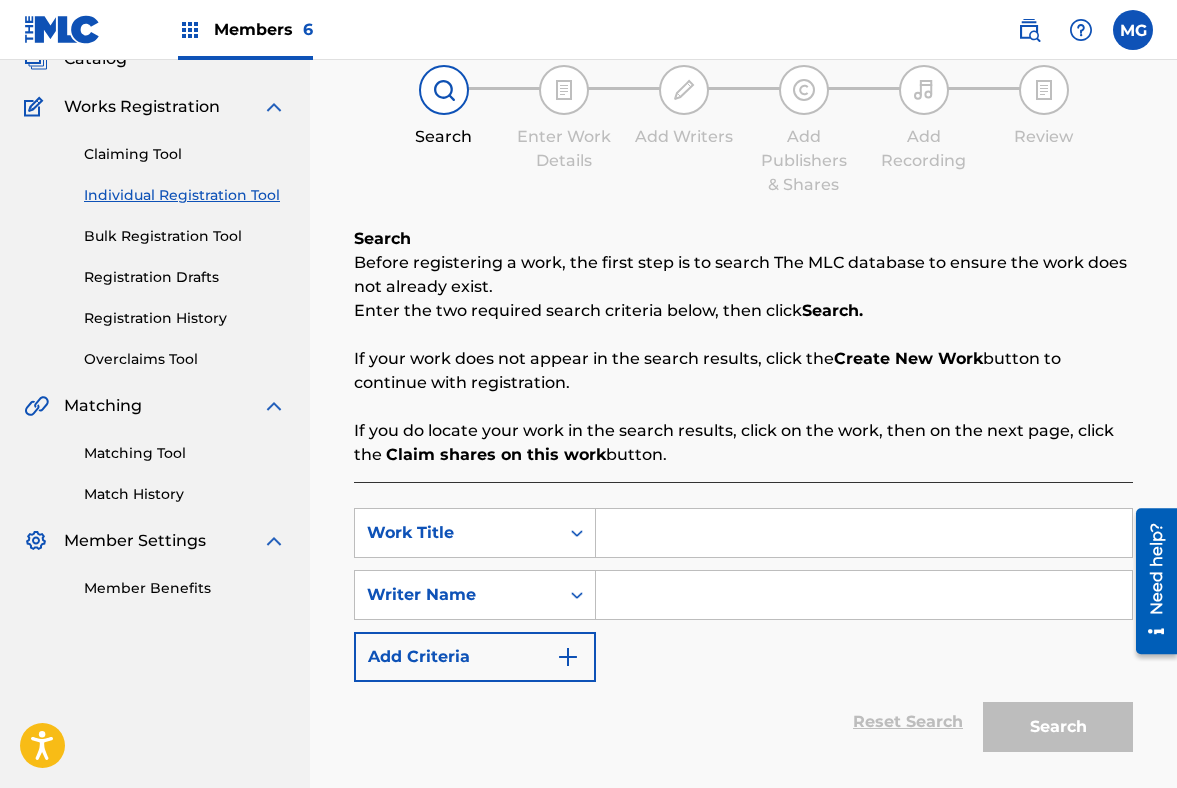 scroll, scrollTop: 175, scrollLeft: 0, axis: vertical 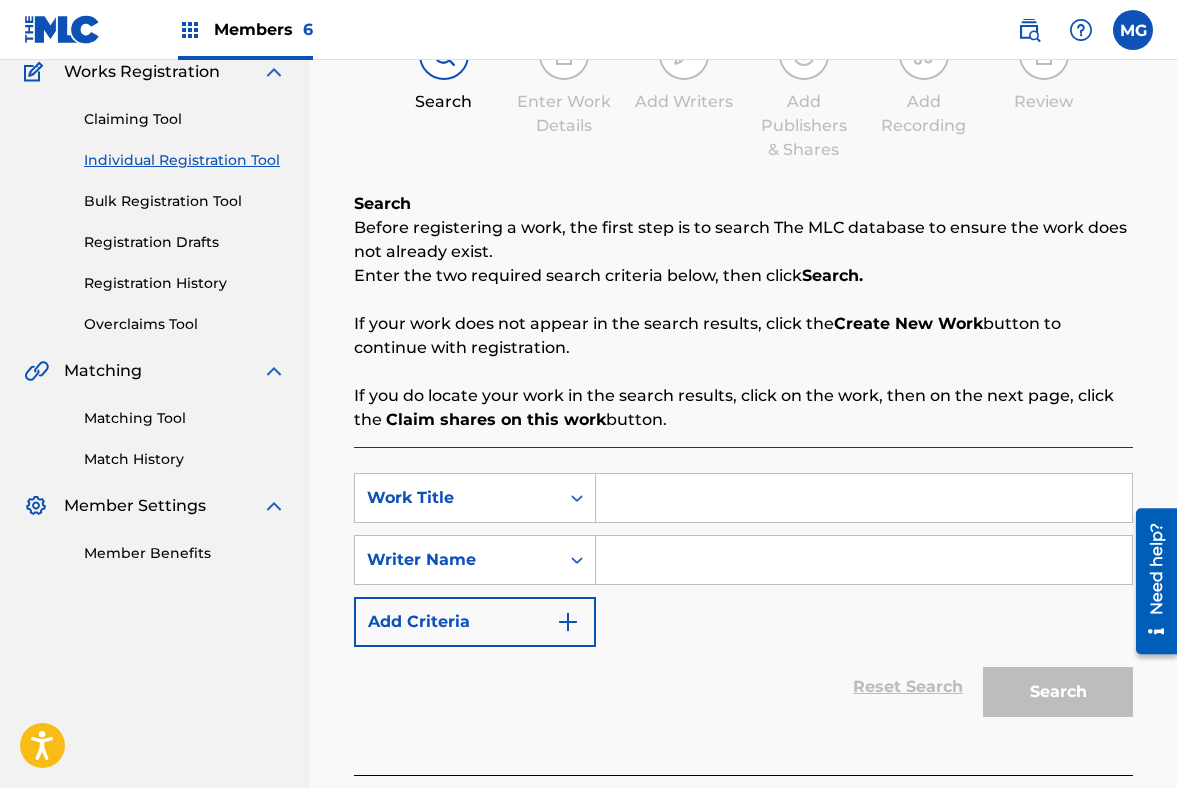 paste on "On the Mountain" 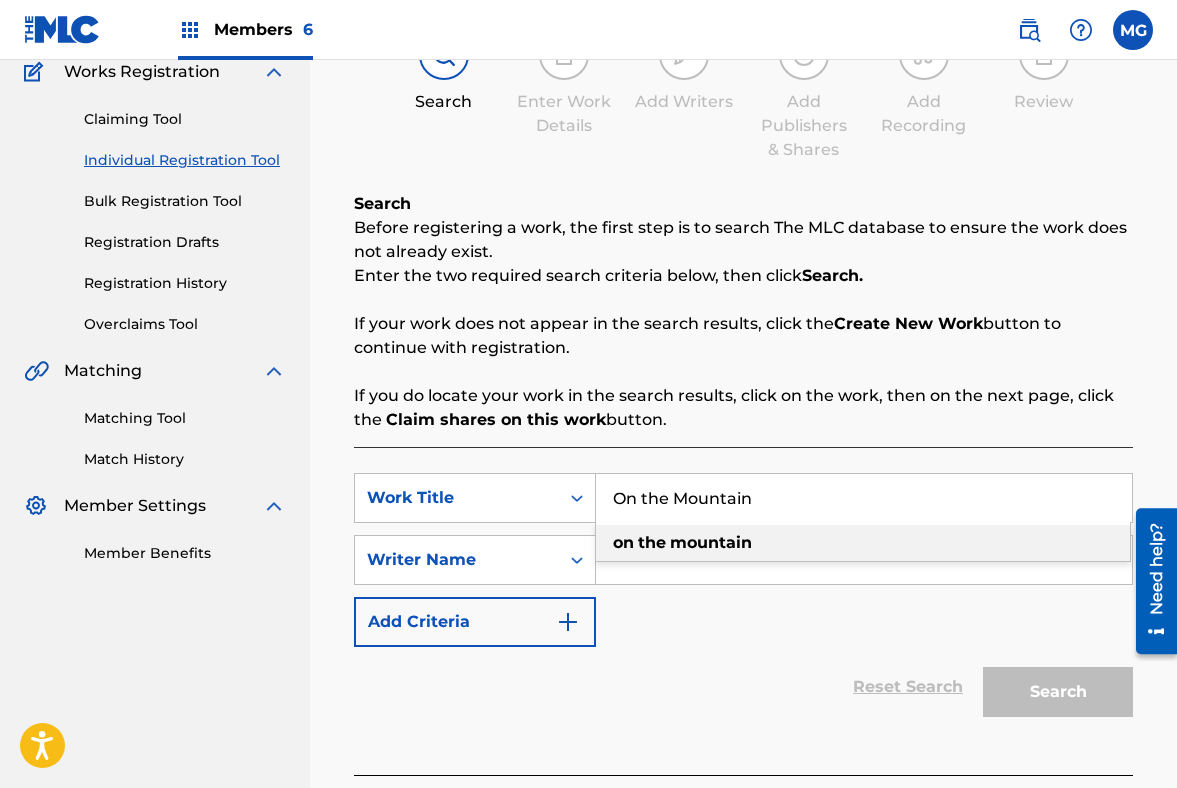 click on "on   the   mountain" at bounding box center [863, 543] 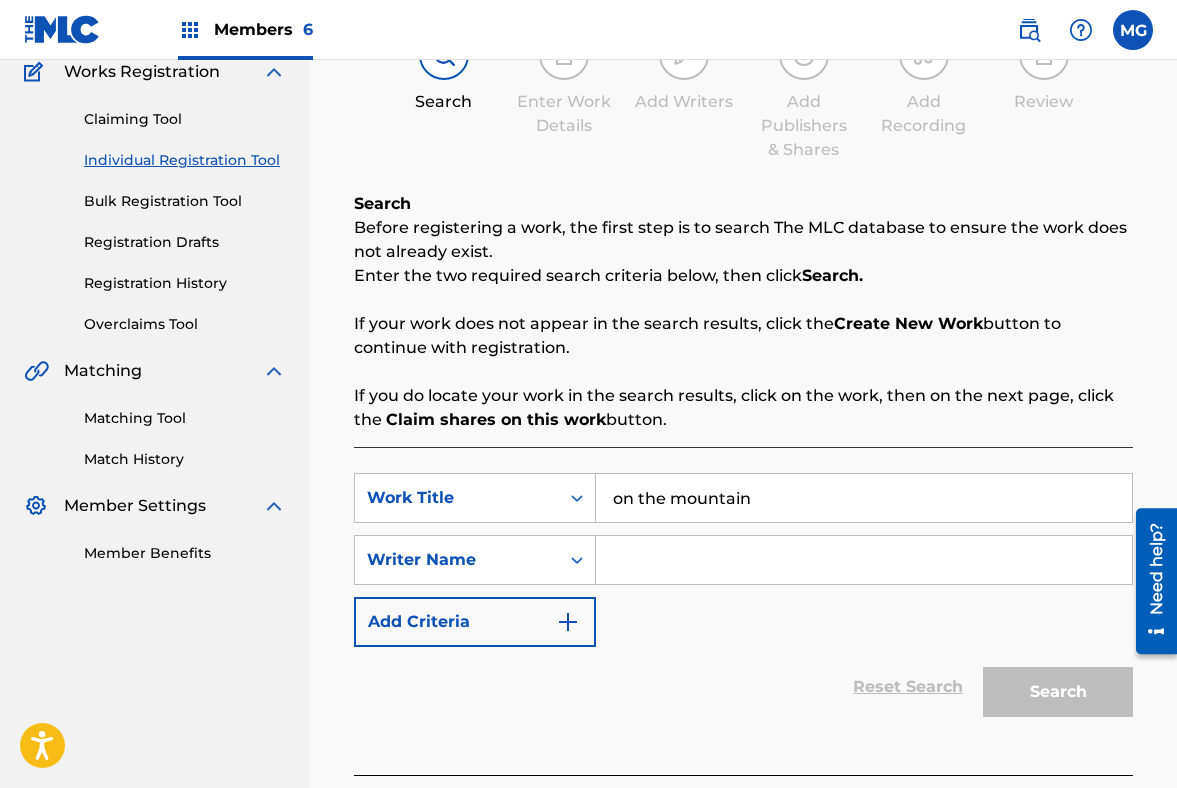 click at bounding box center (864, 560) 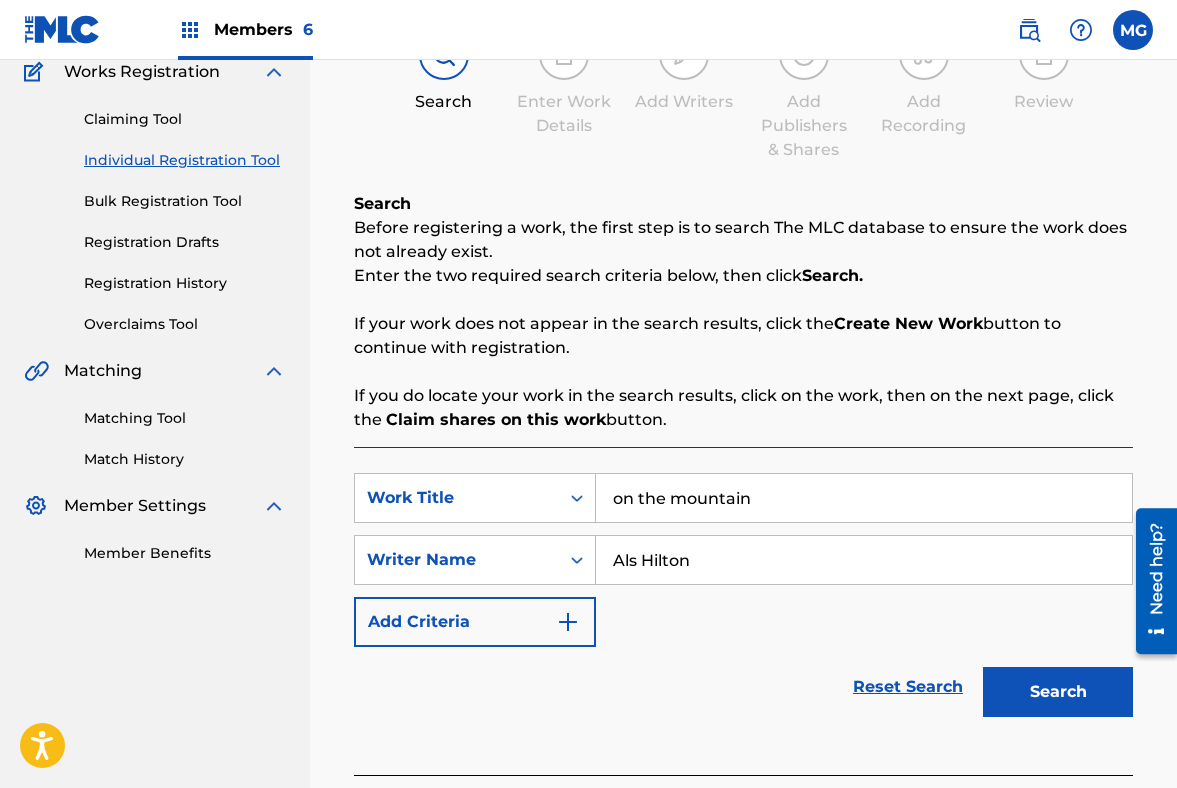 type on "Als Hilton" 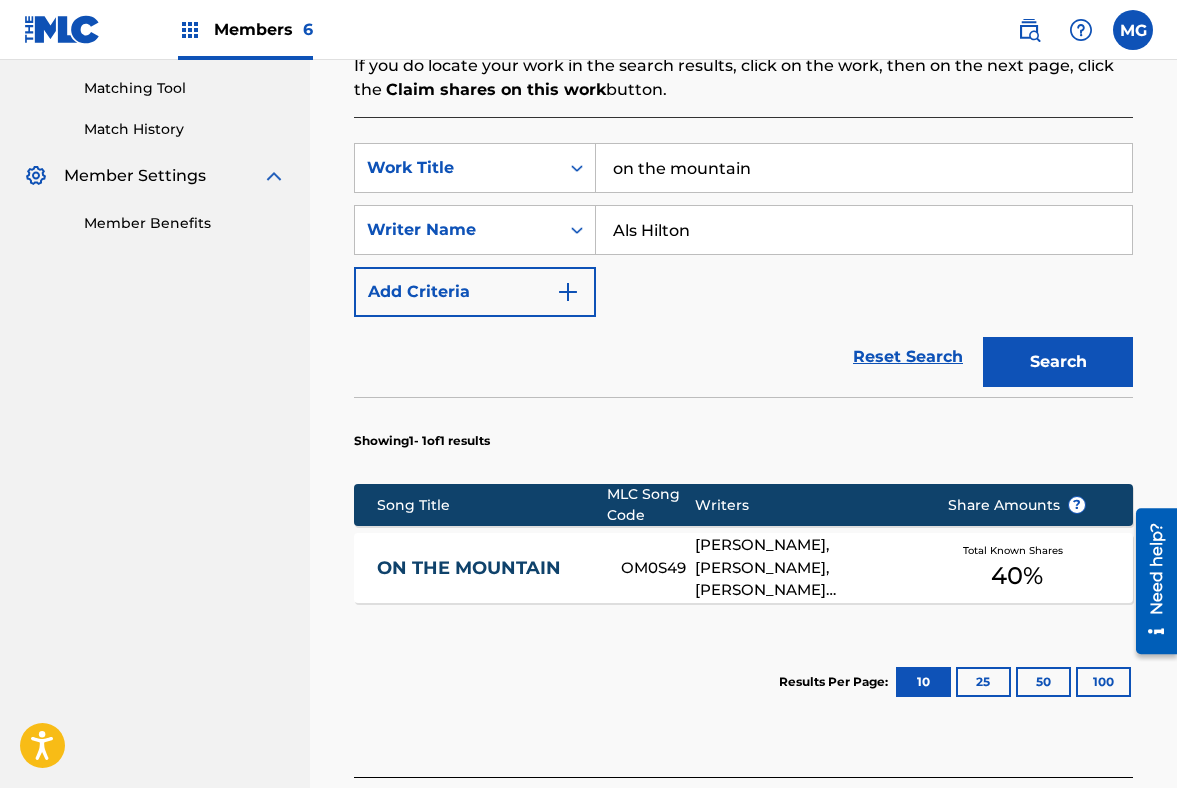 scroll, scrollTop: 586, scrollLeft: 0, axis: vertical 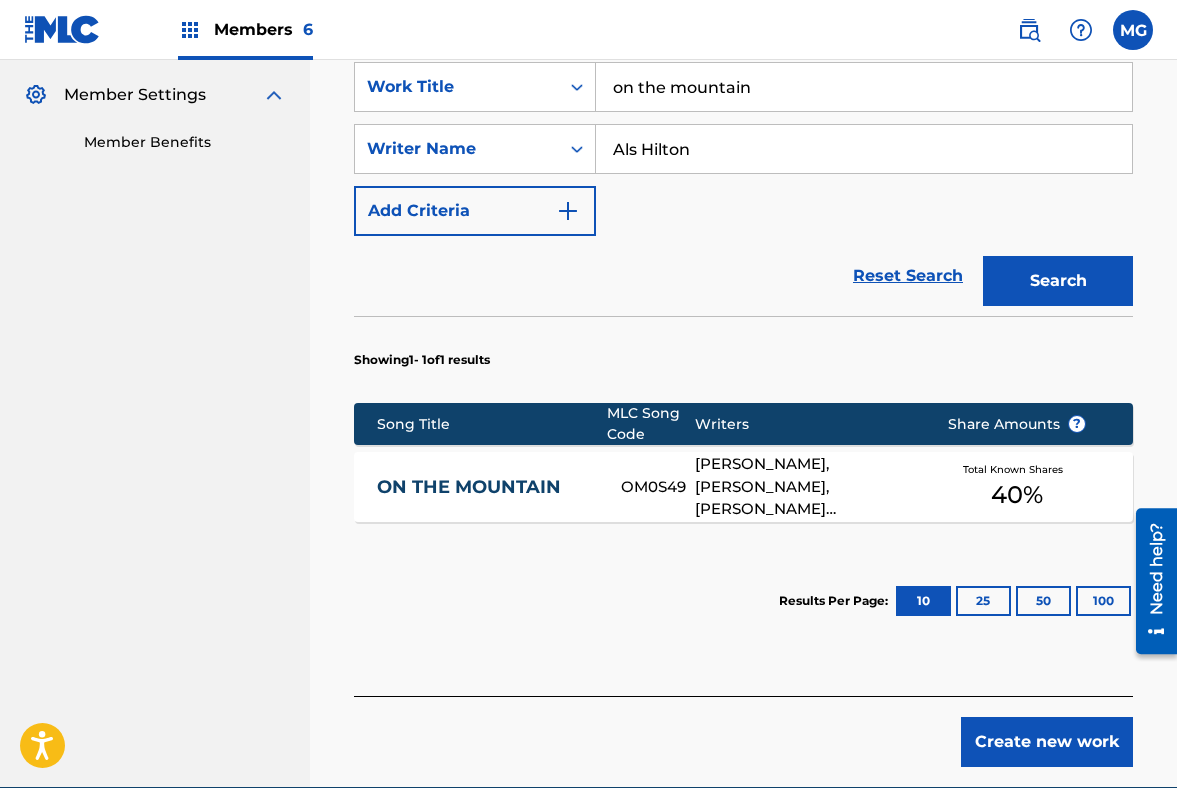 click on "ON THE MOUNTAIN OM0S49 [PERSON_NAME], [PERSON_NAME], [PERSON_NAME] [PERSON_NAME], [PERSON_NAME], [PERSON_NAME] [PERSON_NAME] [PERSON_NAME], [PERSON_NAME], [PERSON_NAME], [PERSON_NAME] Total Known Shares 40 %" at bounding box center (743, 487) 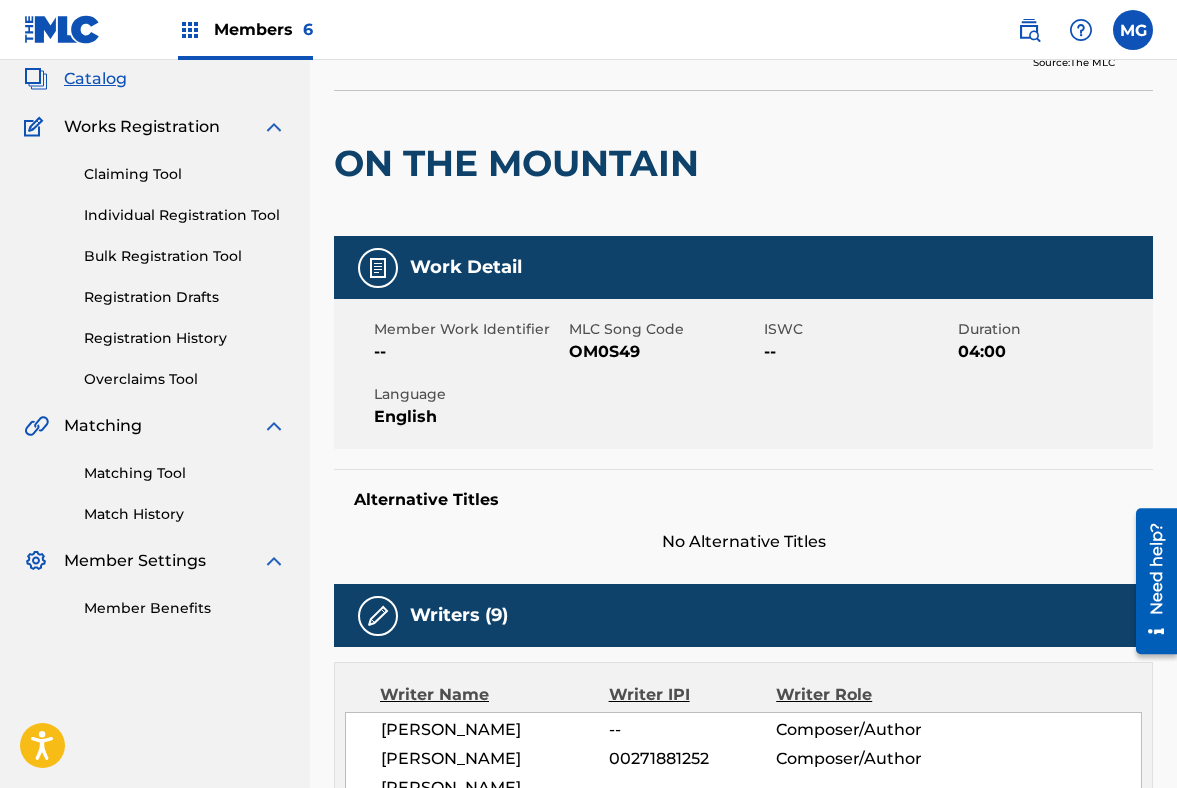 scroll, scrollTop: 0, scrollLeft: 0, axis: both 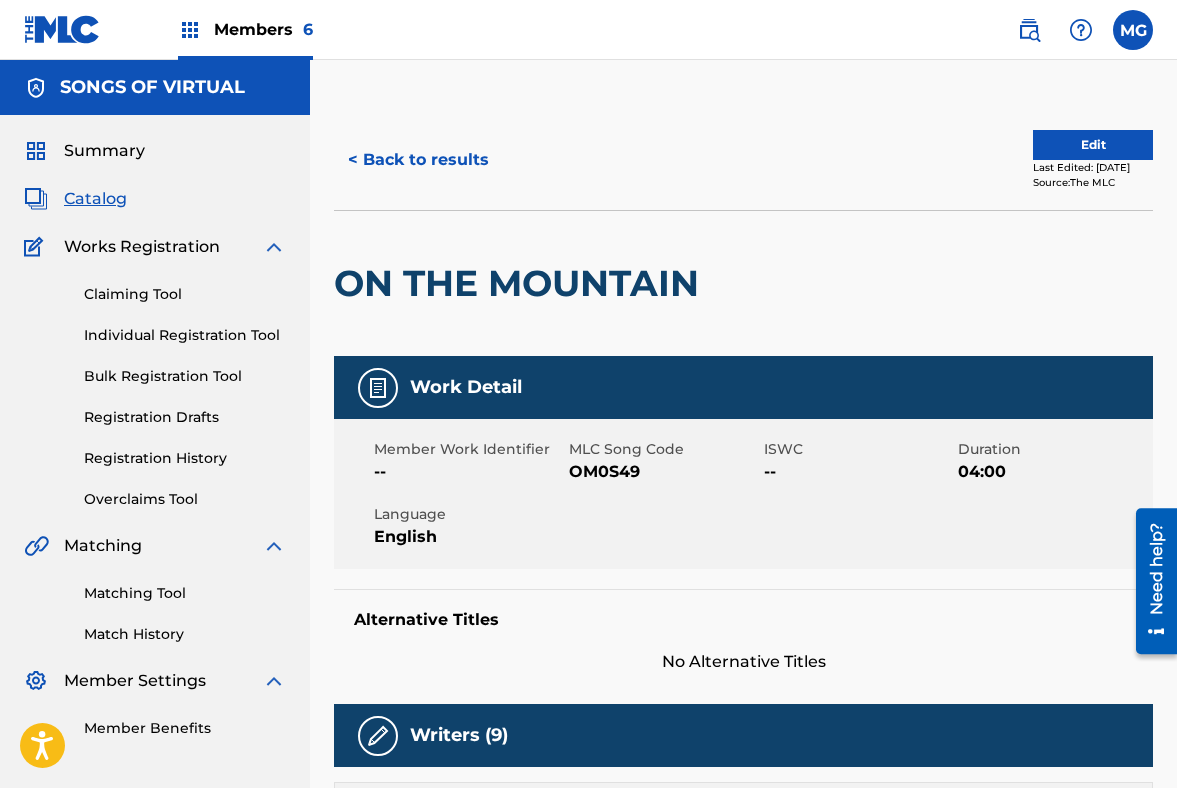 click on "Edit" at bounding box center (1093, 145) 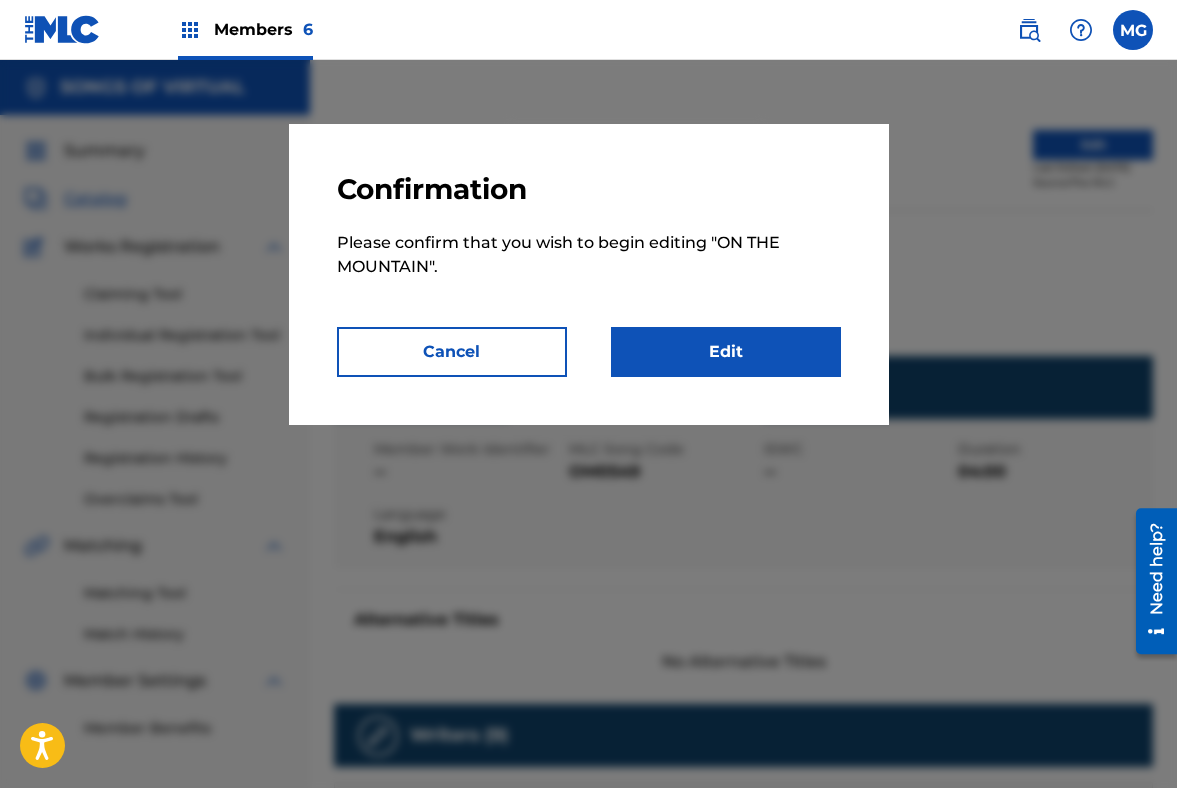 click on "Edit" at bounding box center (726, 352) 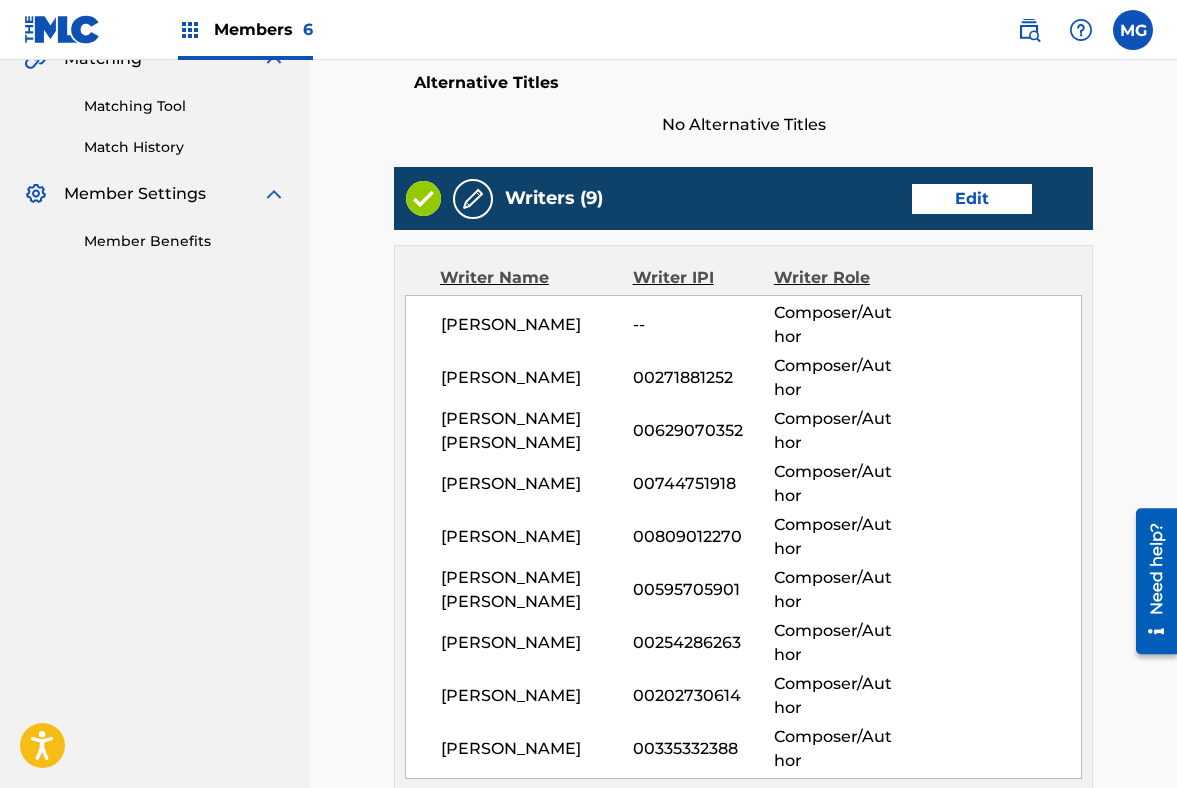 scroll, scrollTop: 560, scrollLeft: 0, axis: vertical 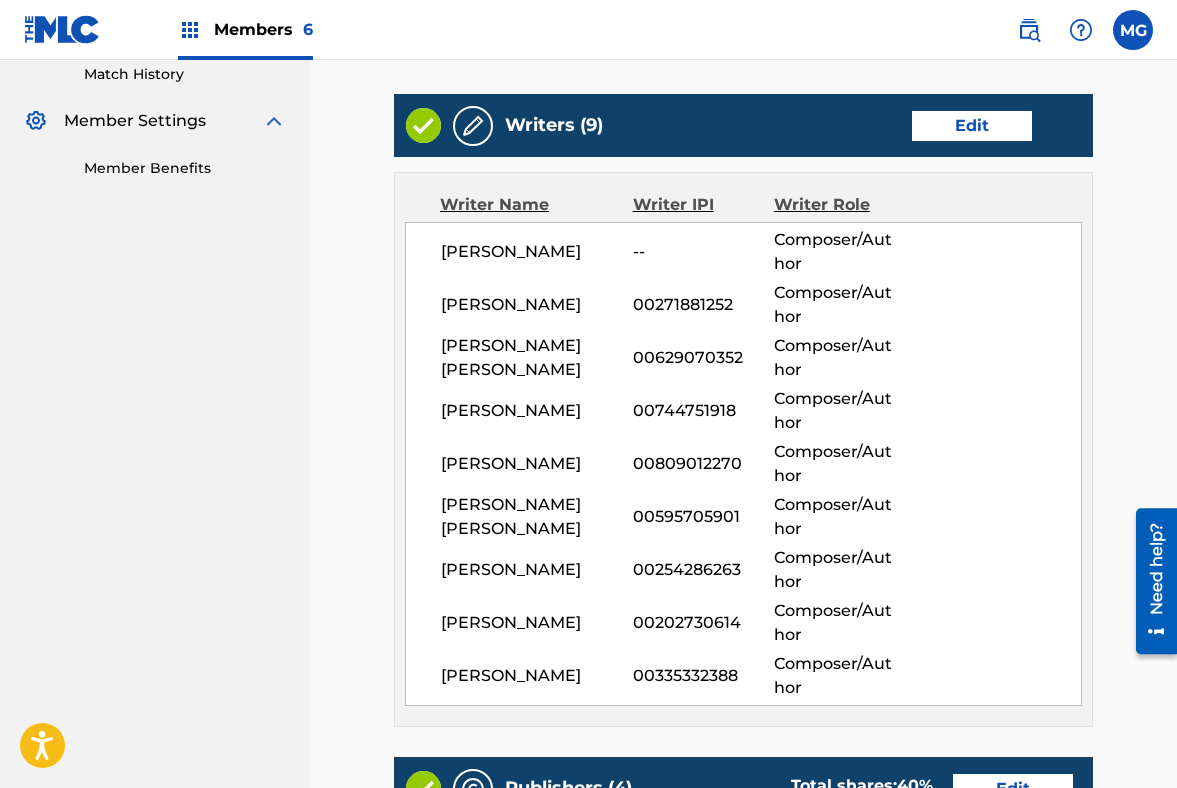 click on "Edit" at bounding box center [972, 126] 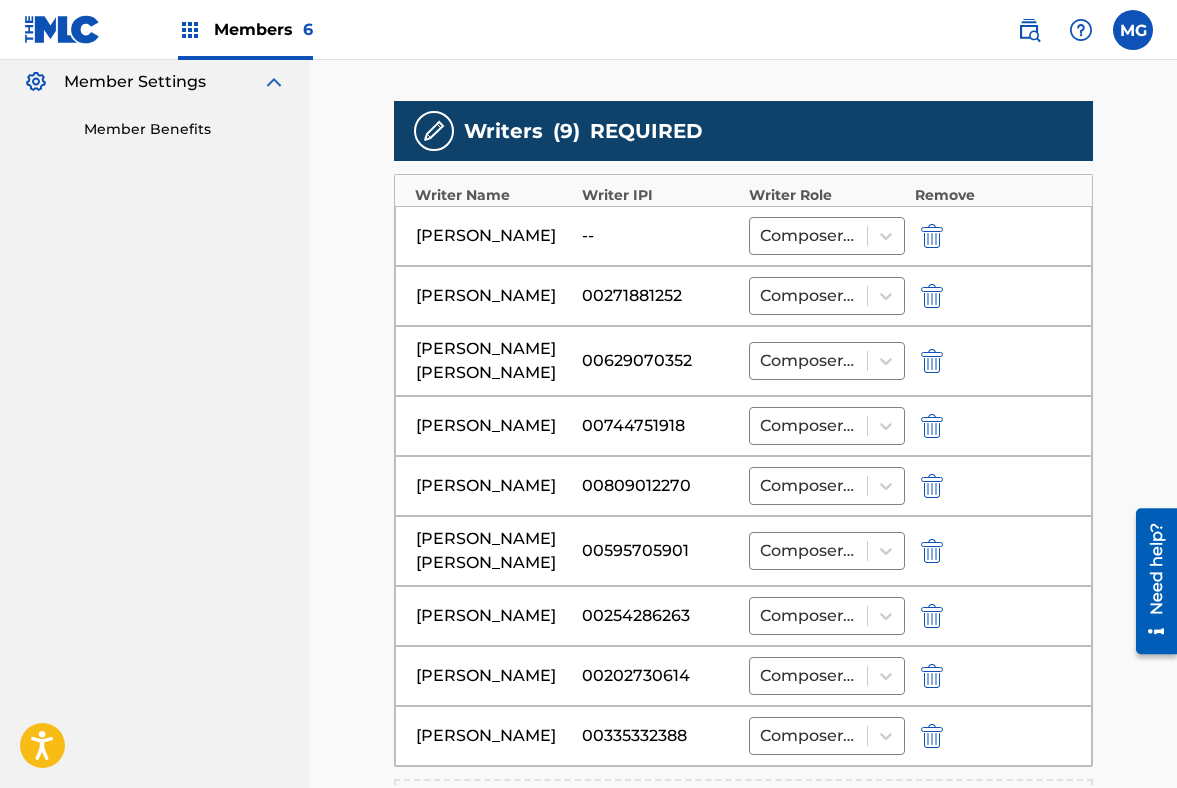 scroll, scrollTop: 647, scrollLeft: 0, axis: vertical 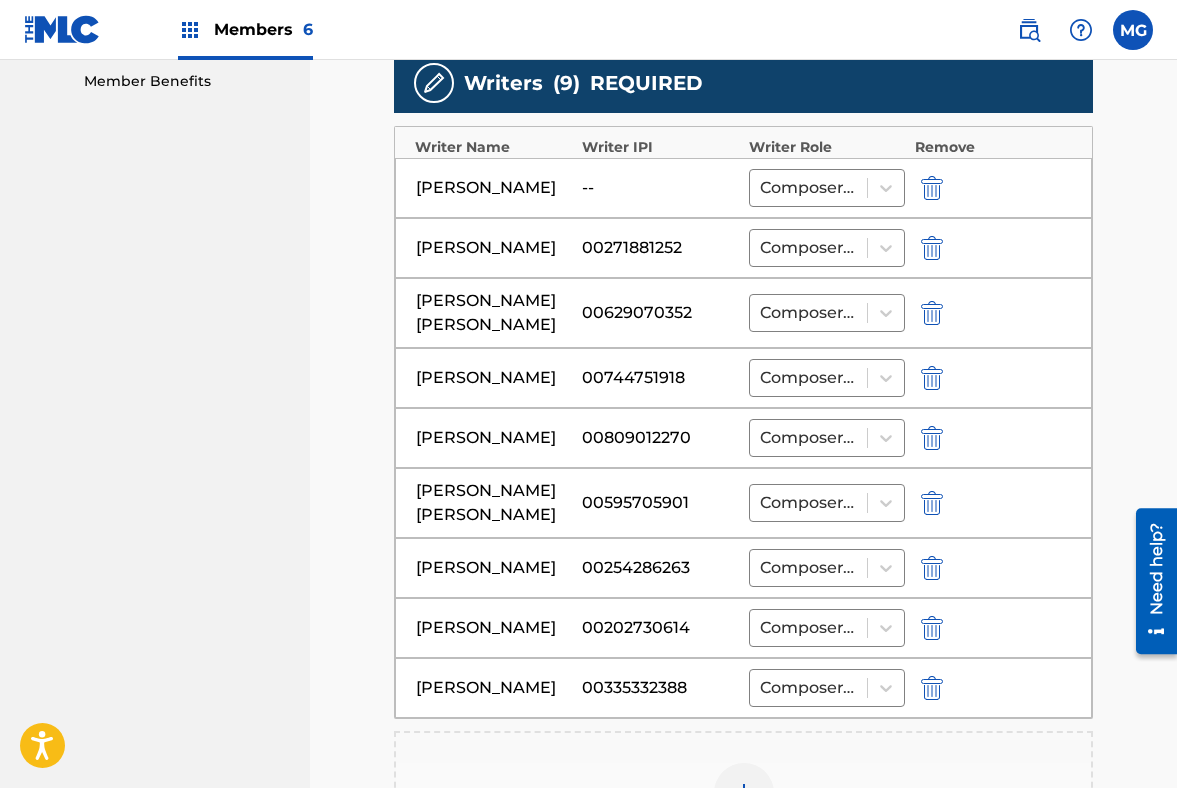 click on "--" at bounding box center [660, 188] 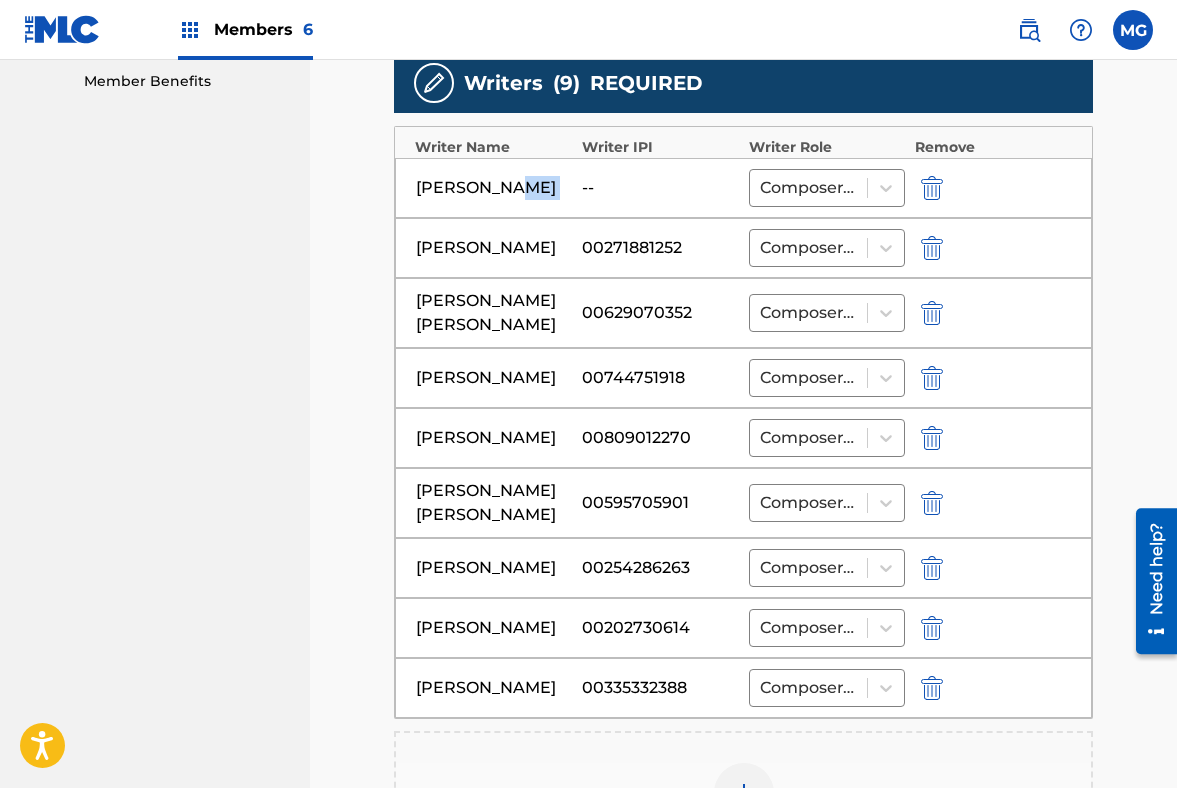 click on "[PERSON_NAME] -- Composer/Author" at bounding box center (743, 188) 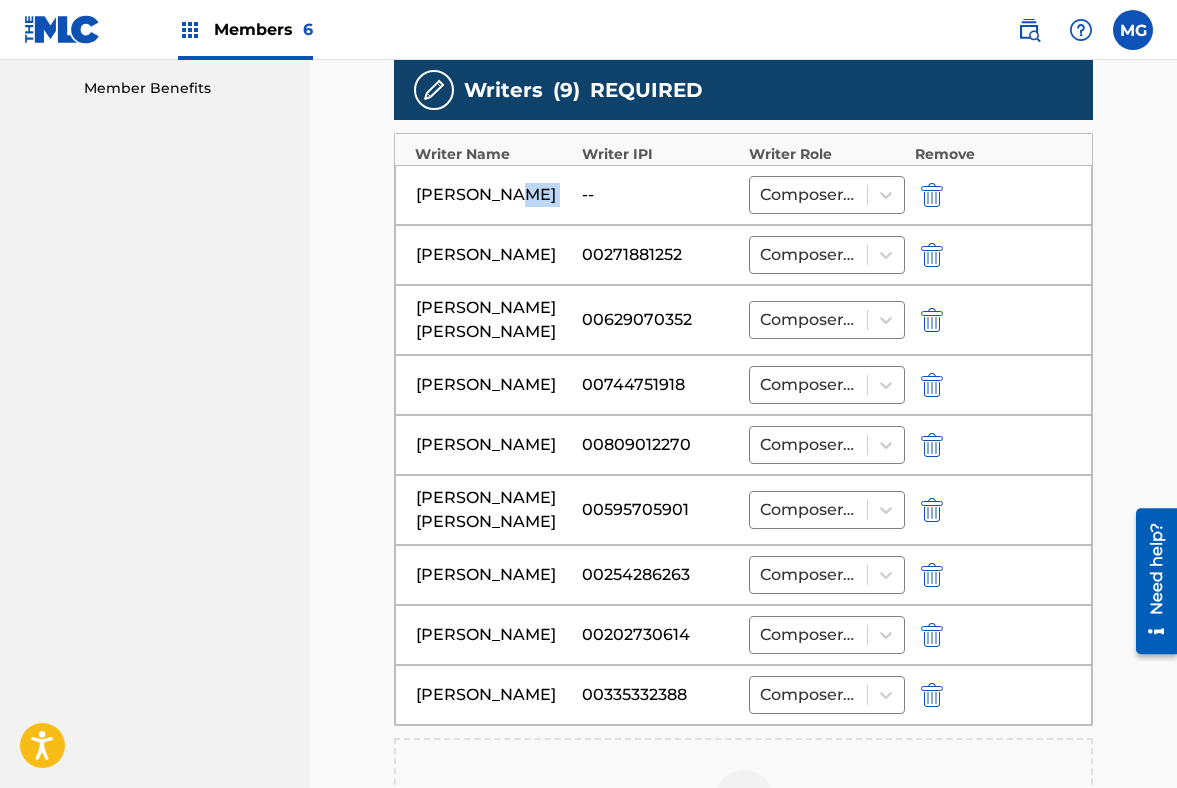 scroll, scrollTop: 634, scrollLeft: 0, axis: vertical 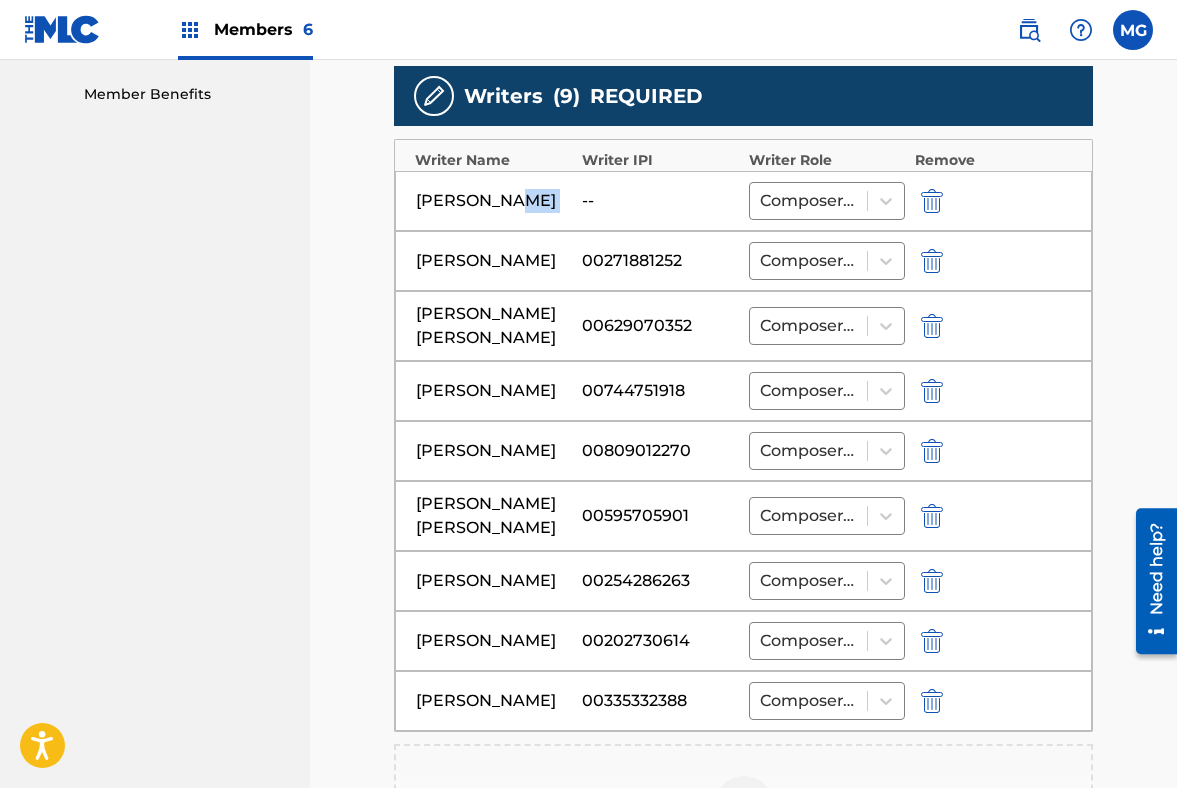 click at bounding box center (932, 201) 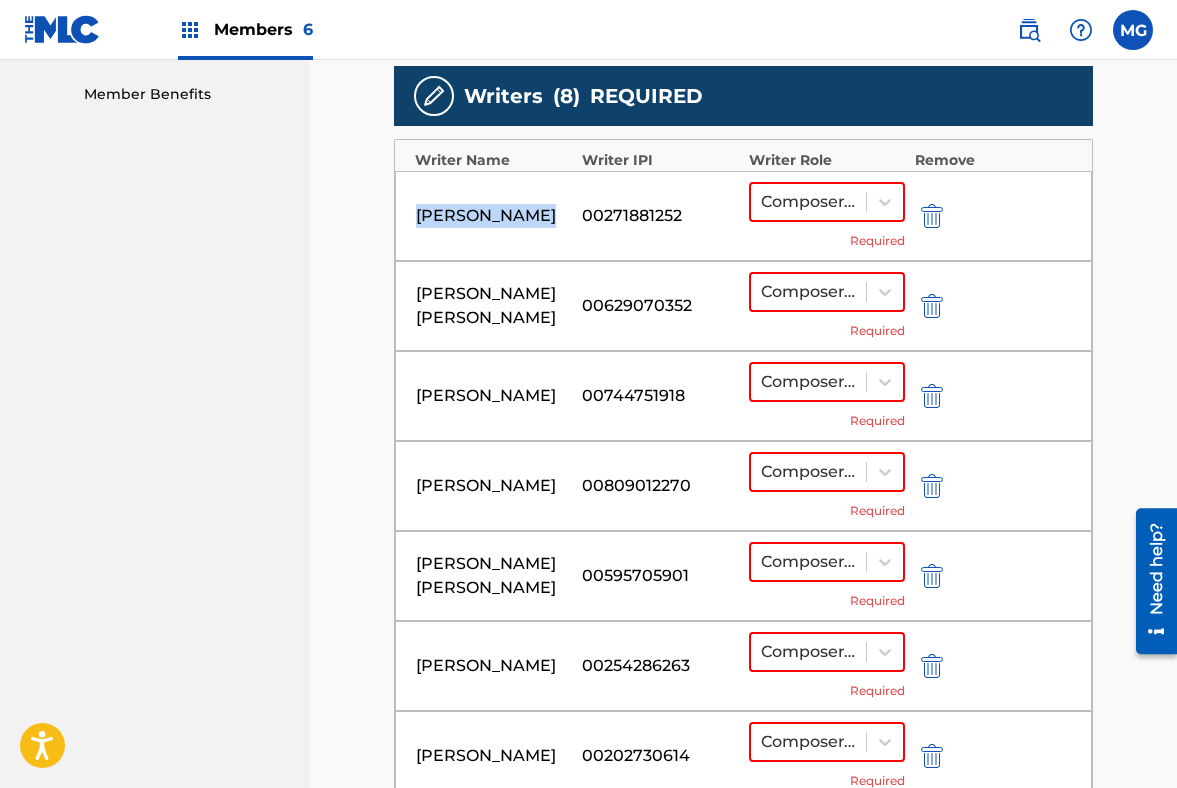 scroll, scrollTop: 1190, scrollLeft: 0, axis: vertical 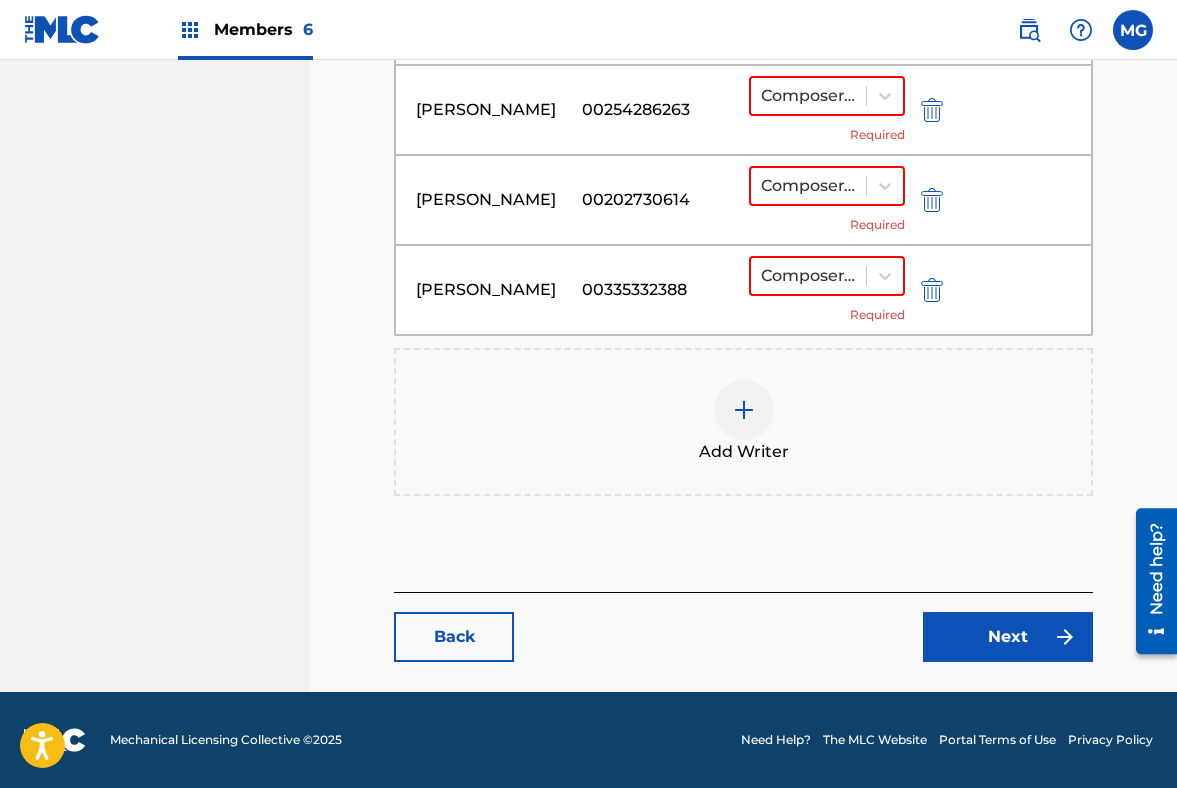 click at bounding box center [744, 410] 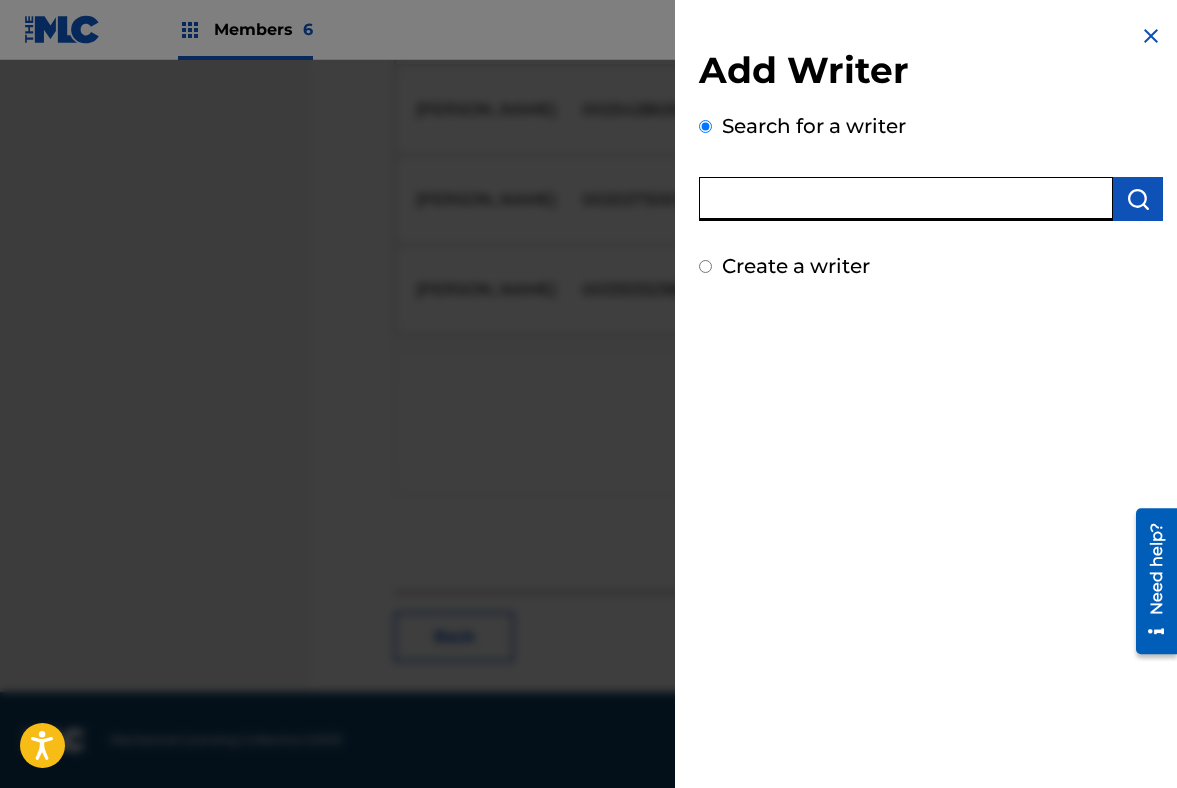 click at bounding box center [906, 199] 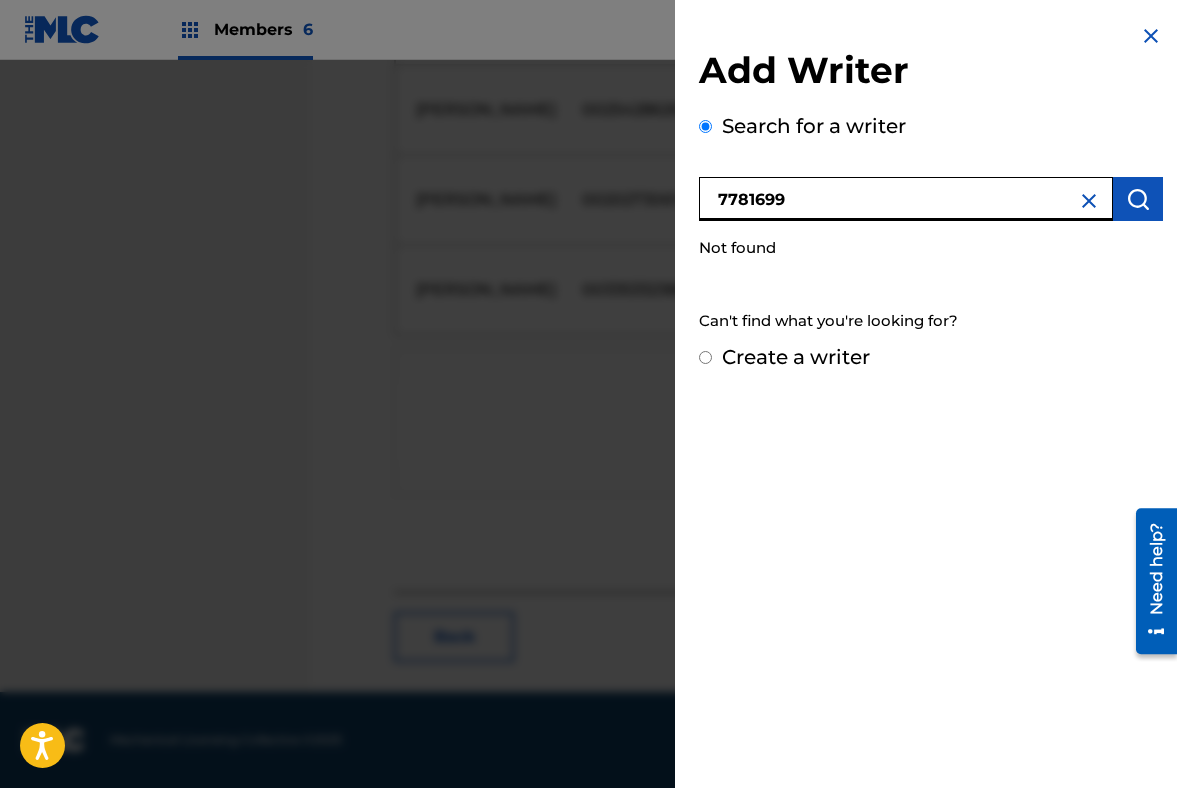 click on "7781699" at bounding box center [906, 199] 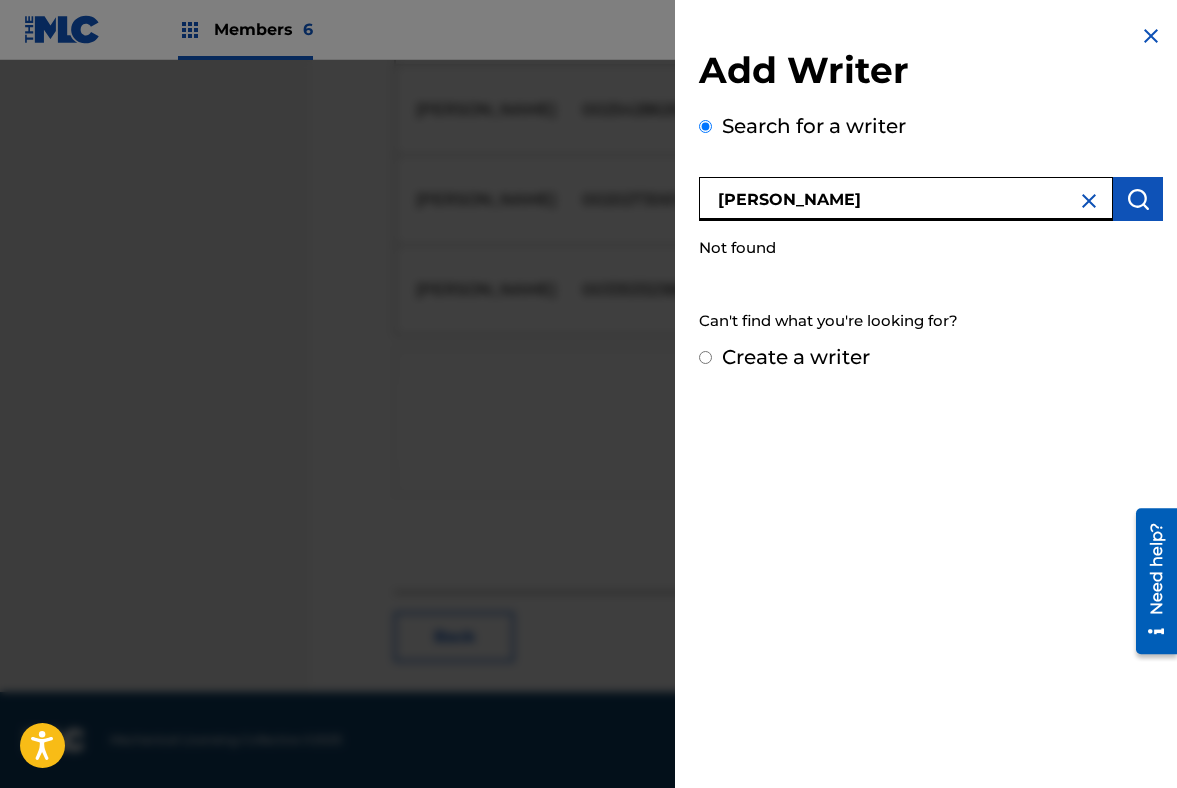 type on "[PERSON_NAME]" 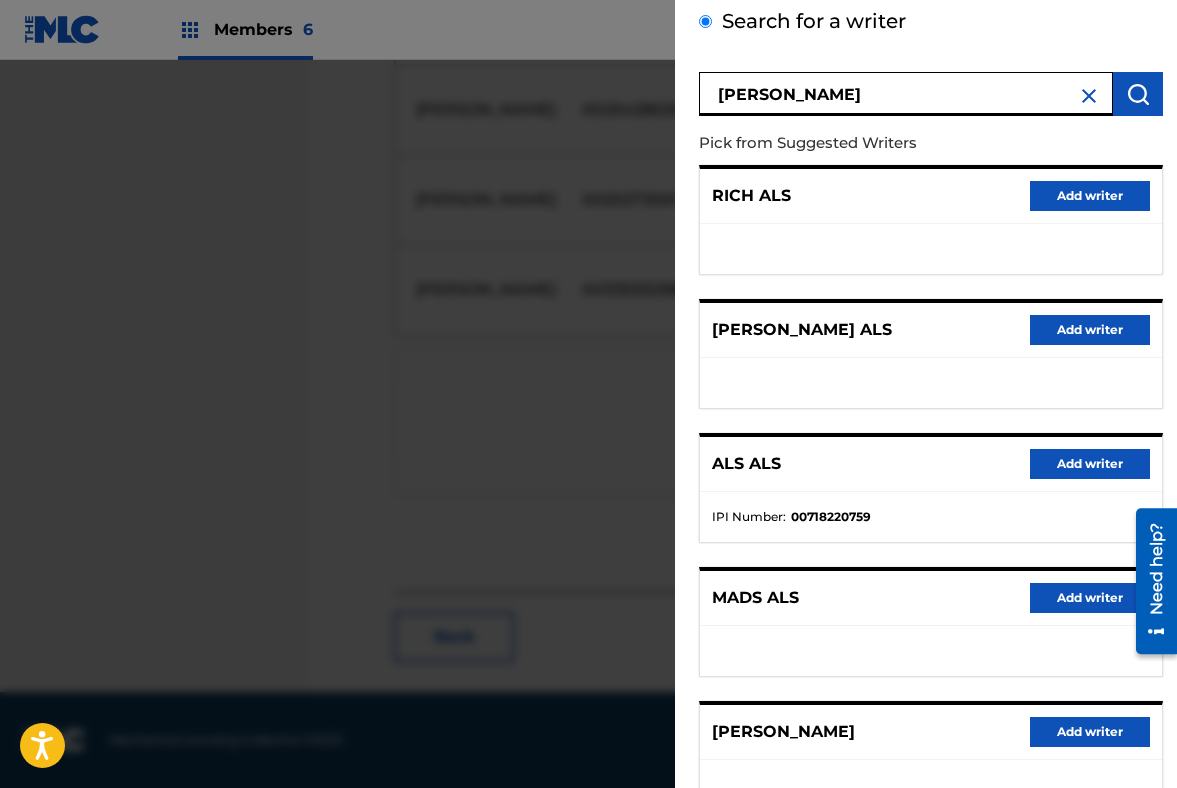scroll, scrollTop: 254, scrollLeft: 0, axis: vertical 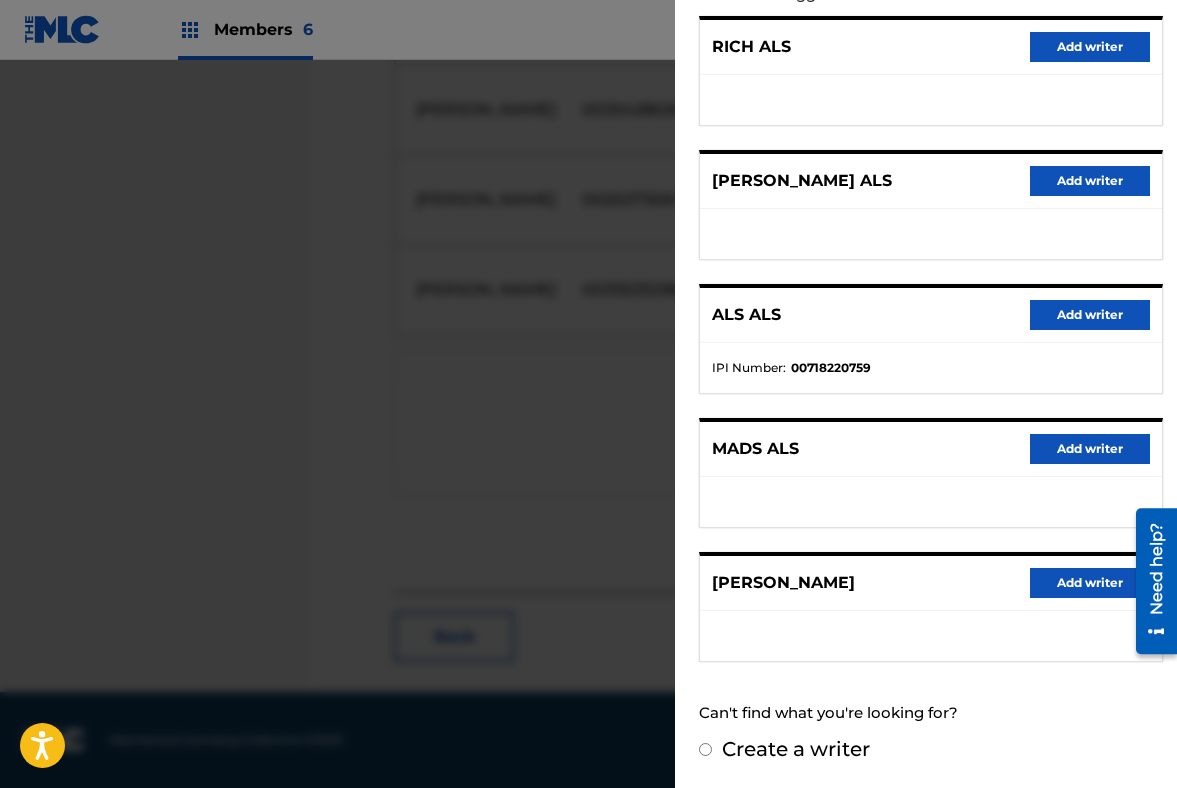 click at bounding box center [588, 454] 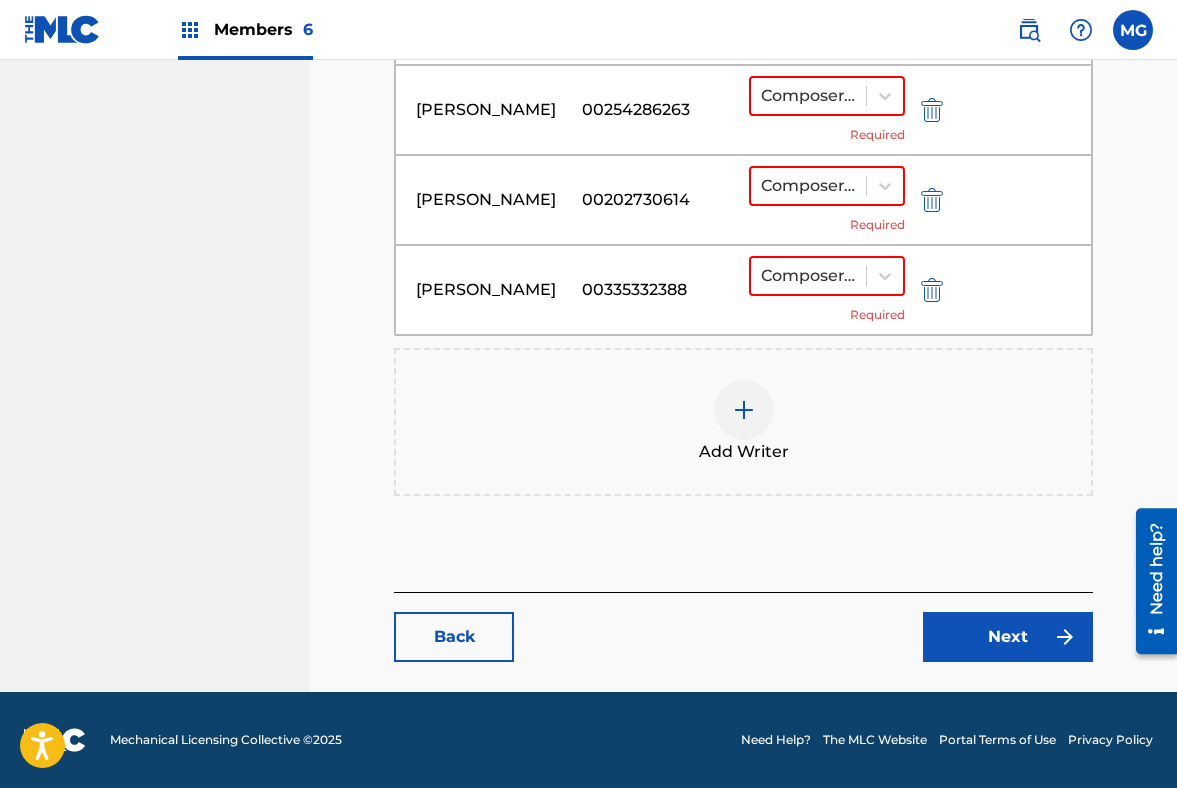 scroll, scrollTop: 1174, scrollLeft: 0, axis: vertical 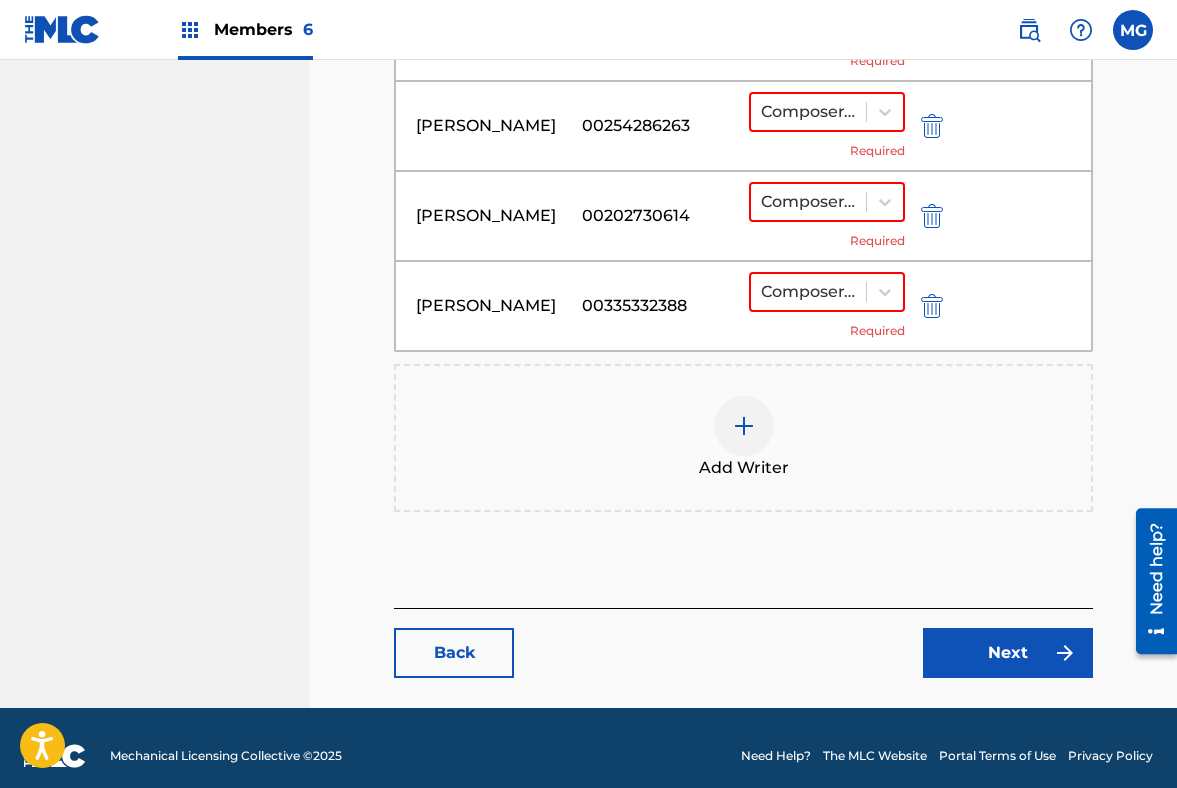click on "Back" at bounding box center [454, 653] 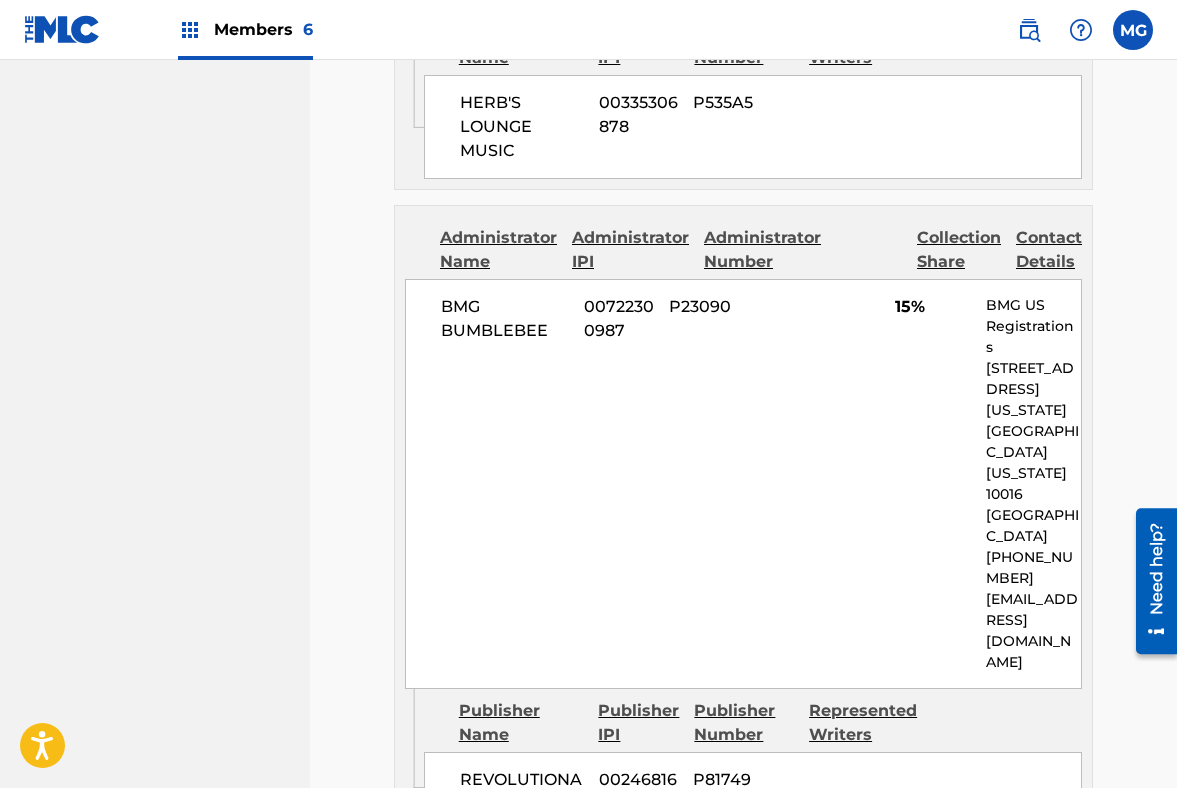 scroll, scrollTop: 2994, scrollLeft: 0, axis: vertical 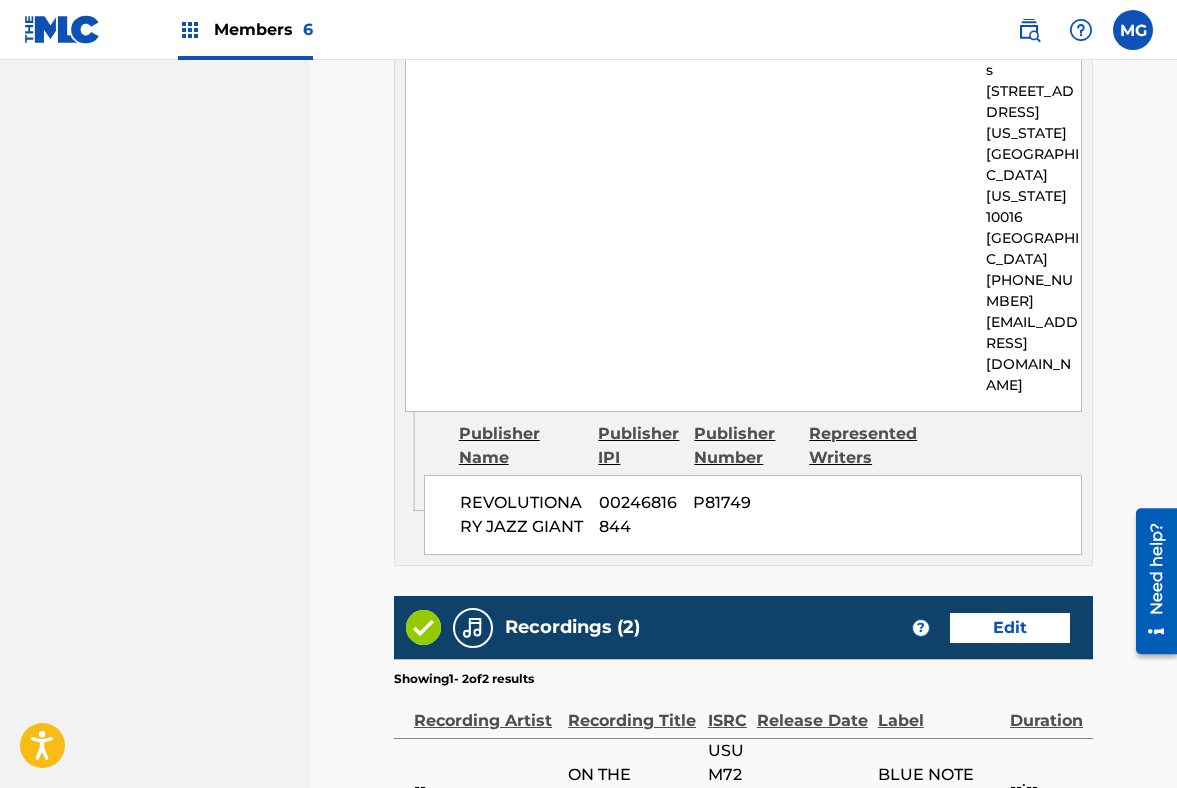 click on "Back" at bounding box center (454, 961) 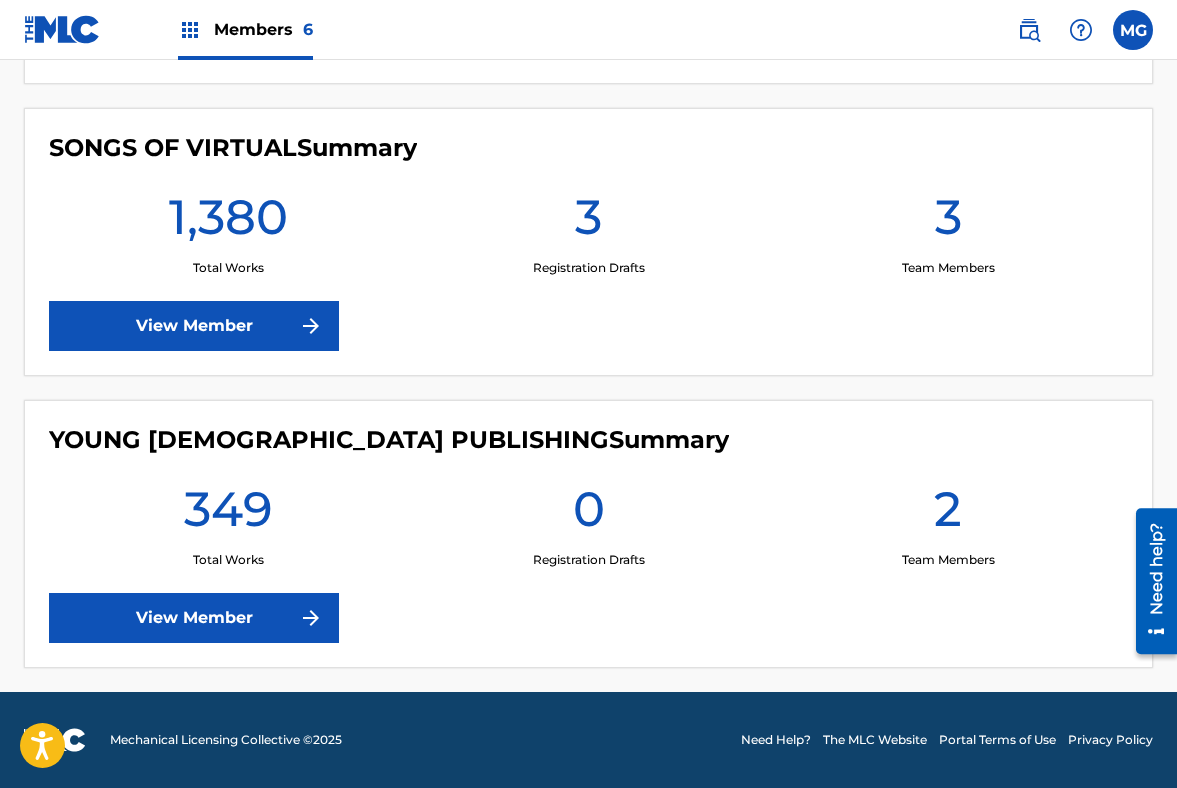 scroll, scrollTop: 1477, scrollLeft: 0, axis: vertical 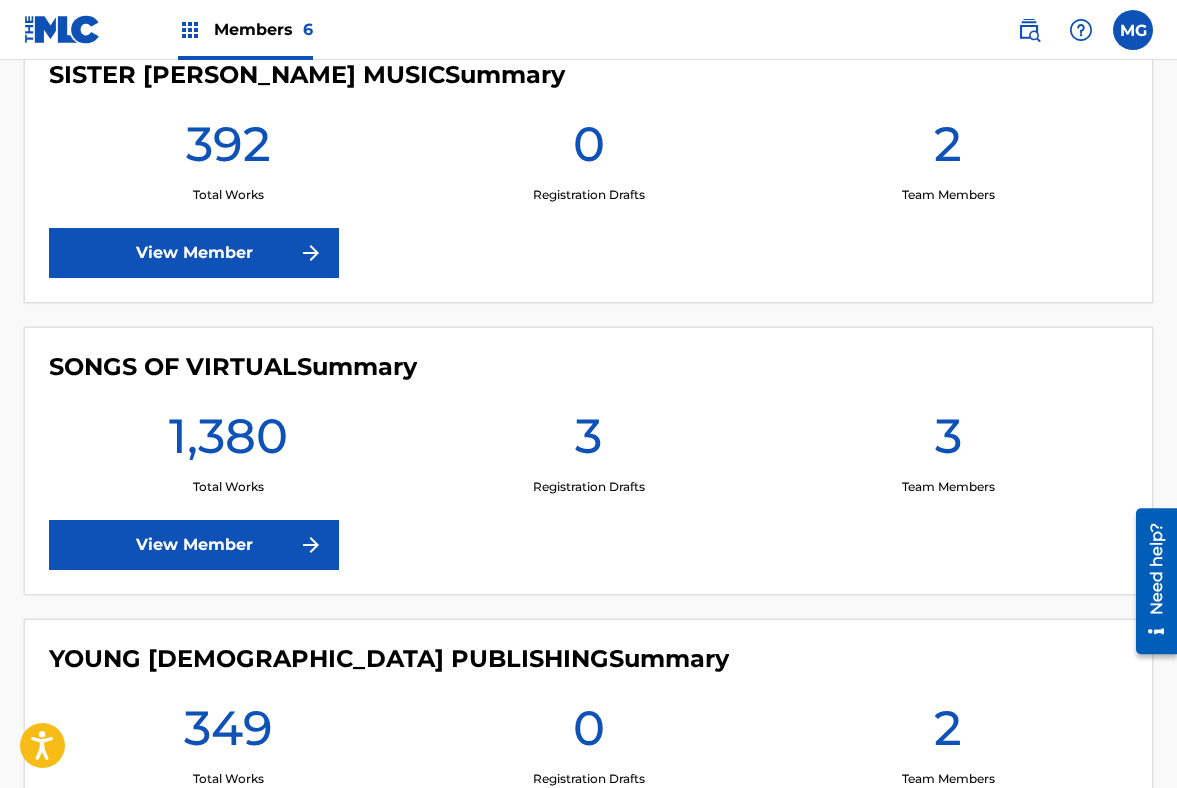 click on "SONGS OF VIRTUAL  Summary 1,380 Total Works 3 Registration Drafts 3 Team Members View Member" at bounding box center [588, 461] 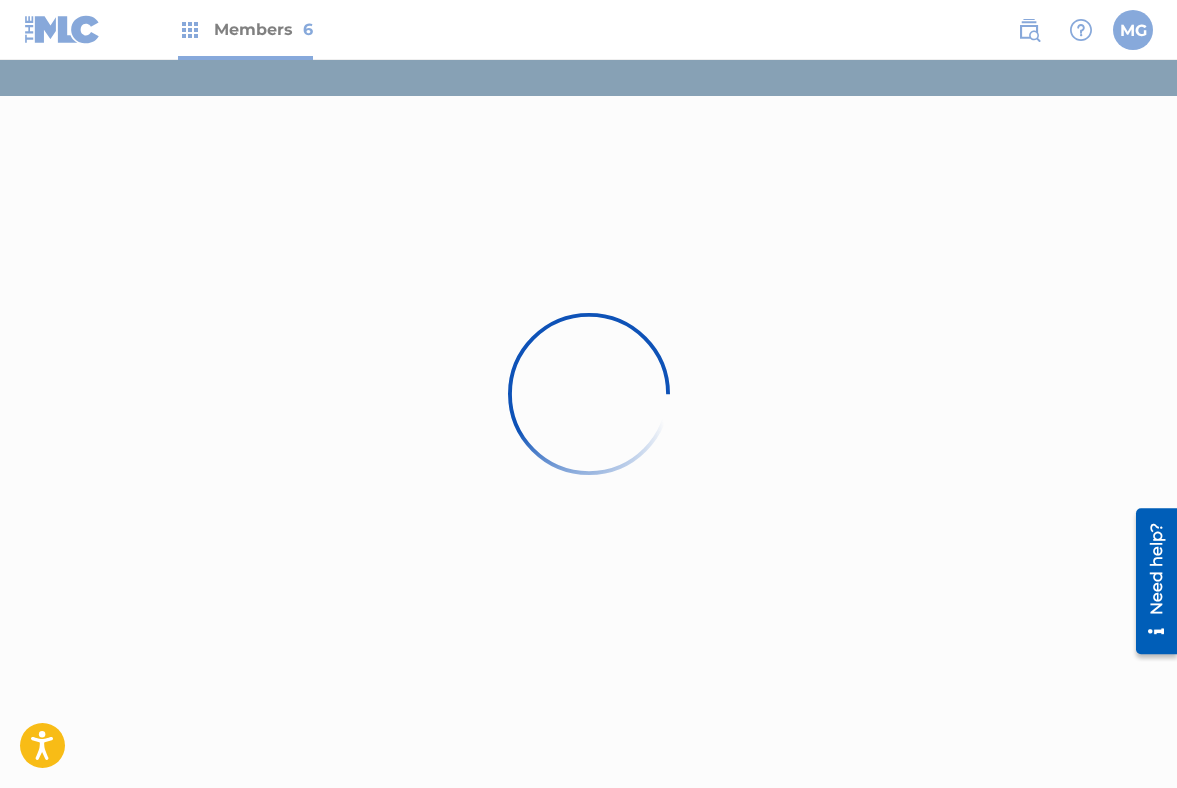 scroll, scrollTop: 0, scrollLeft: 0, axis: both 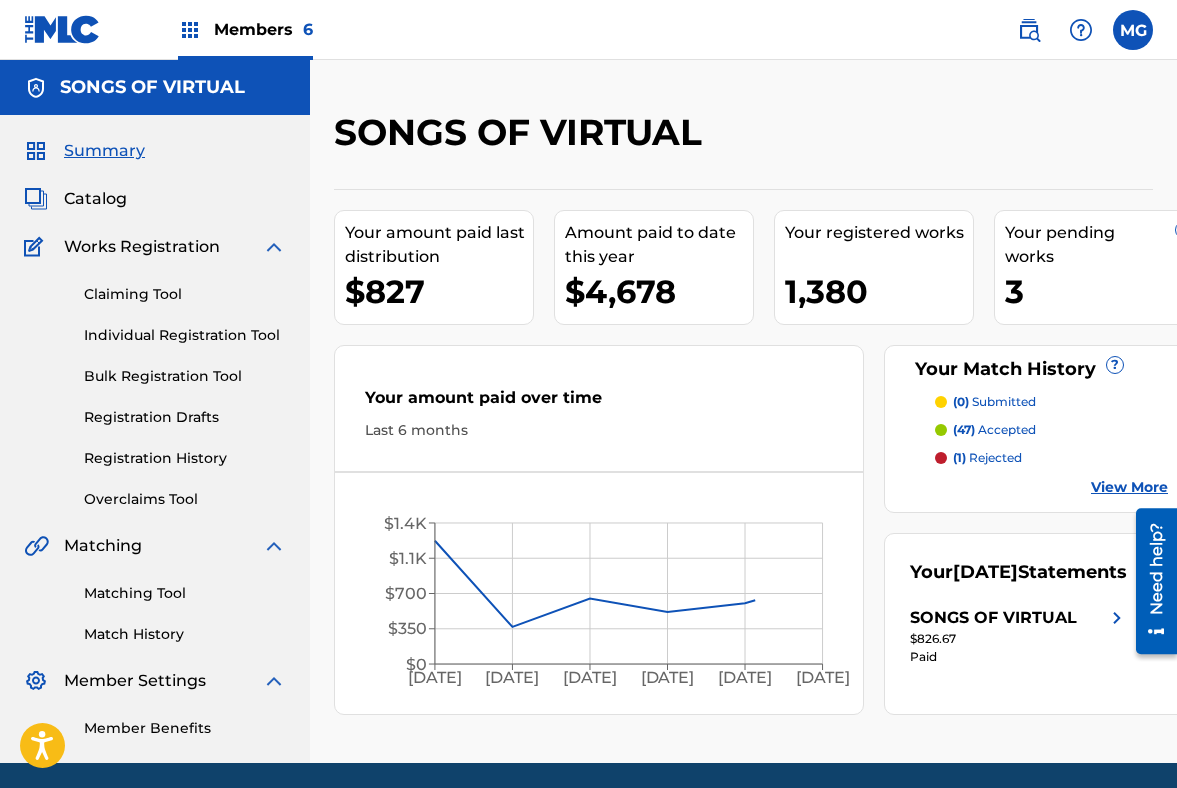 click on "Individual Registration Tool" at bounding box center (185, 335) 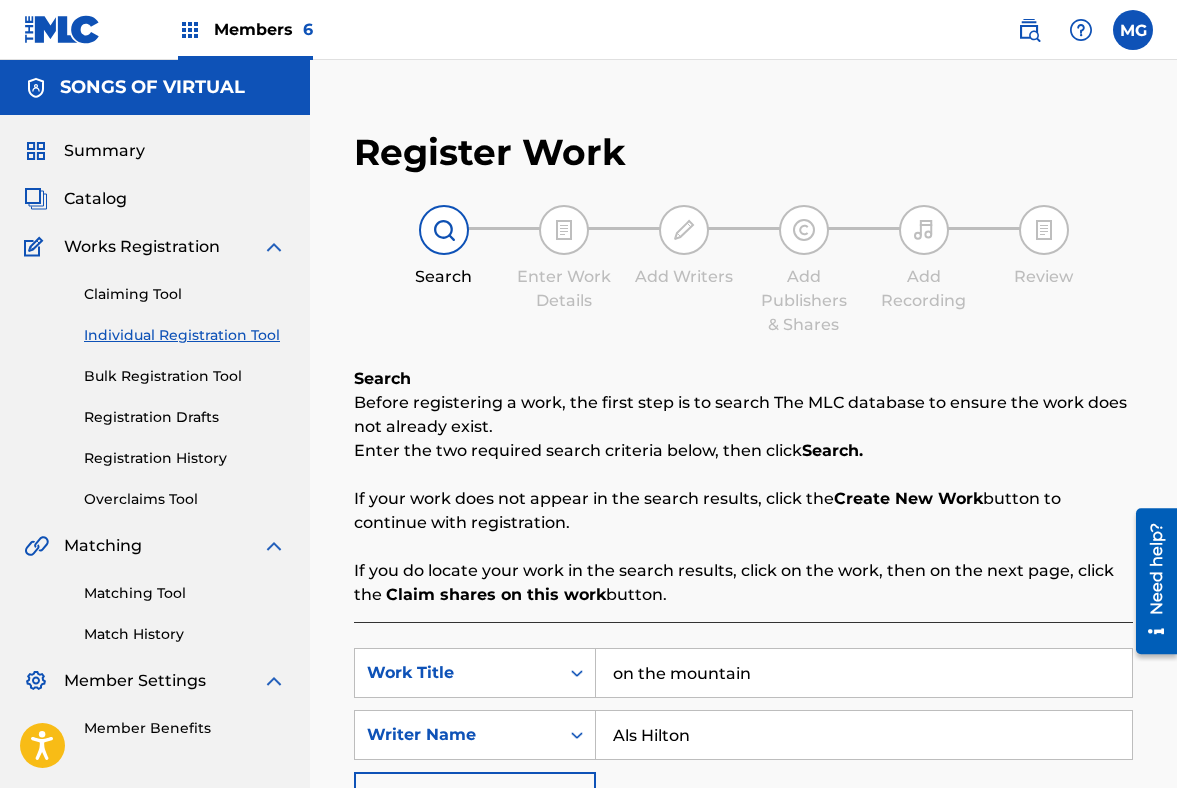 scroll, scrollTop: 461, scrollLeft: 0, axis: vertical 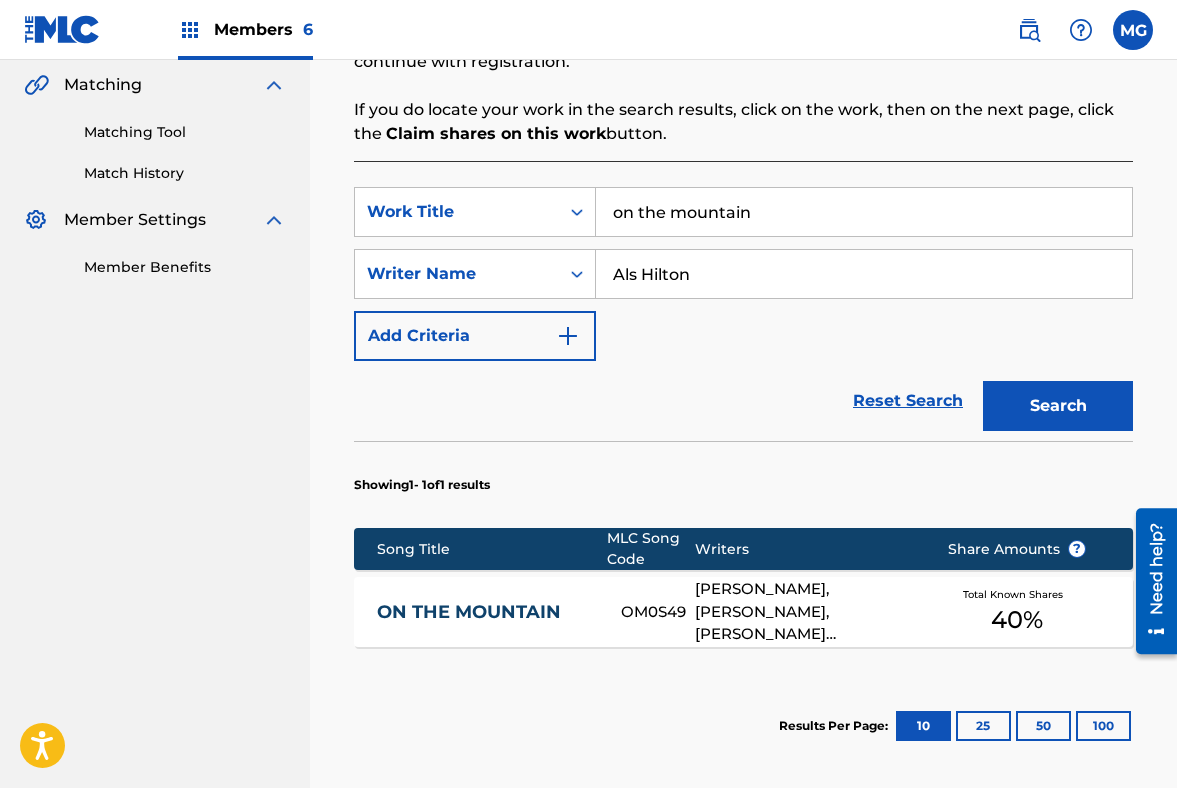 click on "[PERSON_NAME], [PERSON_NAME], [PERSON_NAME] [PERSON_NAME], [PERSON_NAME], [PERSON_NAME] [PERSON_NAME] [PERSON_NAME], [PERSON_NAME], [PERSON_NAME], [PERSON_NAME]" at bounding box center [806, 612] 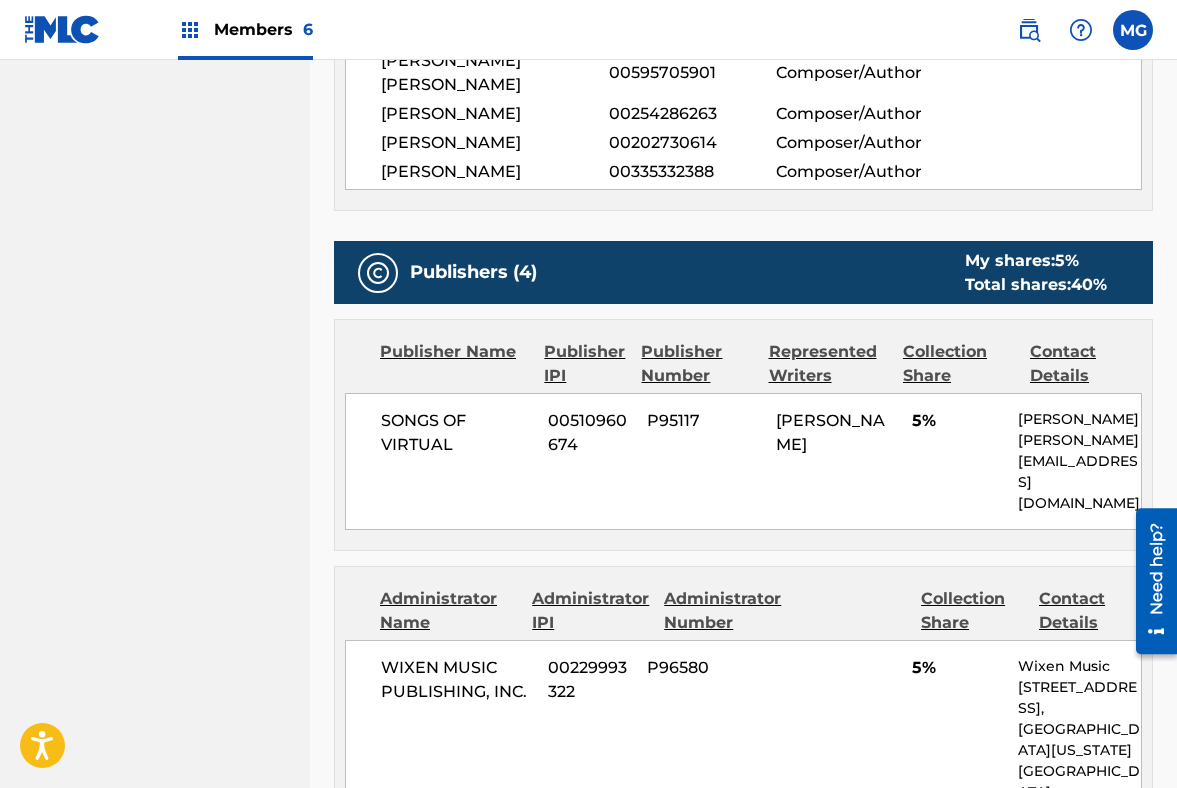 scroll, scrollTop: 0, scrollLeft: 0, axis: both 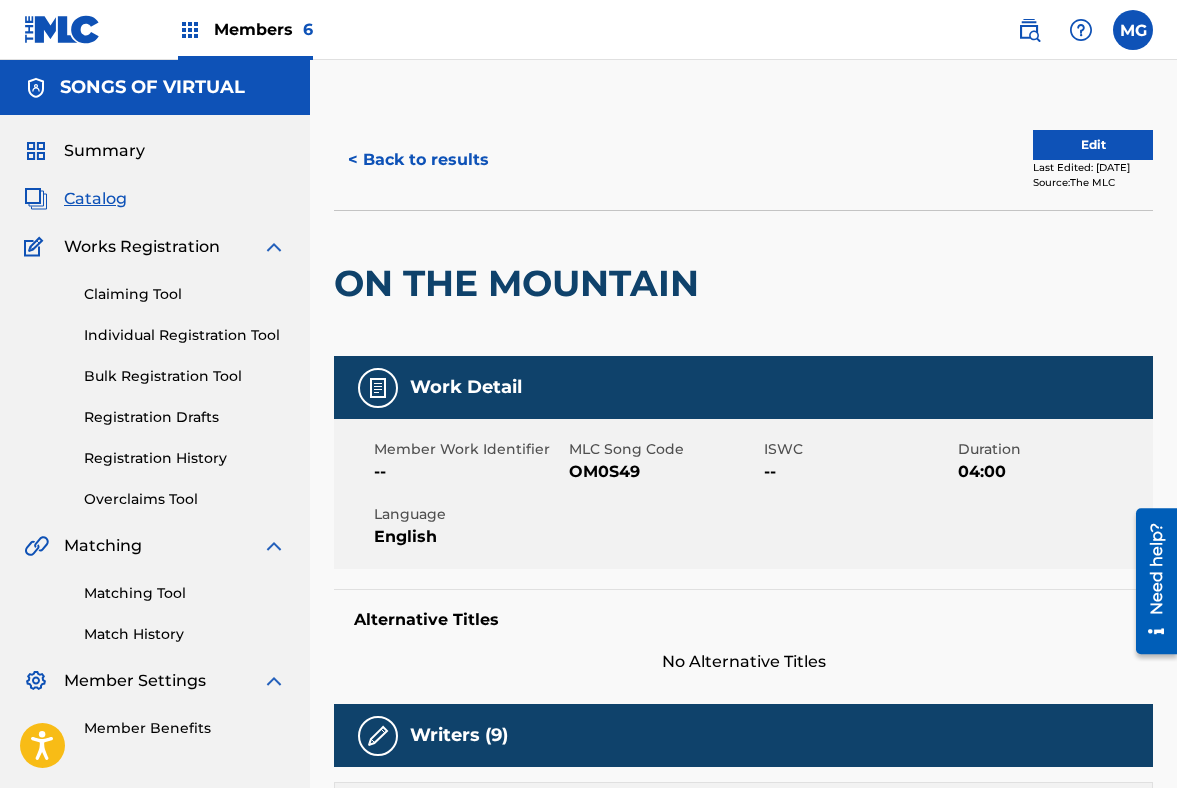 click on "Members    6" at bounding box center (263, 29) 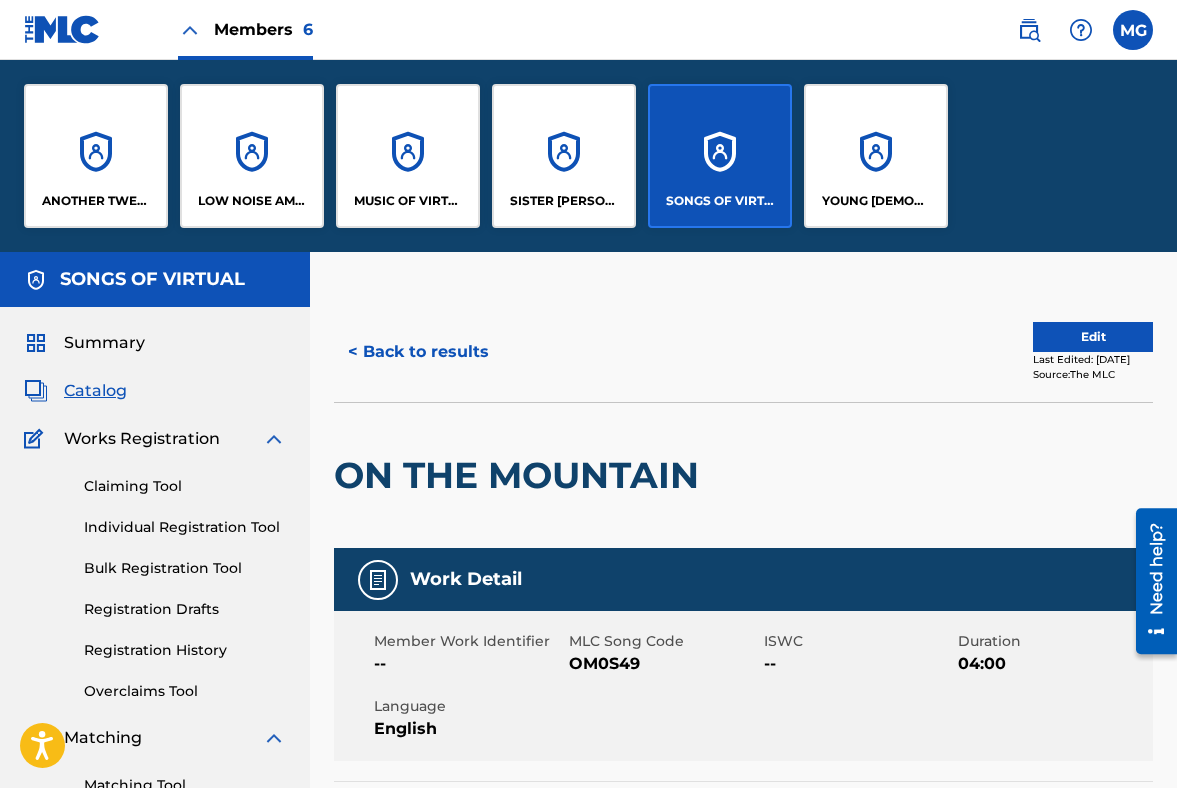 click on "MUSIC OF VIRTUAL" at bounding box center (408, 156) 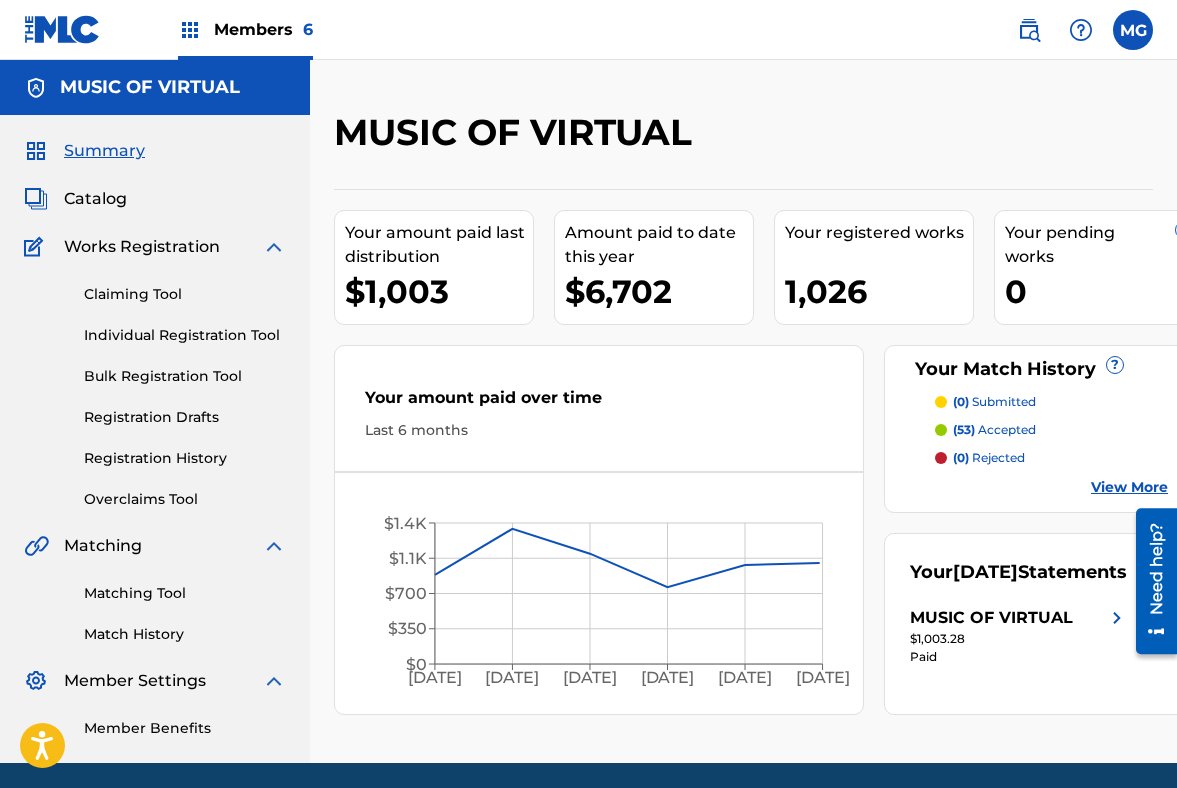 click on "Individual Registration Tool" at bounding box center [185, 335] 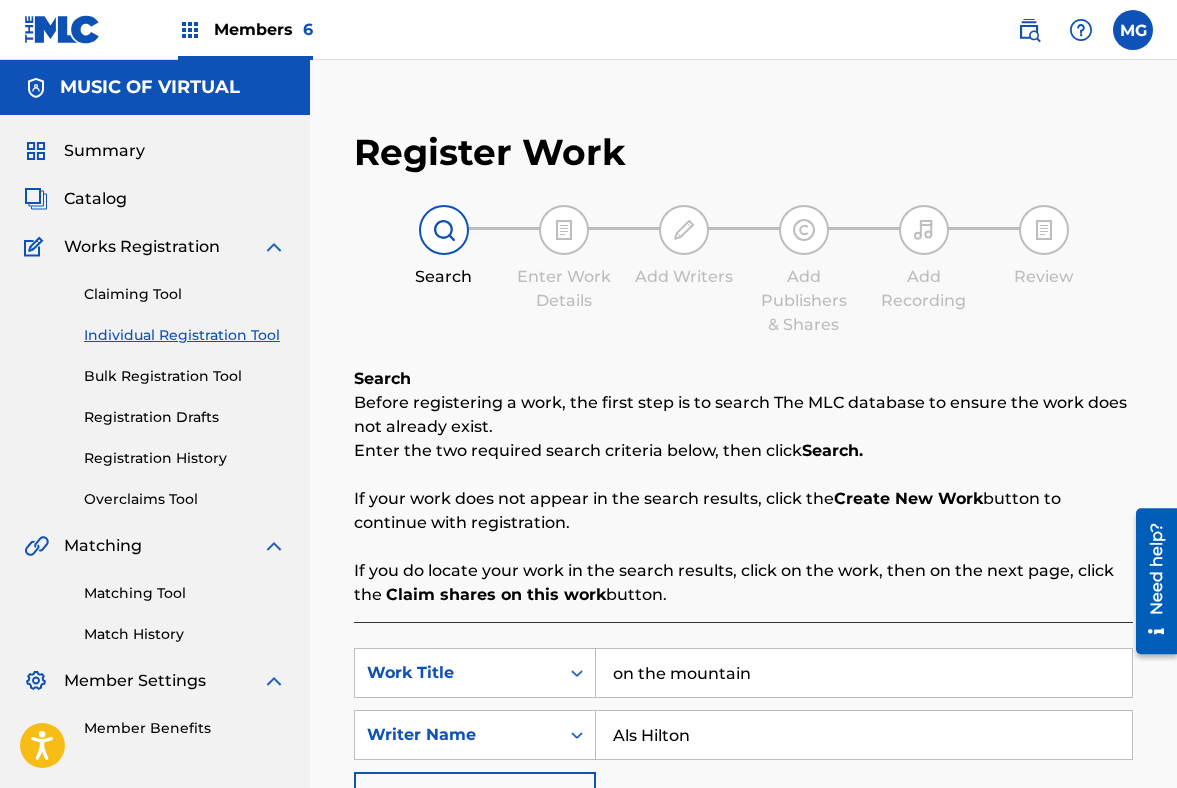 scroll, scrollTop: 196, scrollLeft: 0, axis: vertical 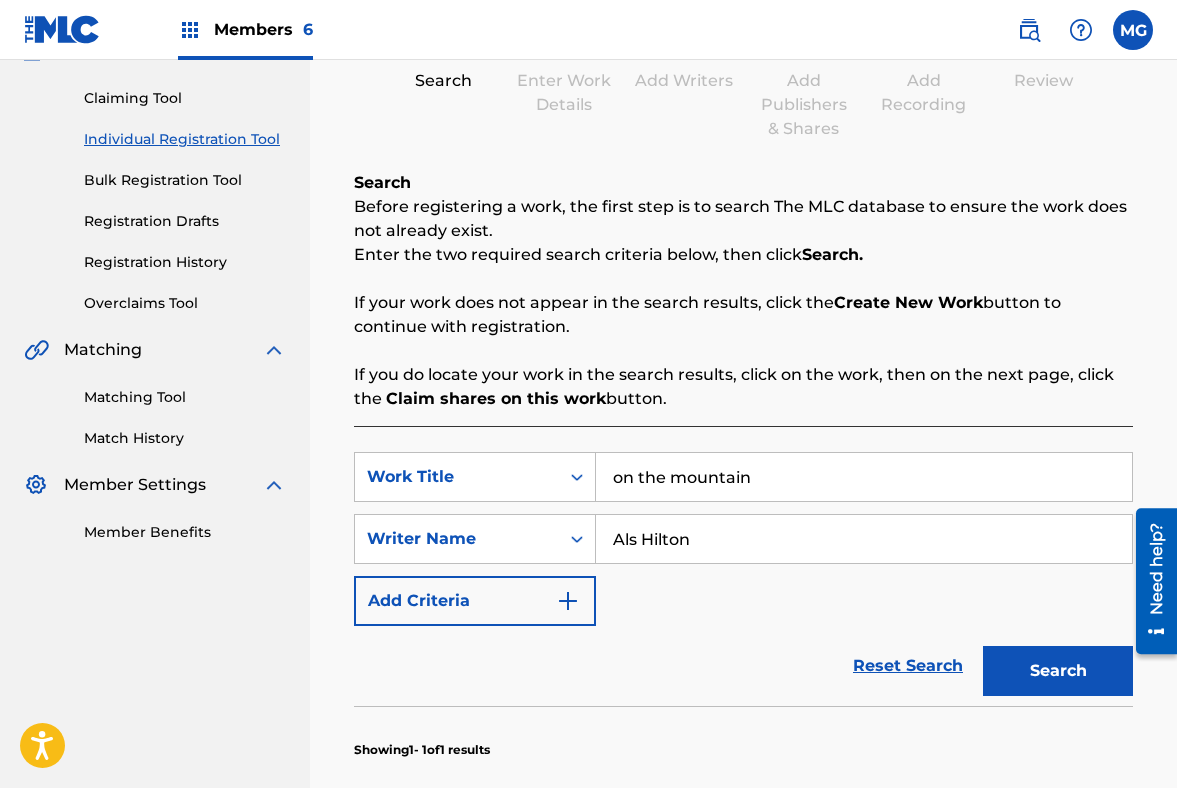 click on "on the mountain" at bounding box center [864, 477] 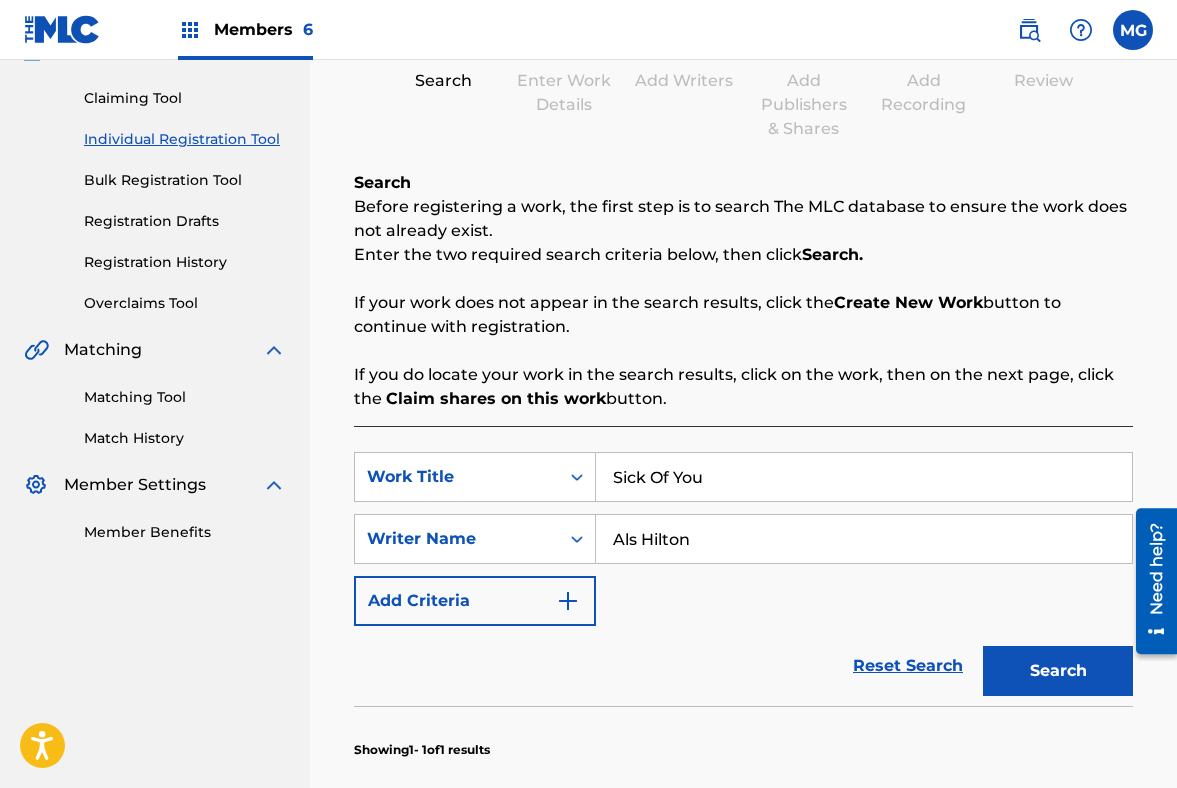 type on "Sick Of You" 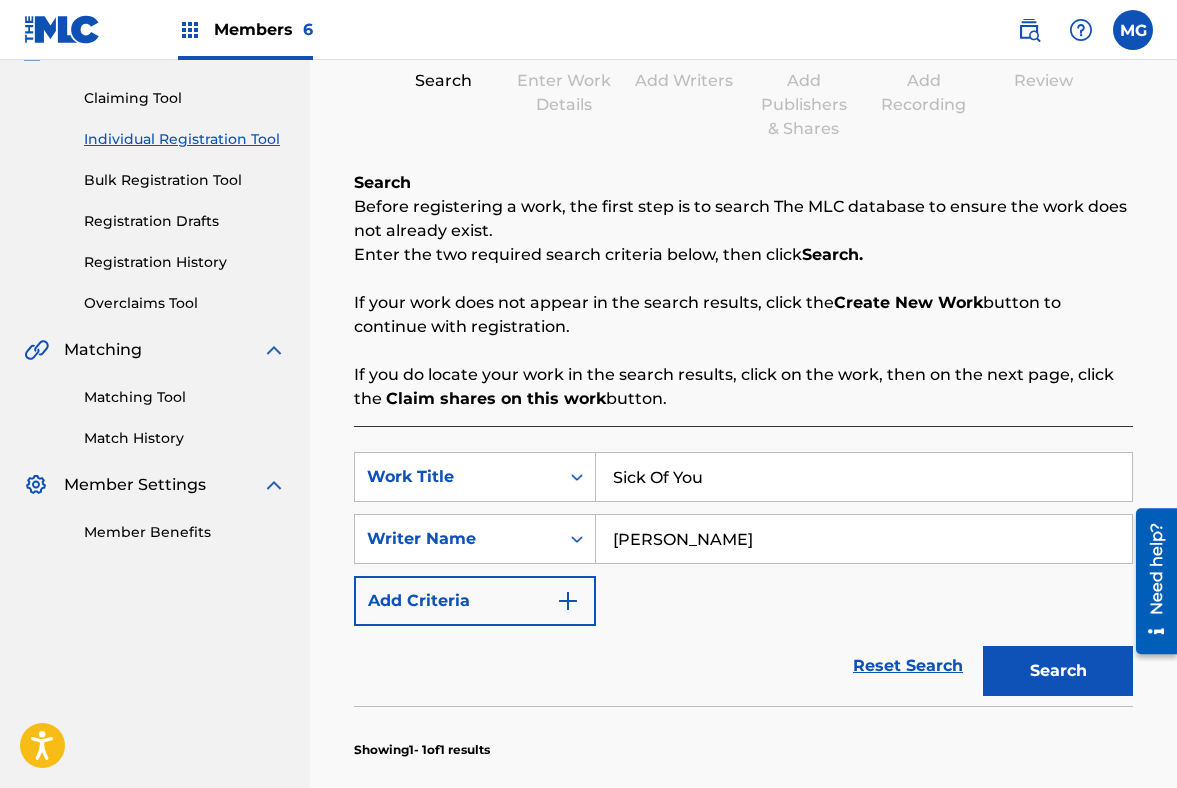 click on "Search" at bounding box center [1058, 671] 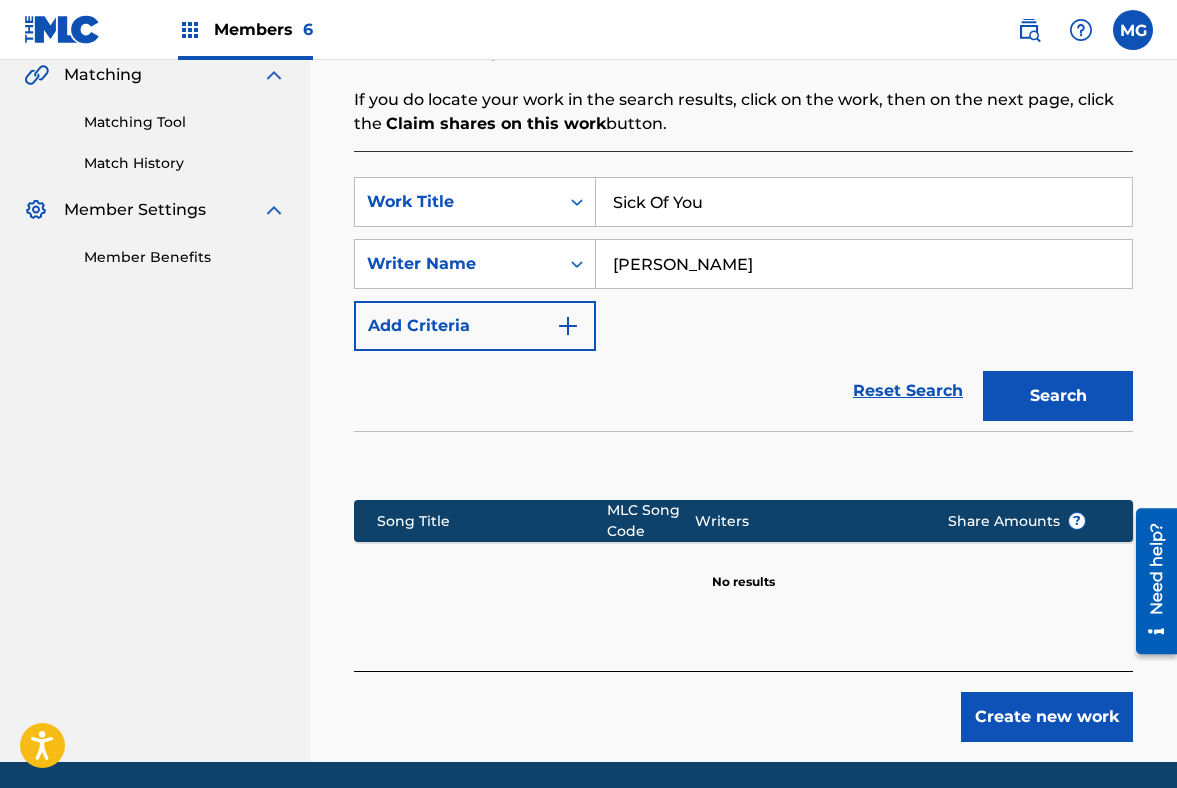 scroll, scrollTop: 492, scrollLeft: 0, axis: vertical 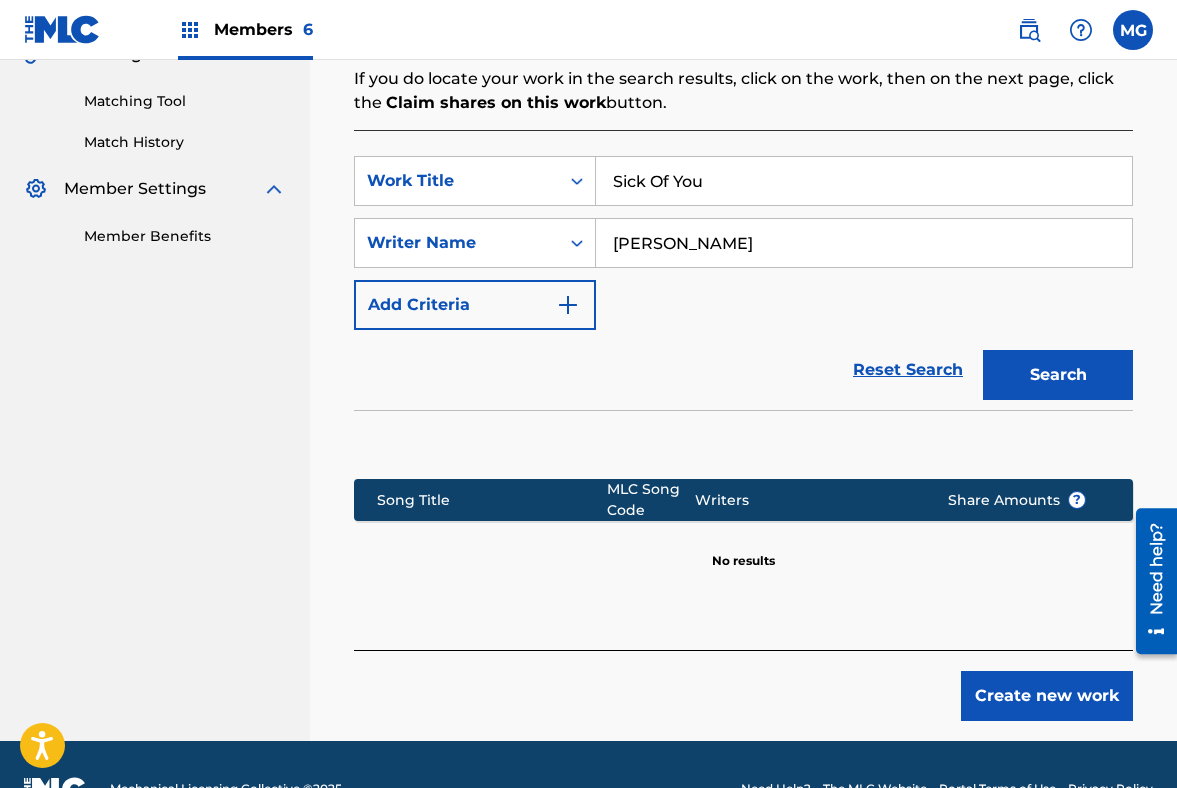 click on "[PERSON_NAME]" at bounding box center (864, 243) 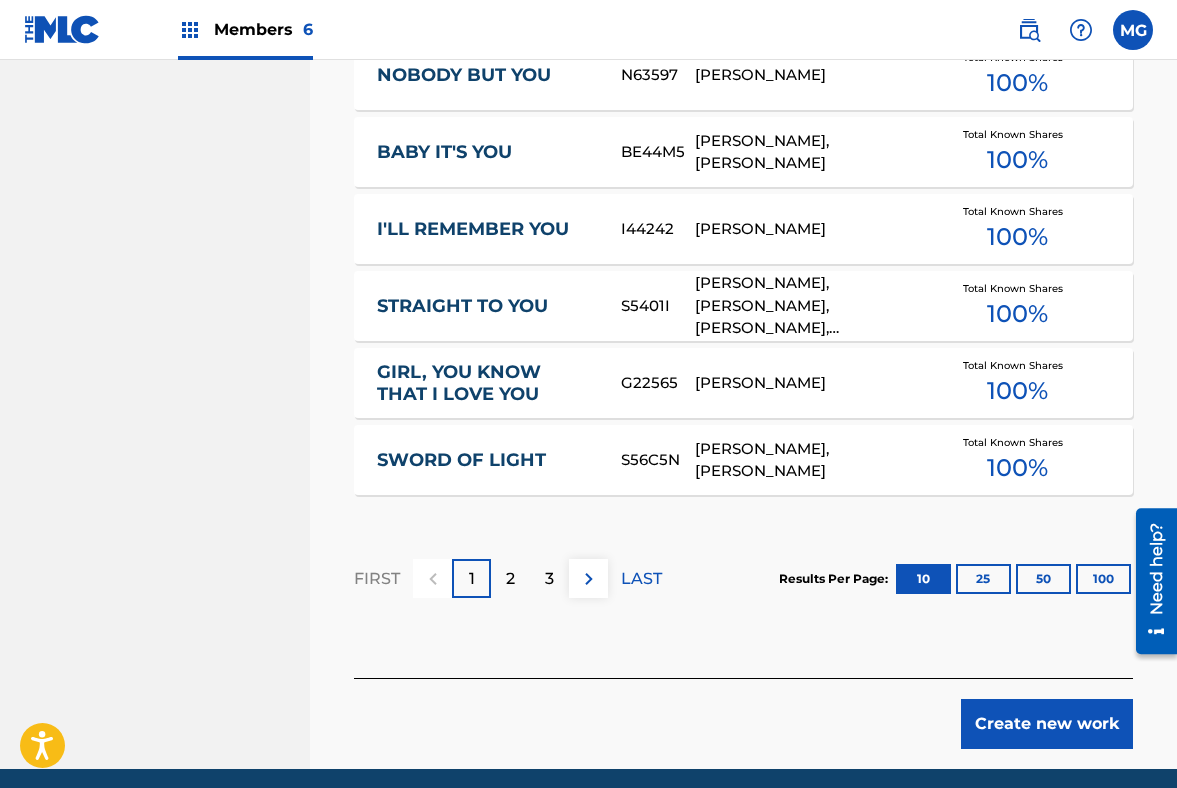 scroll, scrollTop: 1314, scrollLeft: 0, axis: vertical 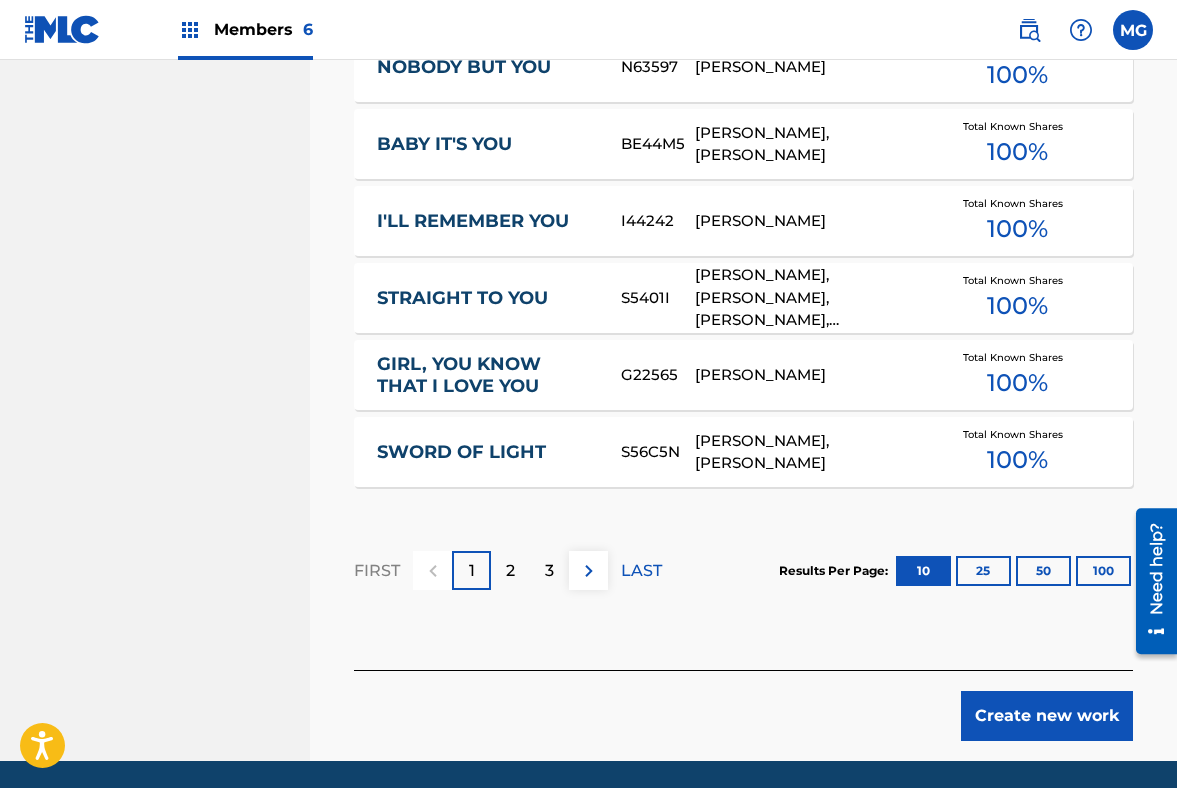 click on "100" at bounding box center (1103, 571) 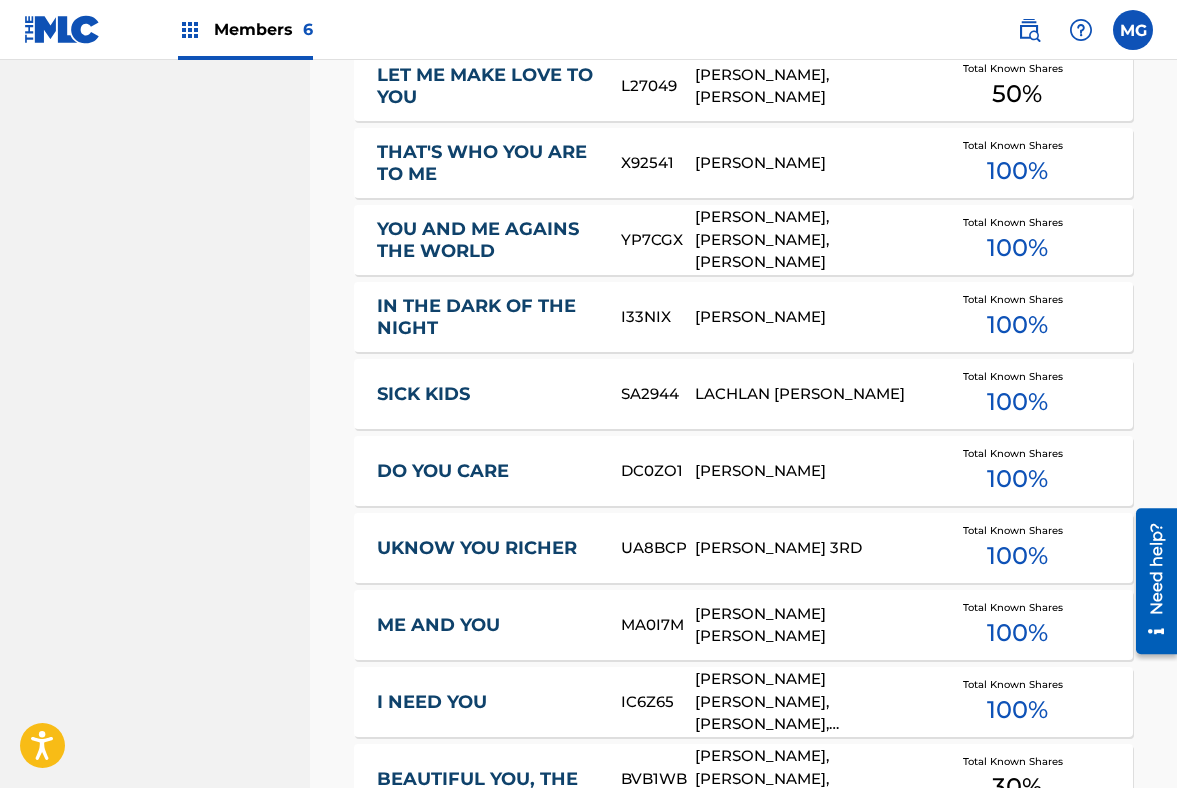 scroll, scrollTop: 279, scrollLeft: 0, axis: vertical 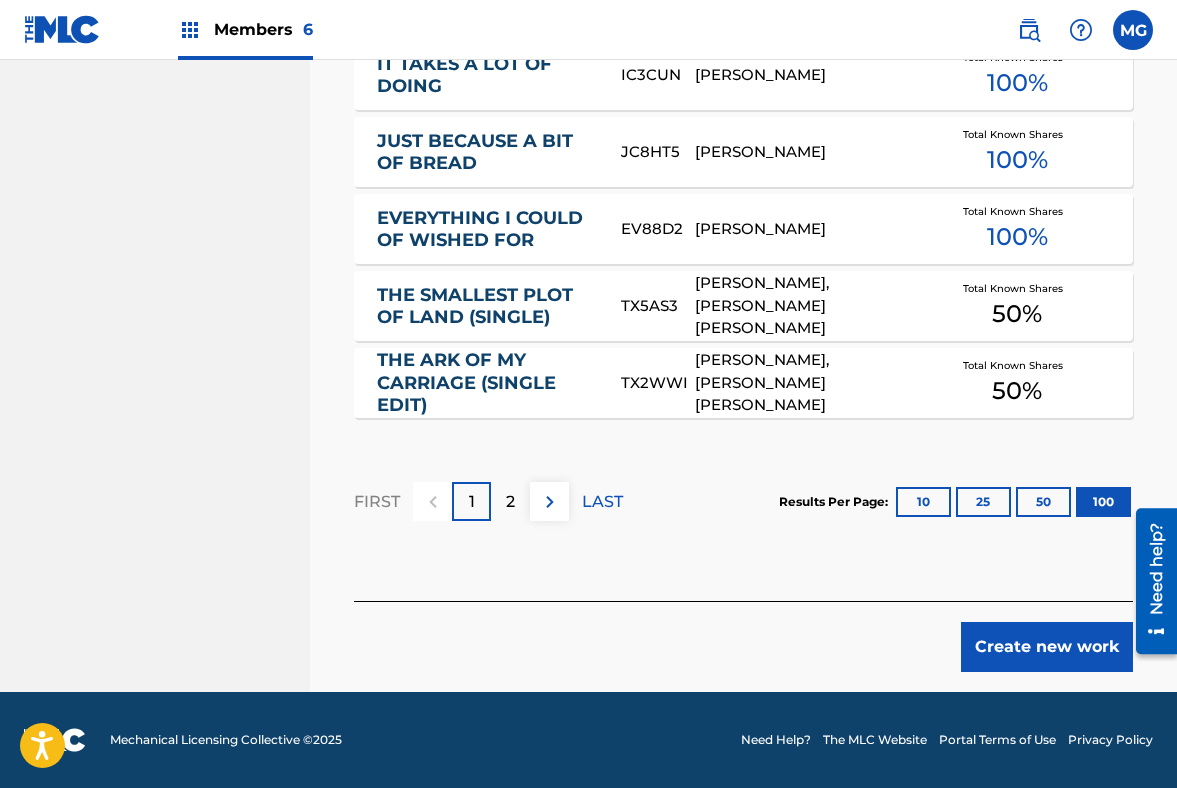 click on "2" at bounding box center (510, 501) 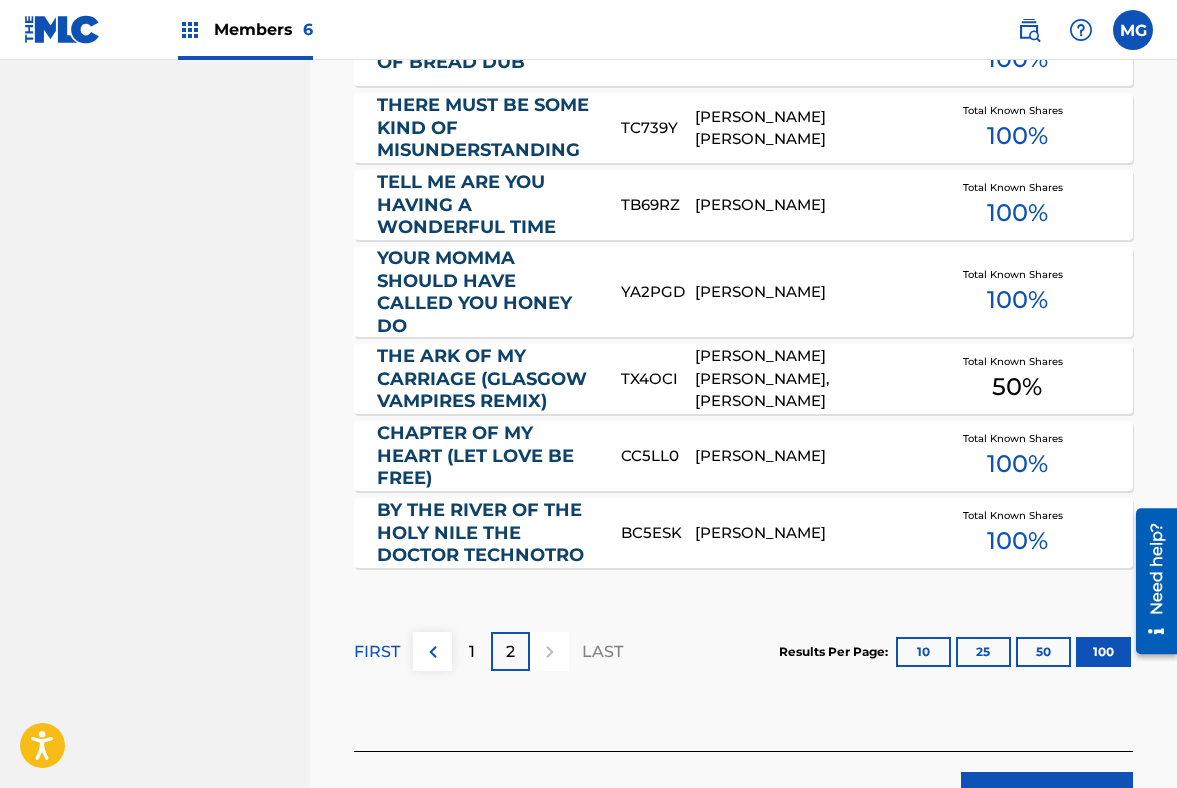 scroll, scrollTop: 894, scrollLeft: 0, axis: vertical 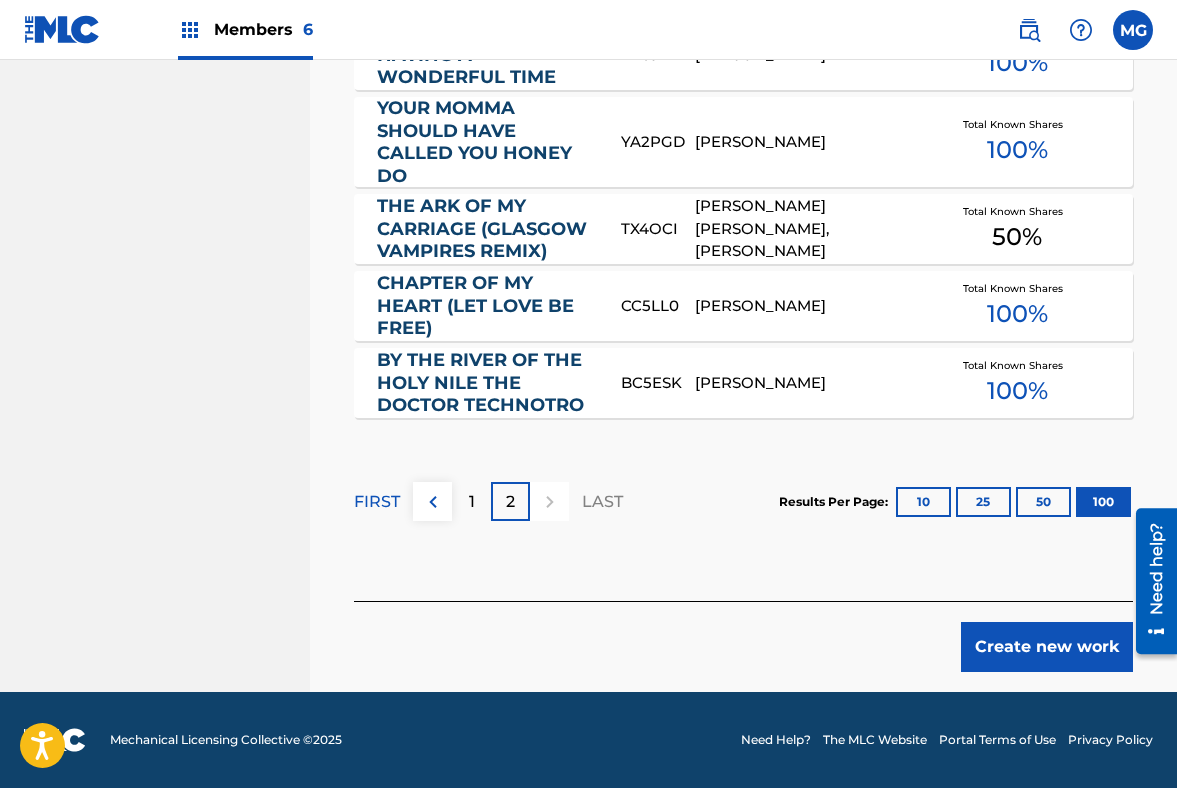 click on "Create new work" at bounding box center (1047, 647) 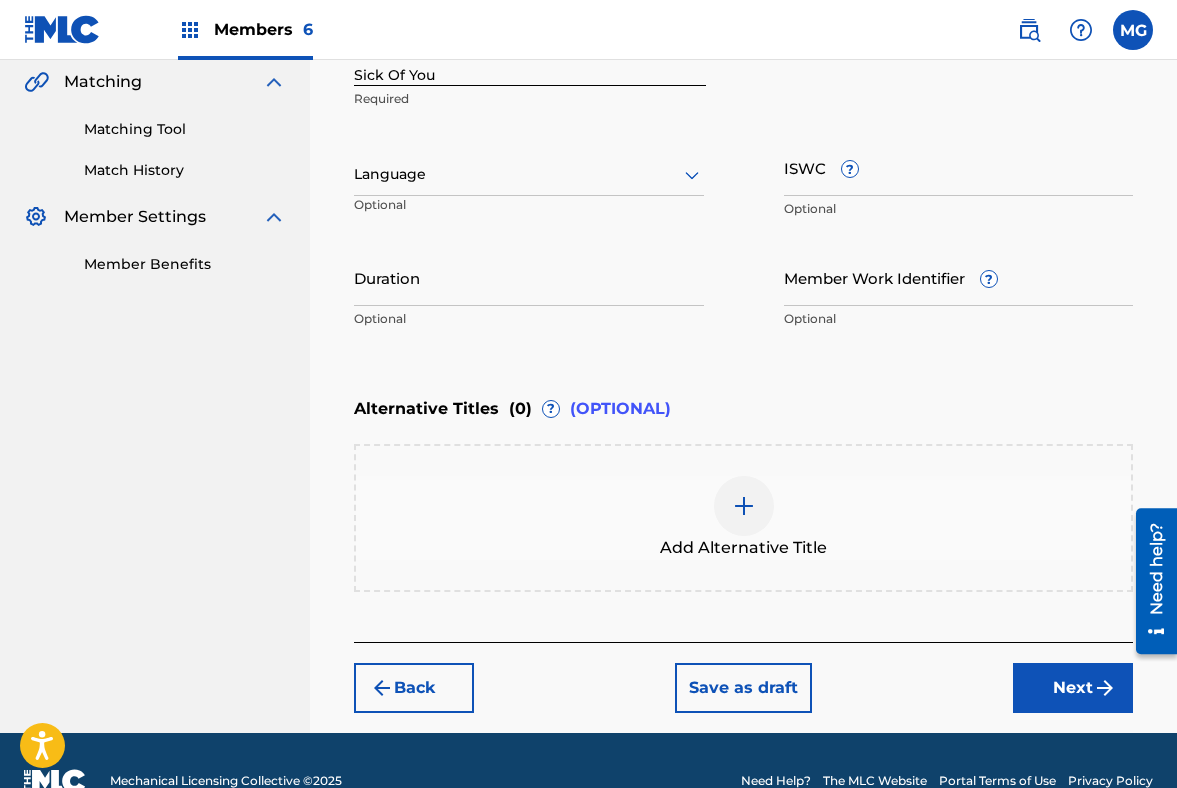 scroll, scrollTop: 504, scrollLeft: 0, axis: vertical 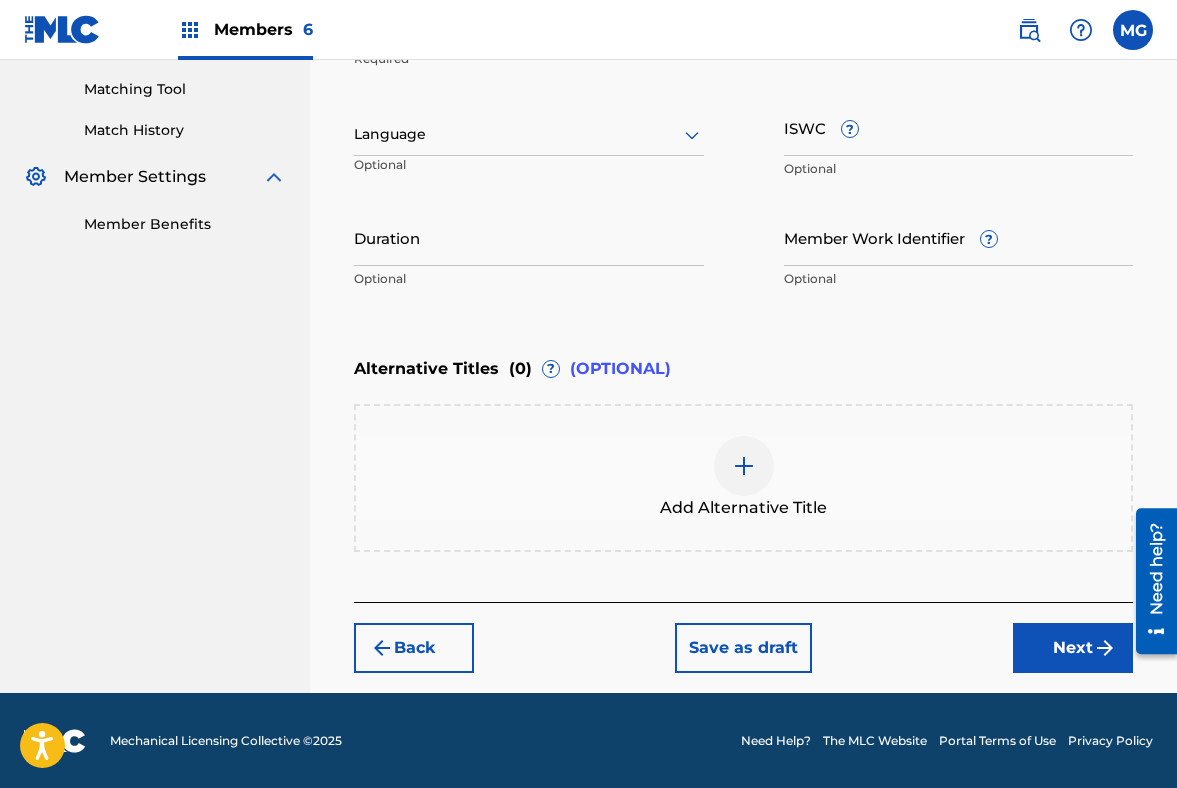 click on "Next" at bounding box center [1073, 648] 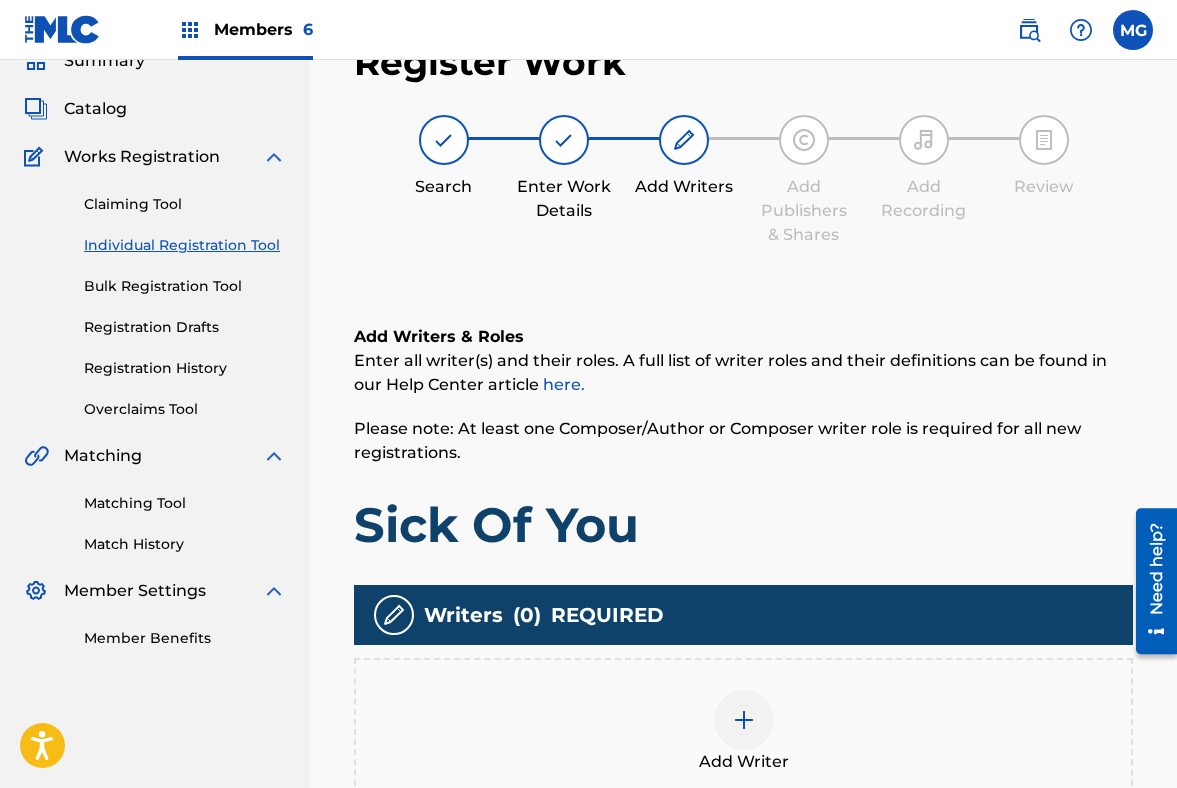 scroll, scrollTop: 340, scrollLeft: 0, axis: vertical 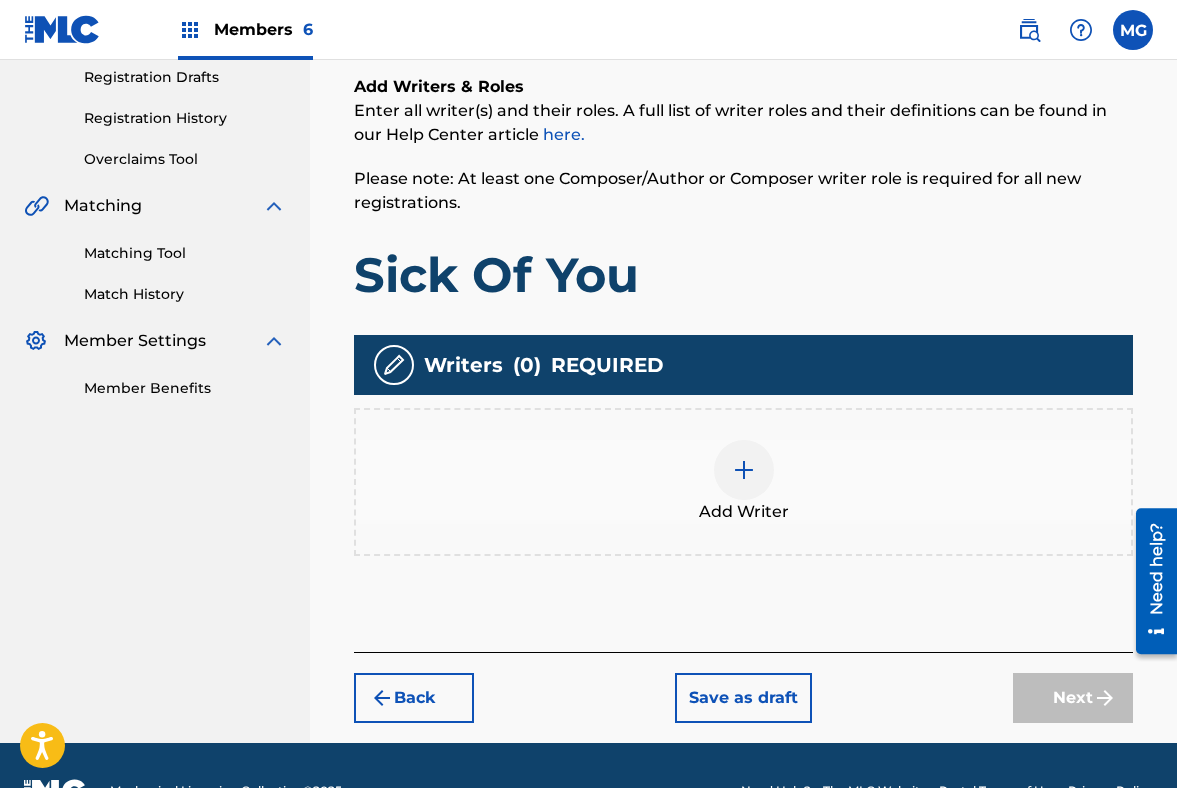 click at bounding box center (744, 470) 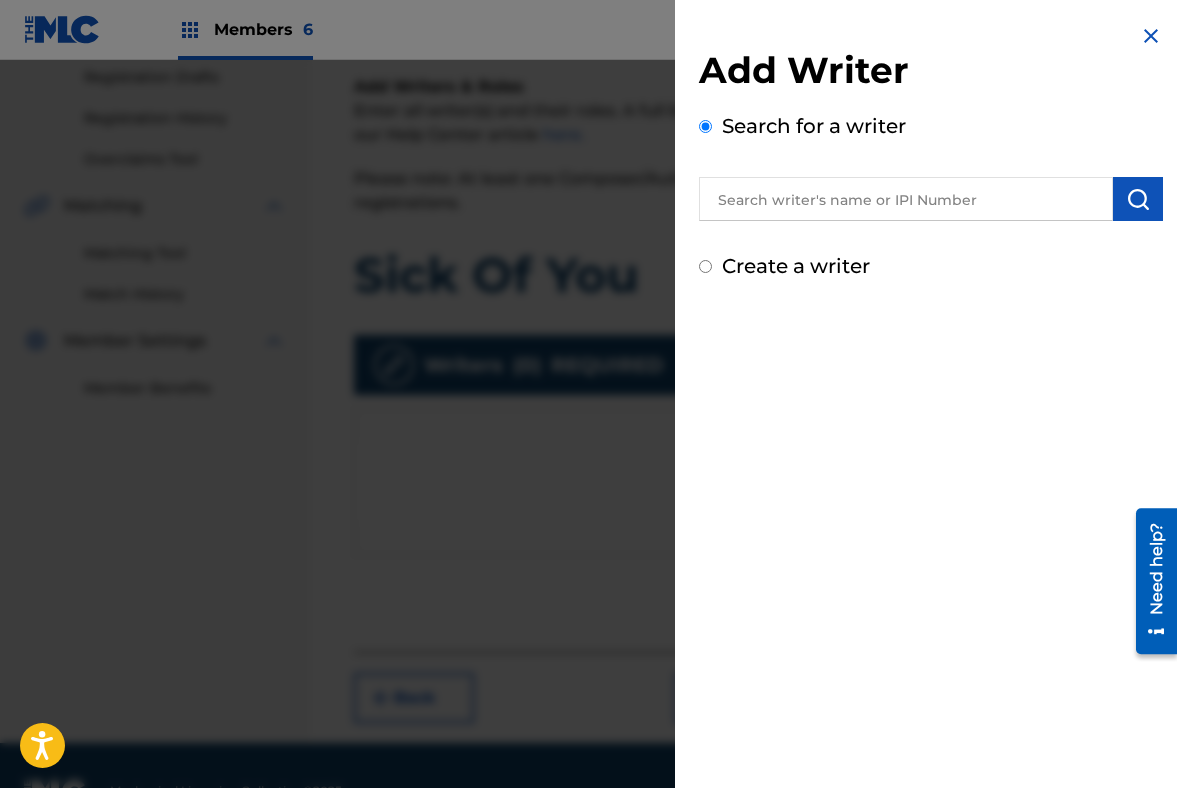 click on "Search for a writer" at bounding box center (931, 166) 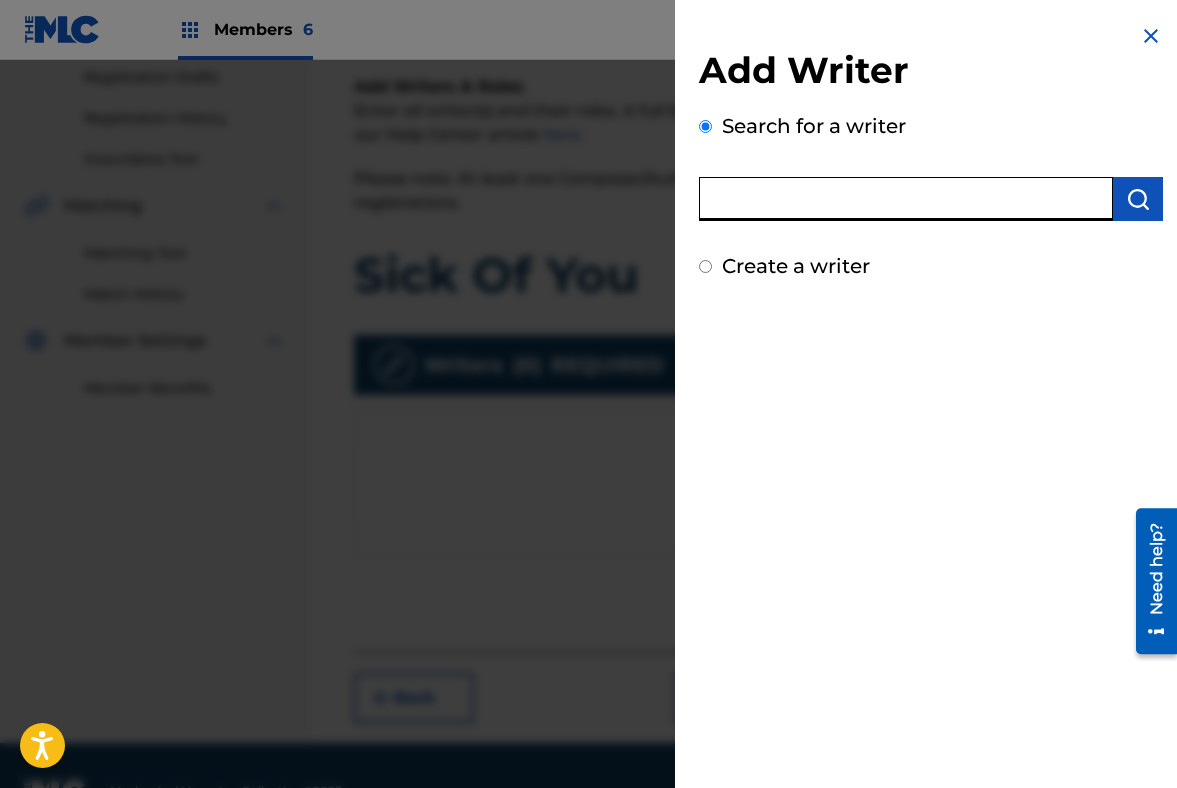 click at bounding box center (906, 199) 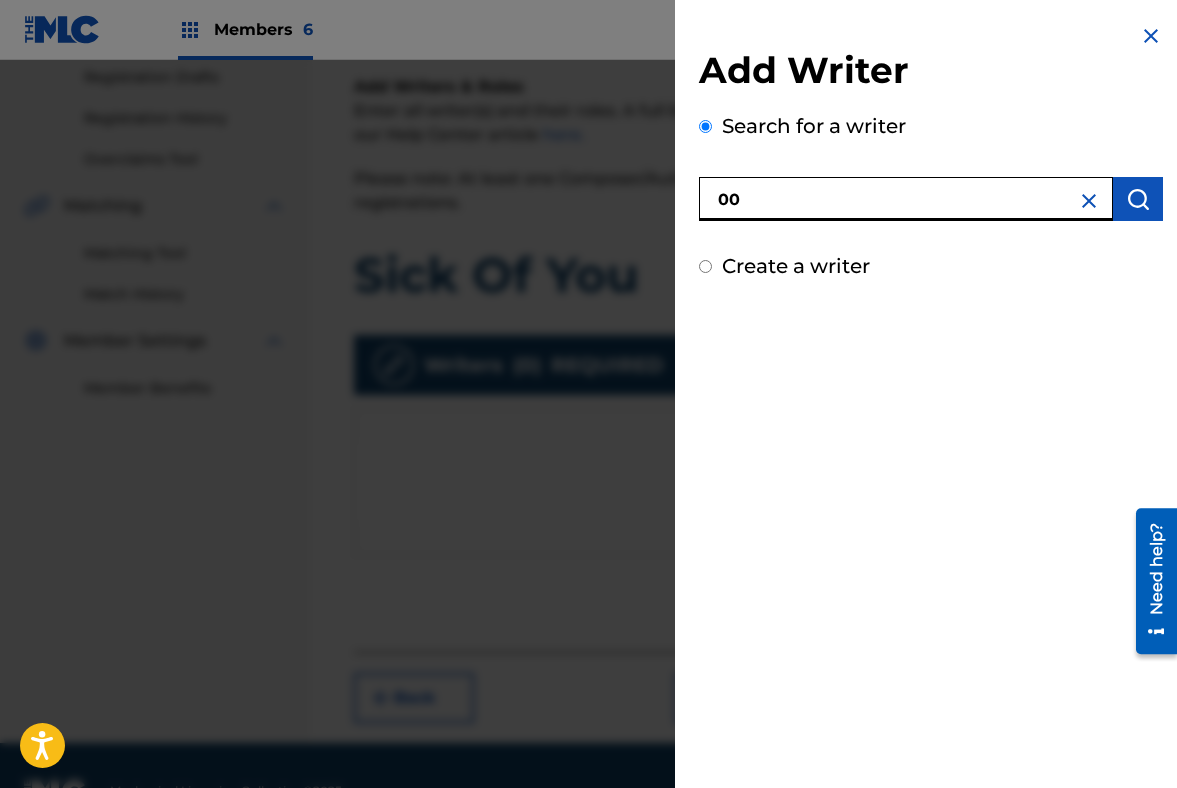 paste on "352943845" 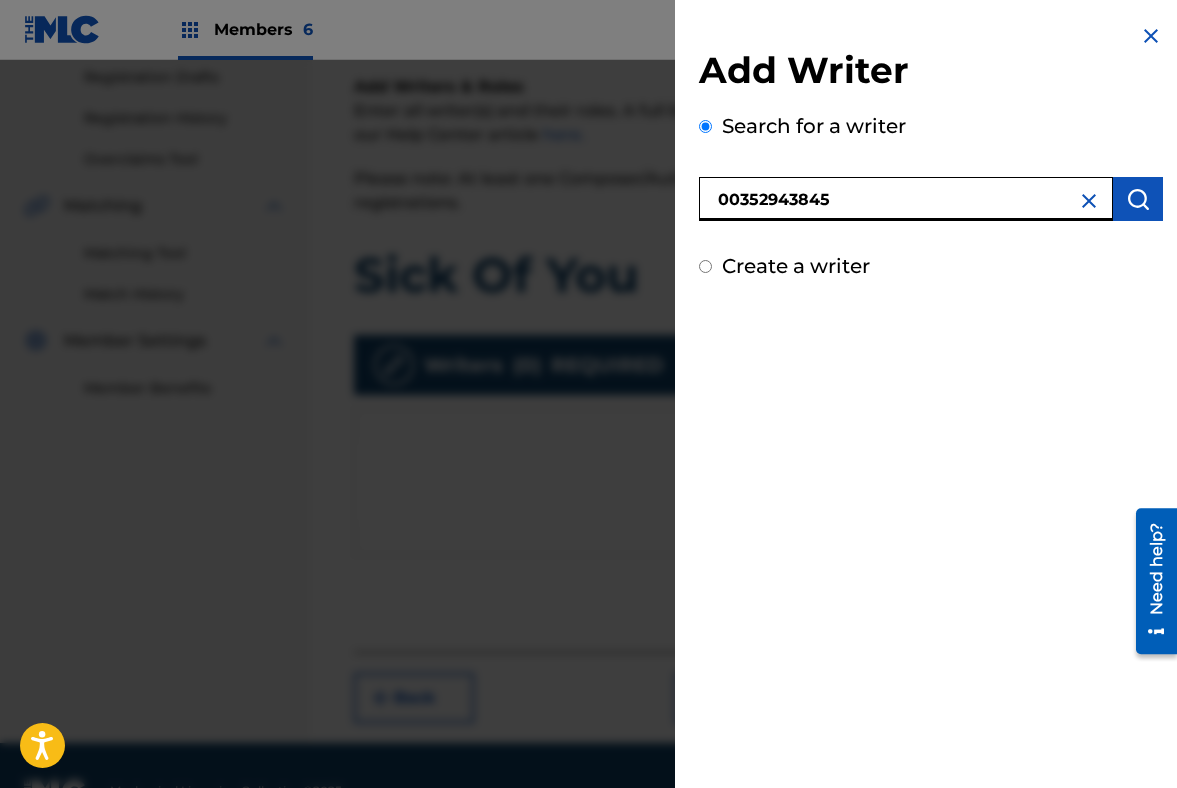 type on "00352943845" 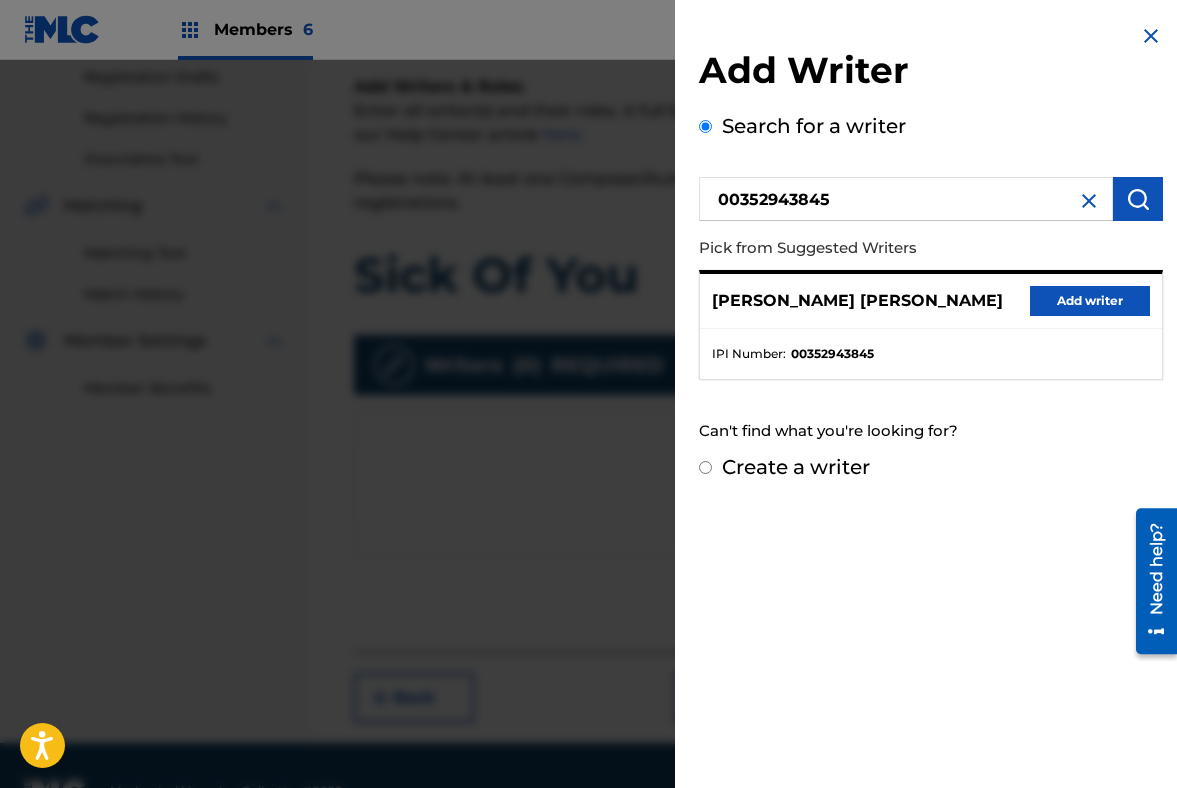 click on "Add writer" at bounding box center (1090, 301) 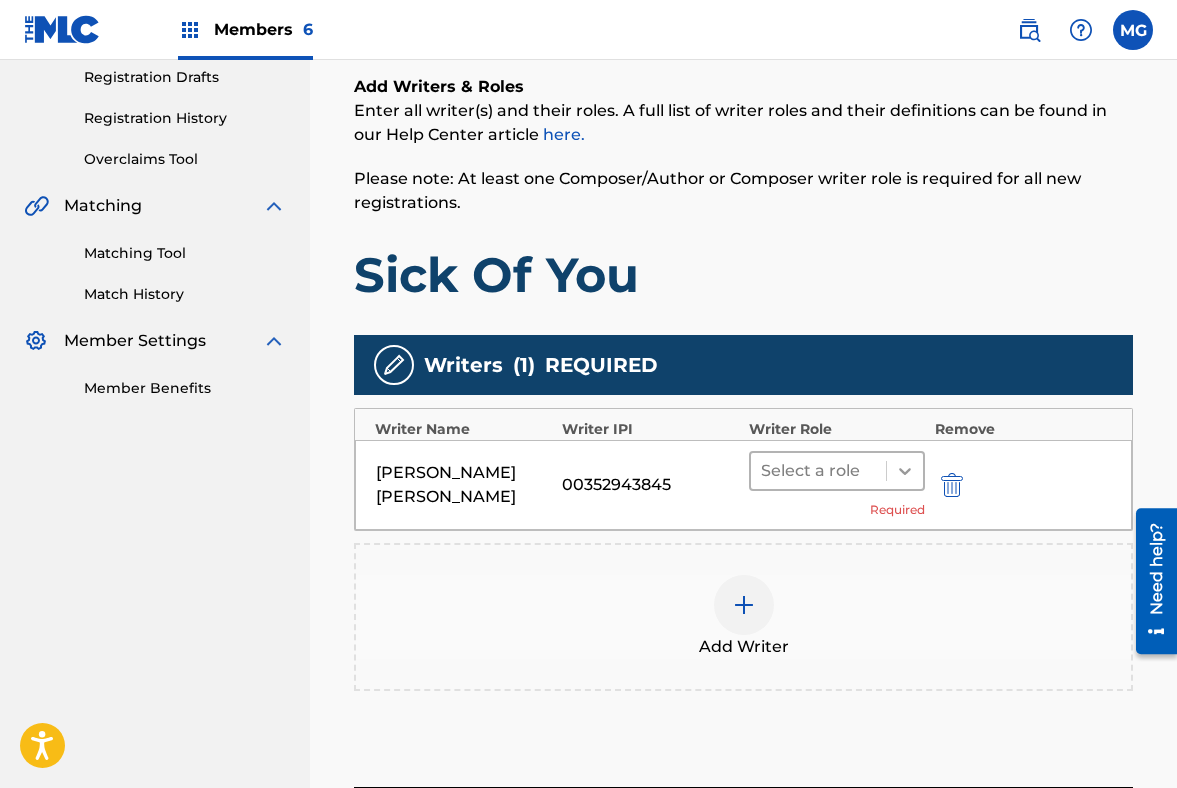 click at bounding box center (905, 471) 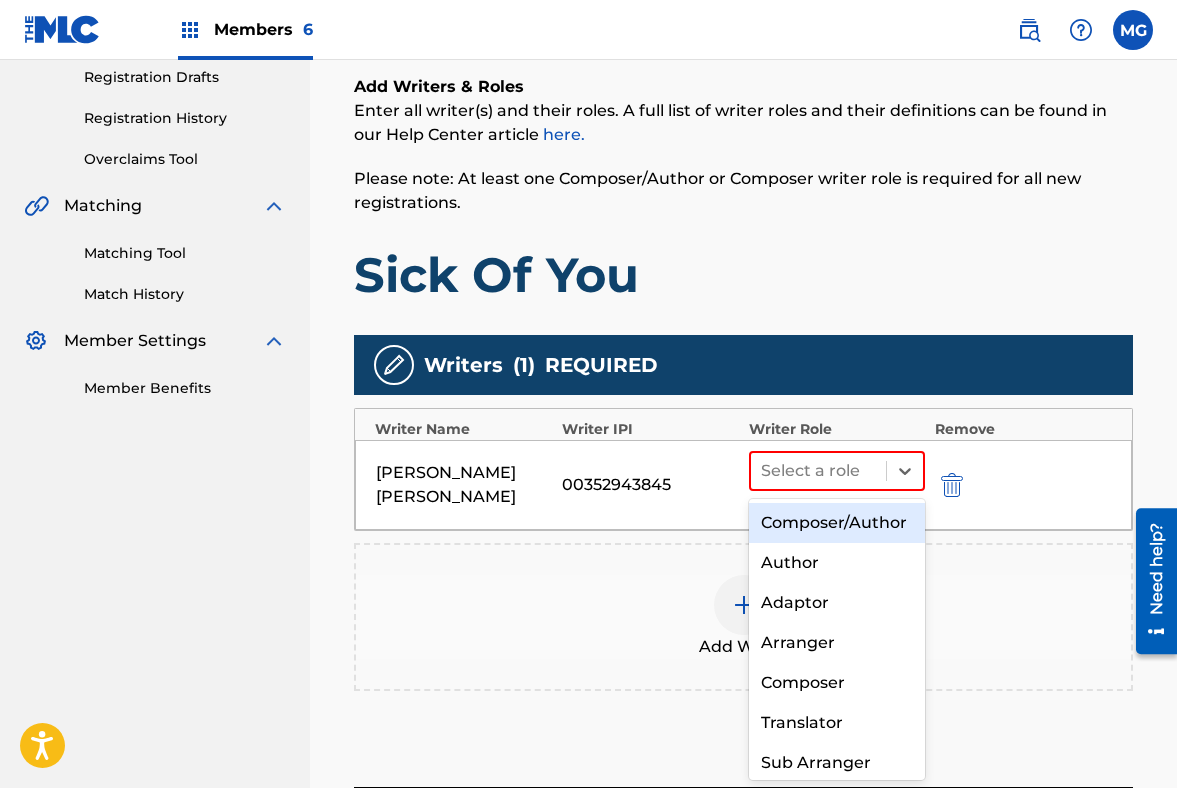 click on "Composer/Author" at bounding box center (837, 523) 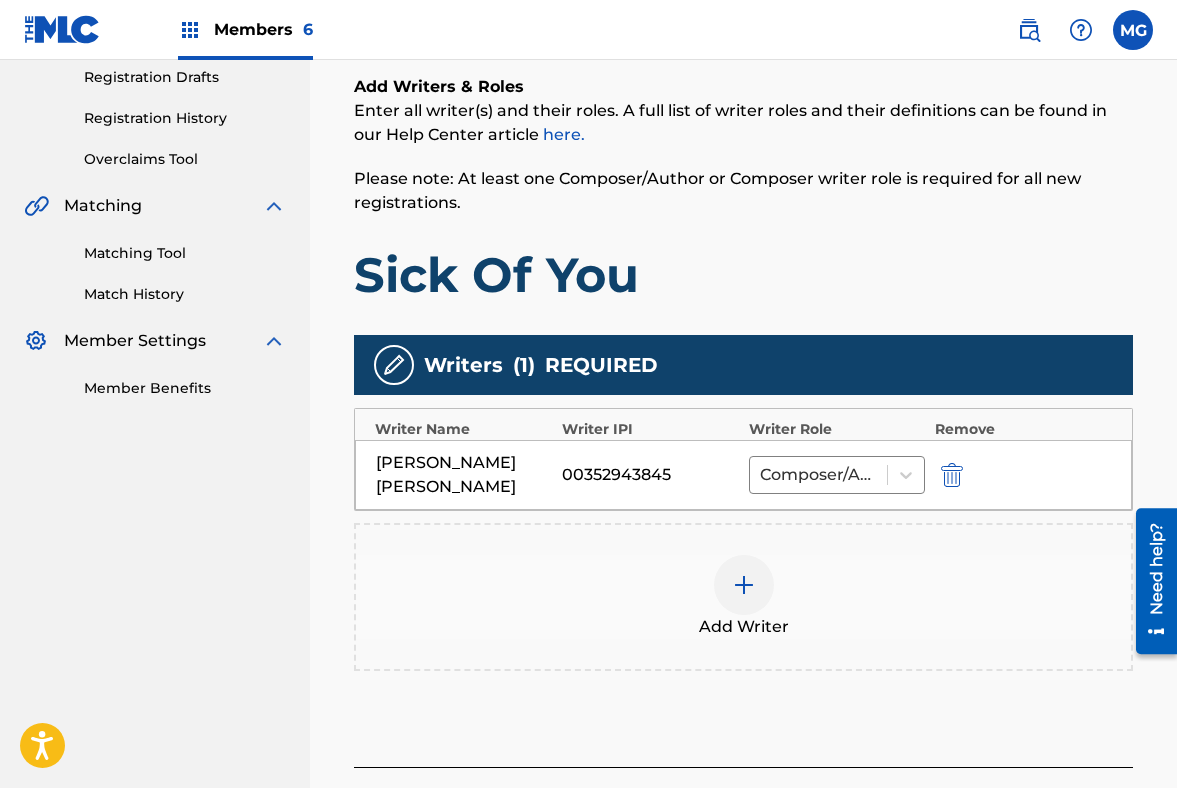 click at bounding box center (744, 585) 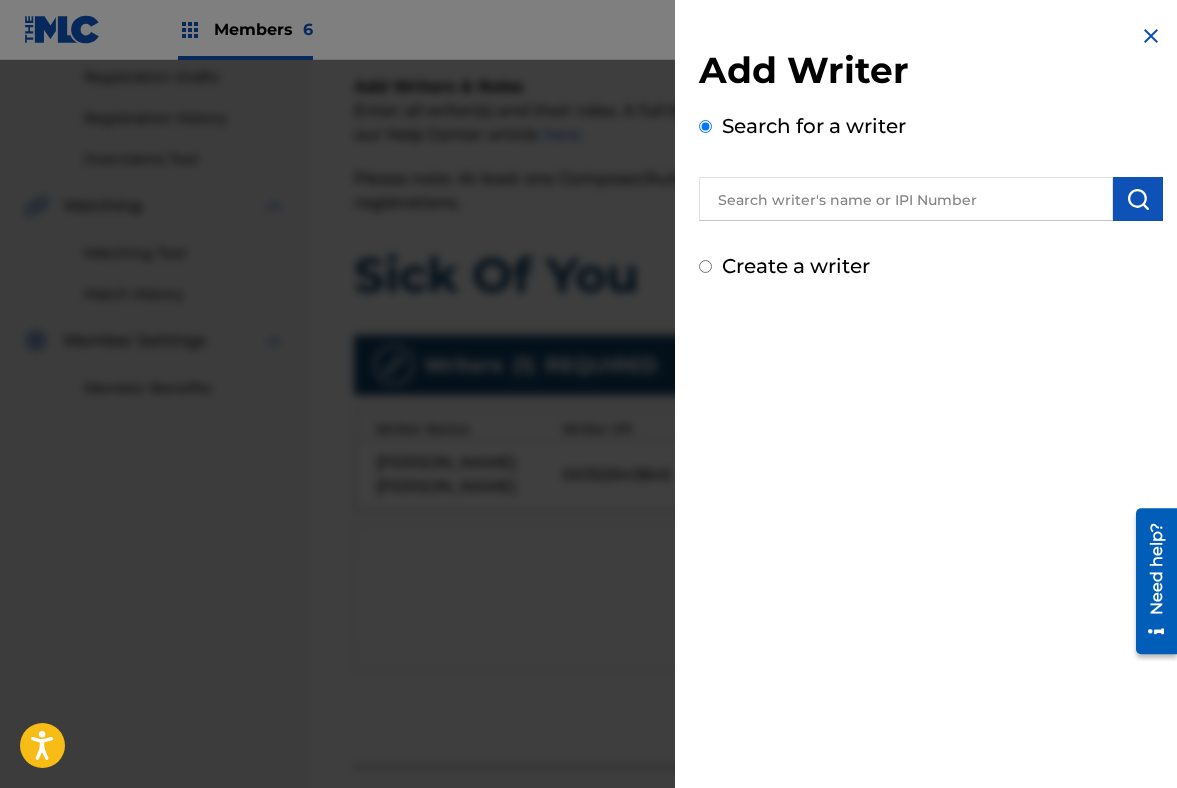 click at bounding box center [906, 199] 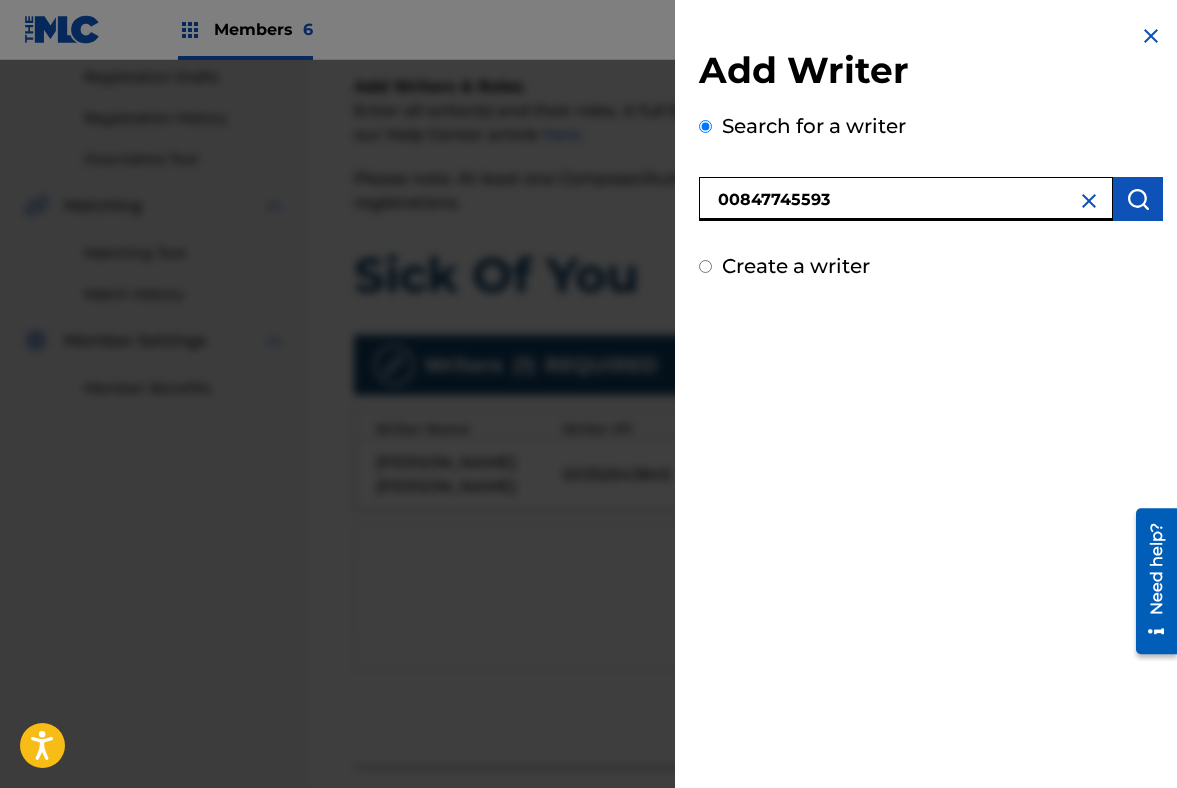 type on "00847745593" 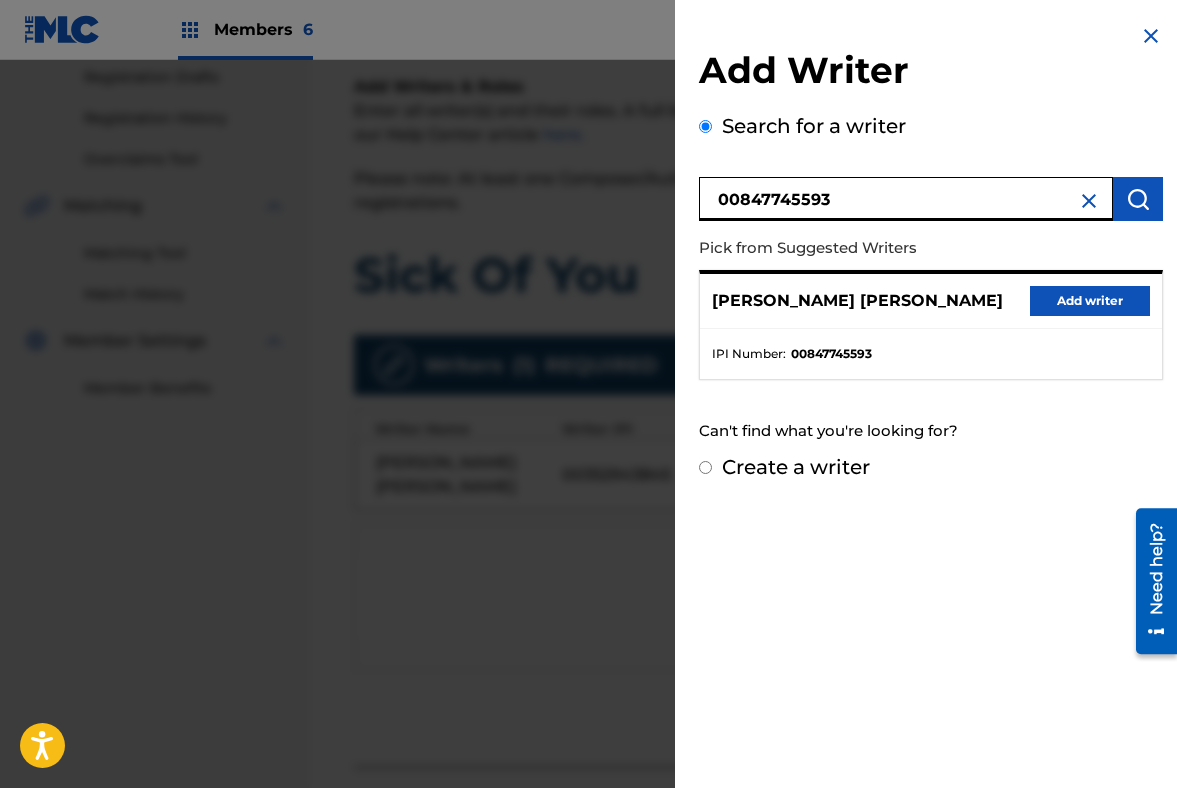 click on "Add writer" at bounding box center [1090, 301] 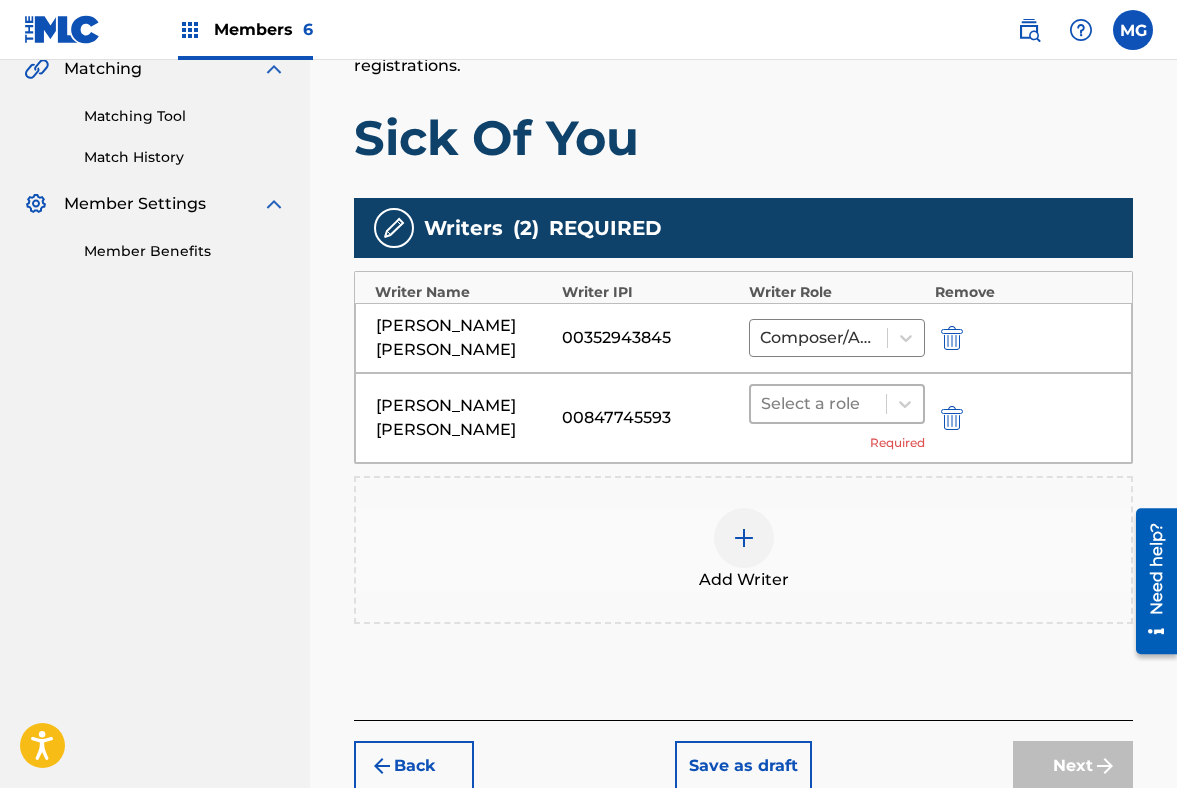 scroll, scrollTop: 479, scrollLeft: 0, axis: vertical 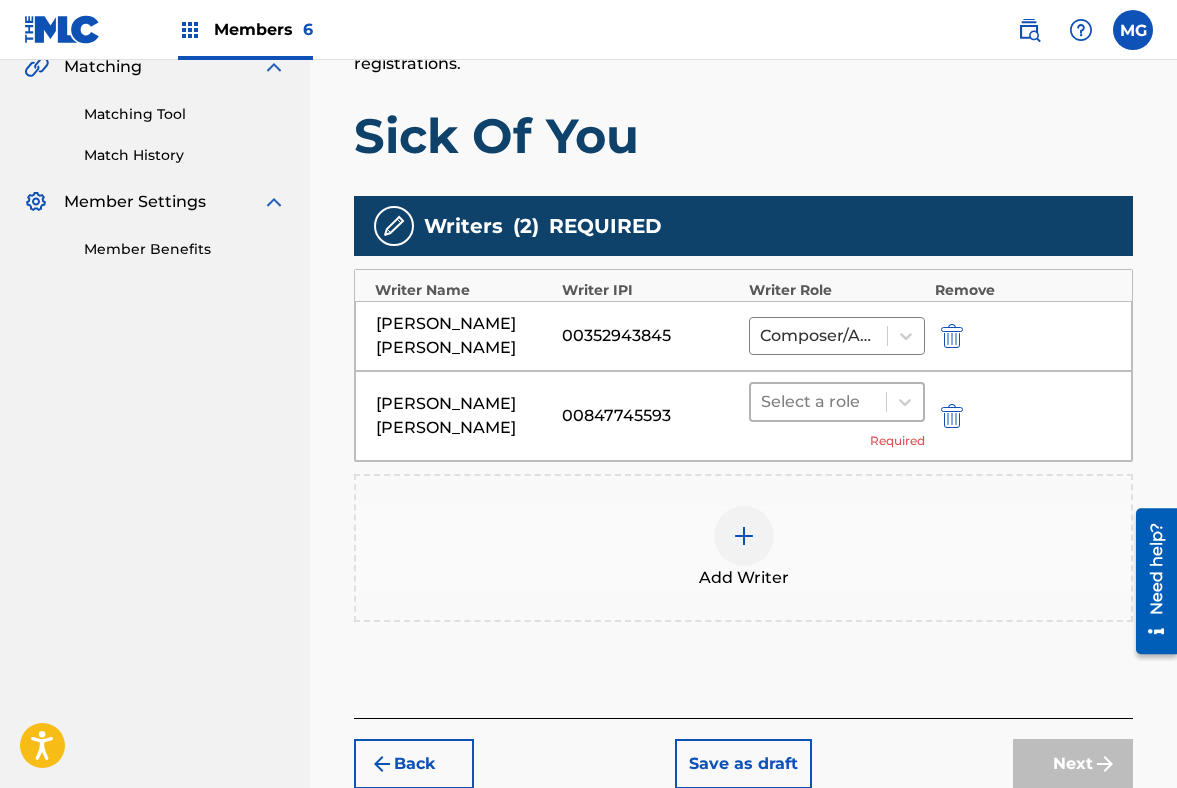 click at bounding box center [818, 402] 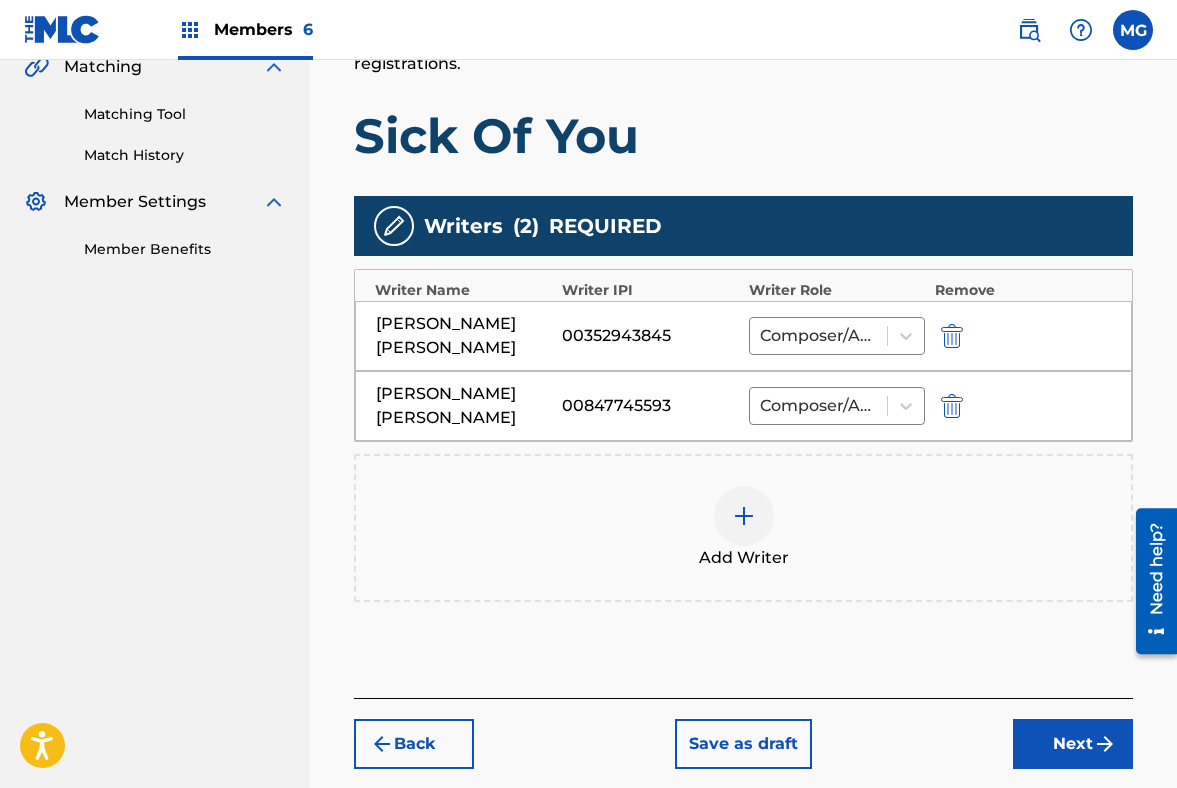 click on "Add Writer" at bounding box center [743, 528] 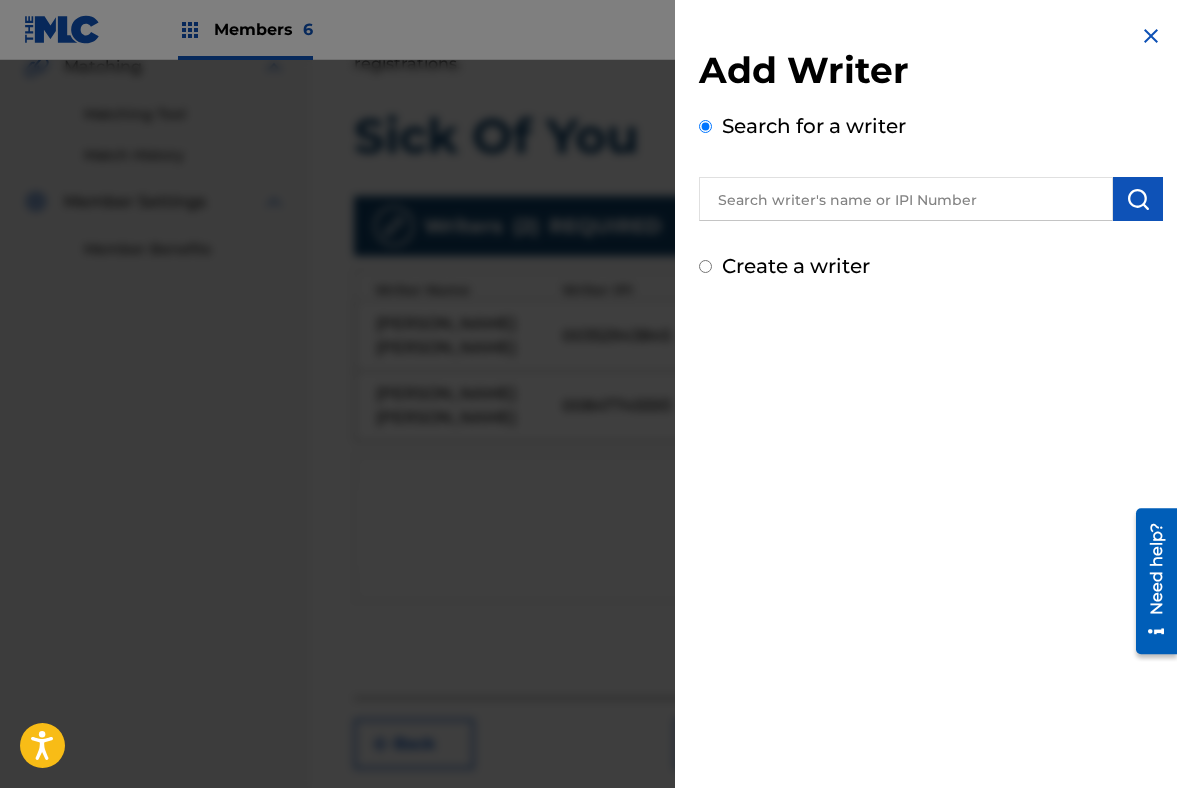 click at bounding box center (906, 199) 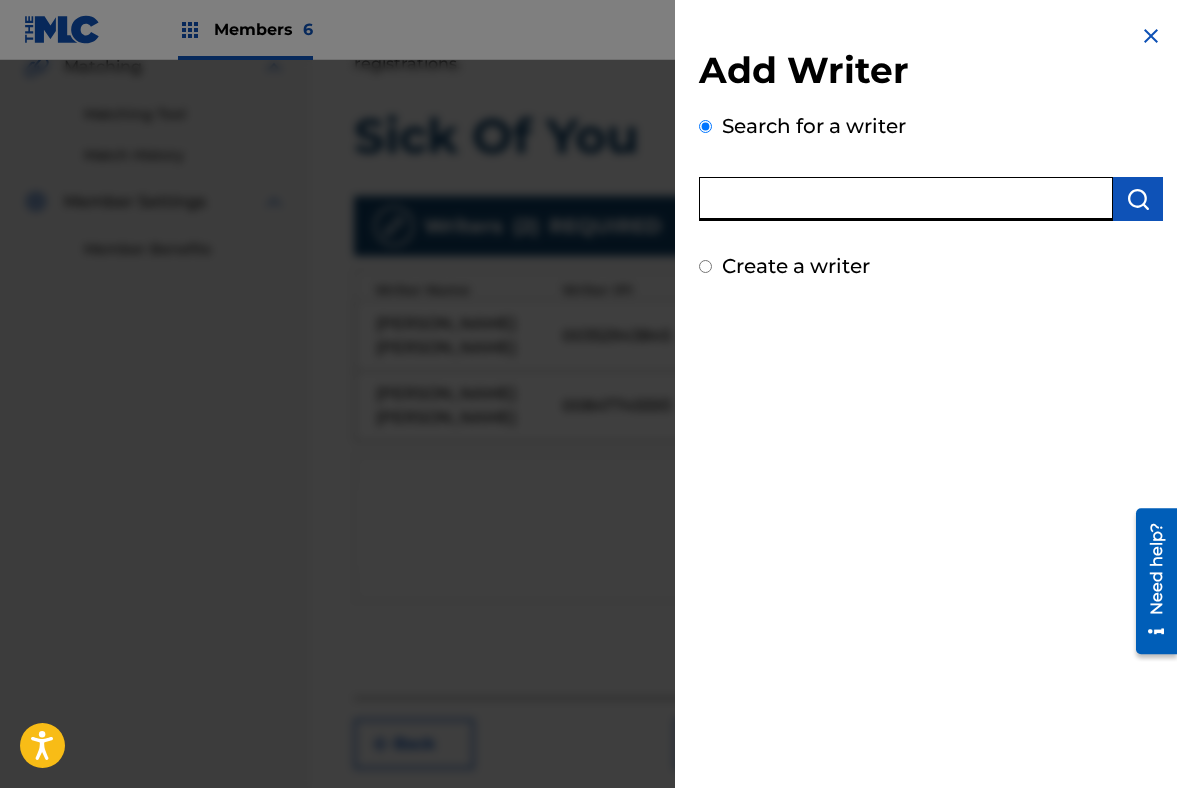 paste on "473511267" 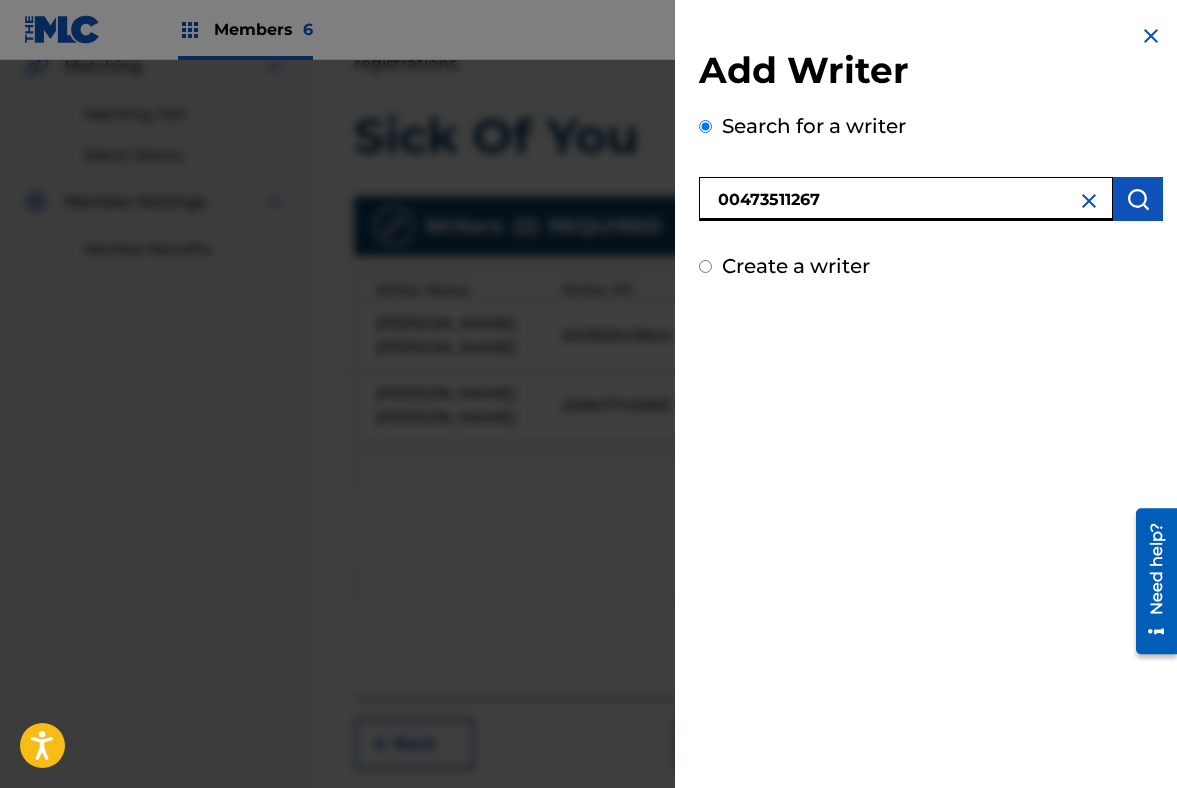 type on "00473511267" 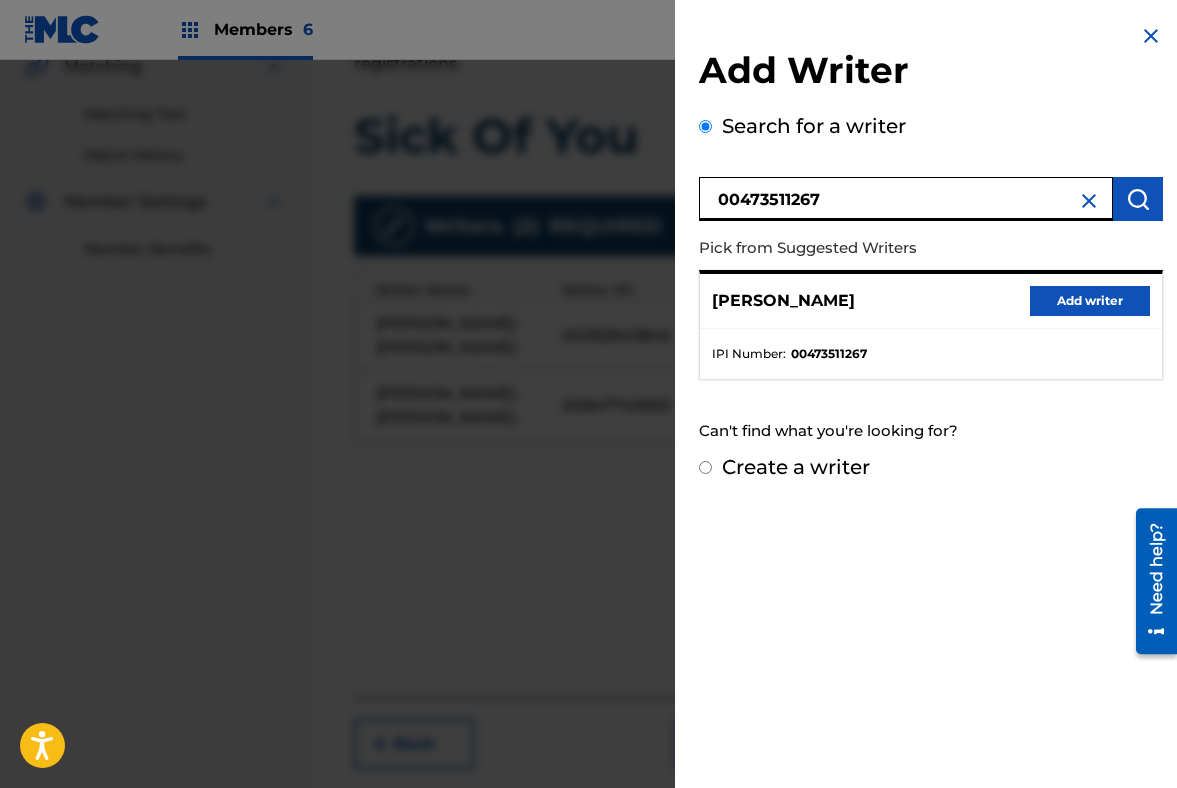 click on "[PERSON_NAME] Add writer" at bounding box center [931, 301] 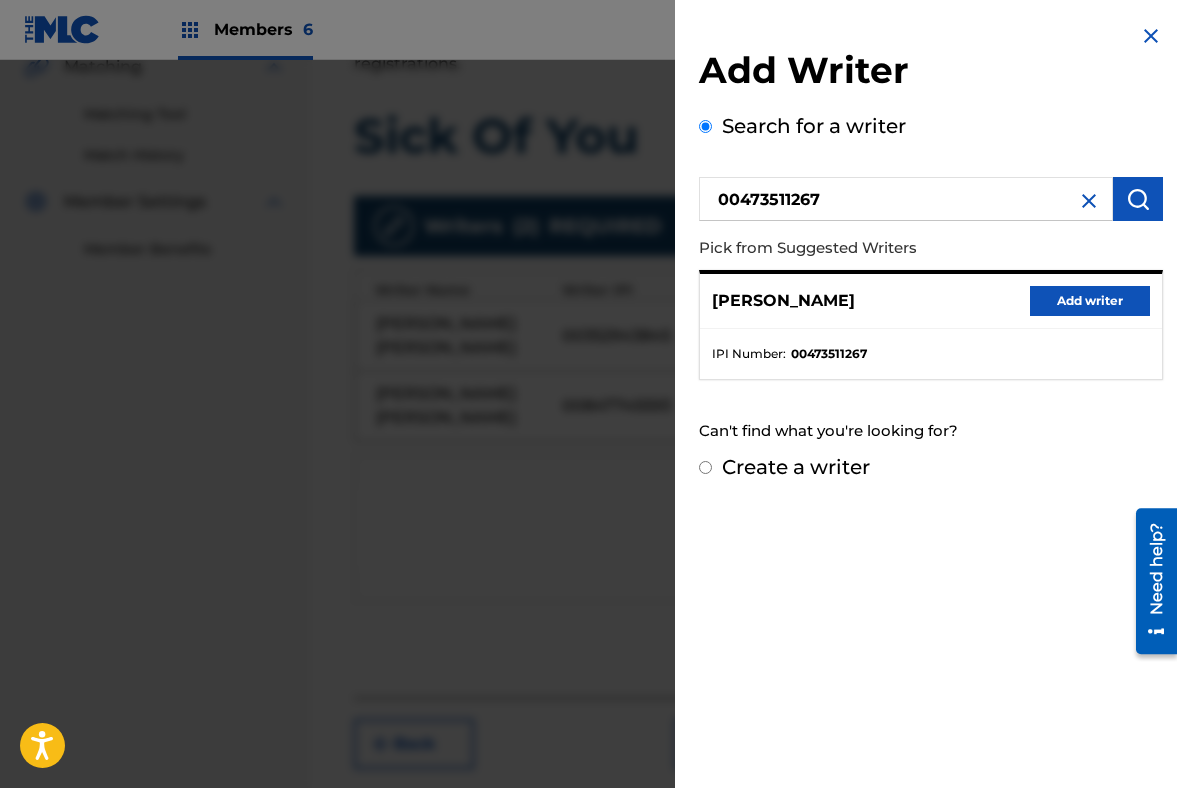 click on "Add writer" at bounding box center [1090, 301] 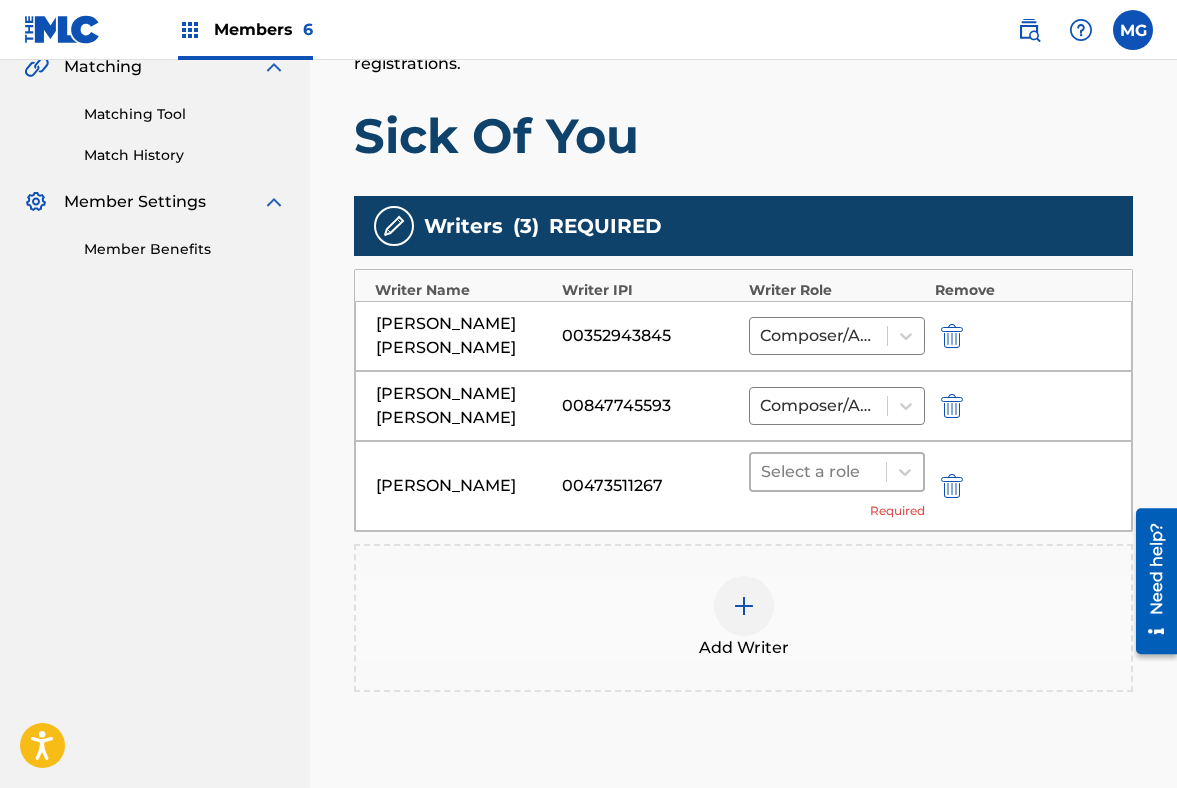 click on "Select a role" at bounding box center [818, 472] 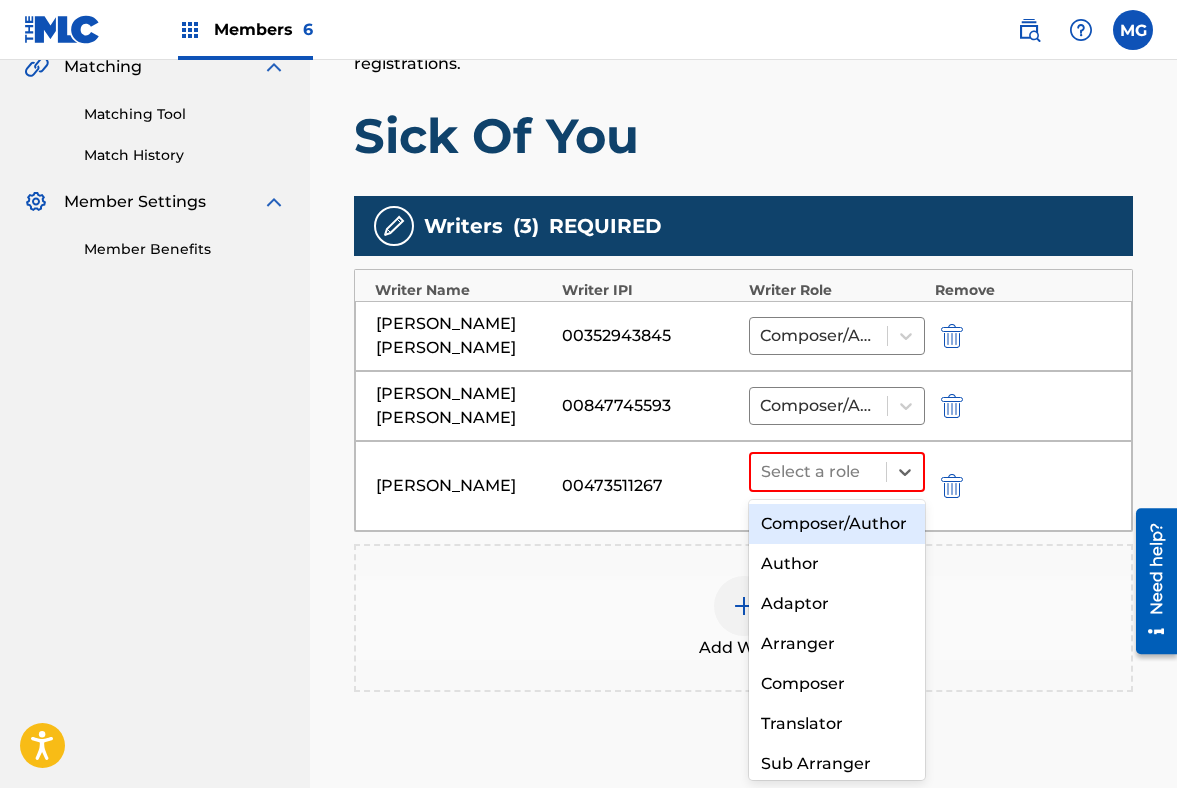 click on "Composer/Author" at bounding box center (837, 524) 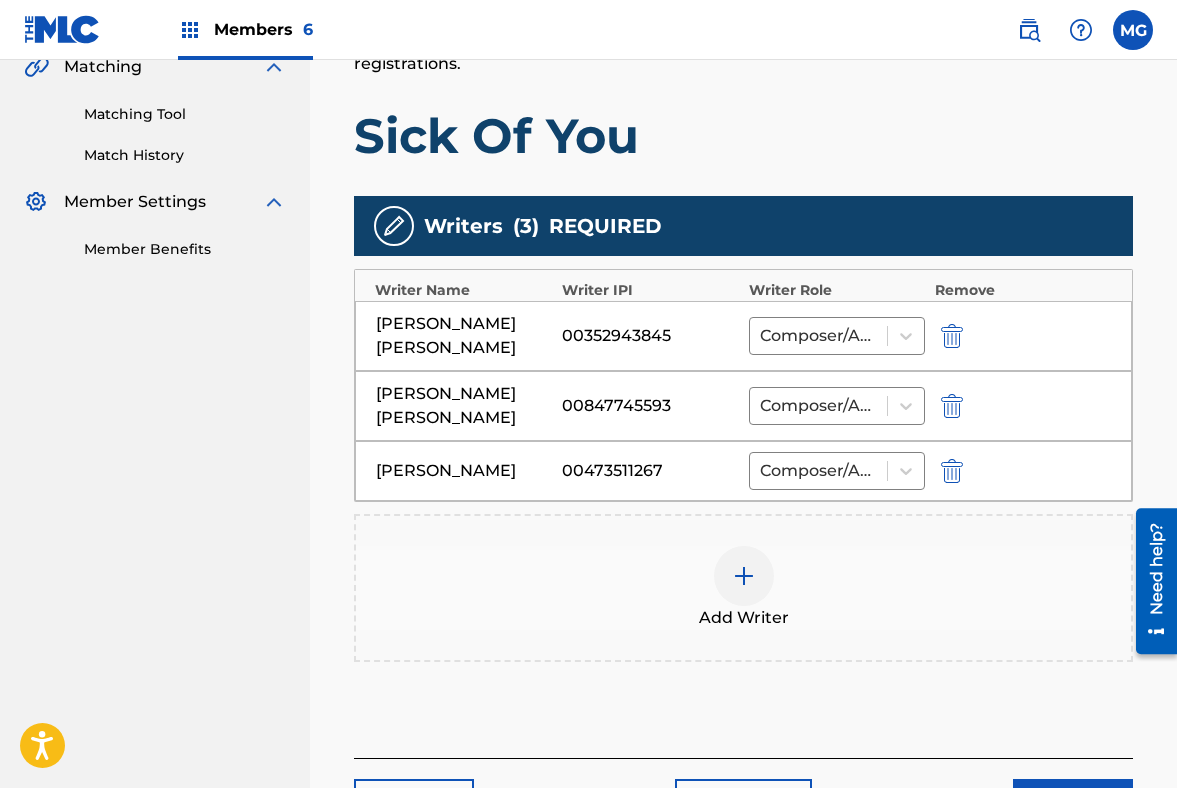 click at bounding box center (744, 576) 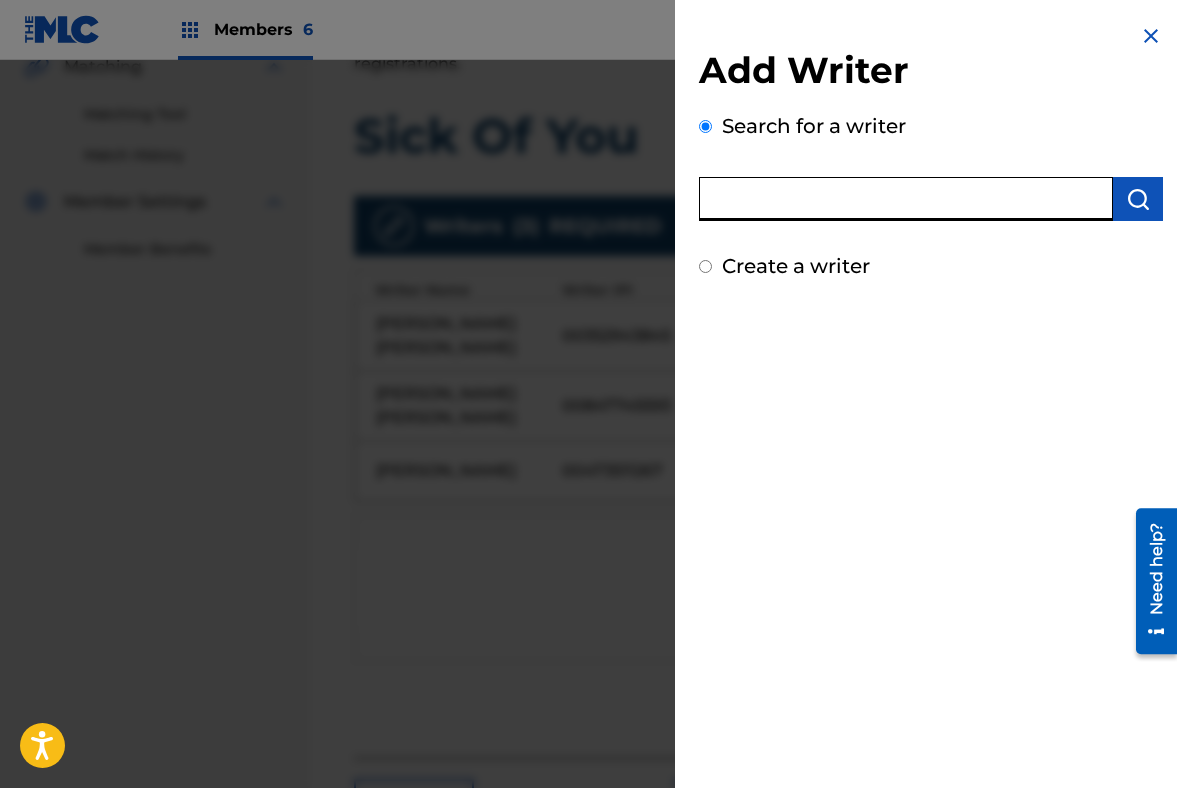 click at bounding box center (906, 199) 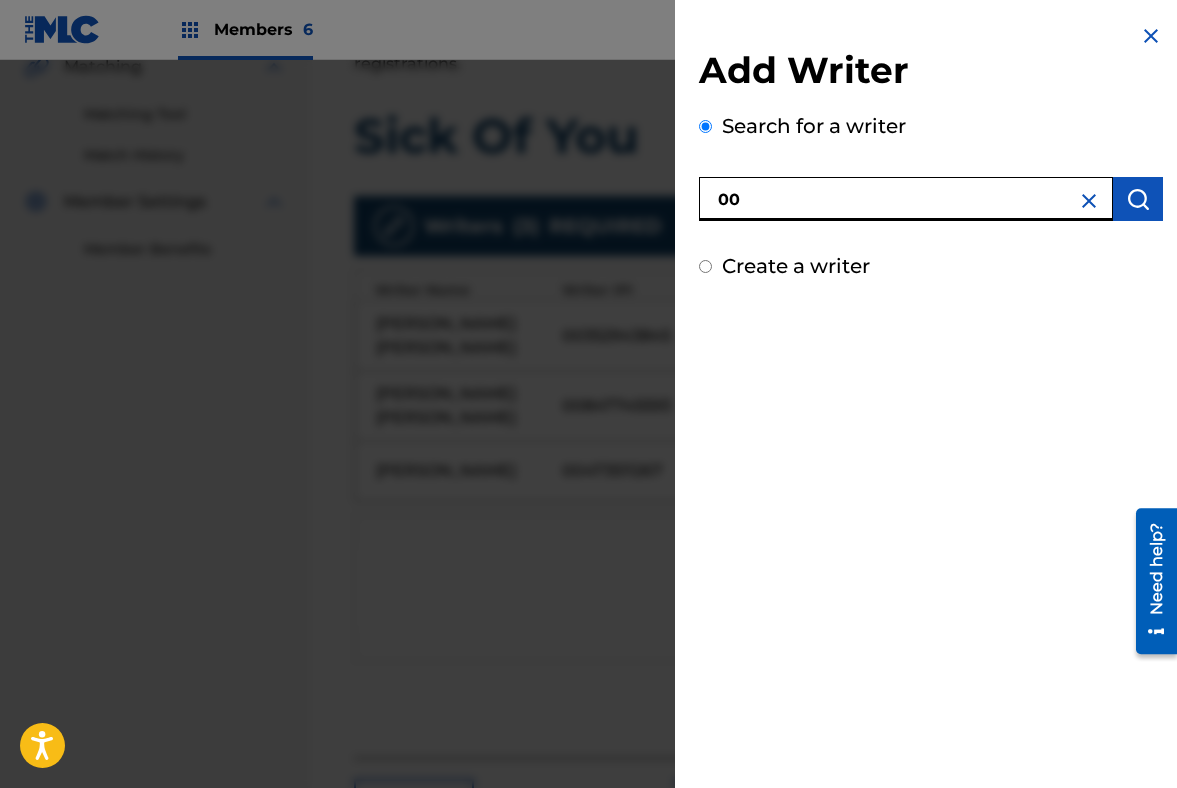 paste on "494191333" 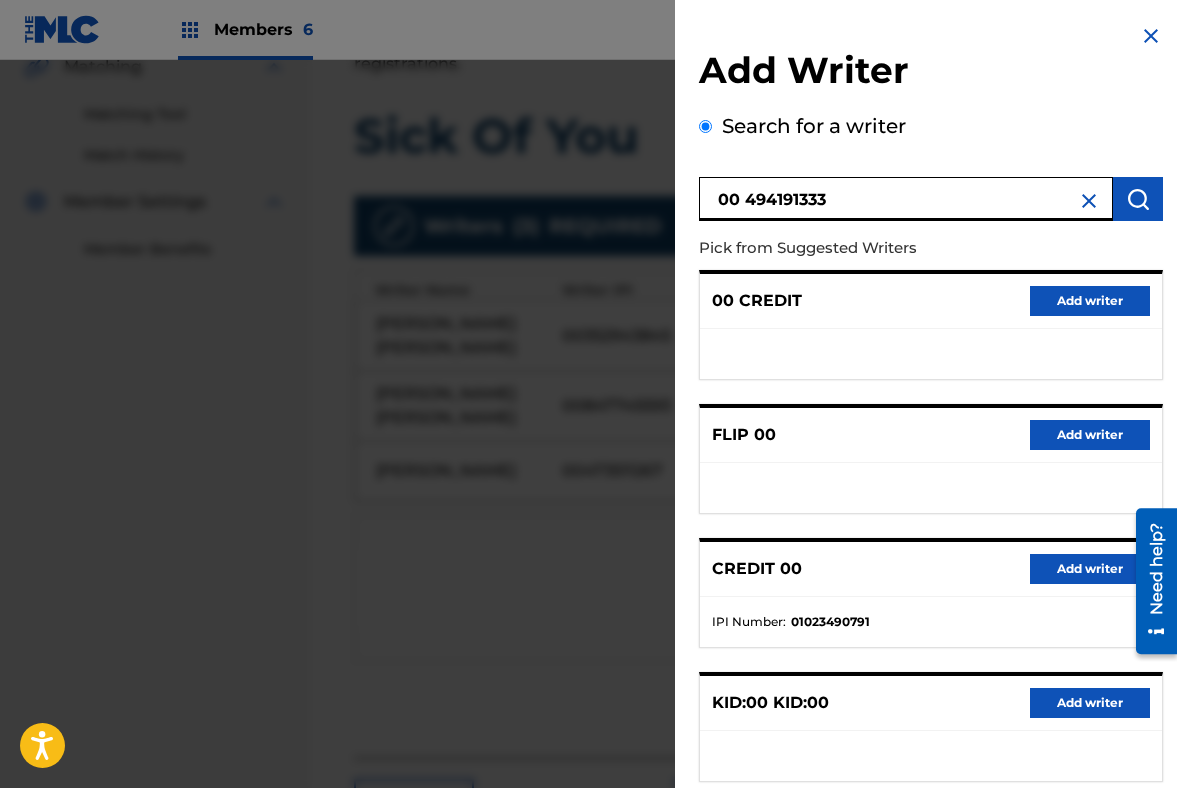 click on "00 494191333" at bounding box center [906, 199] 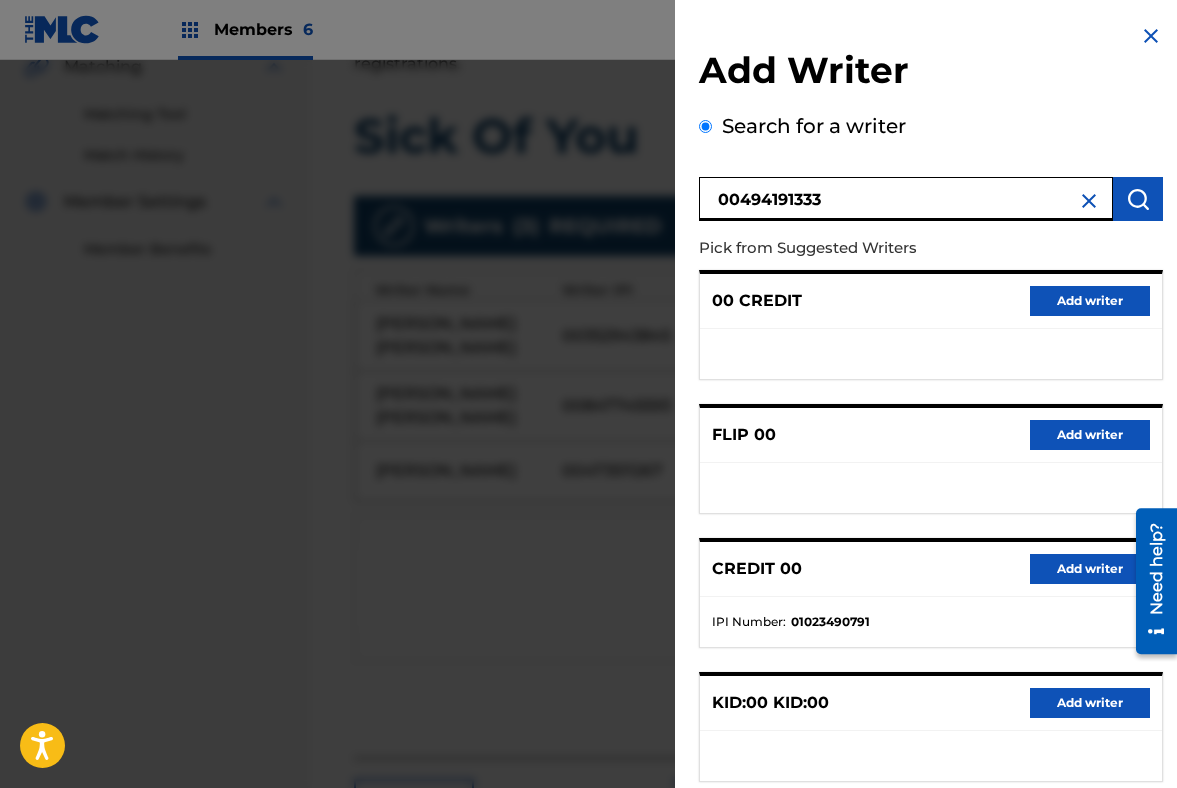 type on "00494191333" 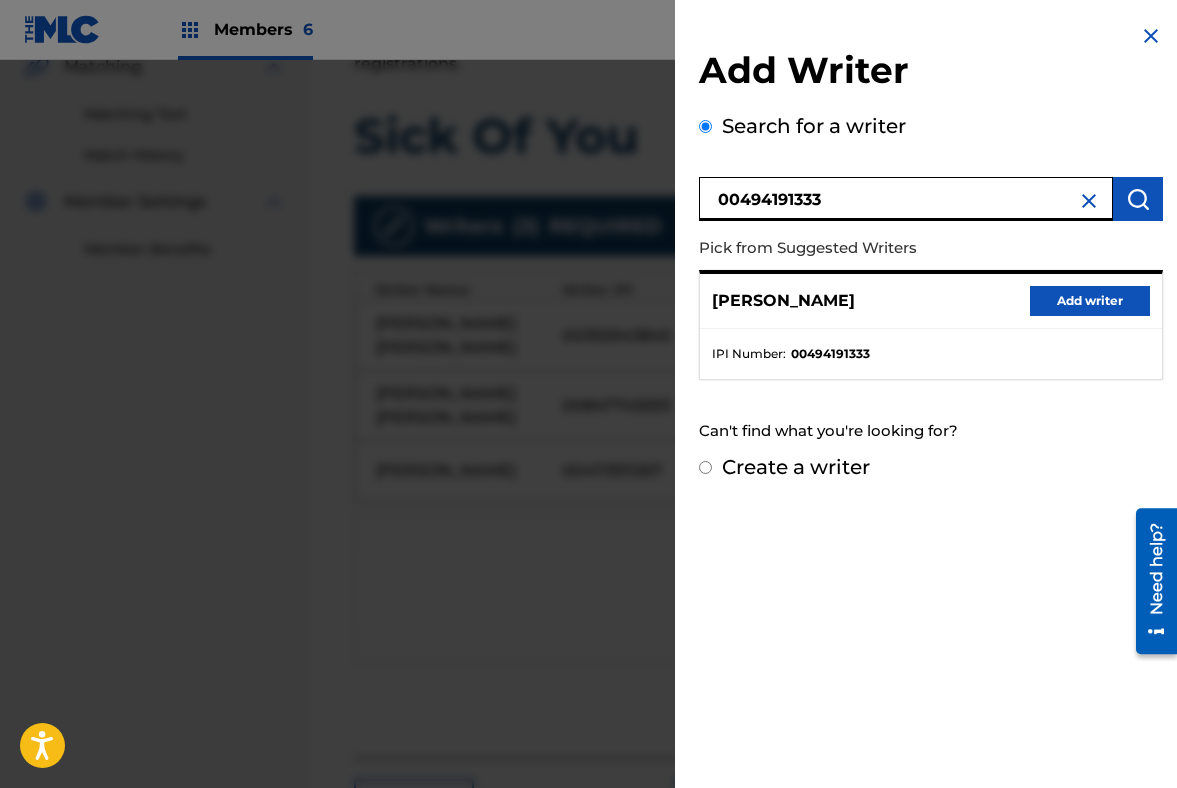 click on "Add writer" at bounding box center (1090, 301) 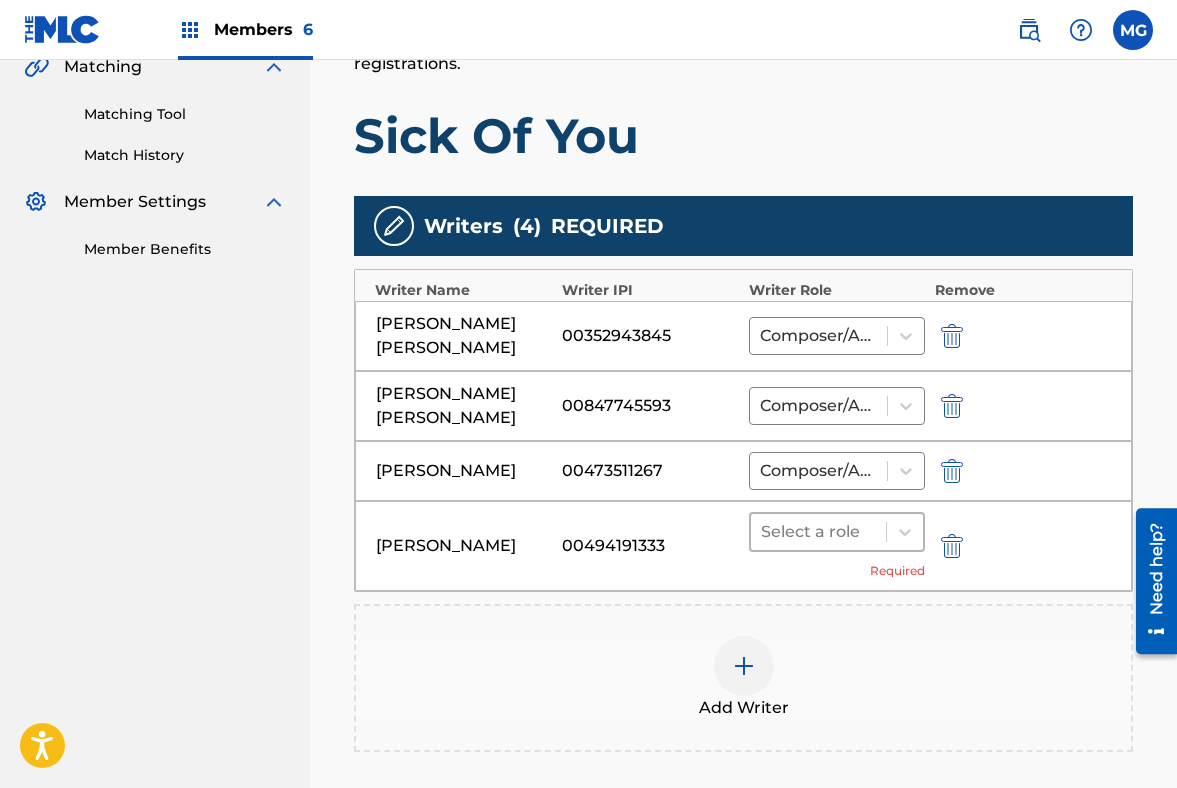 click at bounding box center (818, 532) 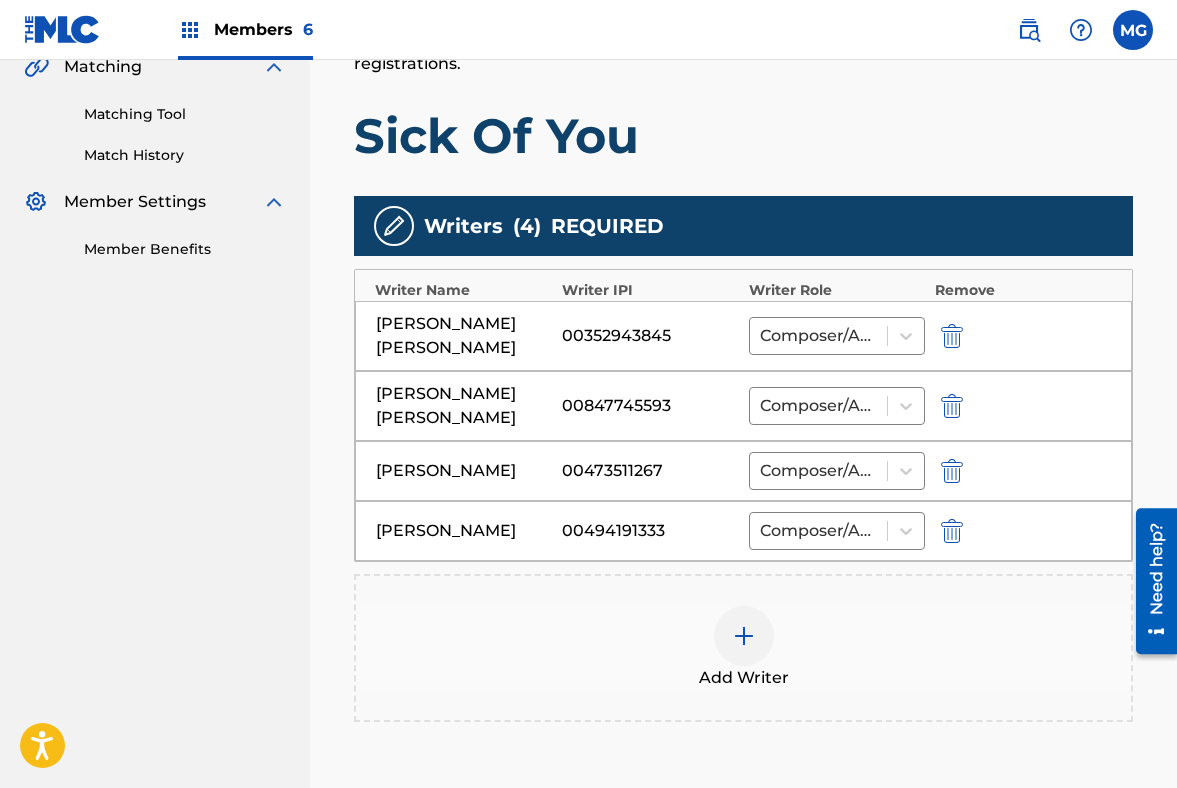 click on "Add Writer" at bounding box center (743, 648) 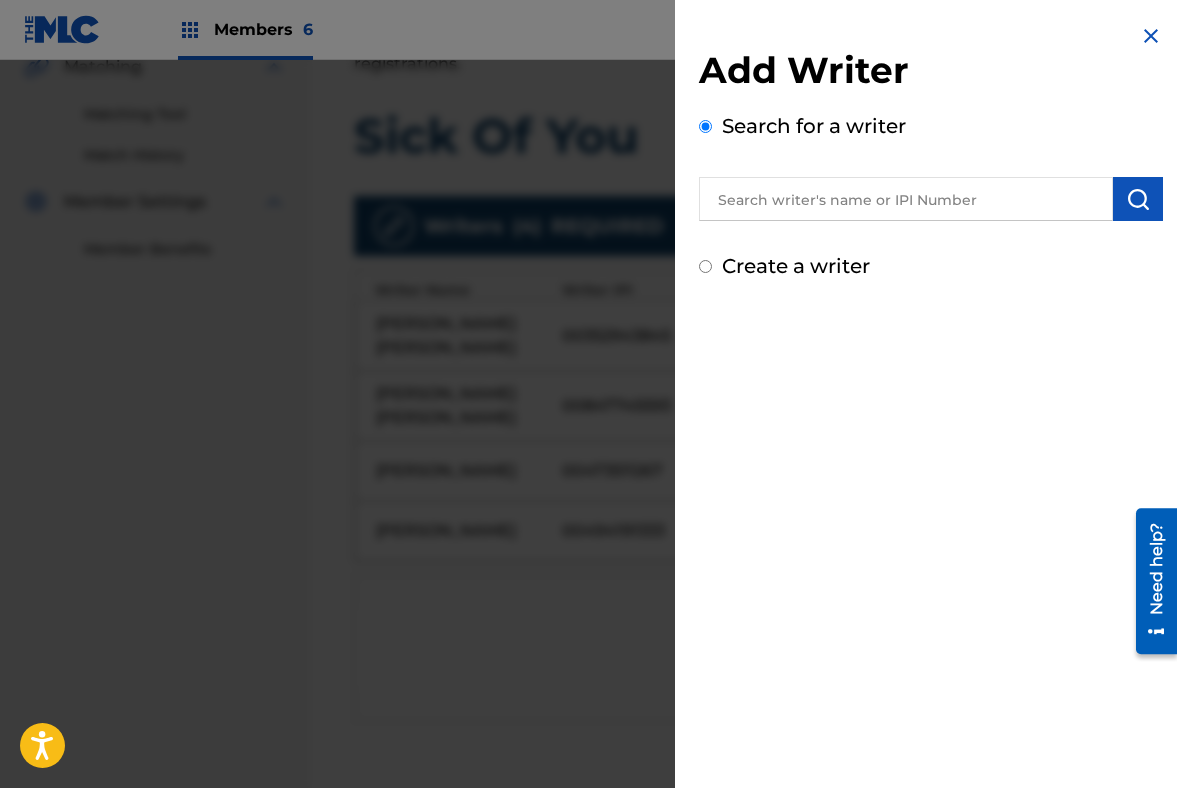 click at bounding box center [906, 199] 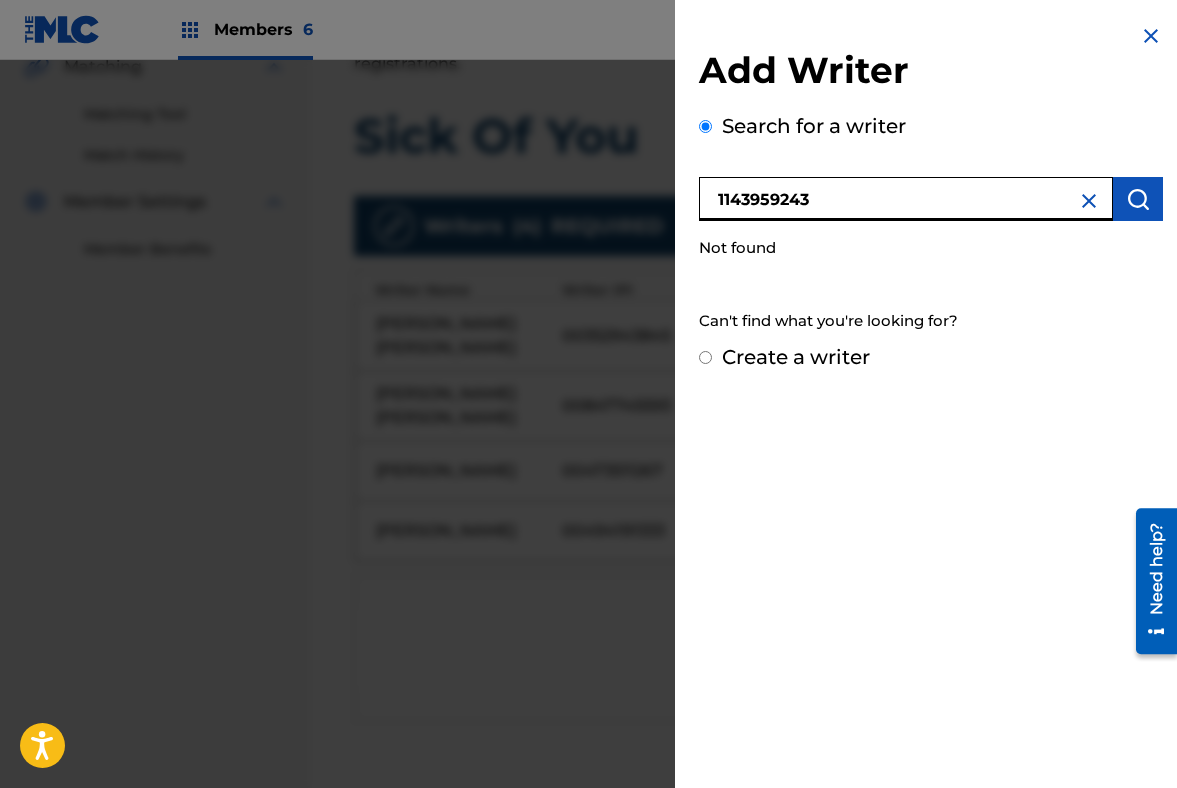click on "1143959243" at bounding box center [906, 199] 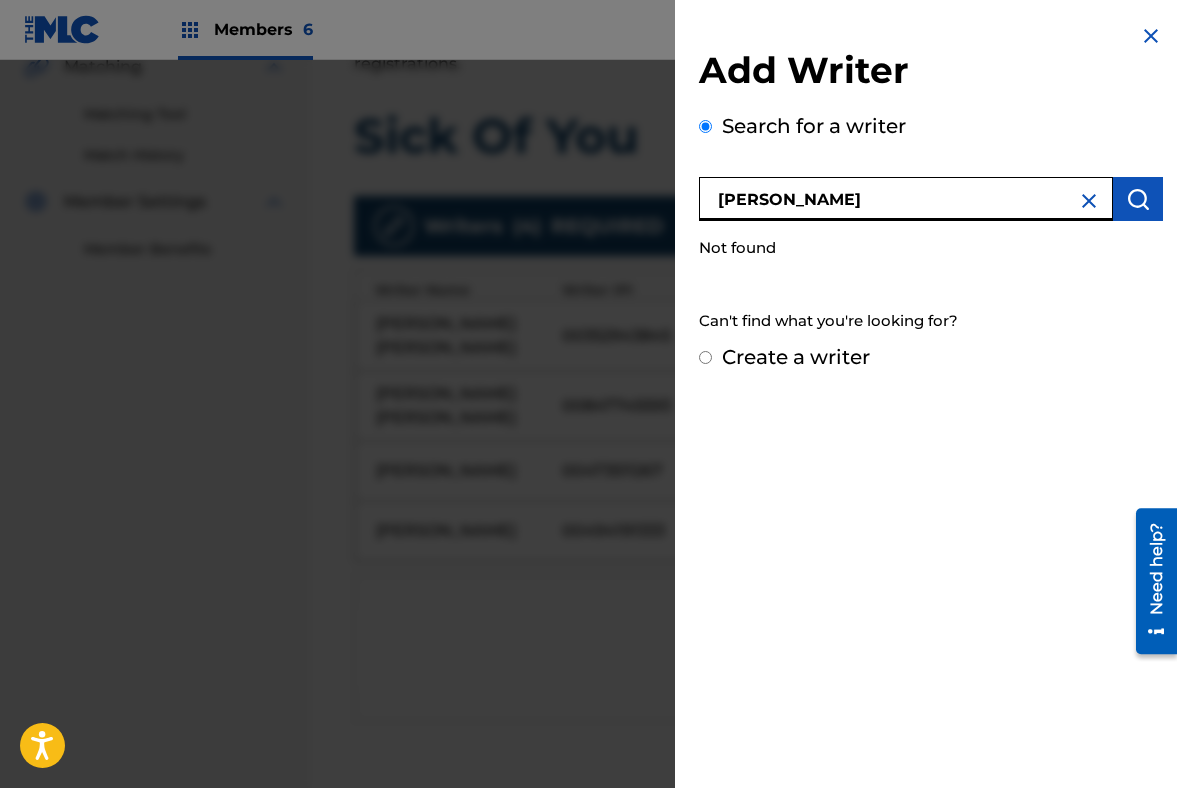 type on "[PERSON_NAME]" 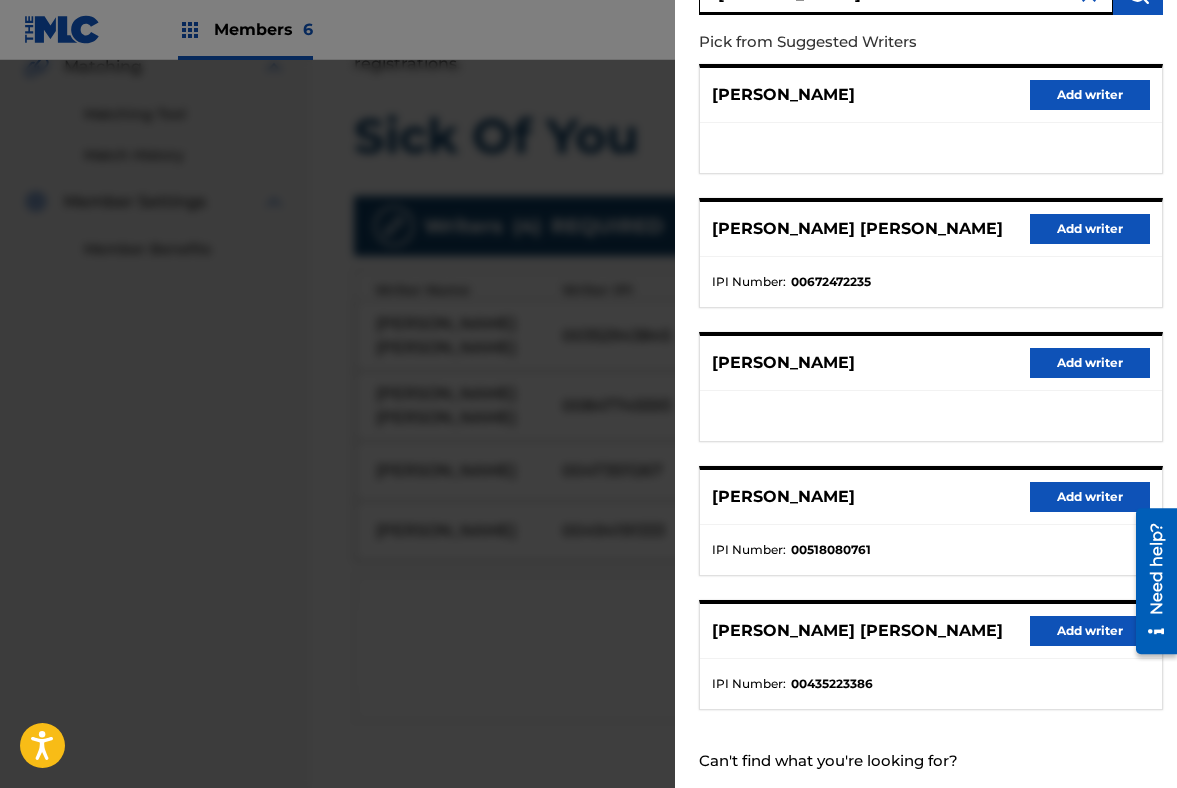 scroll, scrollTop: 254, scrollLeft: 0, axis: vertical 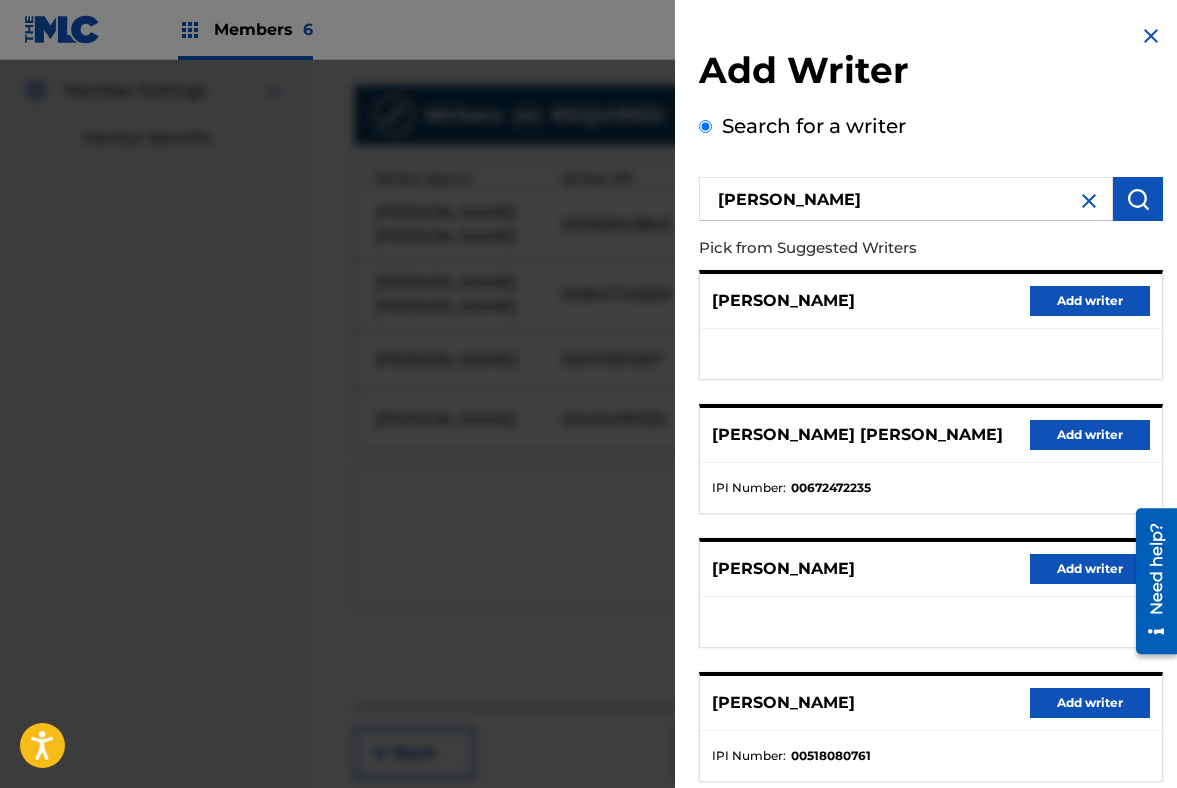 click on "Add writer" at bounding box center (1090, 301) 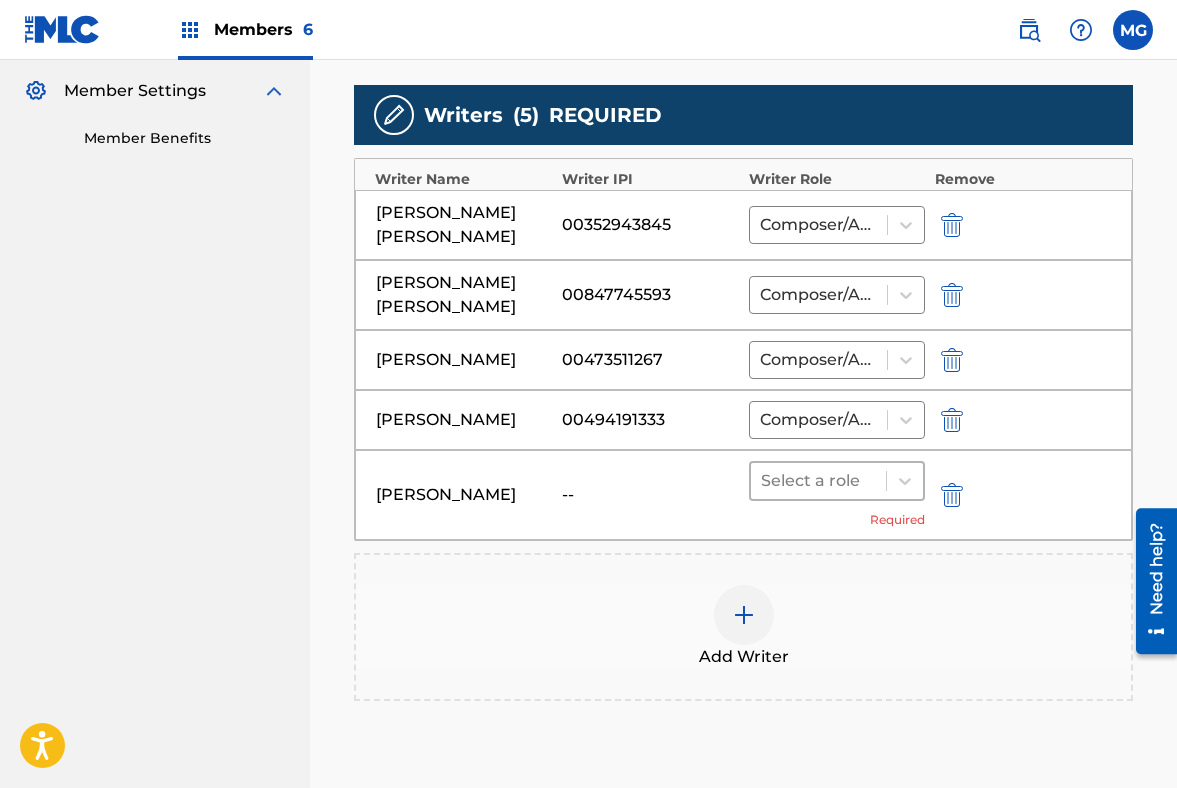 click at bounding box center [818, 481] 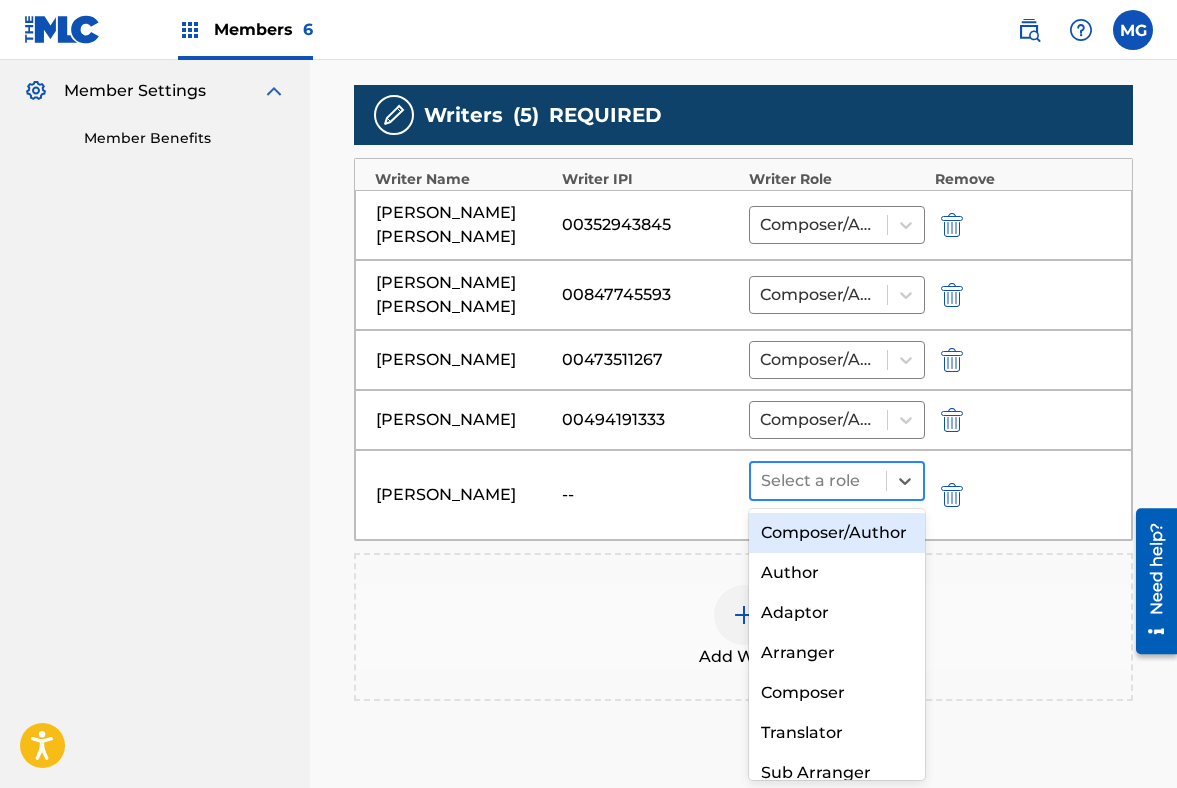 type on "c" 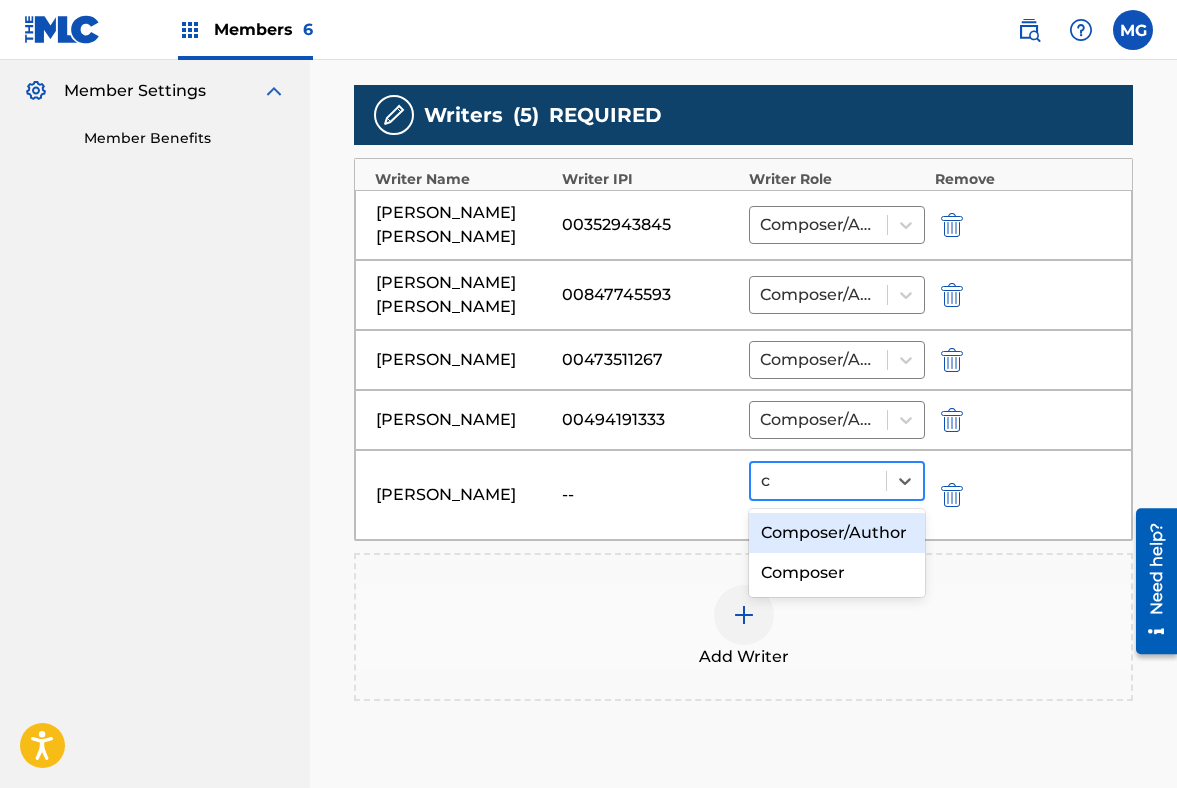 type 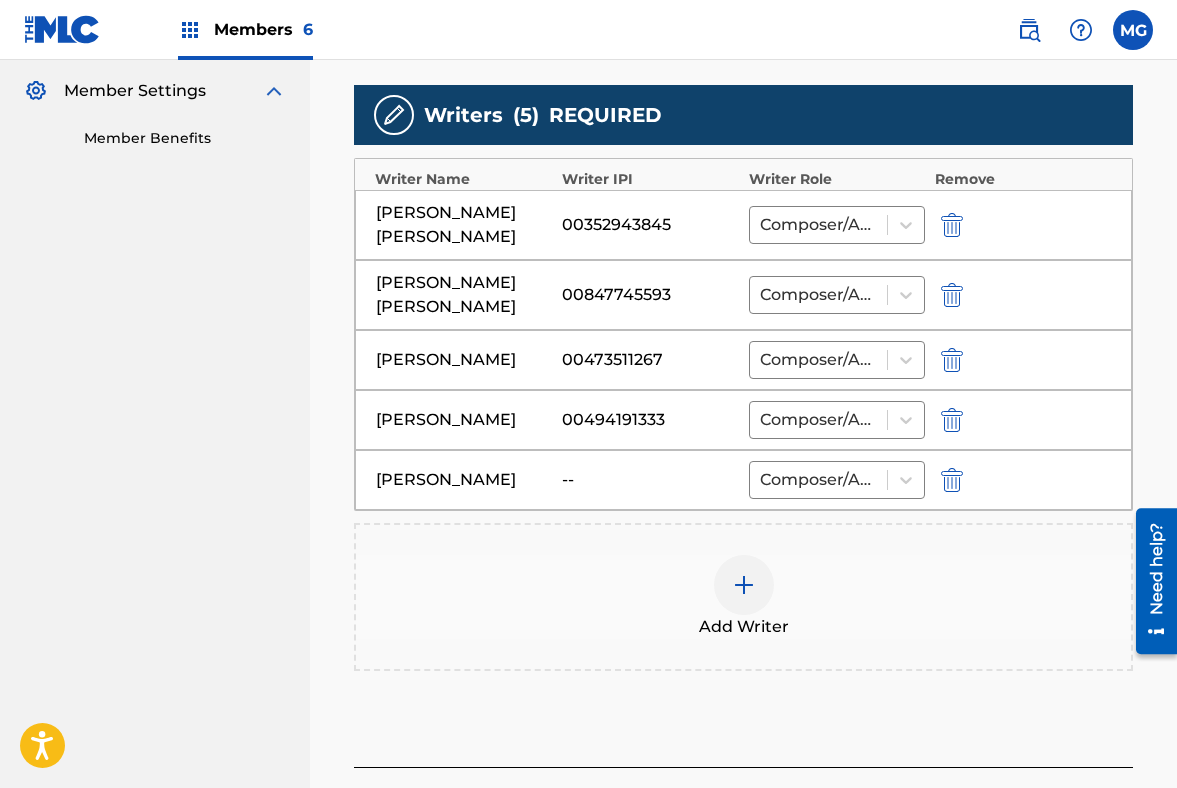 click on "Add Writer" at bounding box center [743, 597] 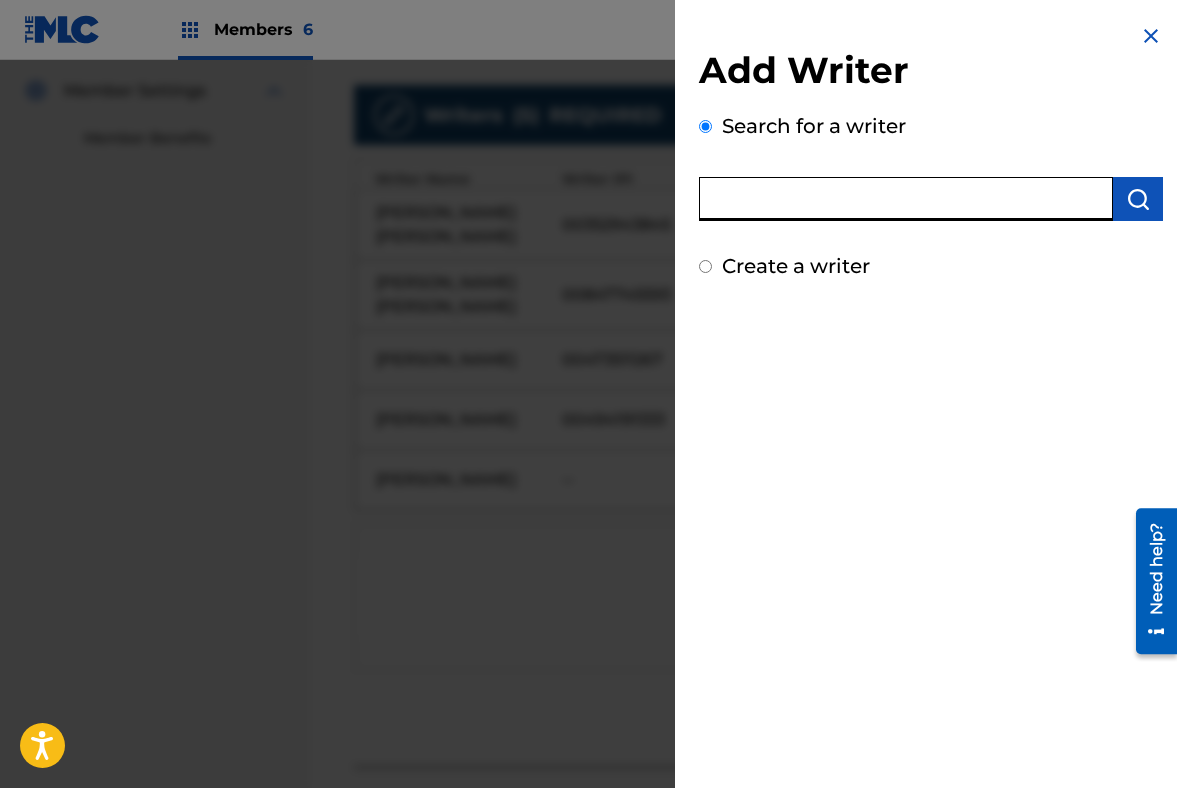 click at bounding box center (906, 199) 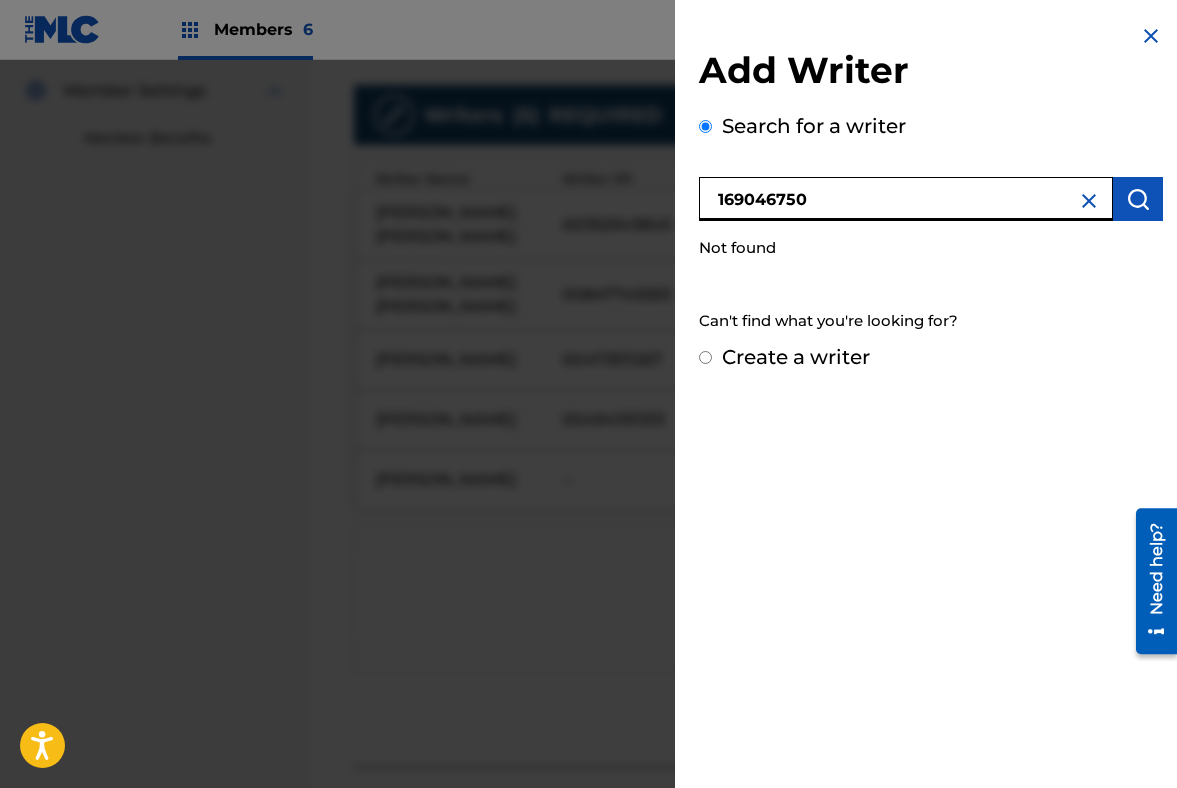 click on "169046750" at bounding box center (906, 199) 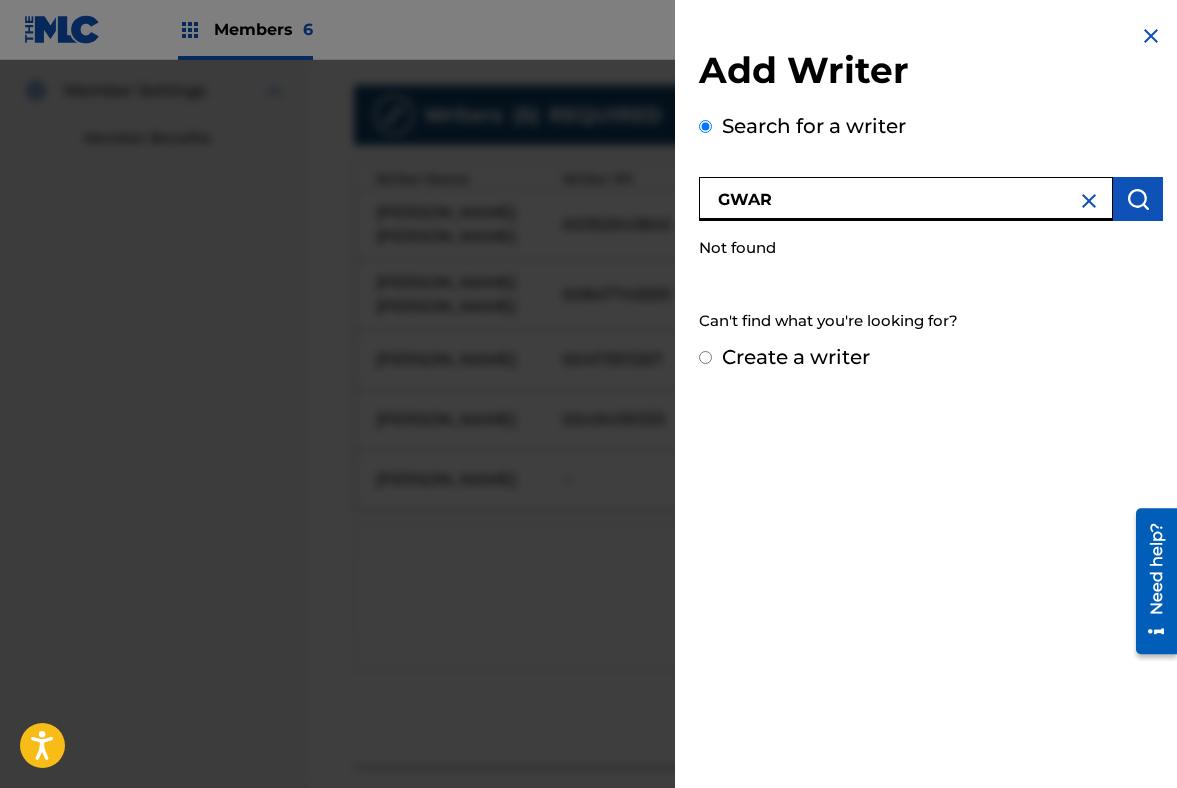 type on "GWAR" 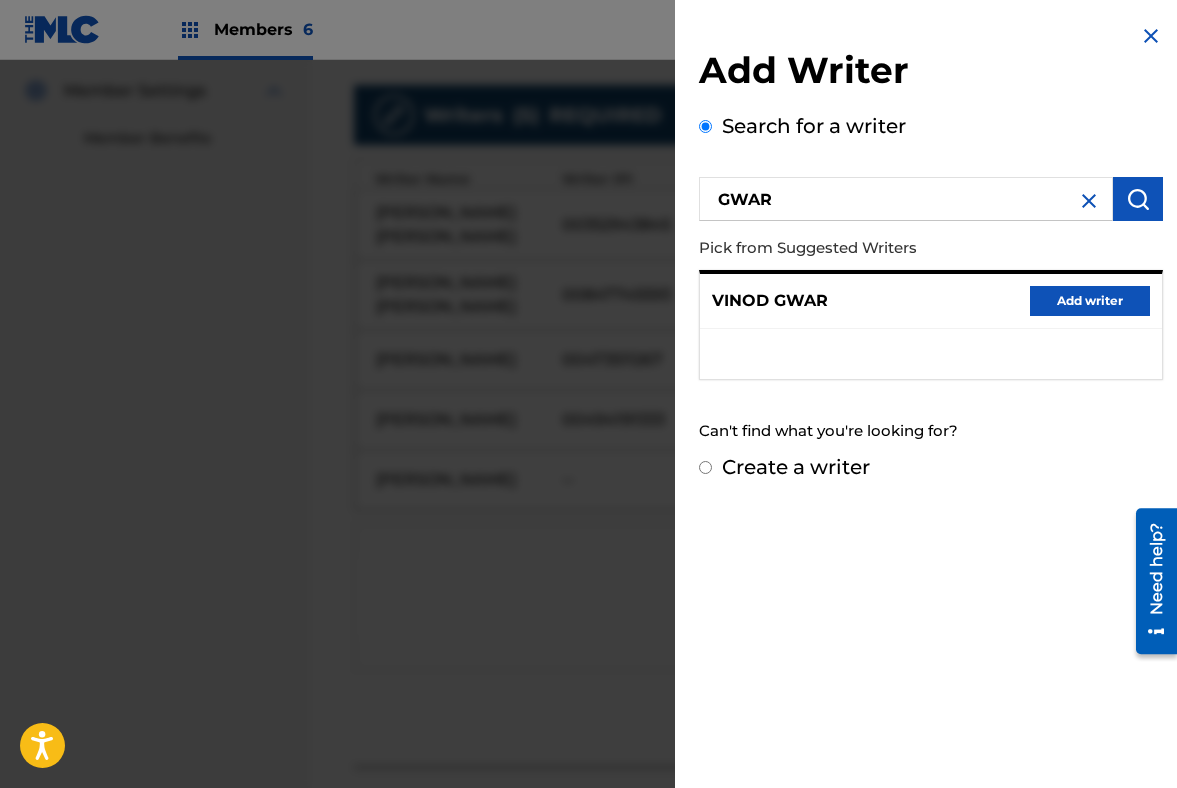click at bounding box center (1151, 36) 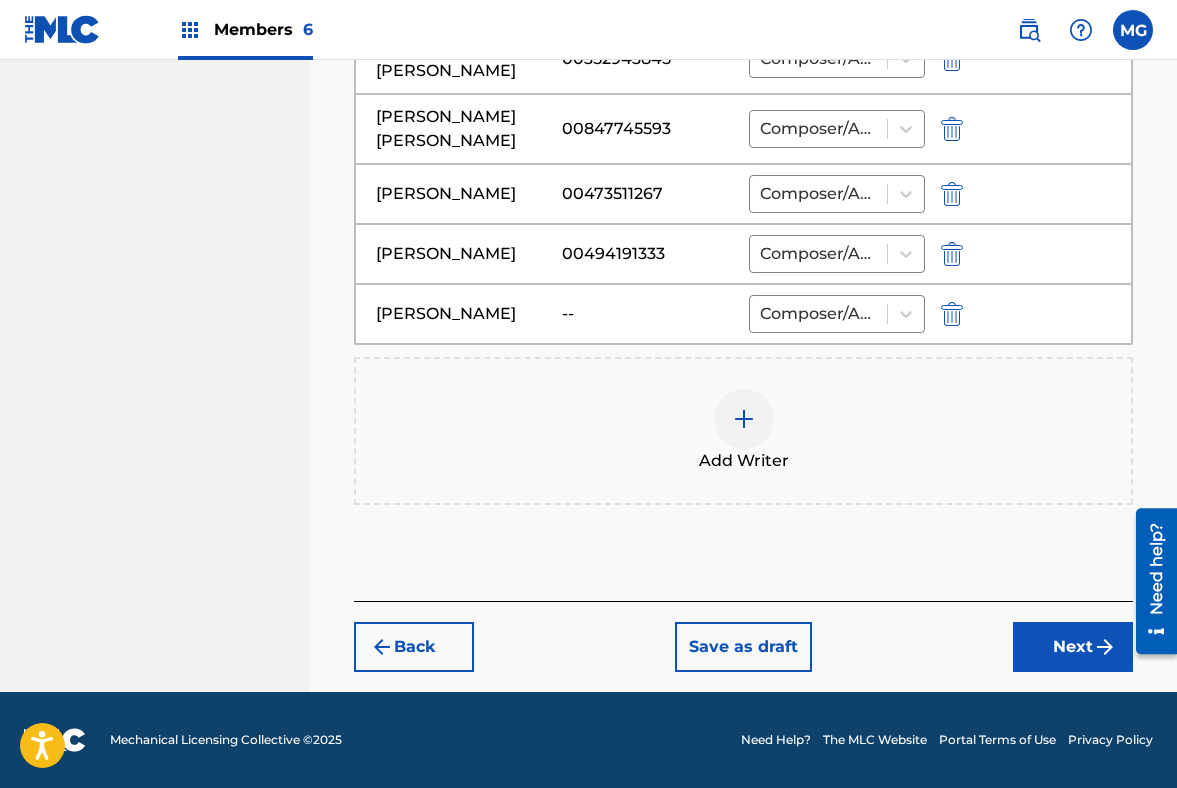 click on "Next" at bounding box center [1073, 647] 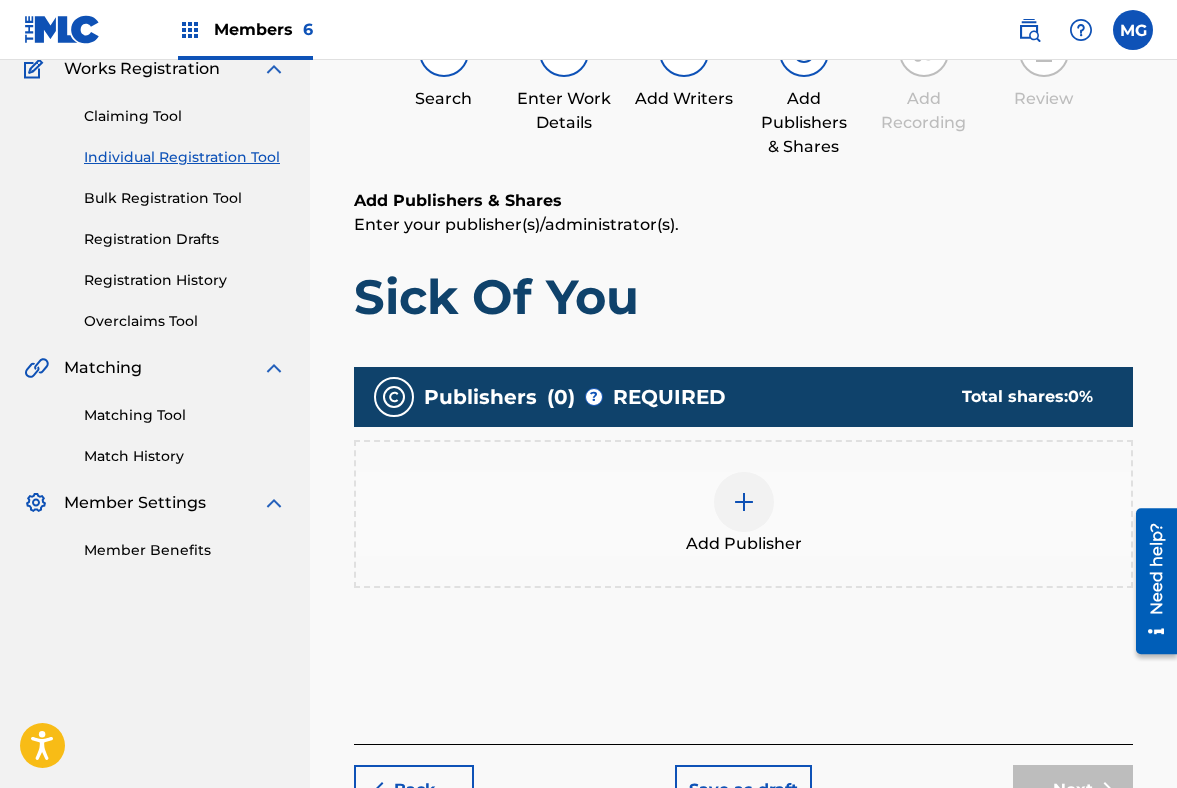 scroll, scrollTop: 203, scrollLeft: 0, axis: vertical 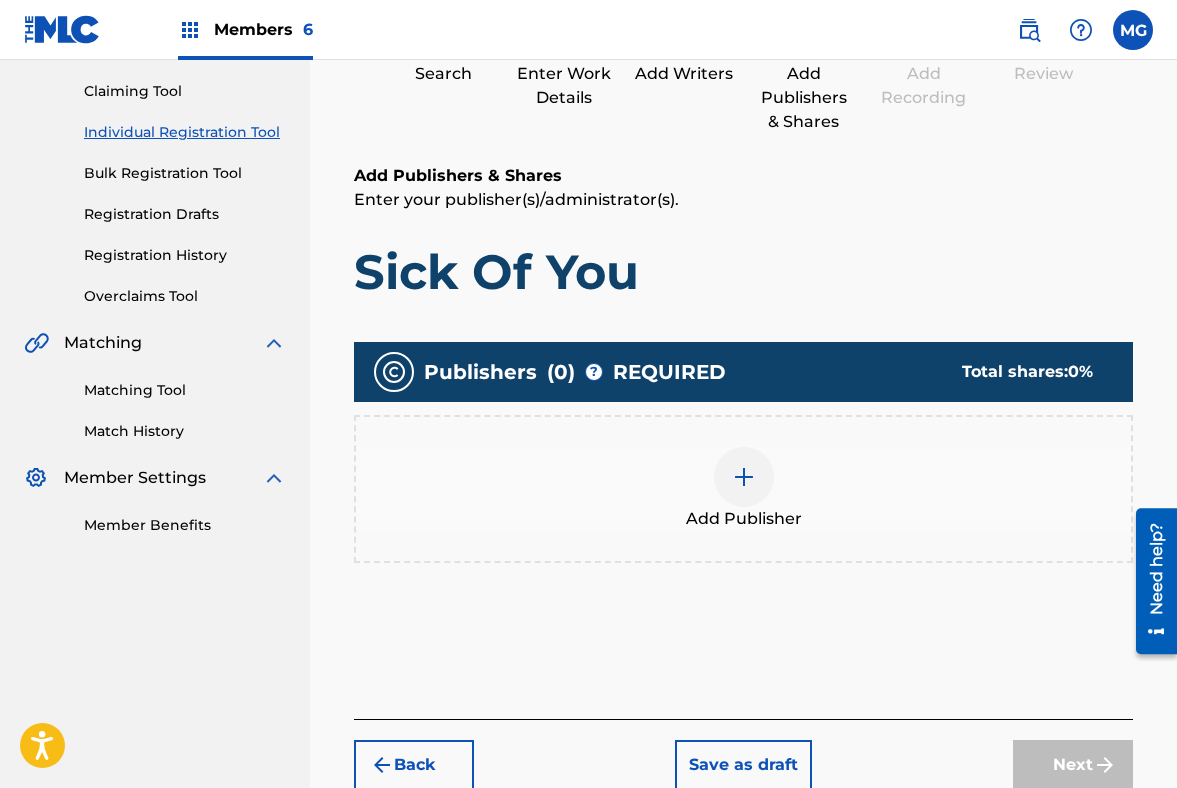click on "Add Publisher" at bounding box center (744, 519) 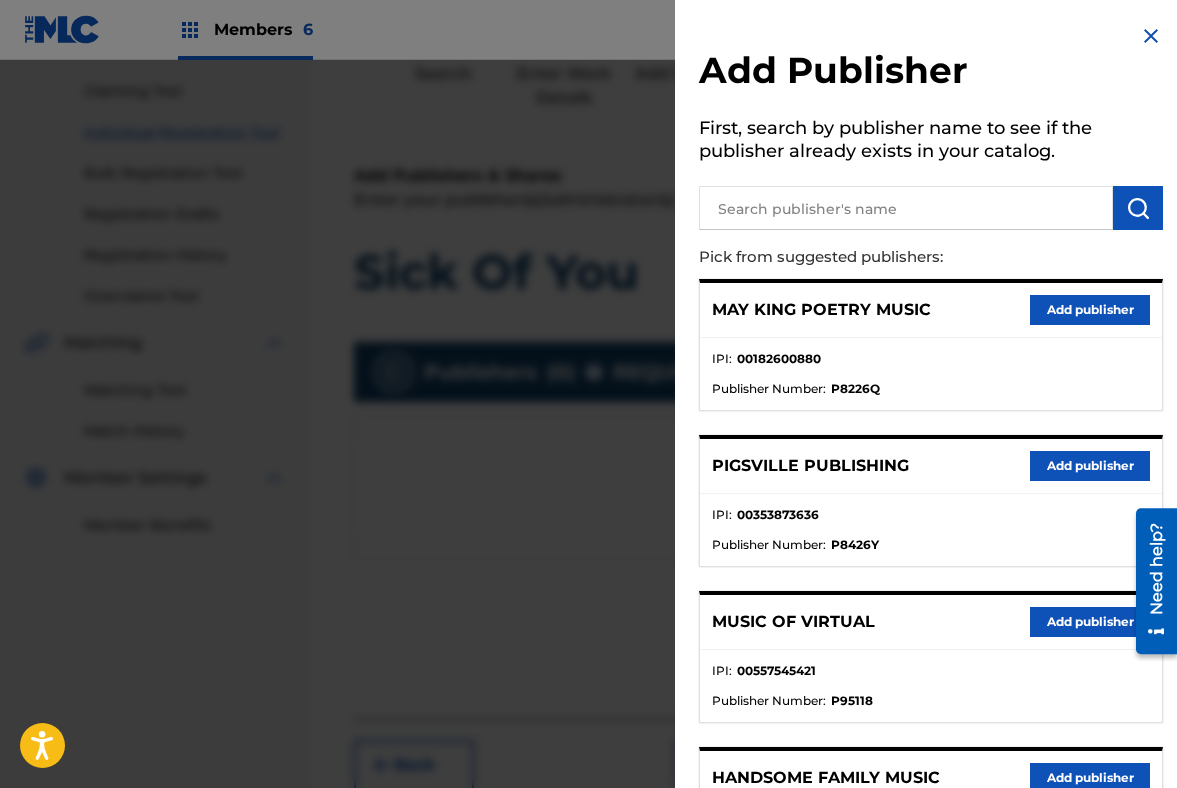 click at bounding box center [906, 208] 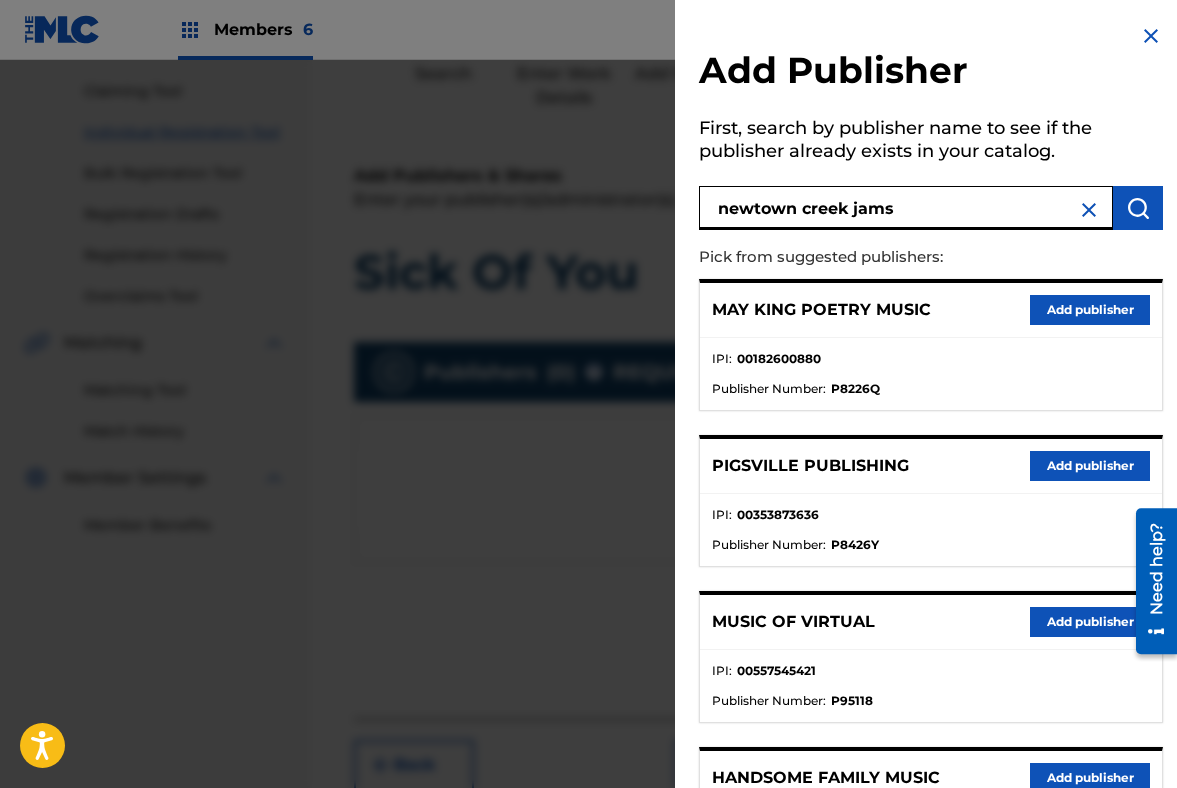 type on "newtown creek jams" 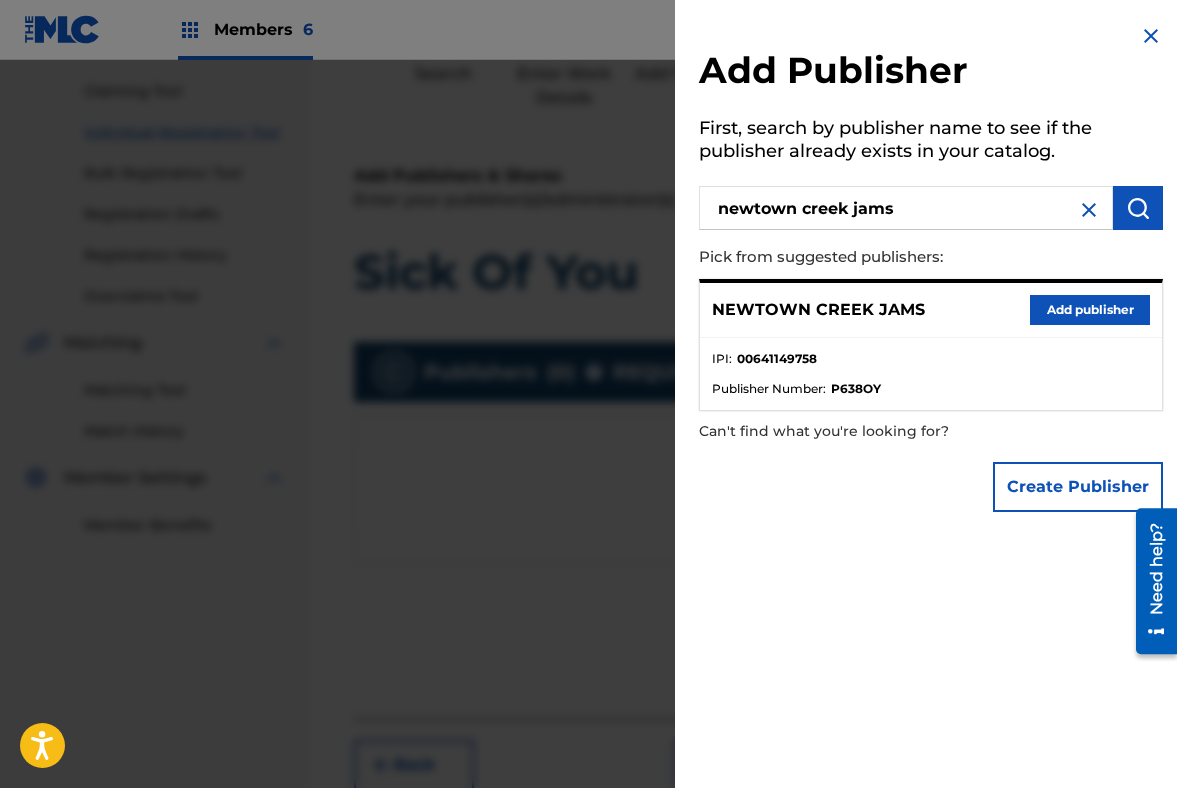 click on "Add publisher" at bounding box center [1090, 310] 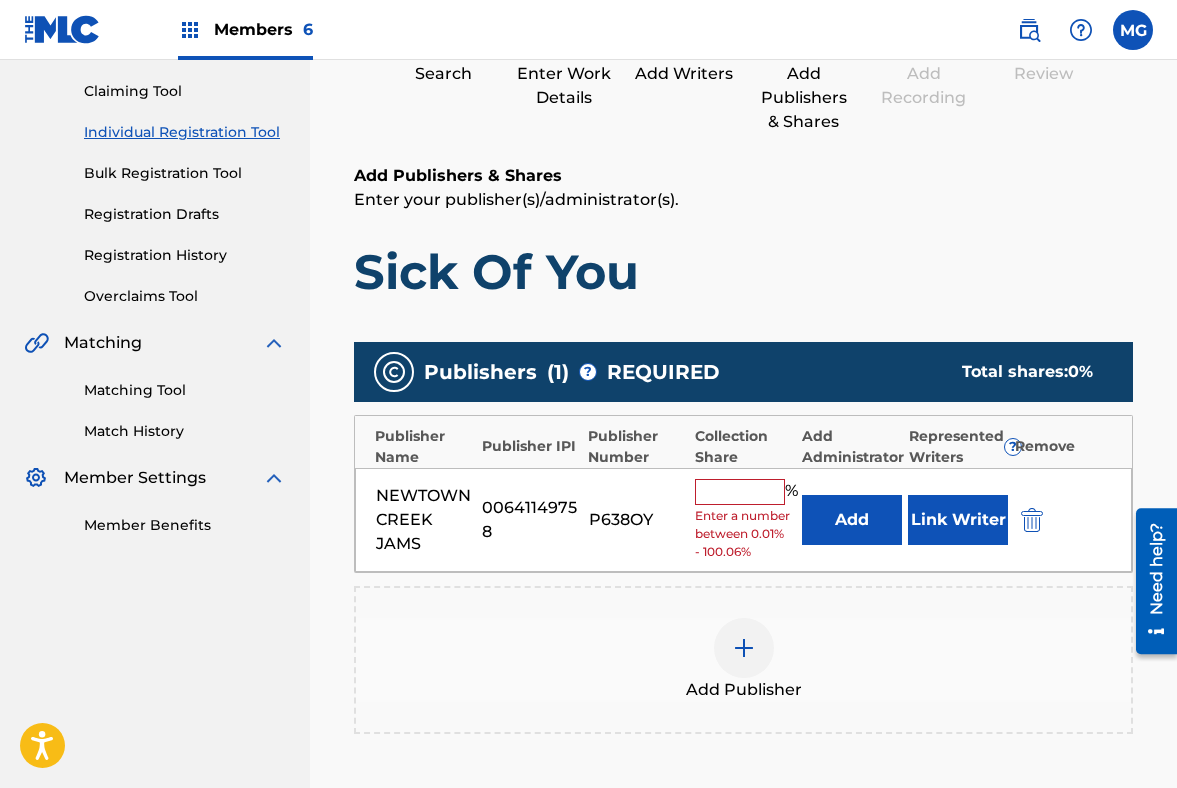 click at bounding box center (740, 492) 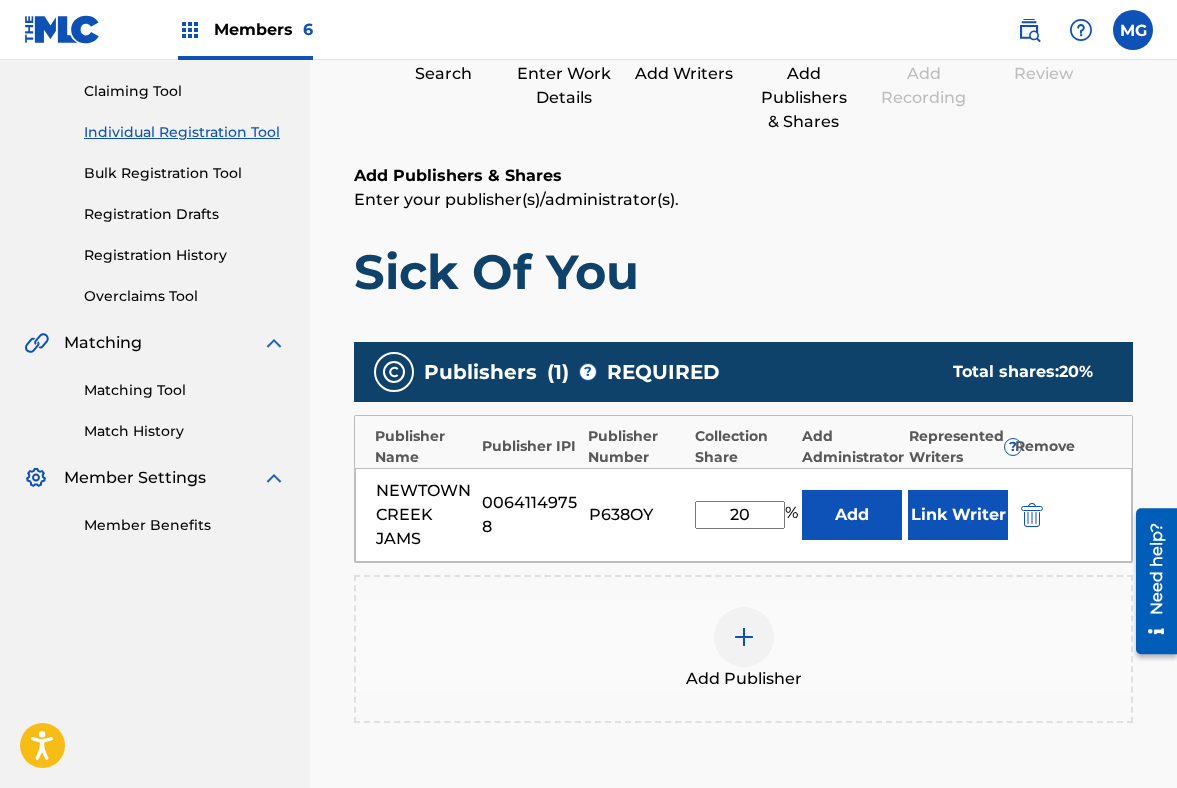 type on "20" 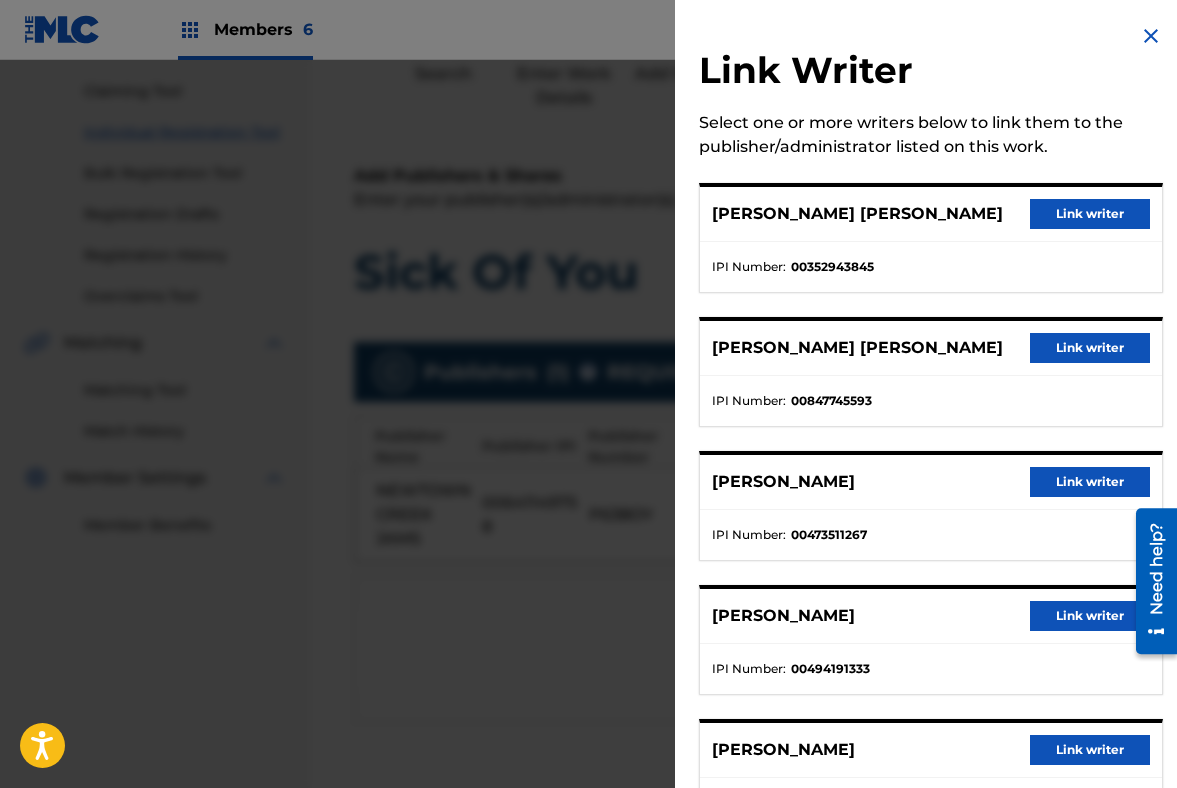click on "Link writer" at bounding box center (1090, 214) 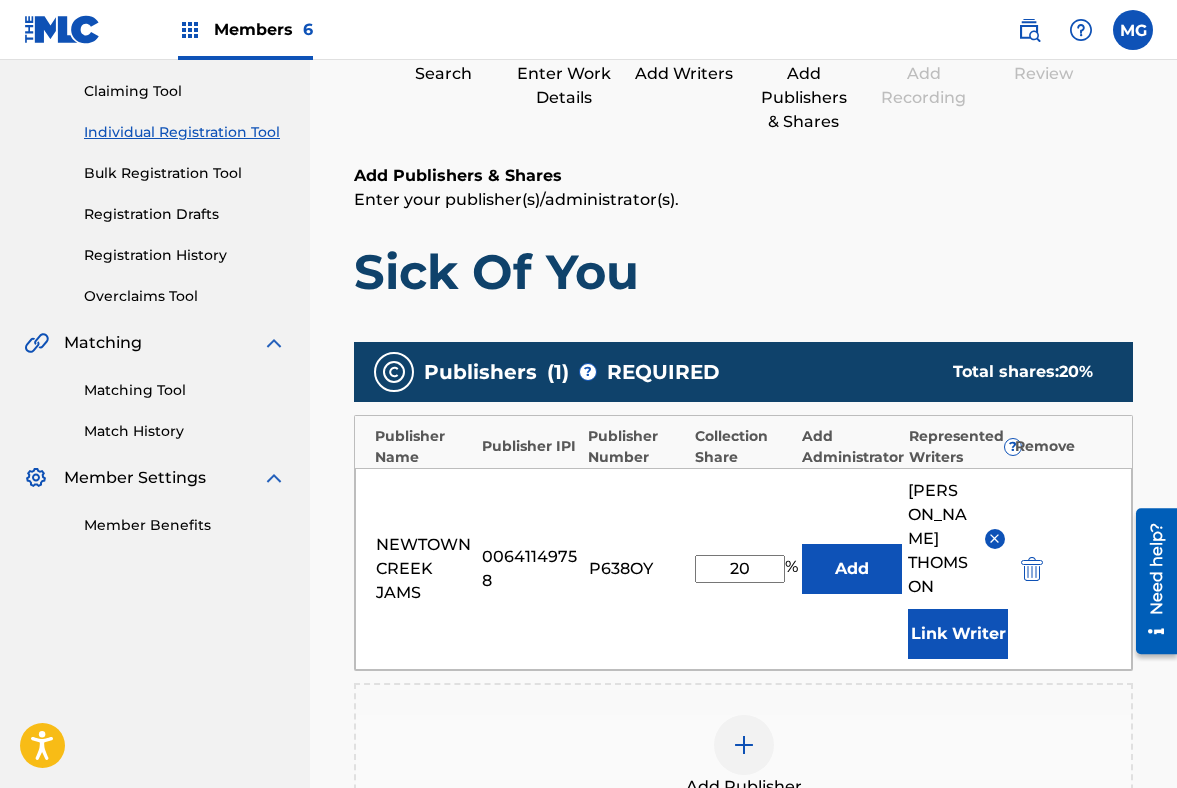 click on "Add" at bounding box center [852, 569] 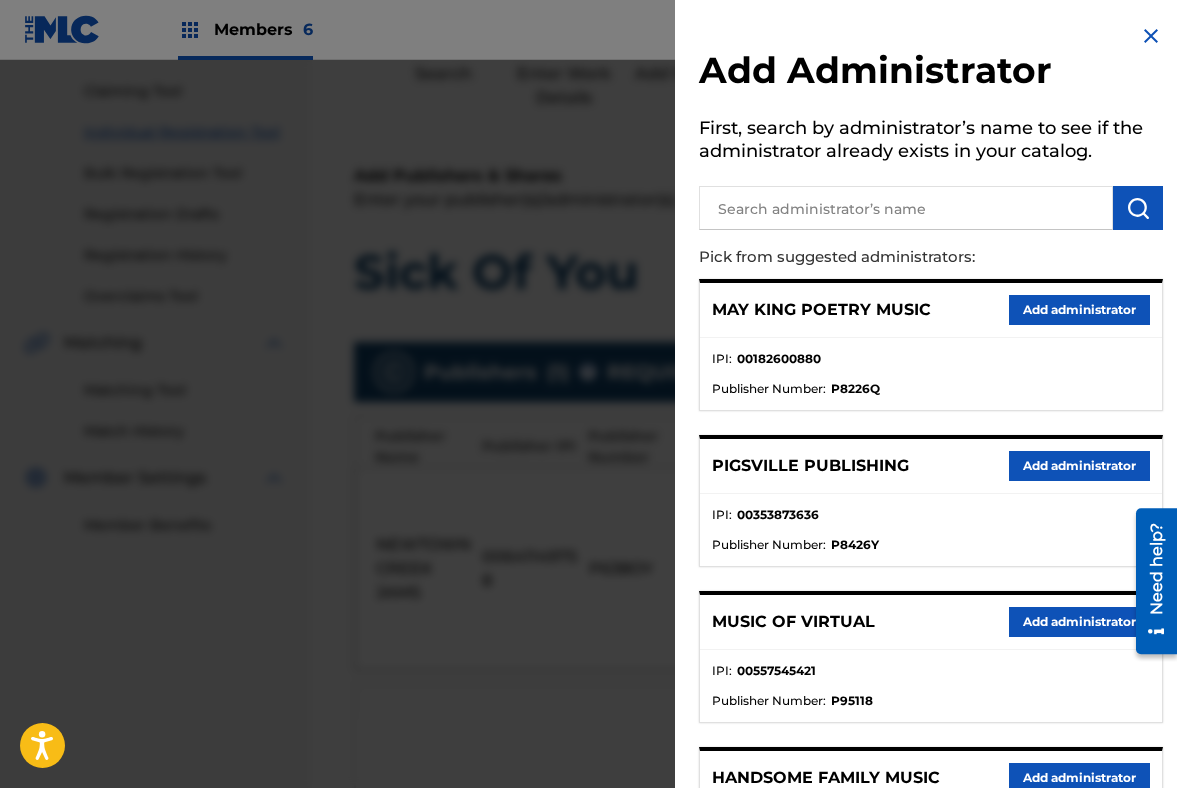 click at bounding box center [906, 208] 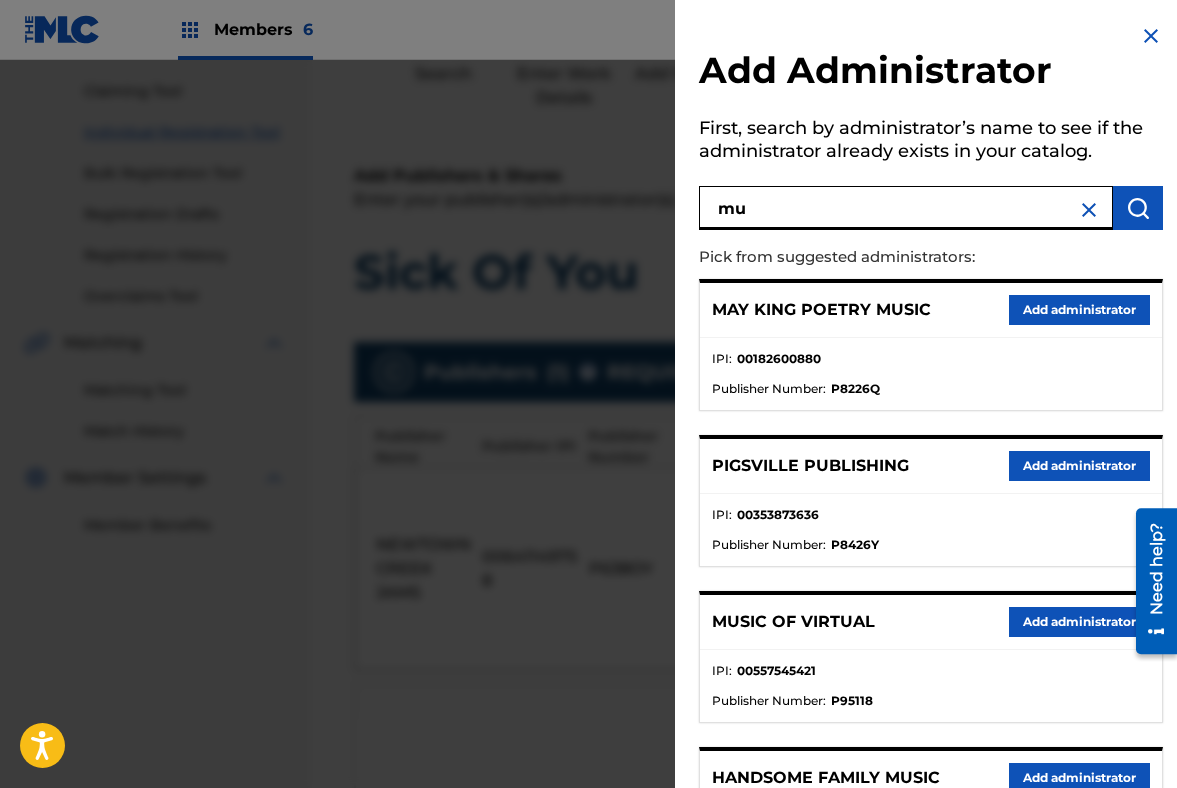 type on "mu" 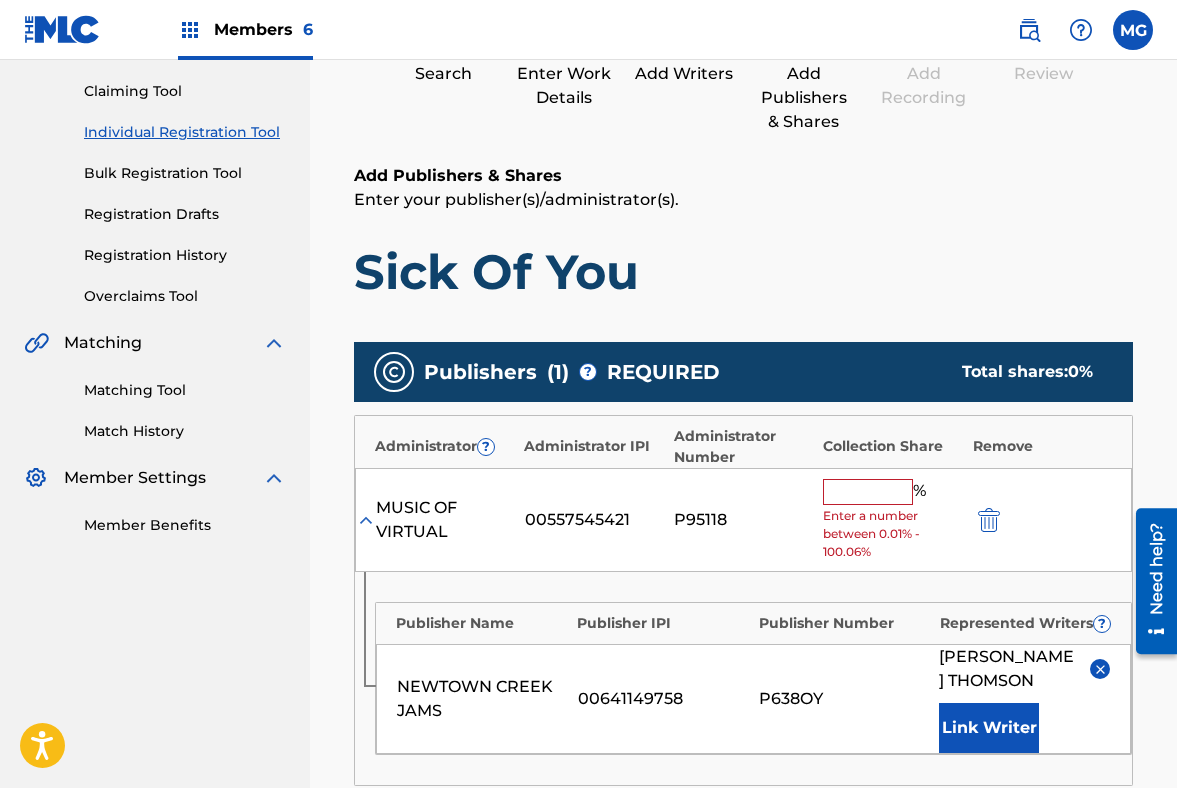 scroll, scrollTop: 284, scrollLeft: 0, axis: vertical 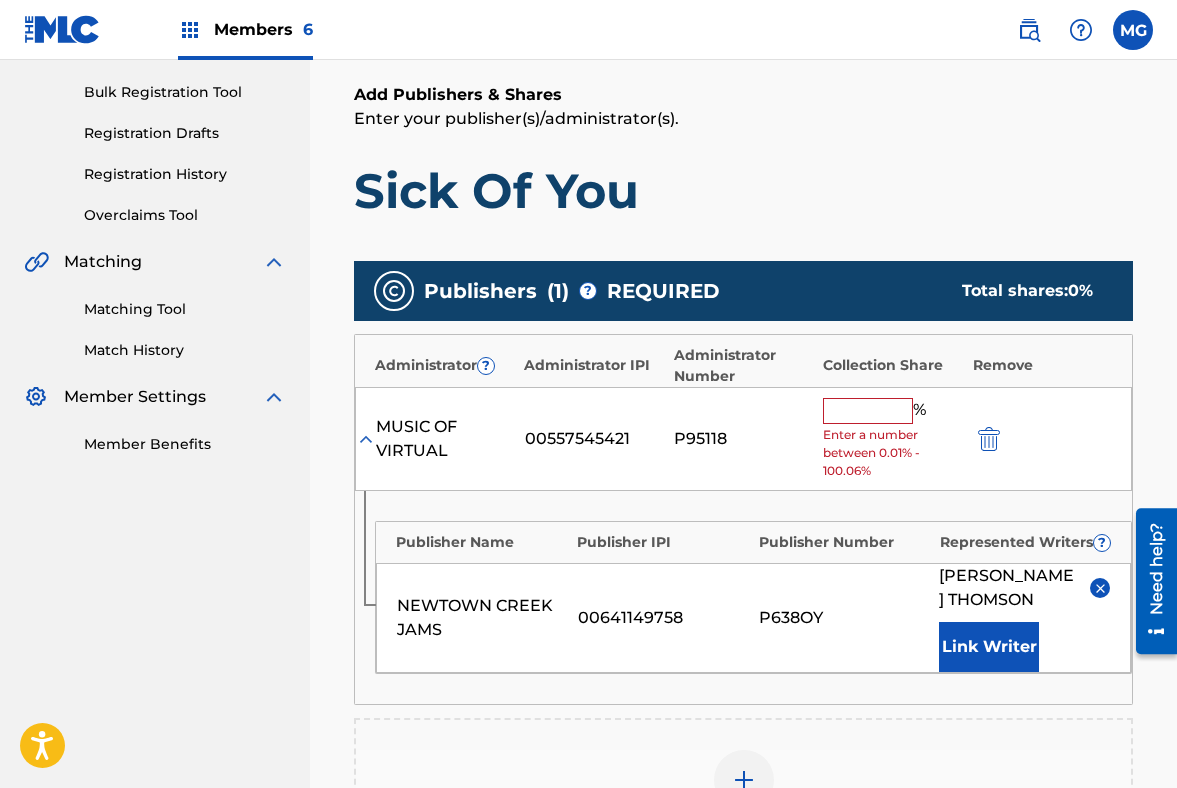 click at bounding box center (868, 411) 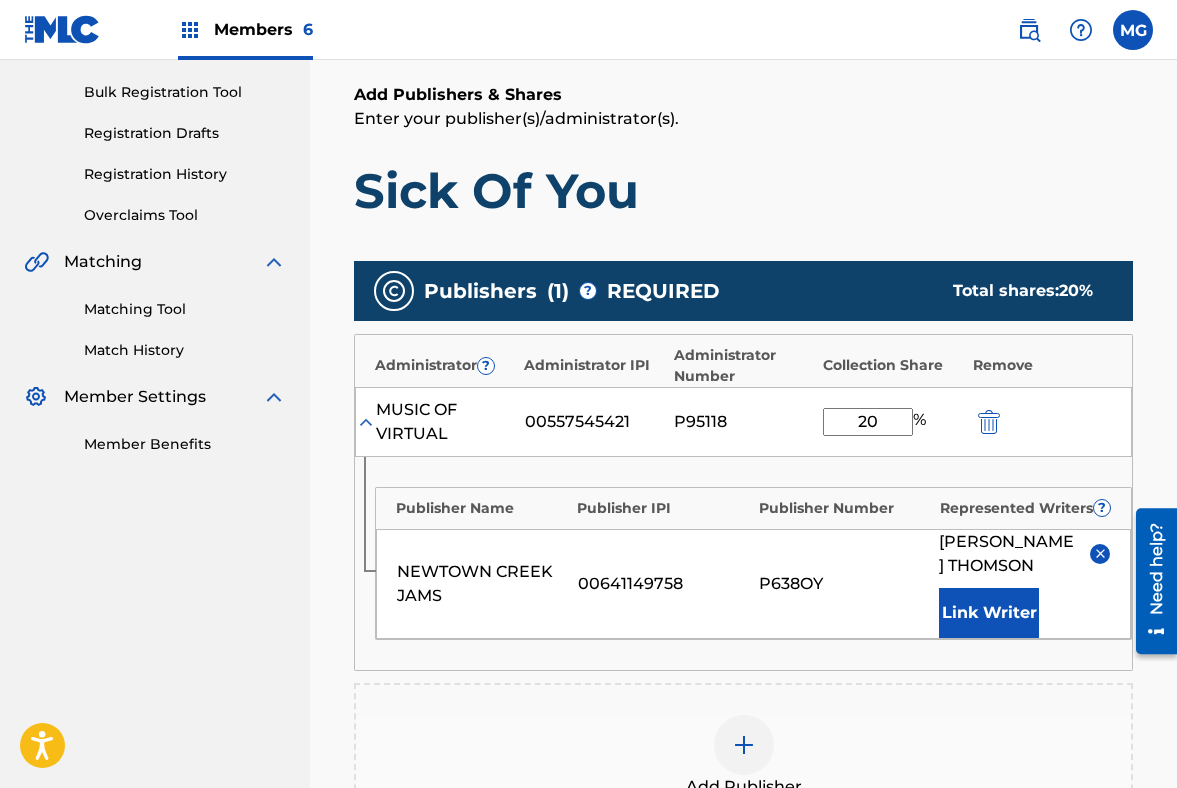 type on "20" 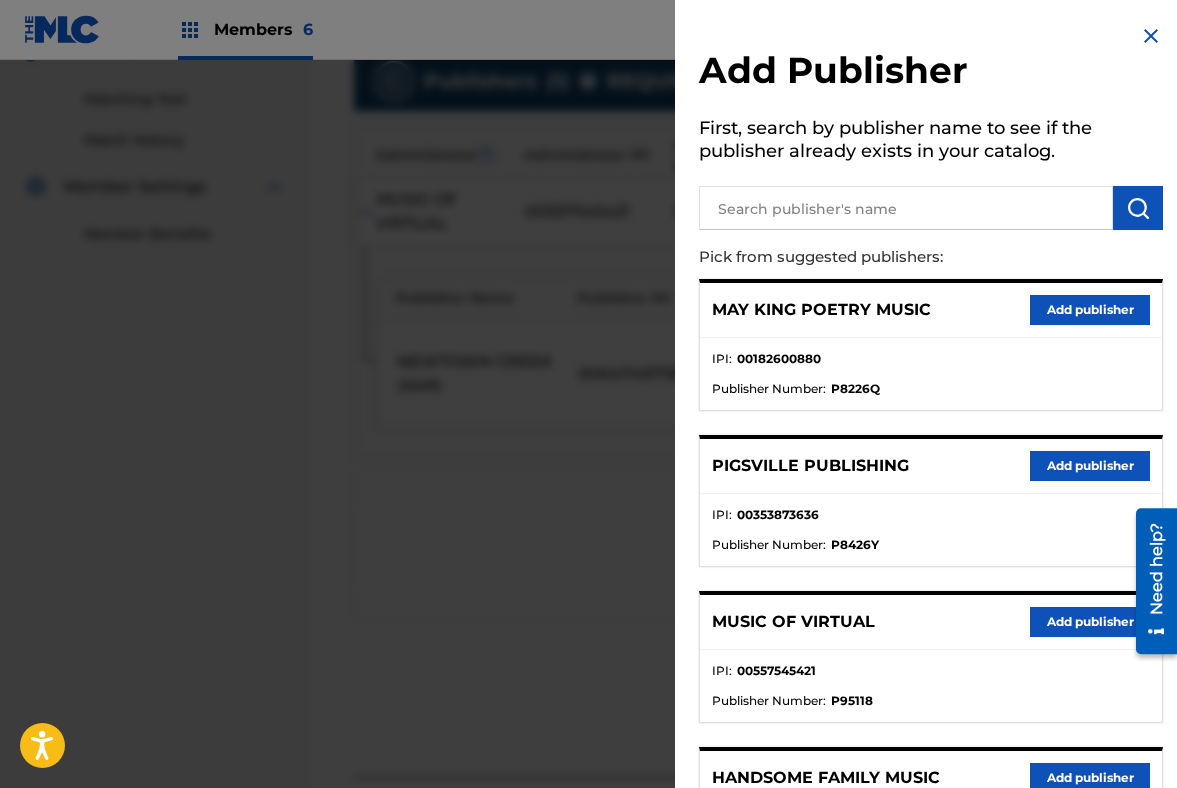 scroll, scrollTop: 670, scrollLeft: 0, axis: vertical 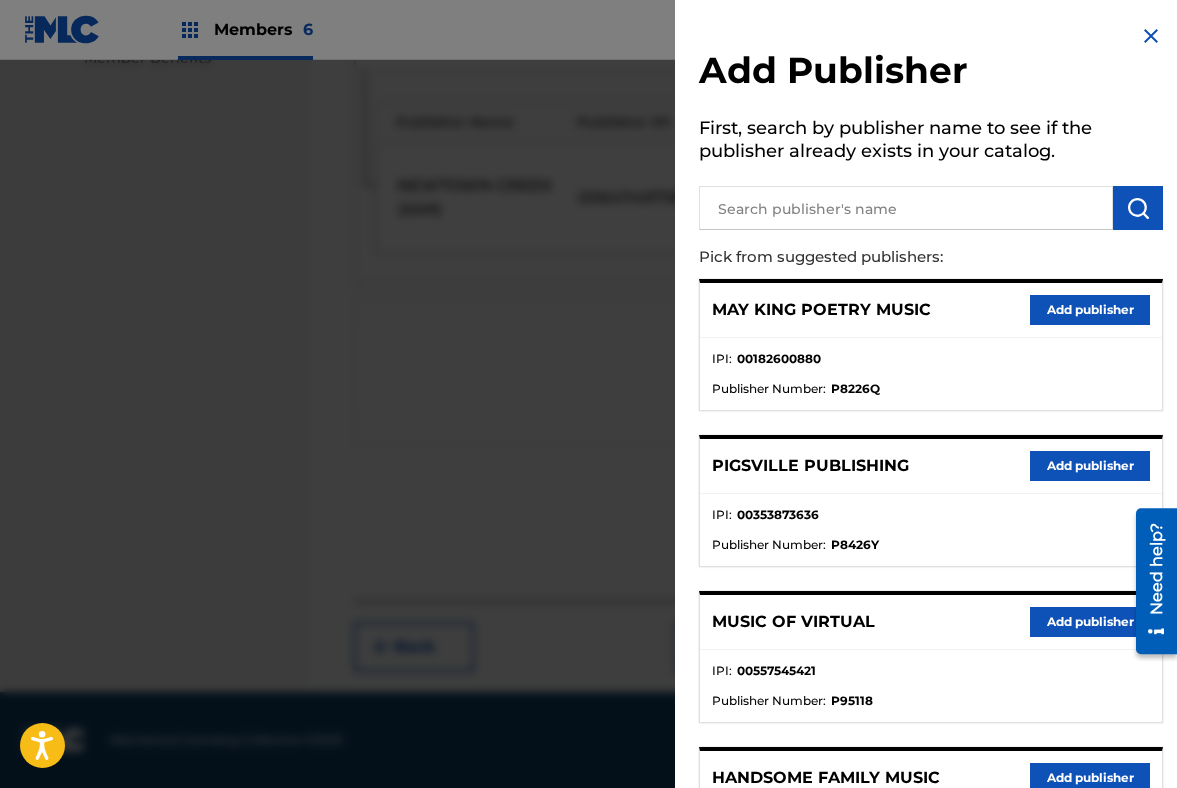 click at bounding box center [588, 454] 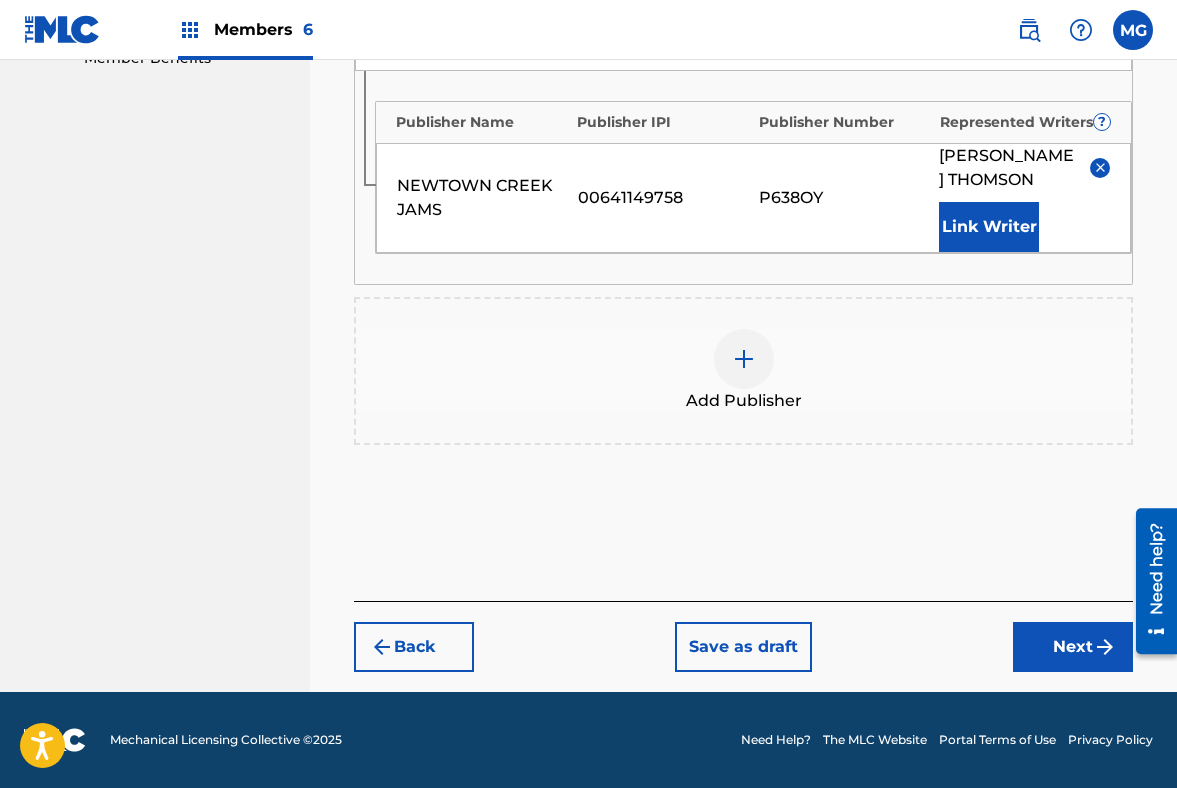 click at bounding box center [1105, 647] 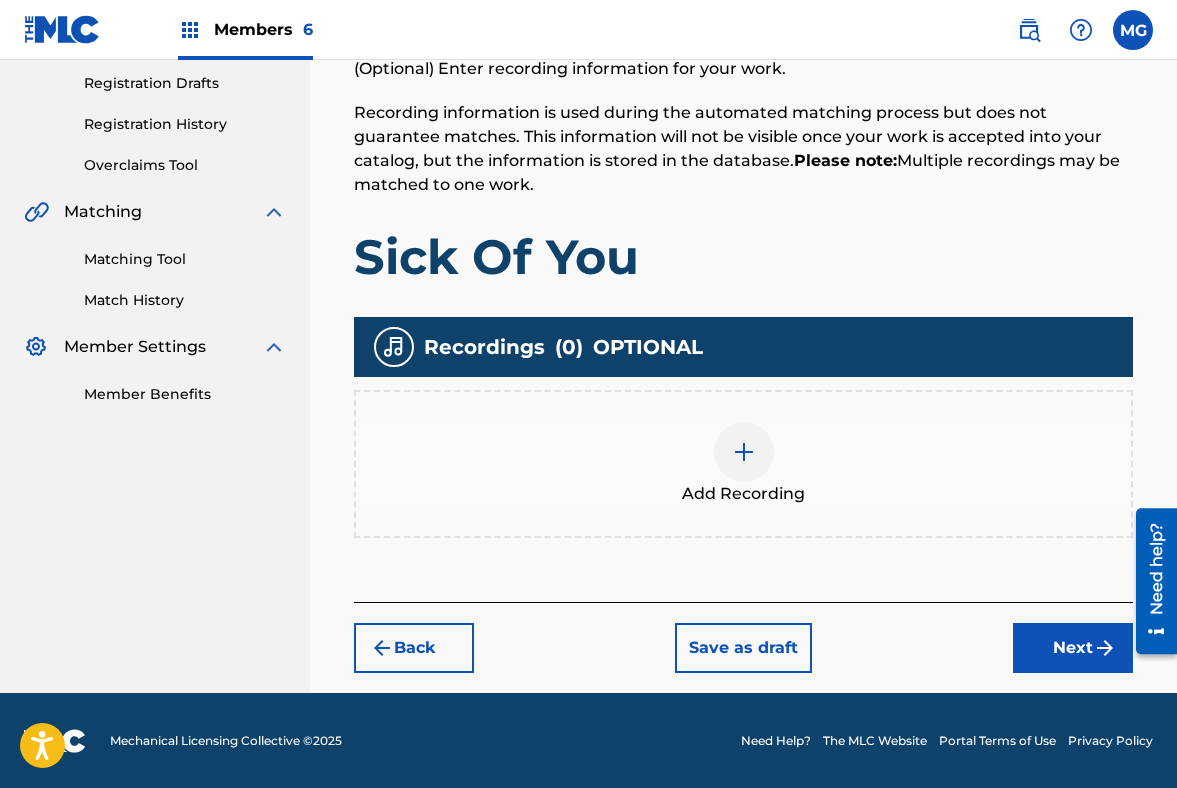 click on "Next" at bounding box center (1073, 648) 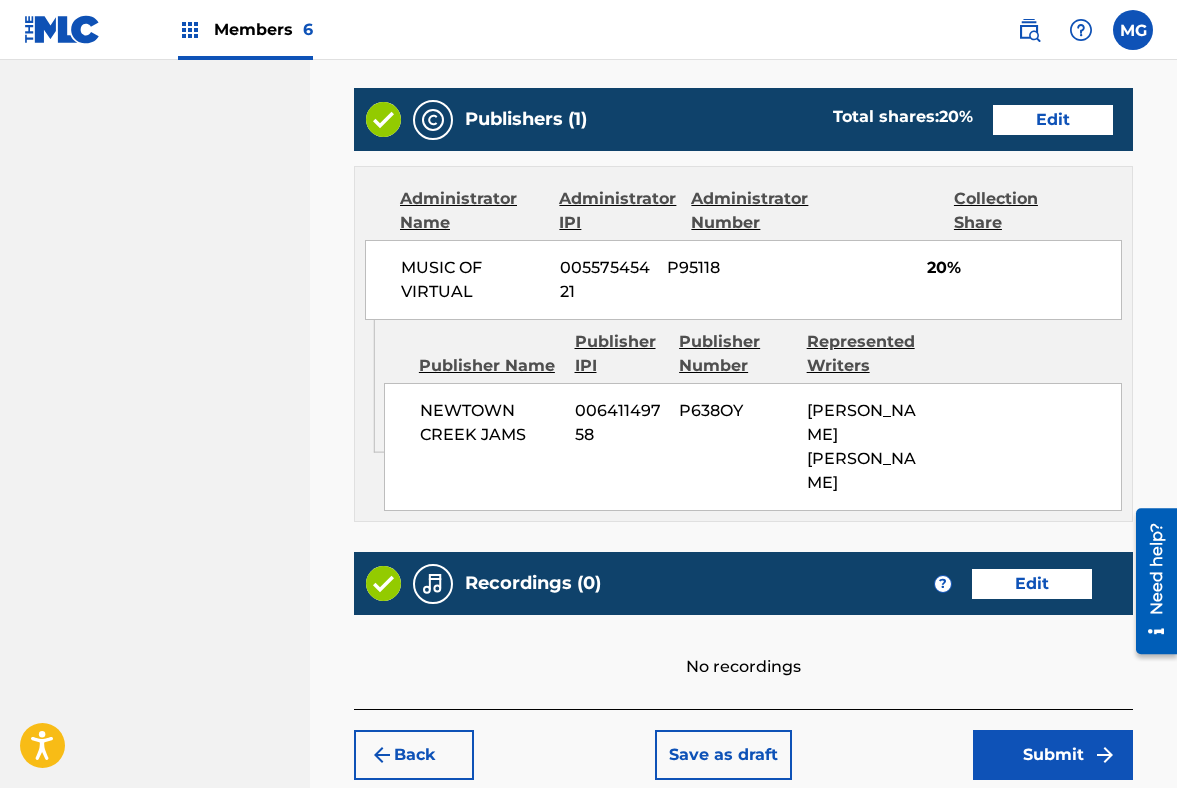 scroll, scrollTop: 1277, scrollLeft: 0, axis: vertical 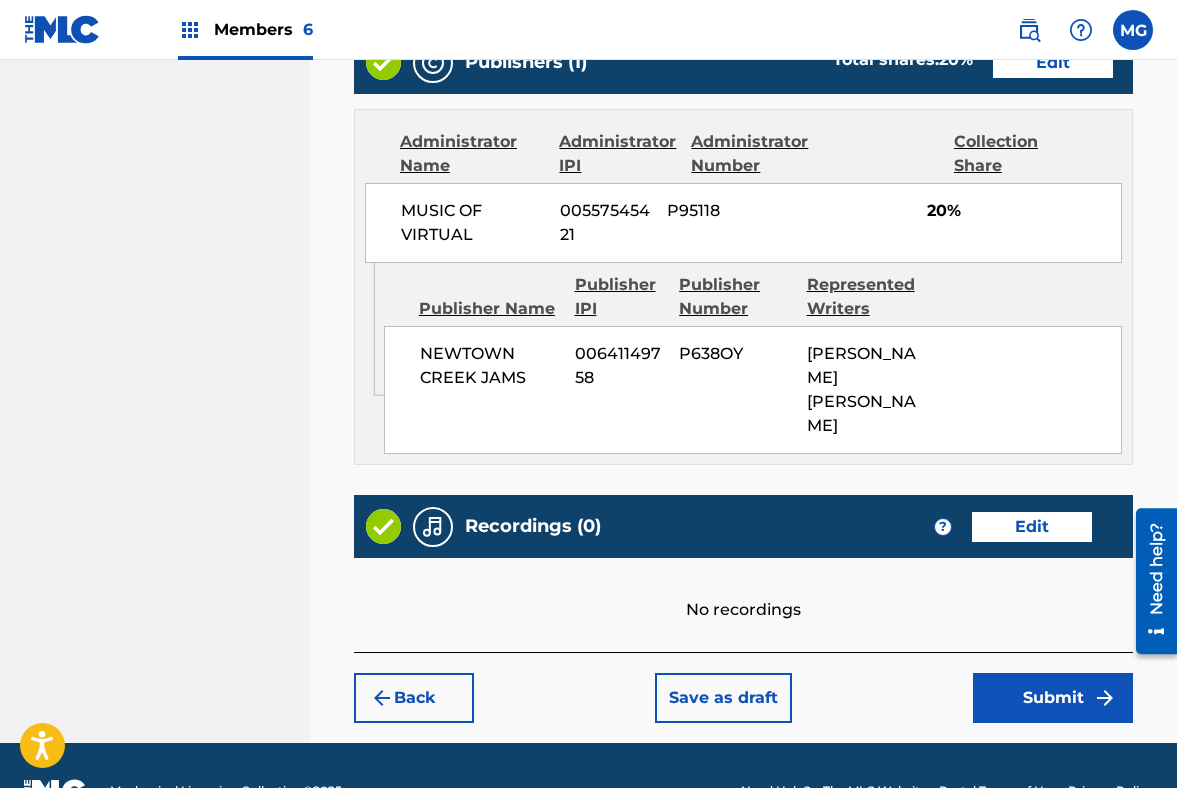 click on "Submit" at bounding box center (1053, 698) 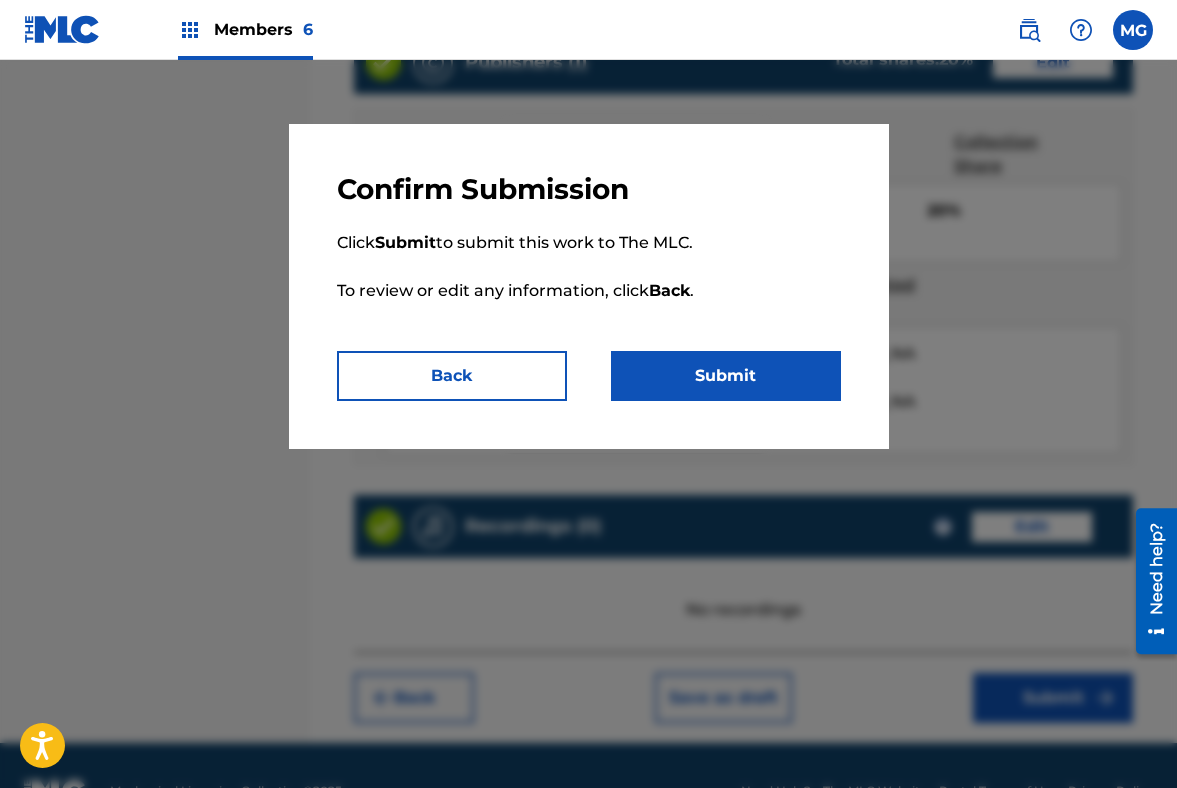 click on "Submit" at bounding box center (726, 376) 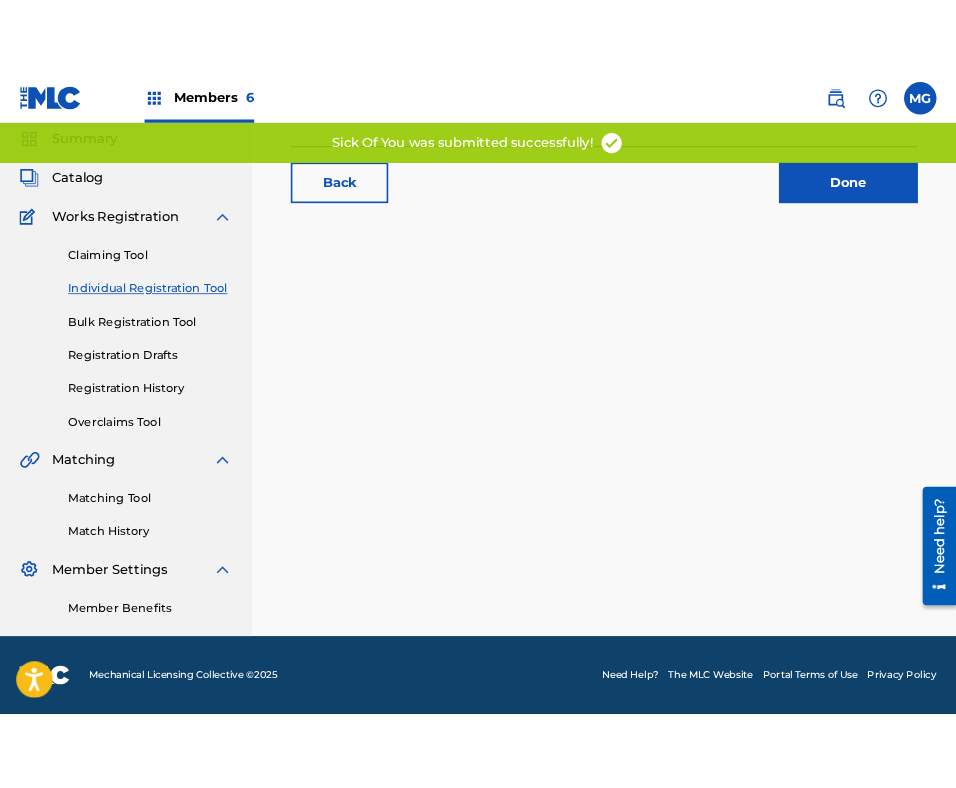 scroll, scrollTop: 0, scrollLeft: 0, axis: both 